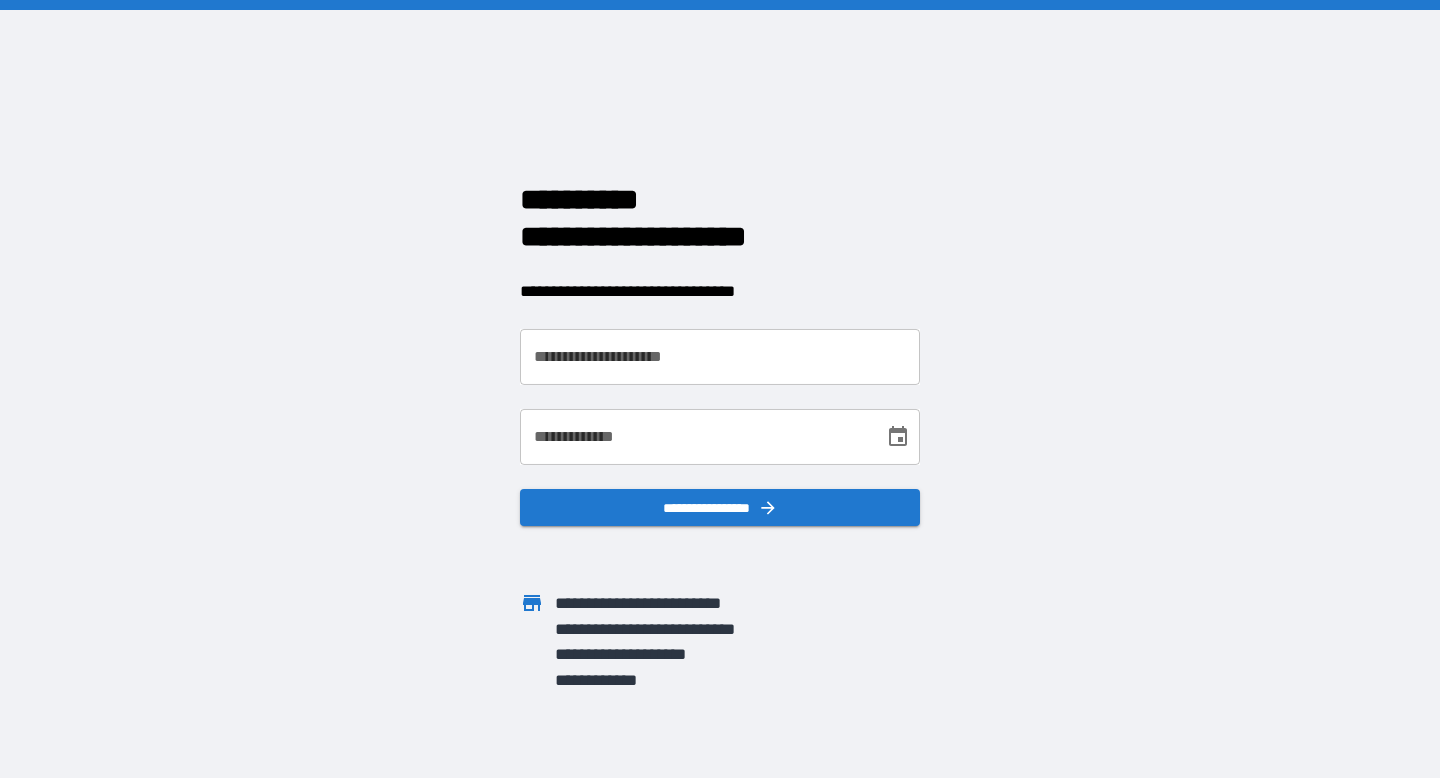 scroll, scrollTop: 0, scrollLeft: 0, axis: both 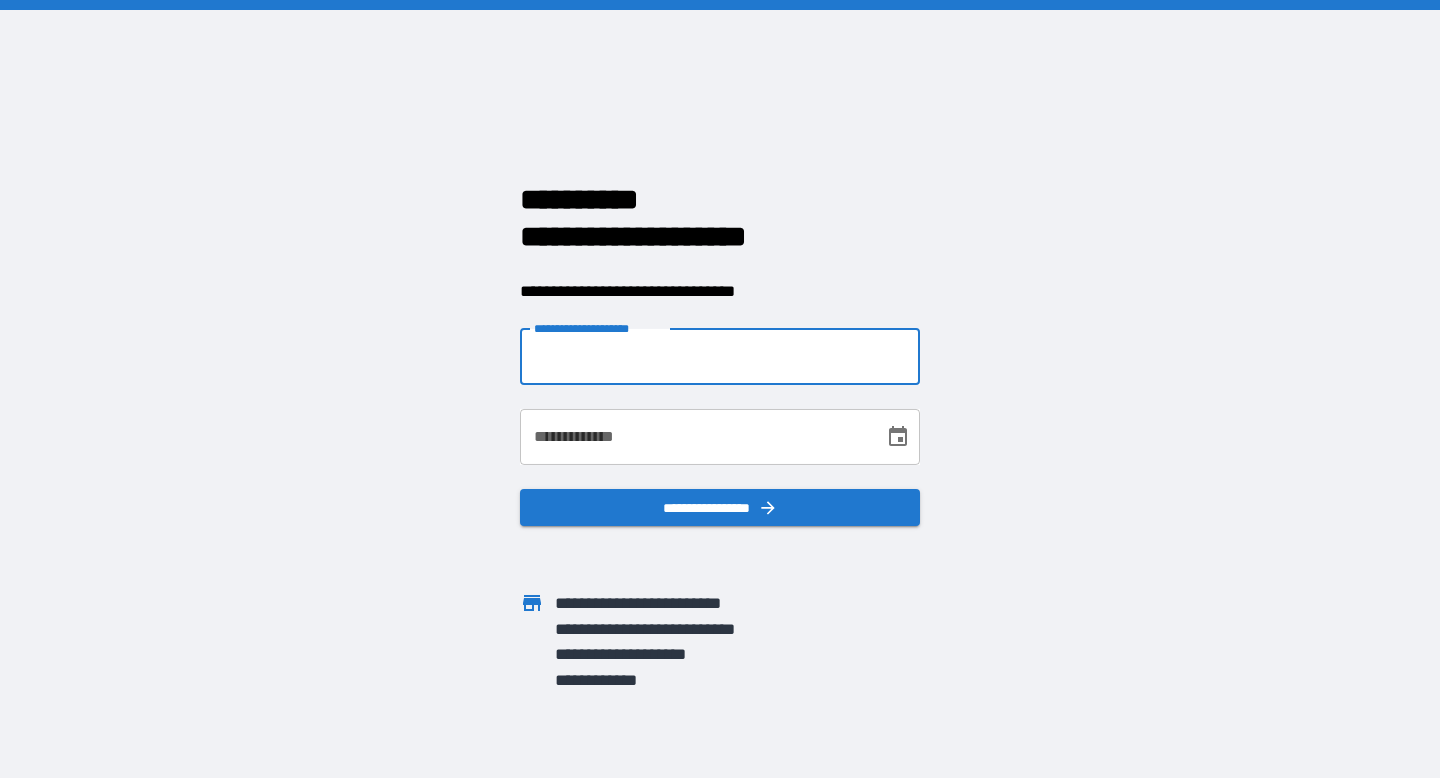click on "**********" at bounding box center (720, 357) 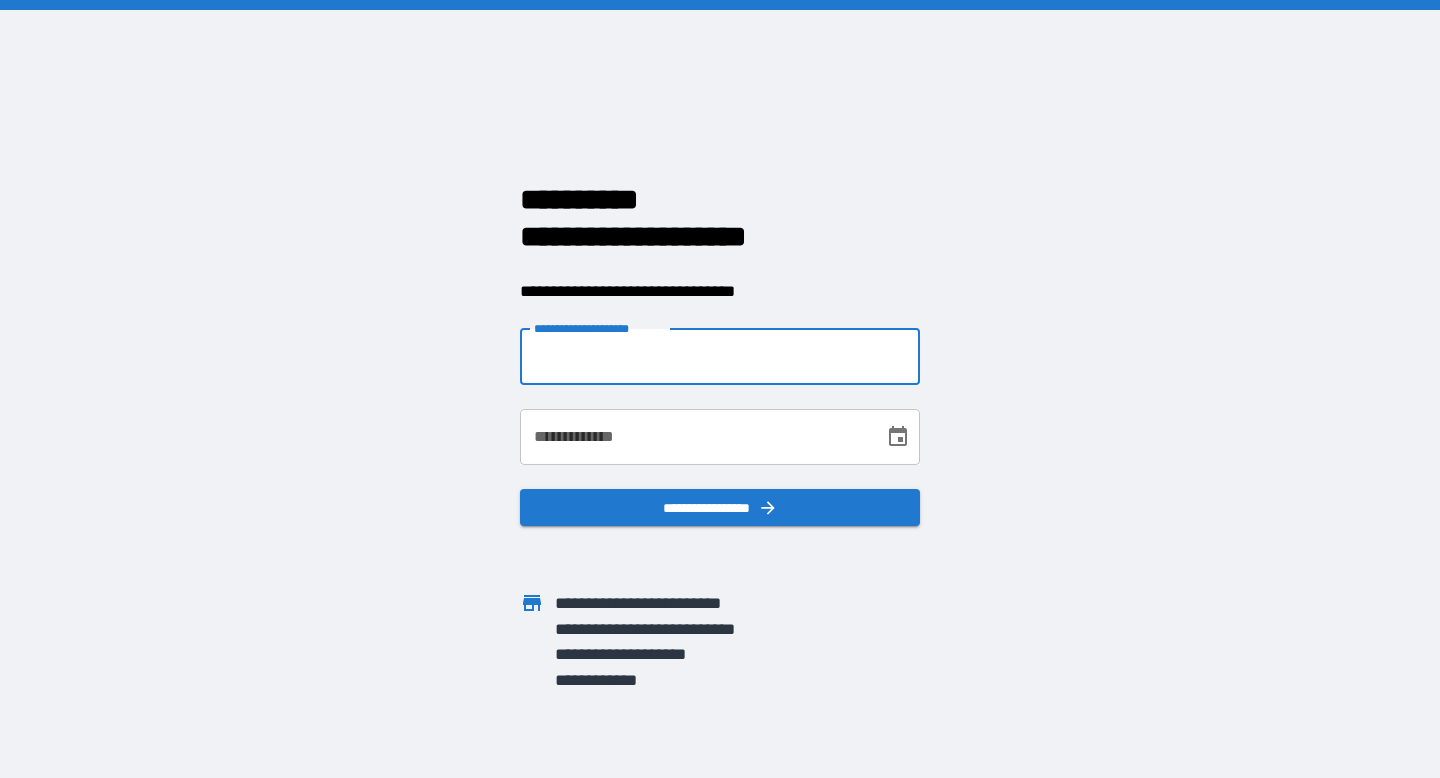 type on "**********" 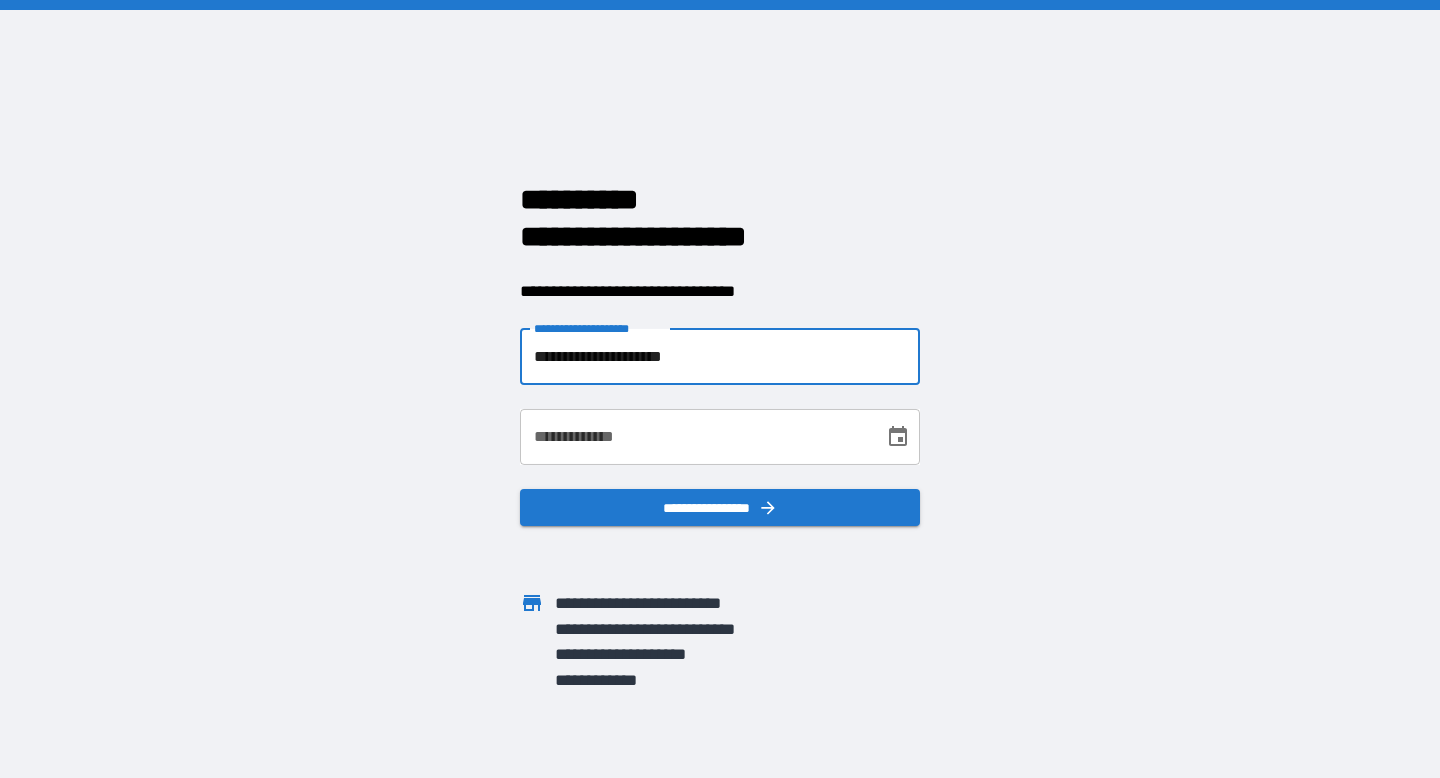 click on "**********" at bounding box center [695, 437] 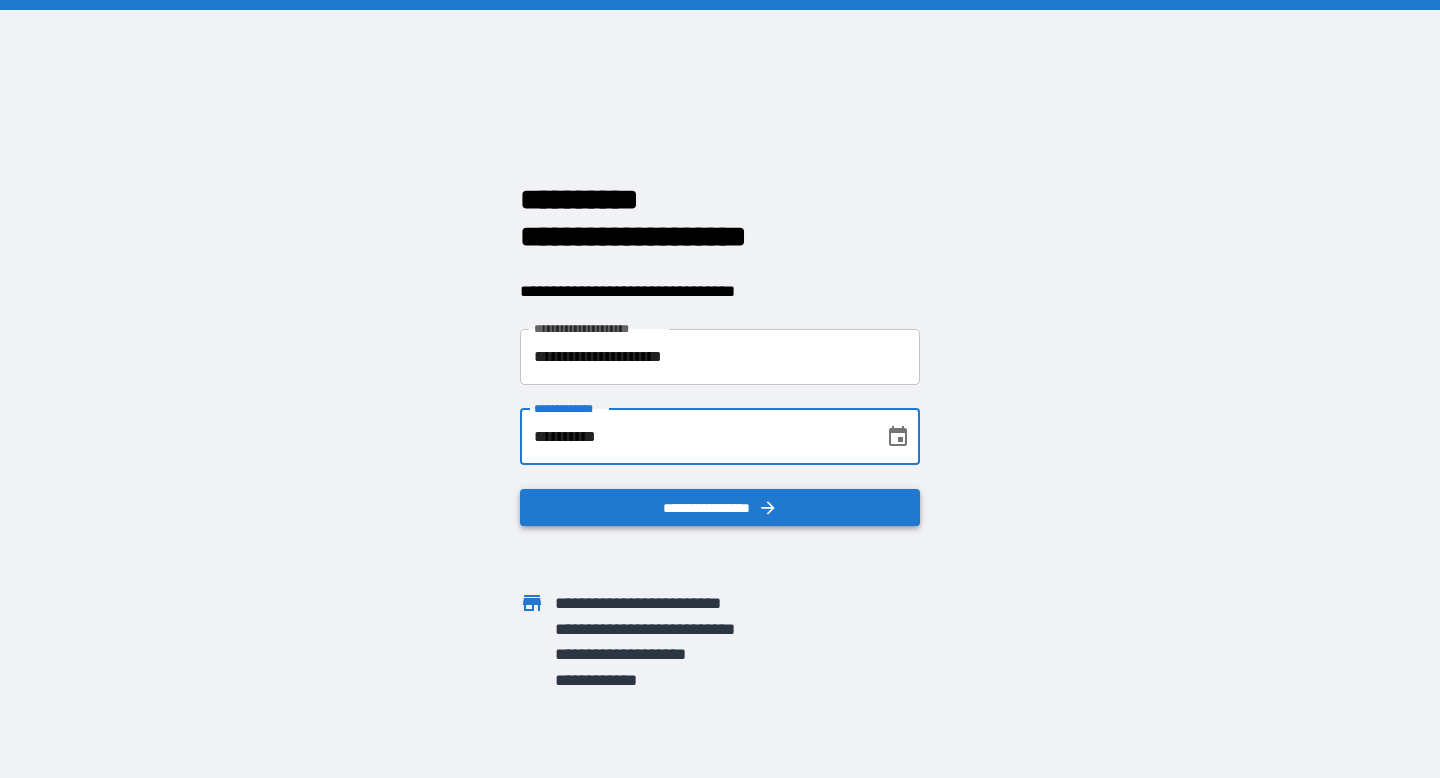 type on "**********" 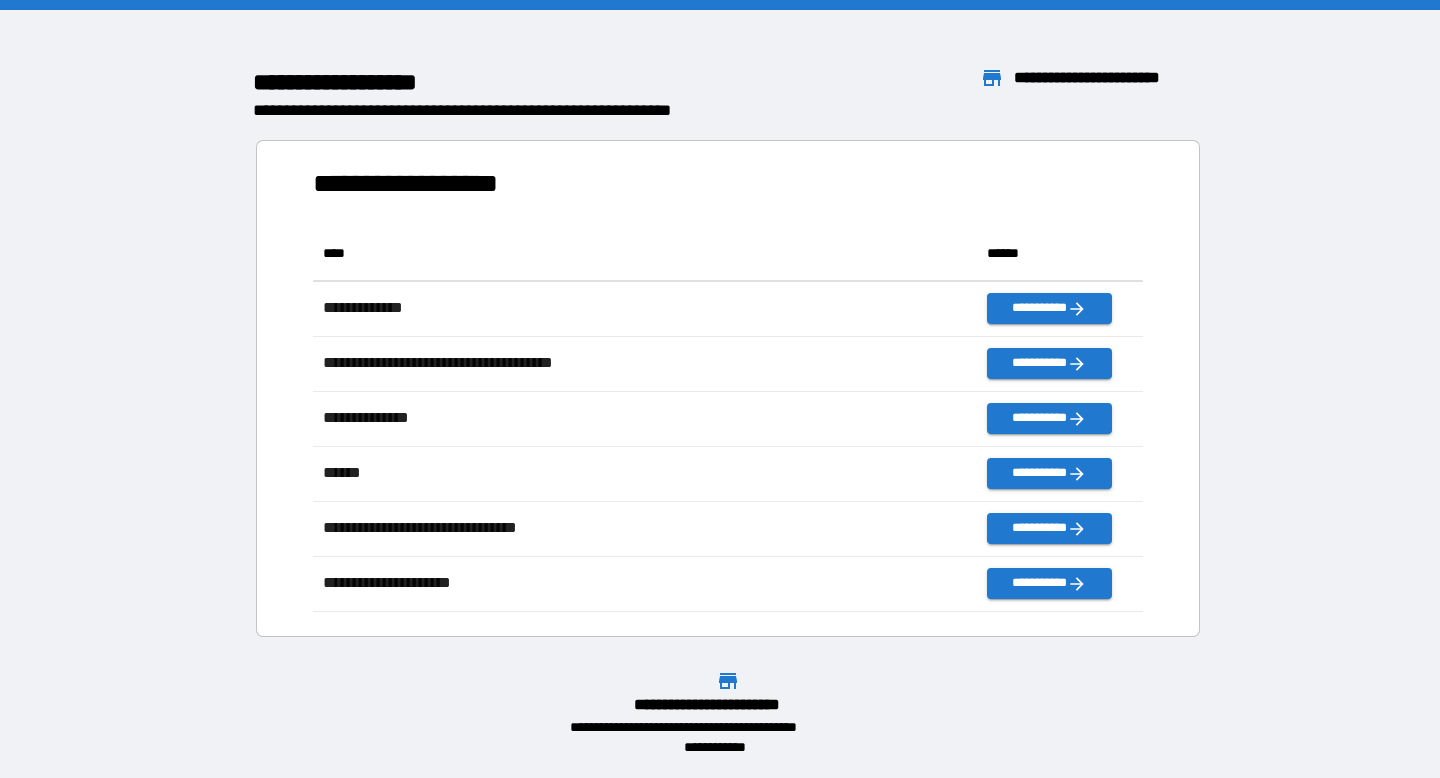 scroll, scrollTop: 1, scrollLeft: 1, axis: both 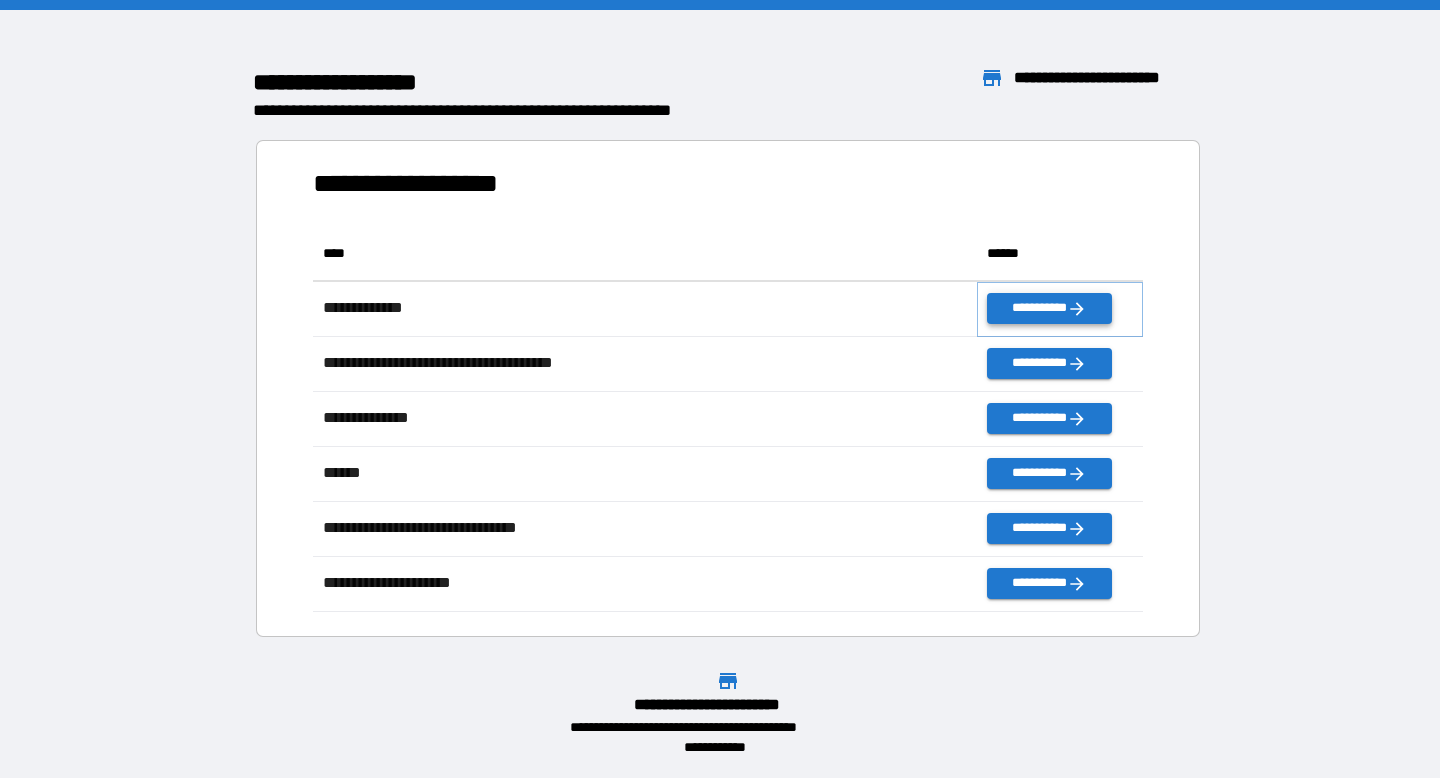 click on "**********" at bounding box center [1049, 308] 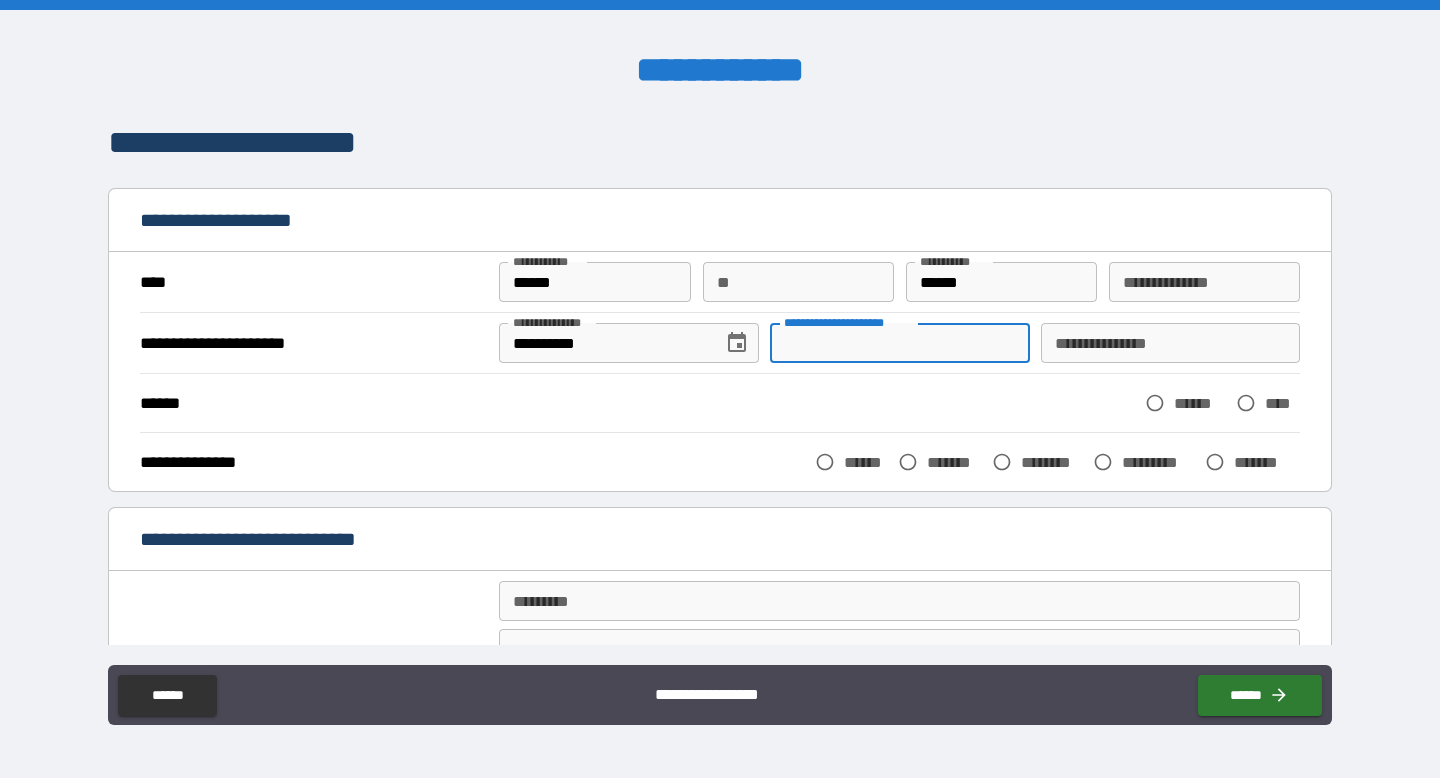 click on "**********" at bounding box center [899, 343] 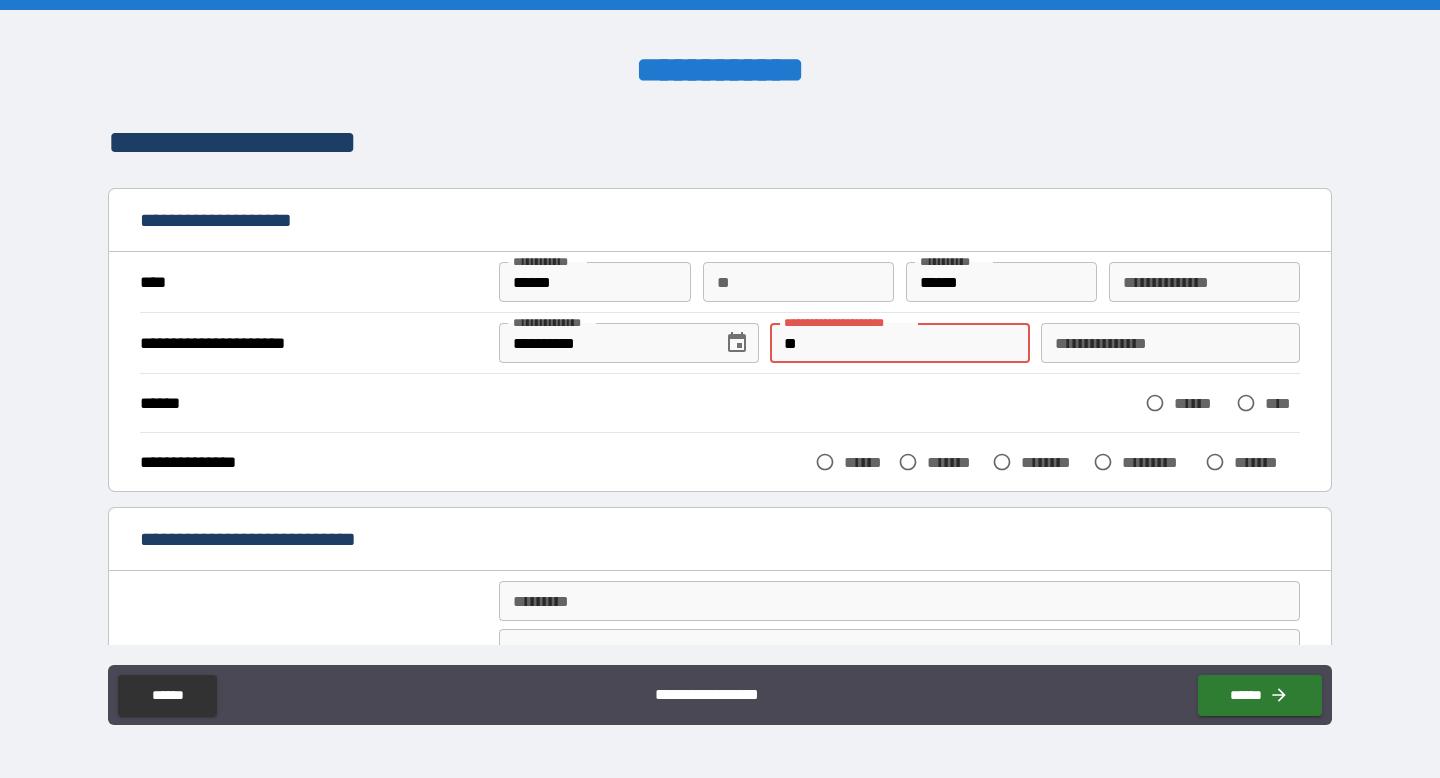 type on "*" 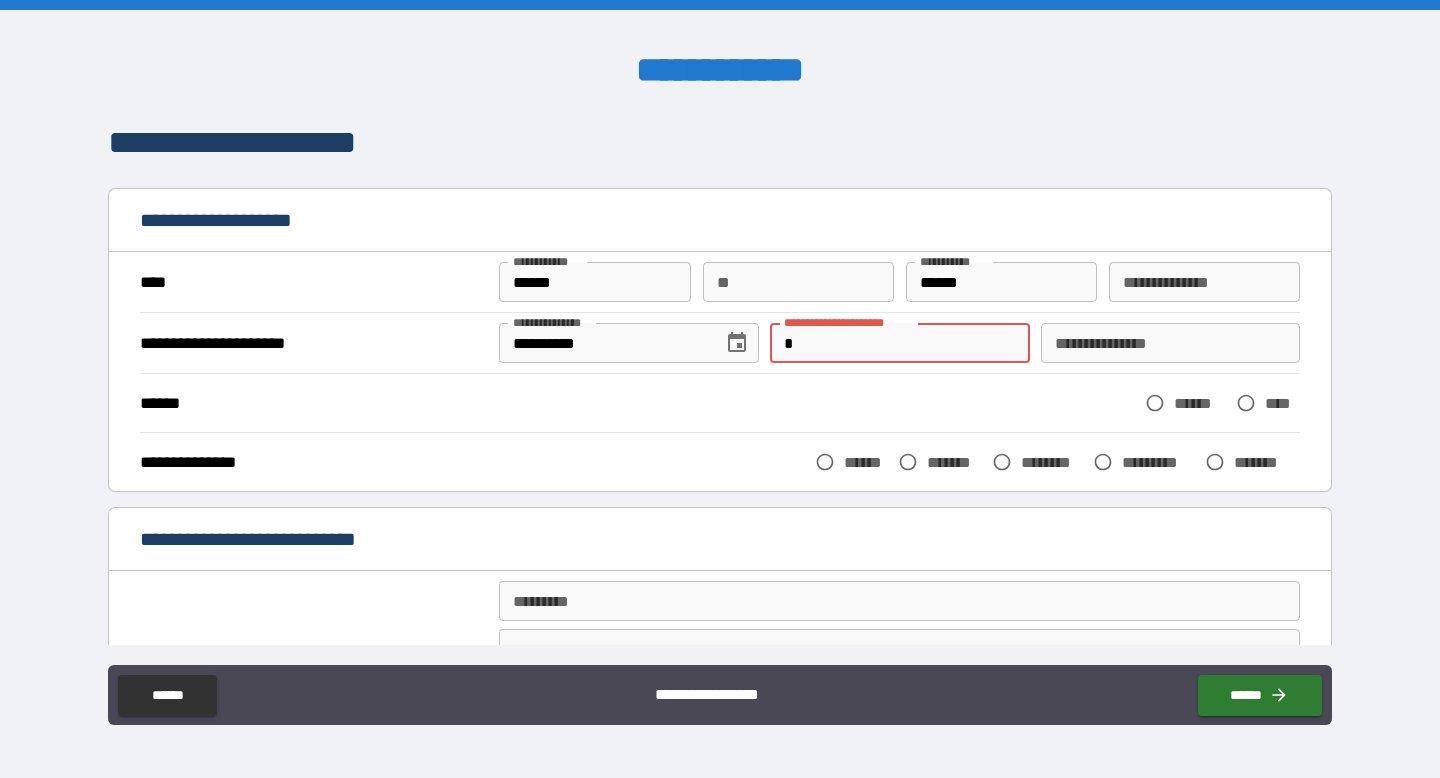 type 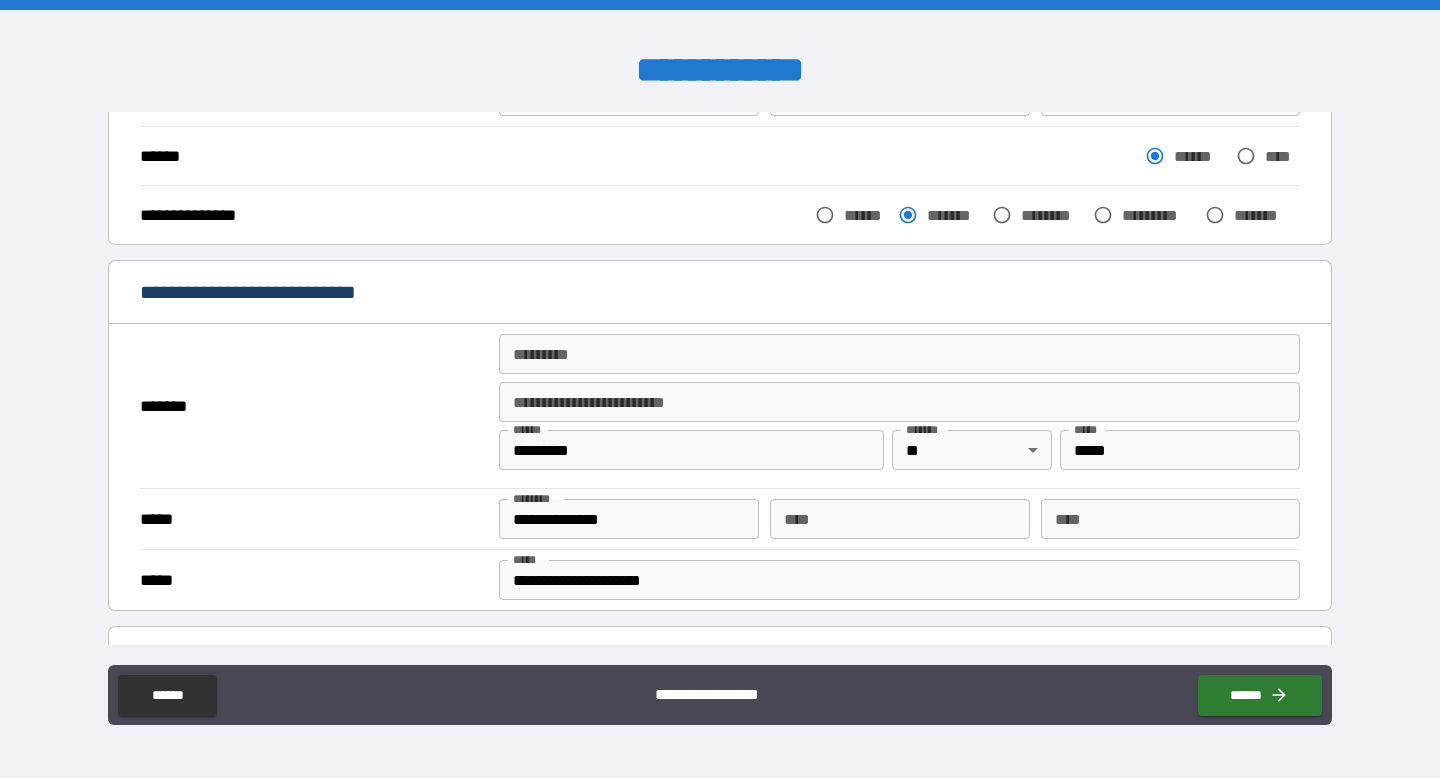 scroll, scrollTop: 250, scrollLeft: 0, axis: vertical 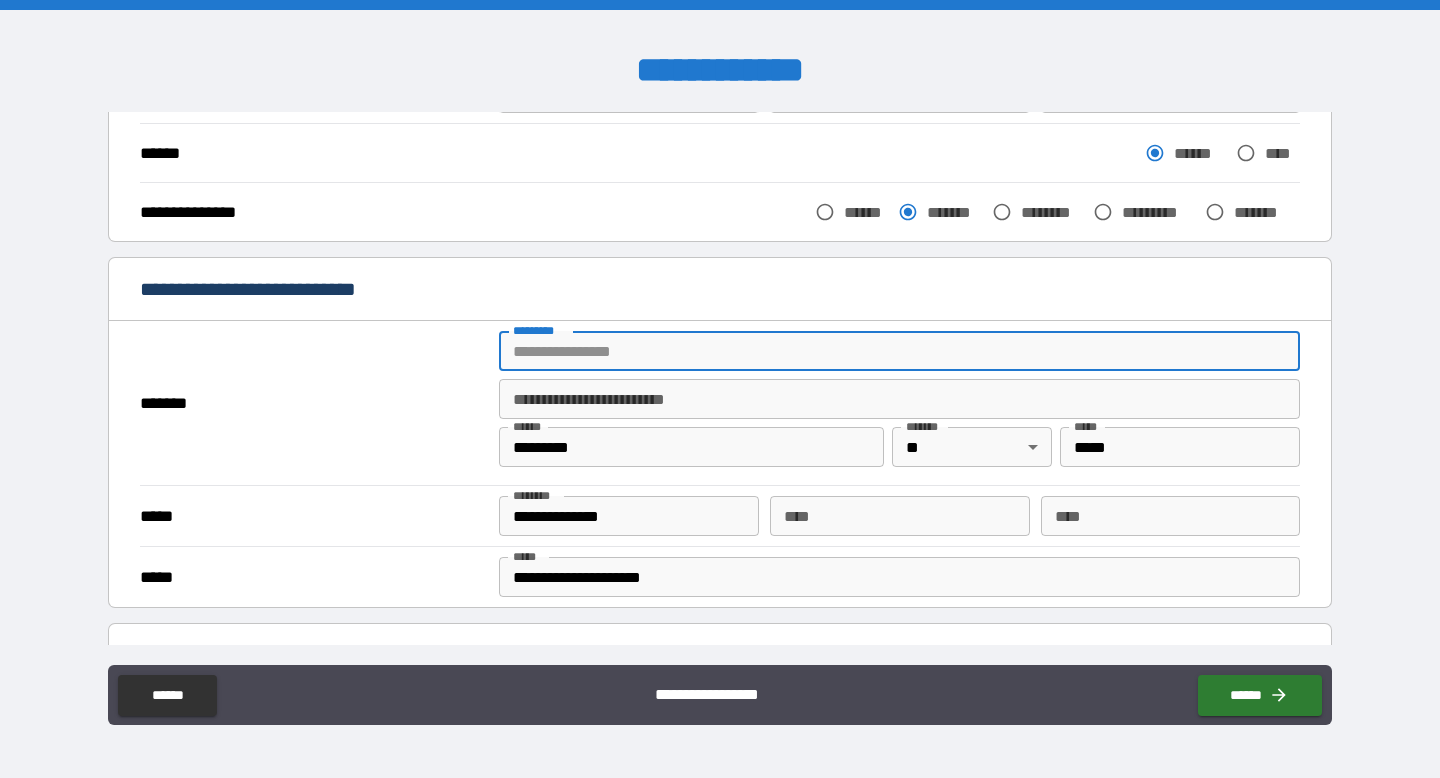 click on "*******   *" at bounding box center [899, 351] 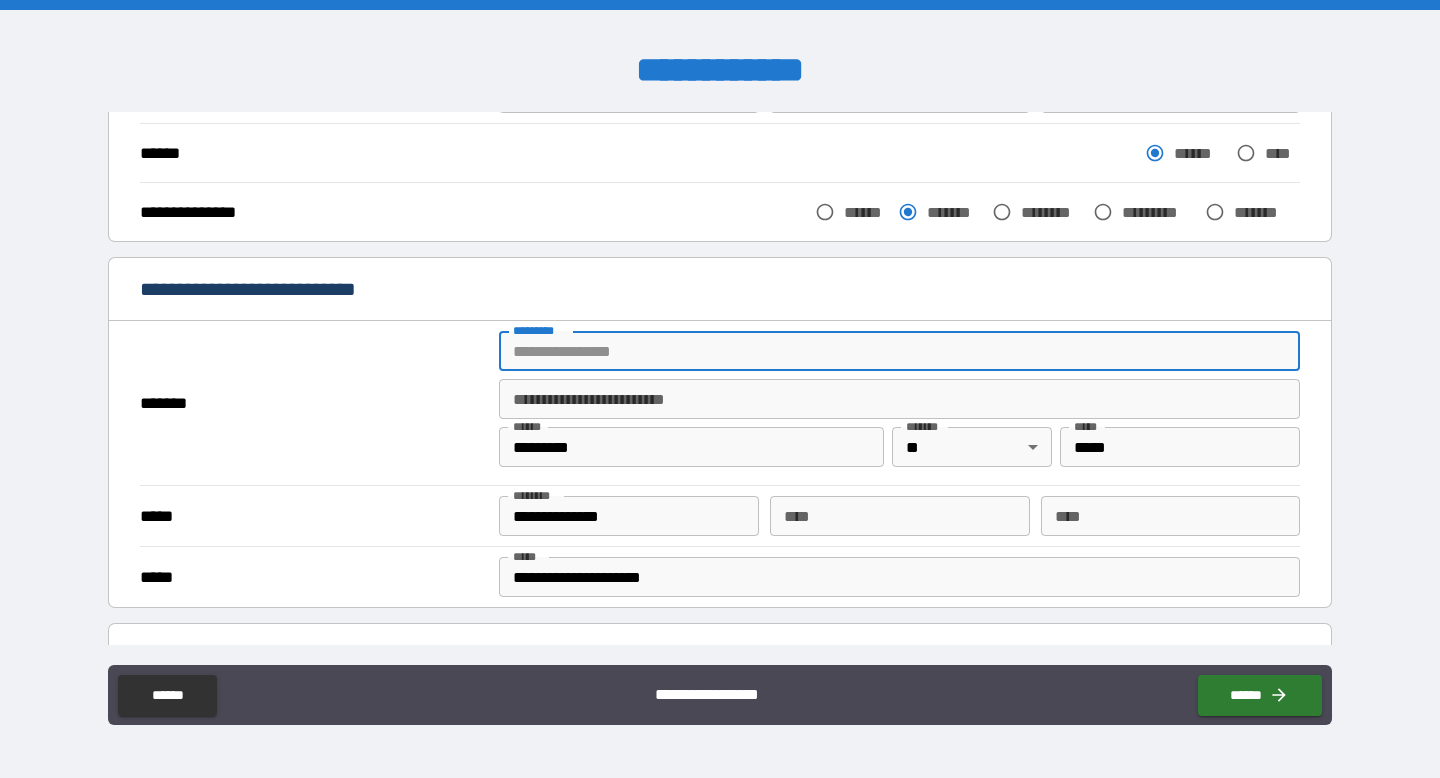 type on "**********" 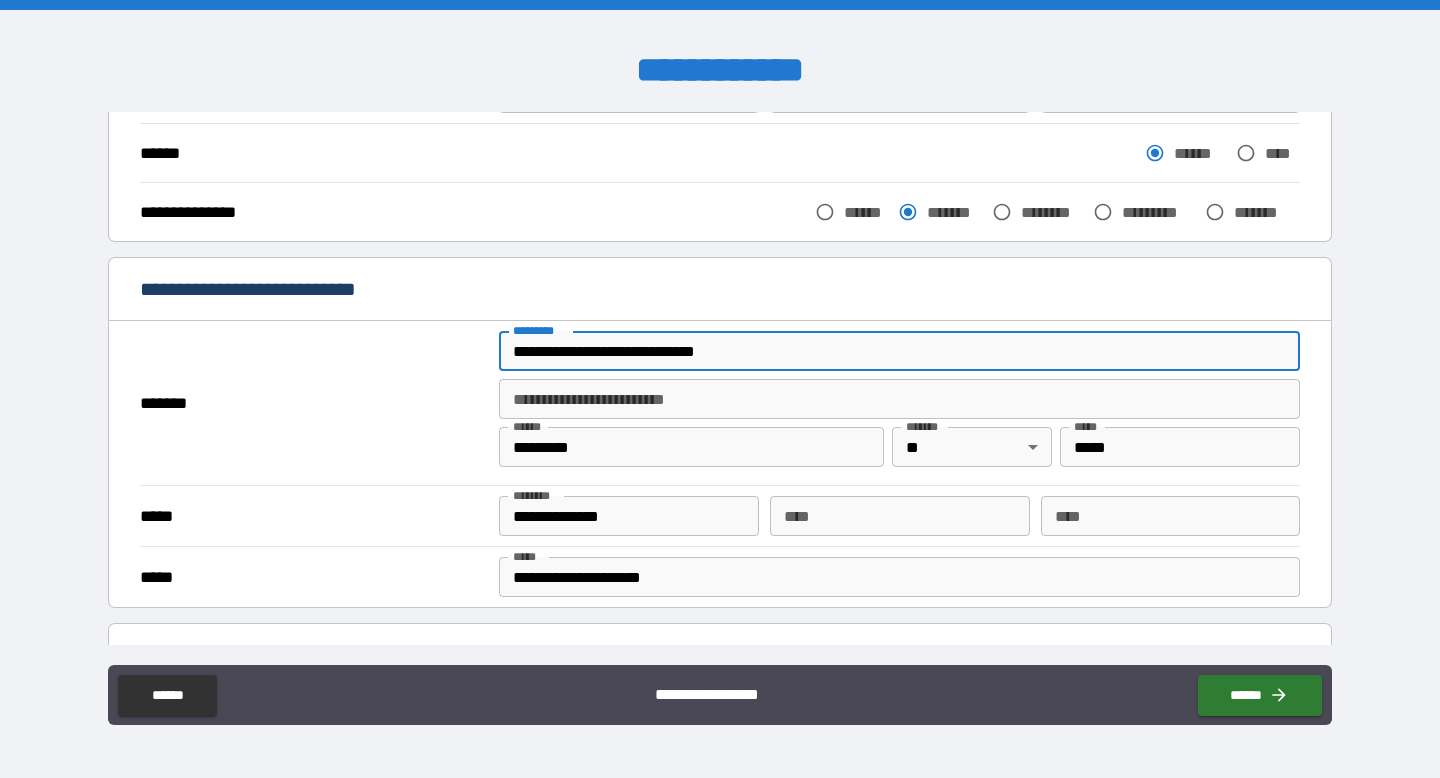 type on "*" 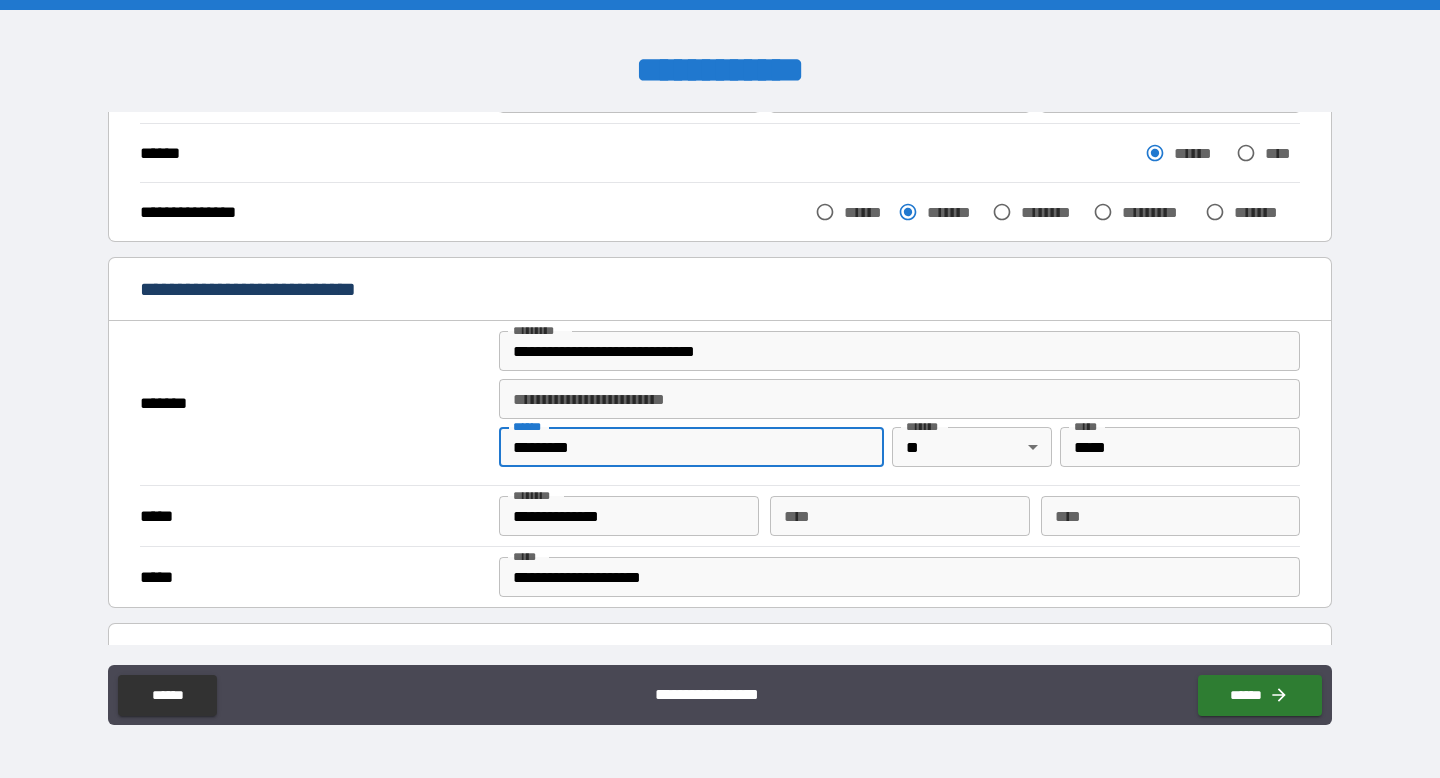 click on "*********" at bounding box center (691, 447) 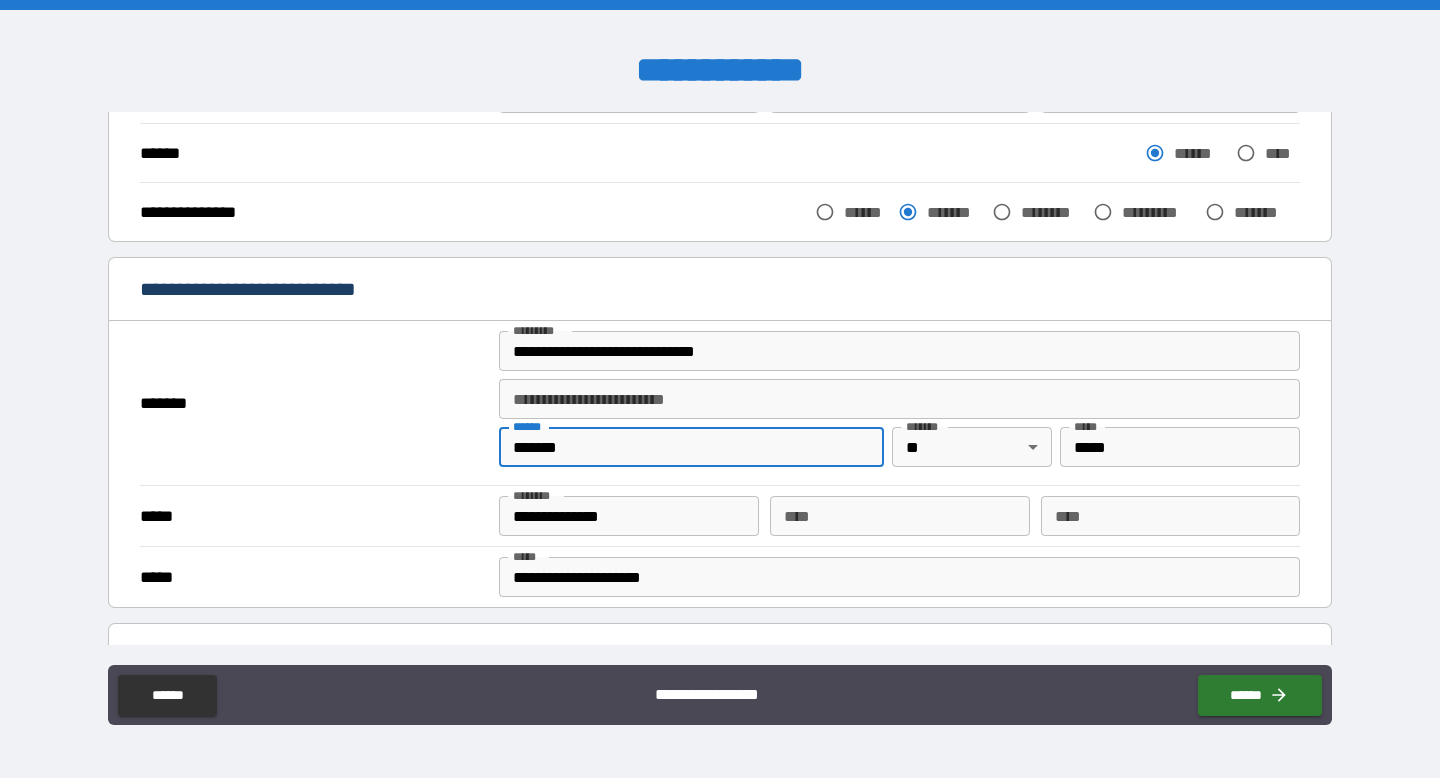 type on "*******" 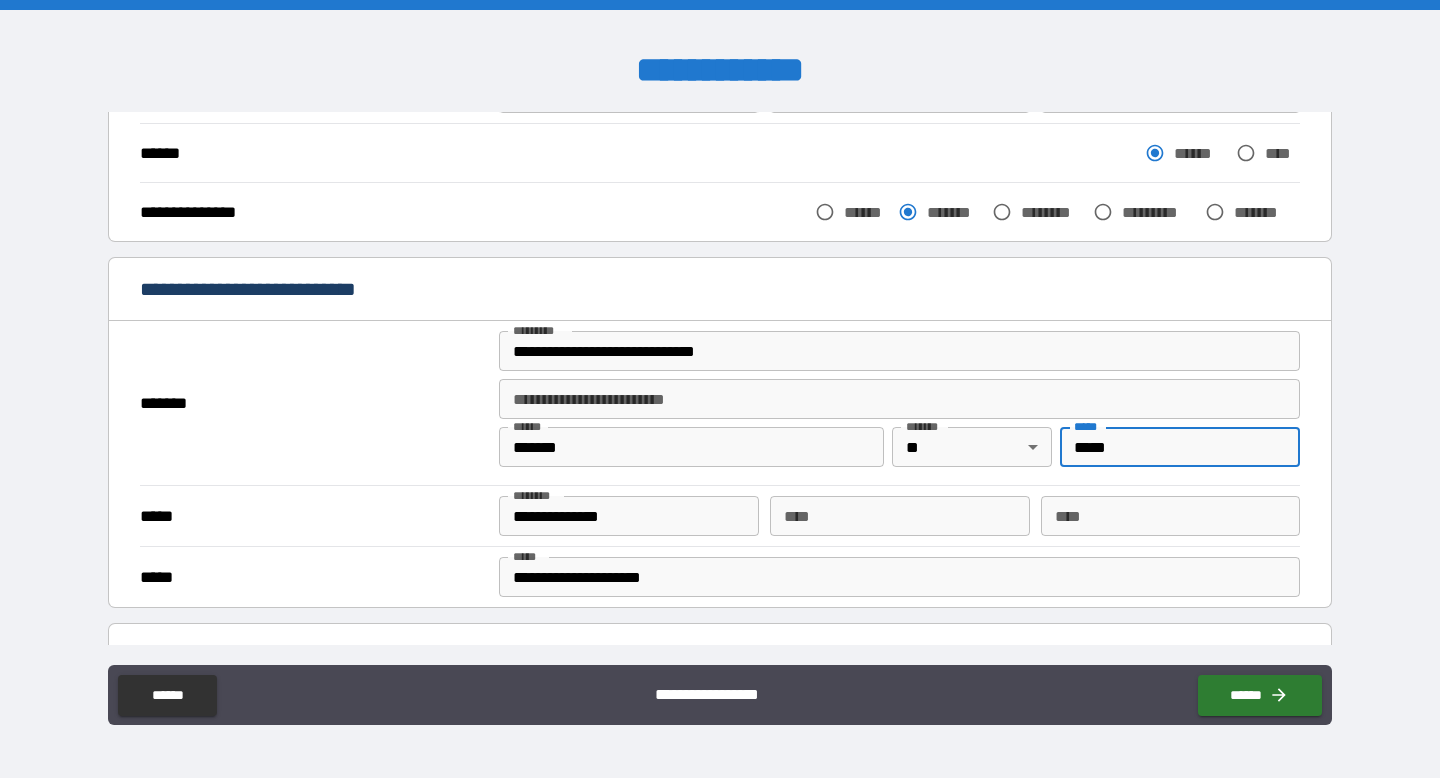 click on "*****" at bounding box center (1180, 447) 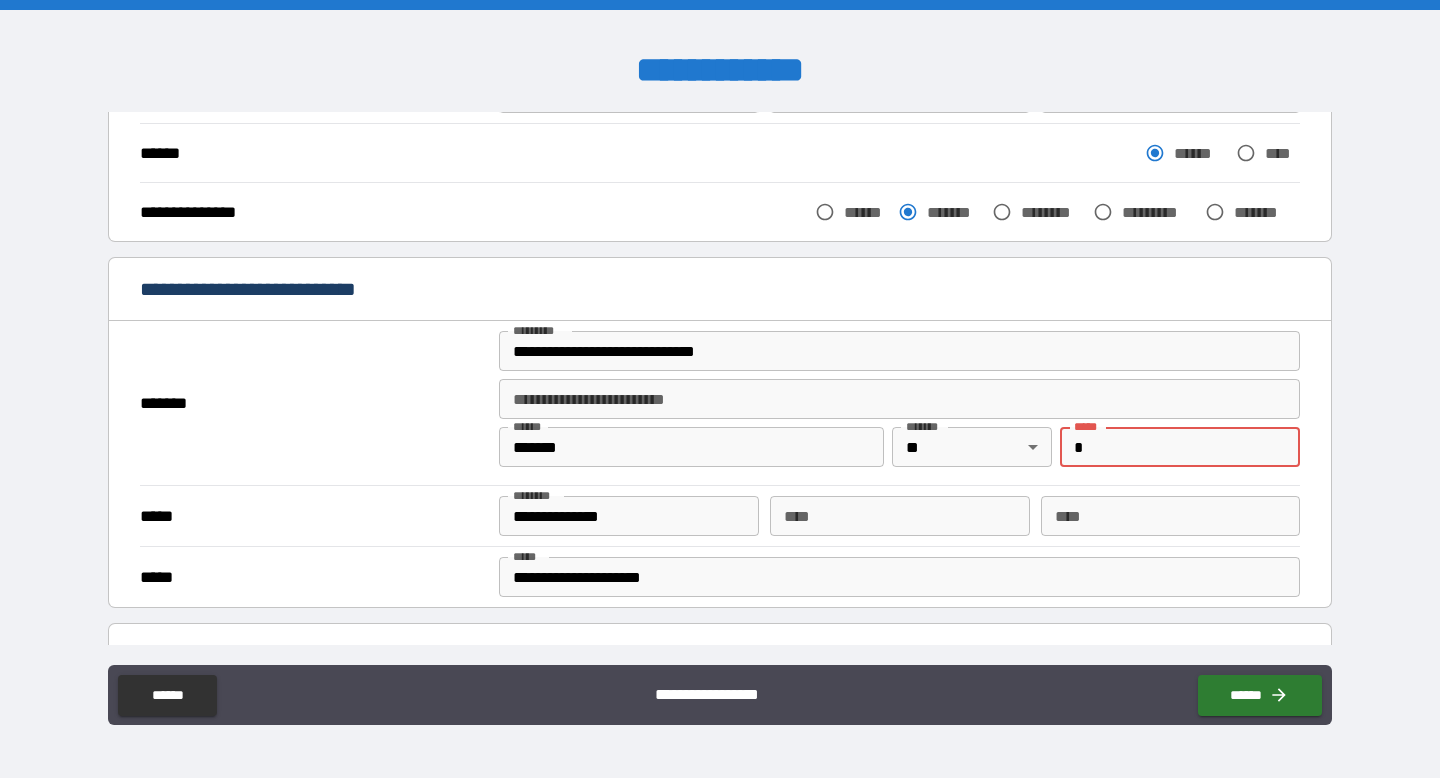 type on "*****" 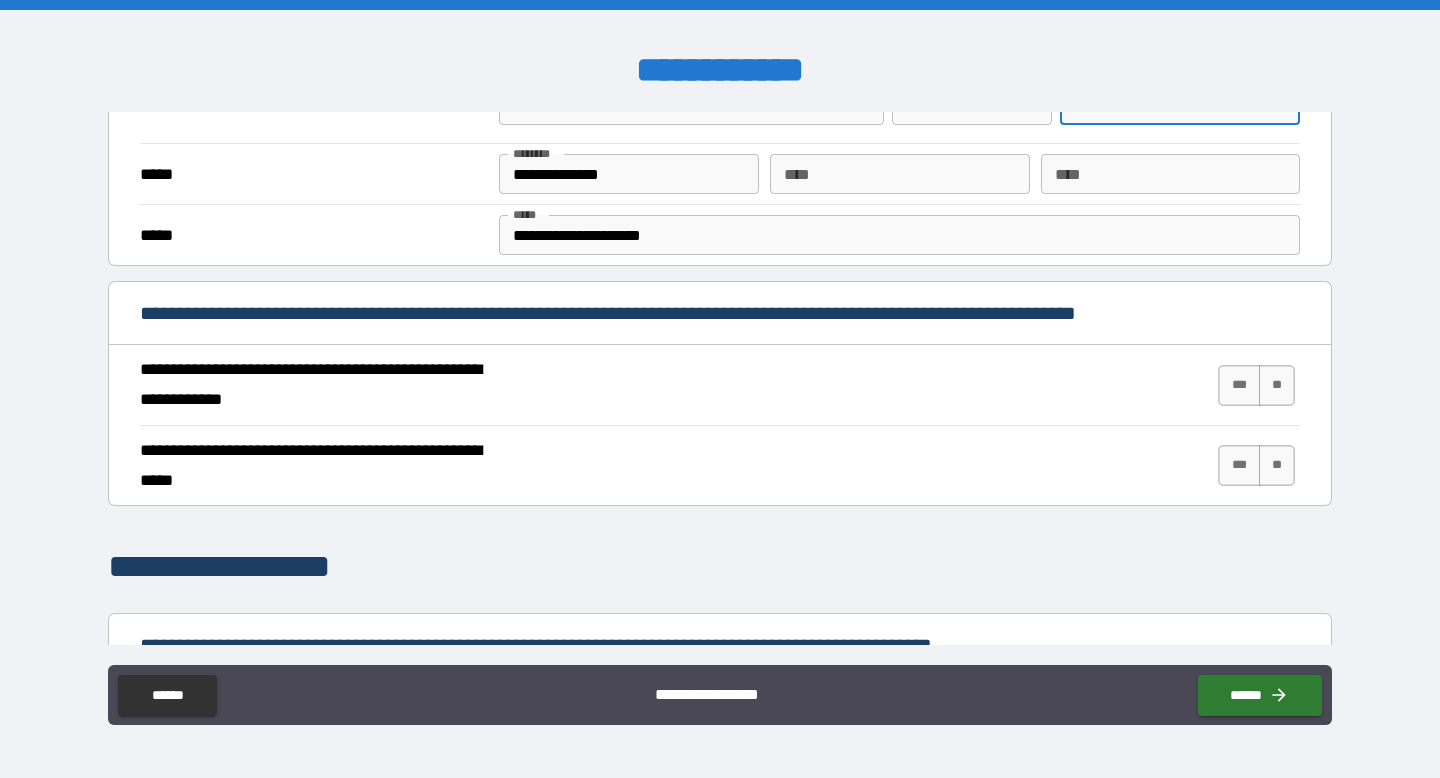 scroll, scrollTop: 594, scrollLeft: 0, axis: vertical 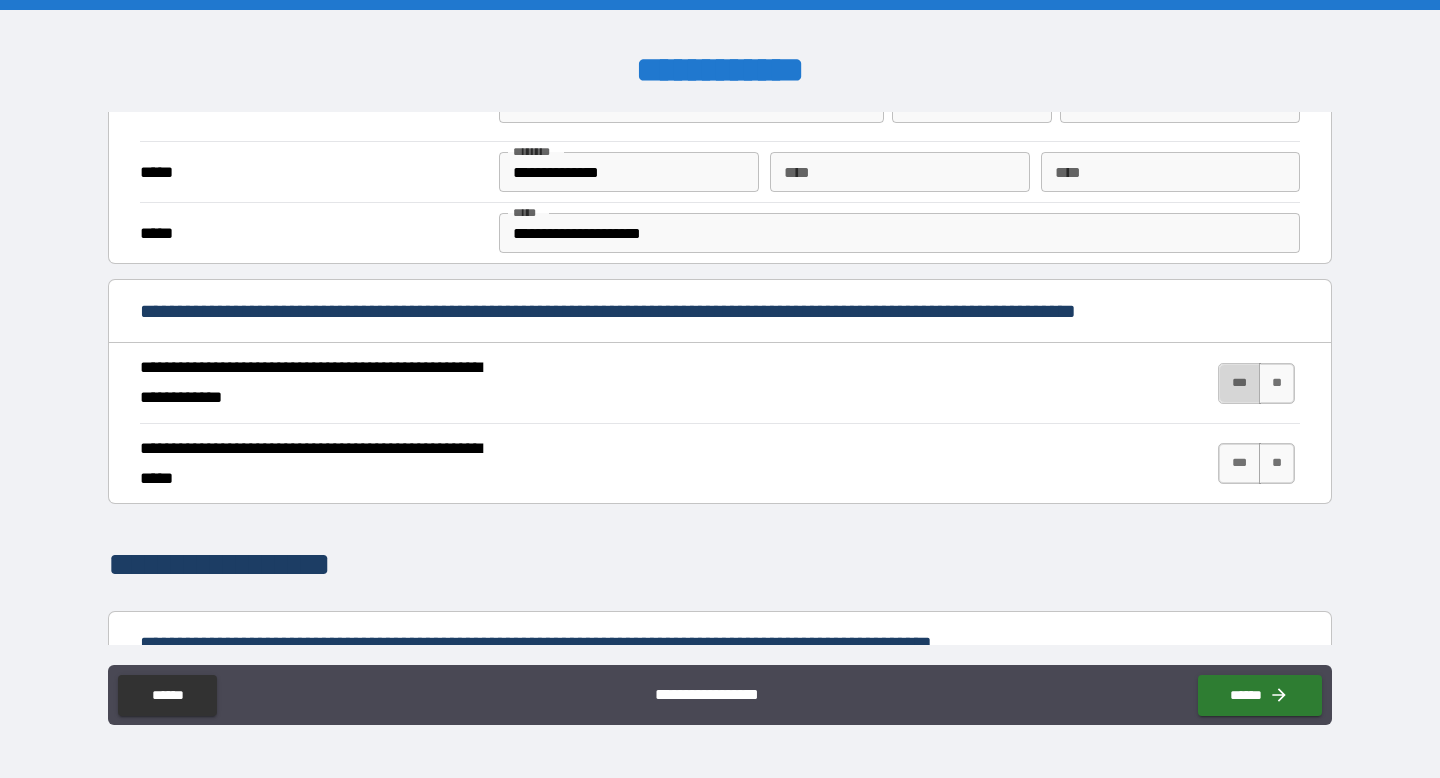 click on "***" at bounding box center (1239, 383) 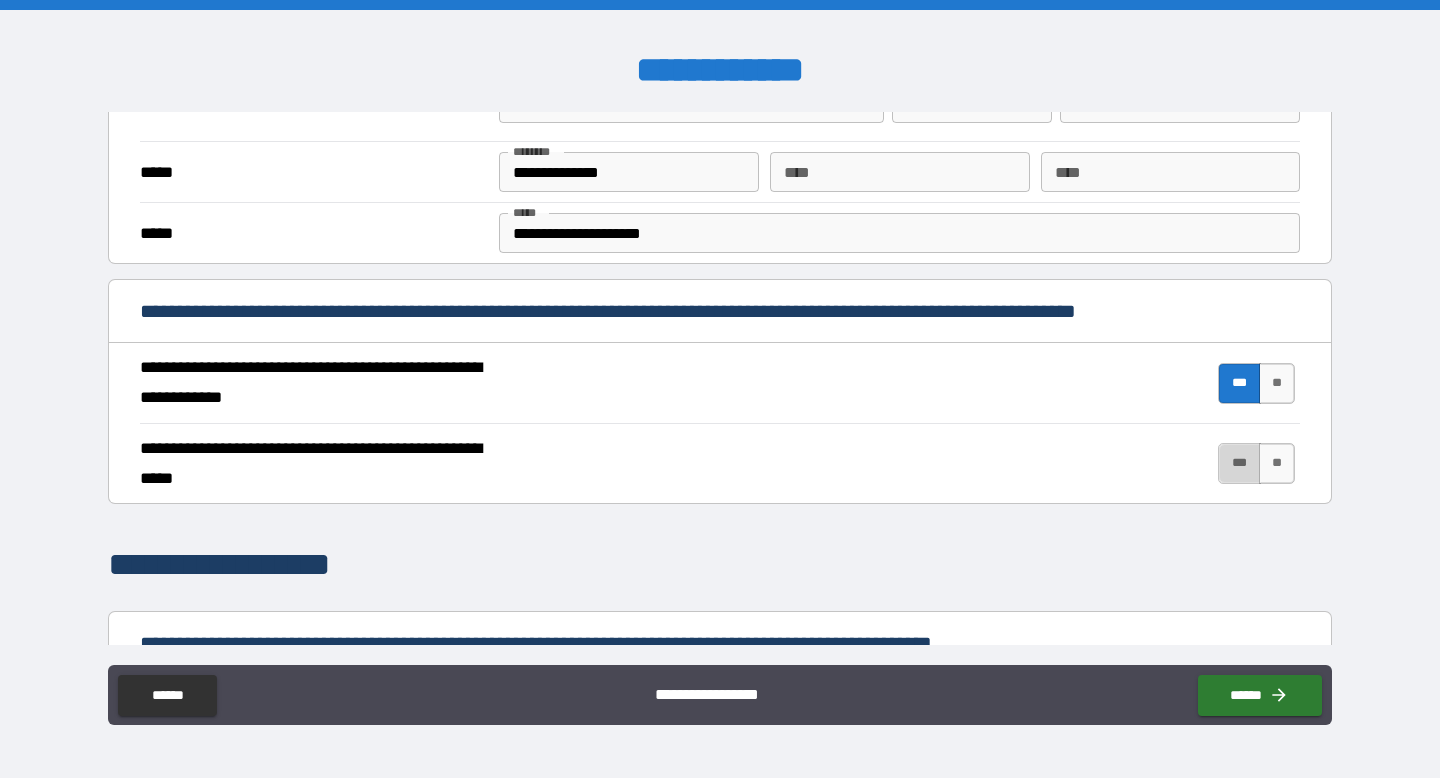 click on "***" at bounding box center (1239, 463) 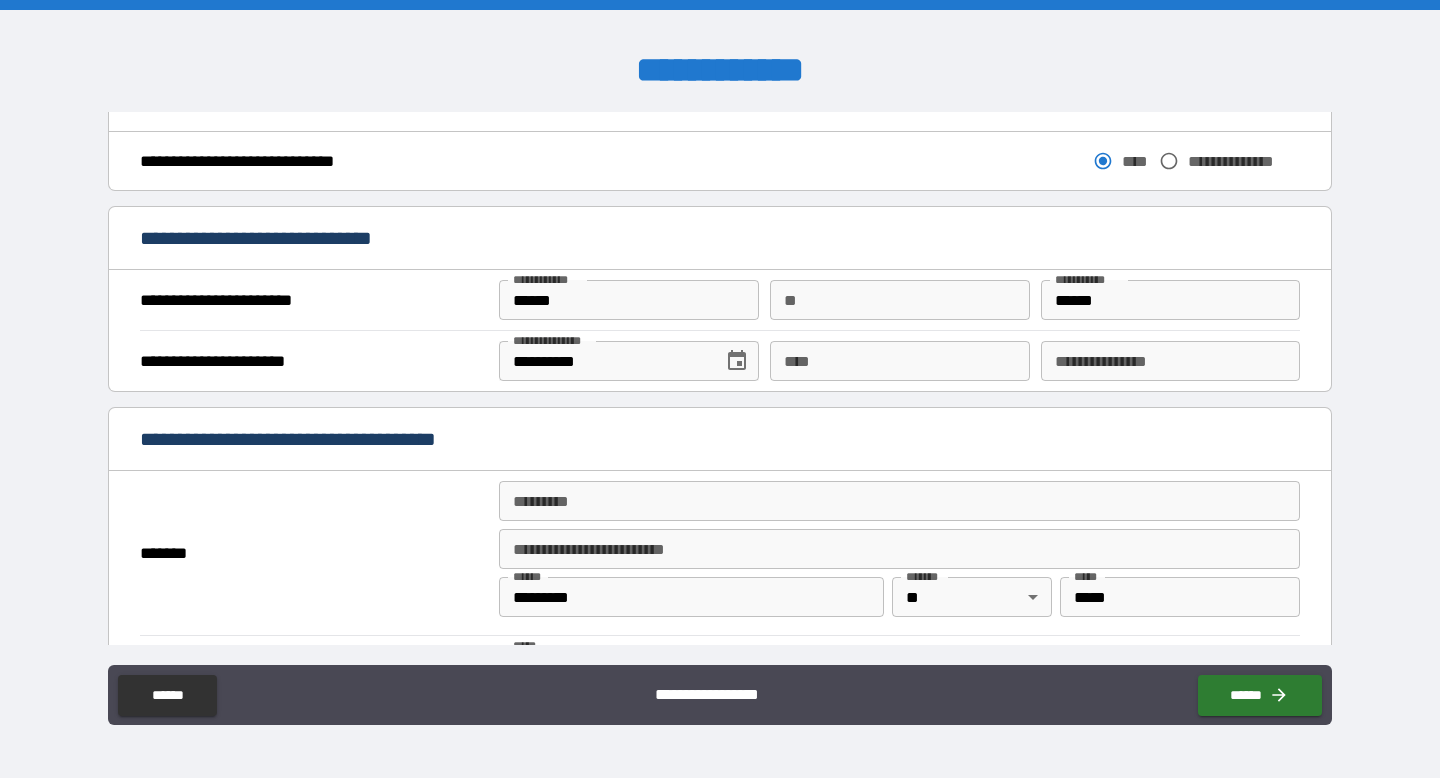 scroll, scrollTop: 1143, scrollLeft: 0, axis: vertical 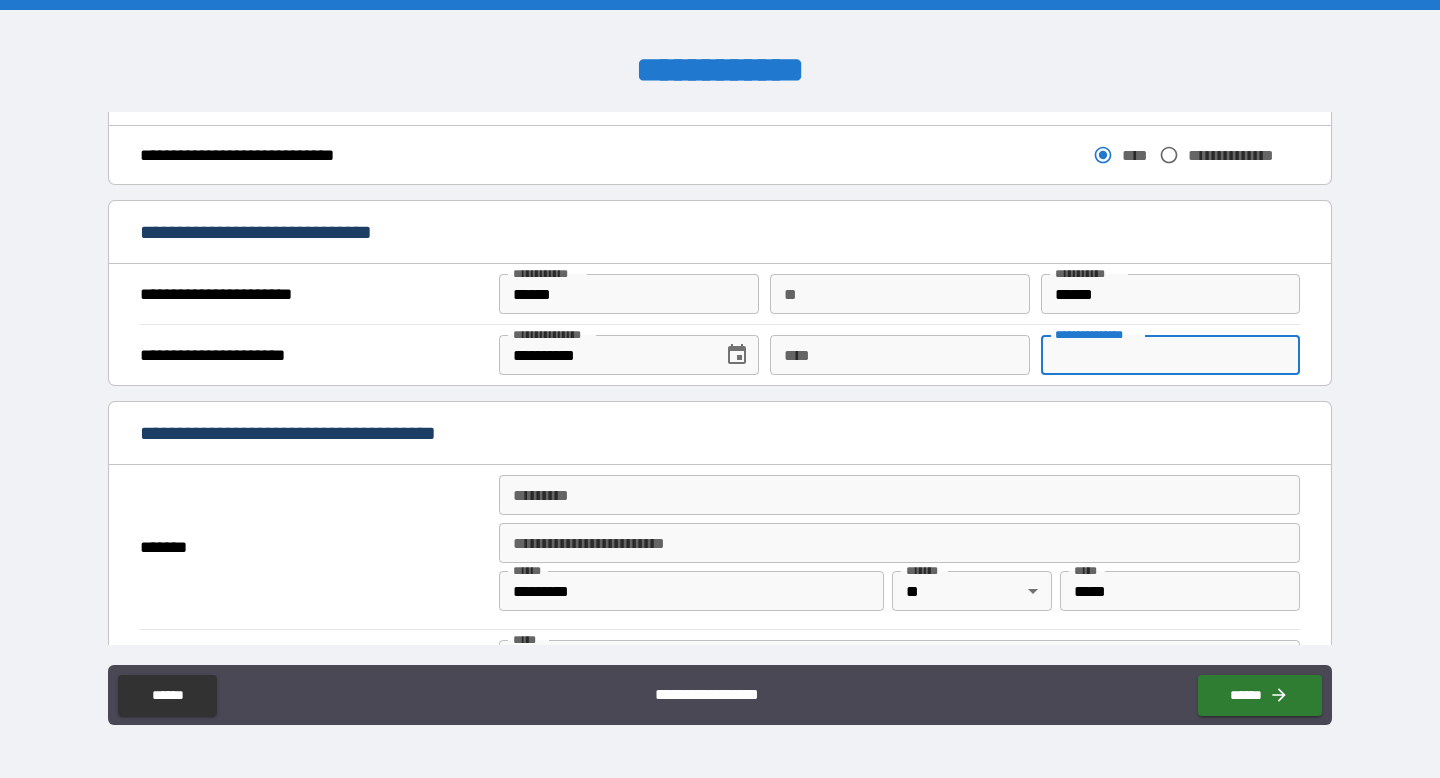 click on "**********" at bounding box center (1170, 355) 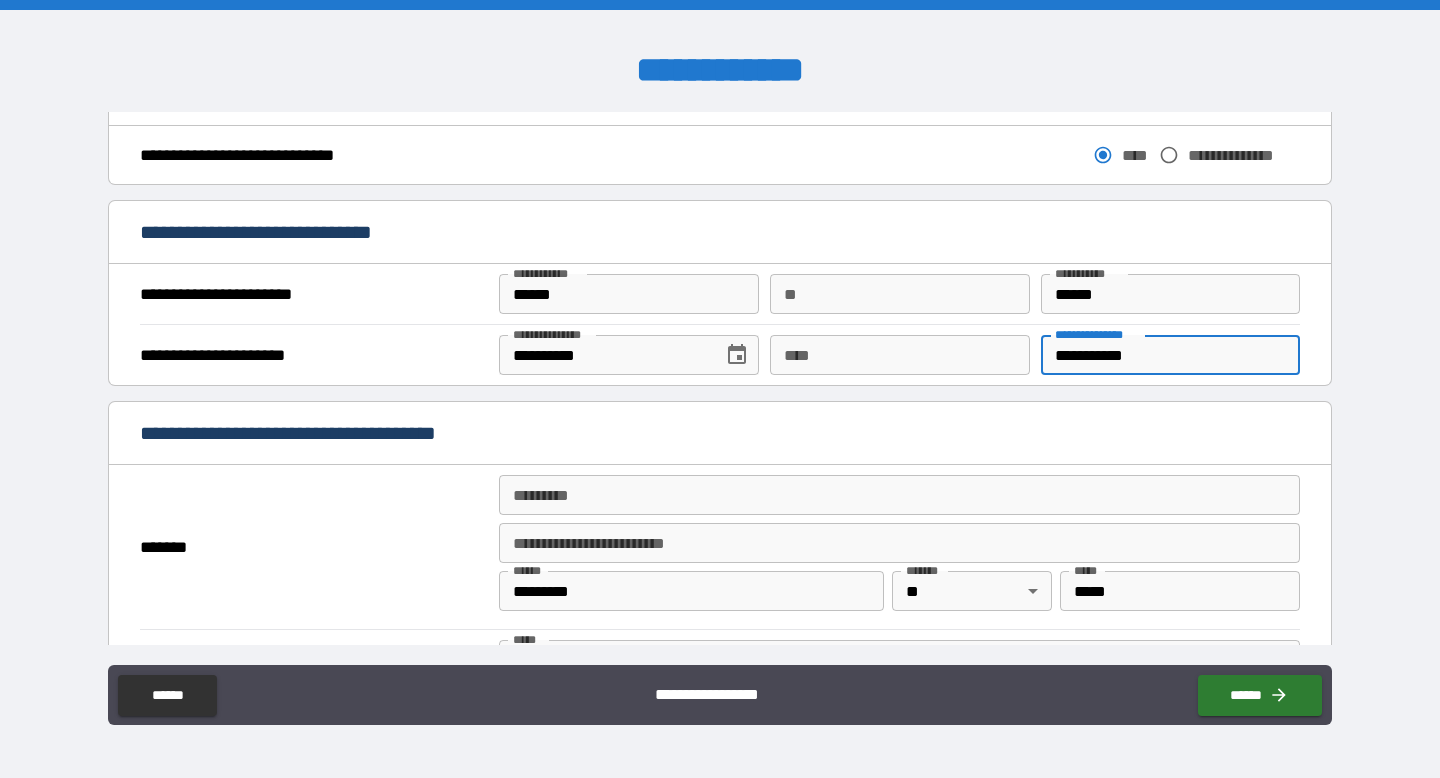 type on "**********" 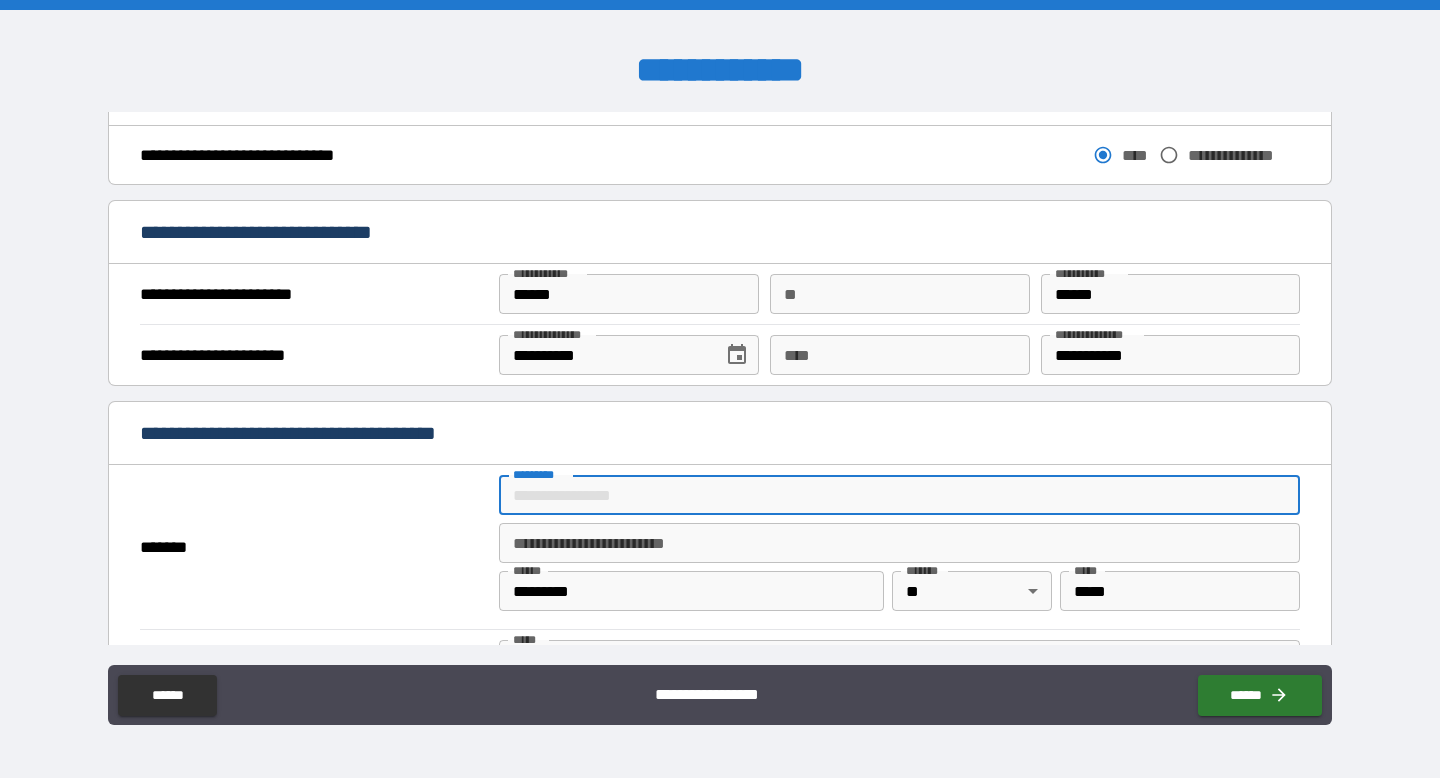 type on "**********" 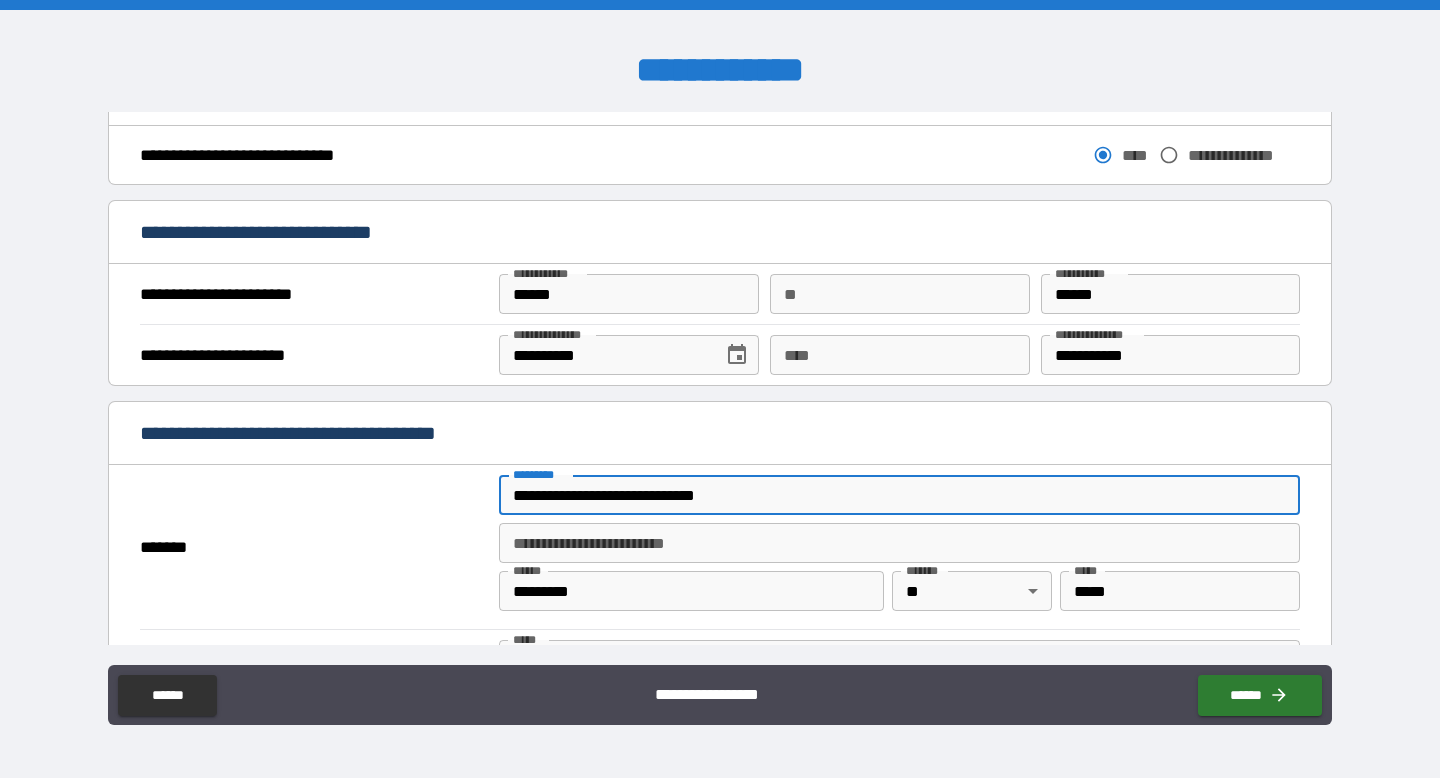 type on "*" 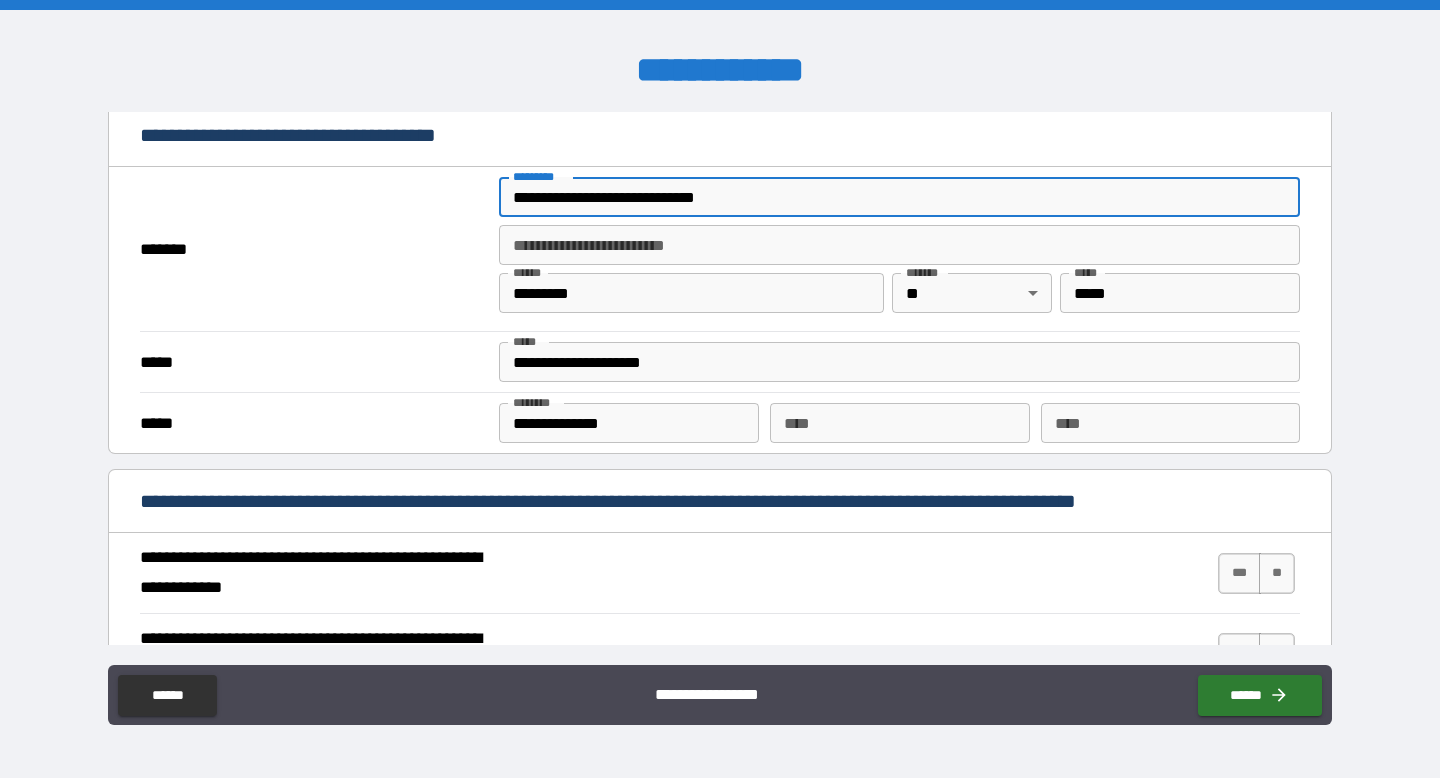 scroll, scrollTop: 1444, scrollLeft: 0, axis: vertical 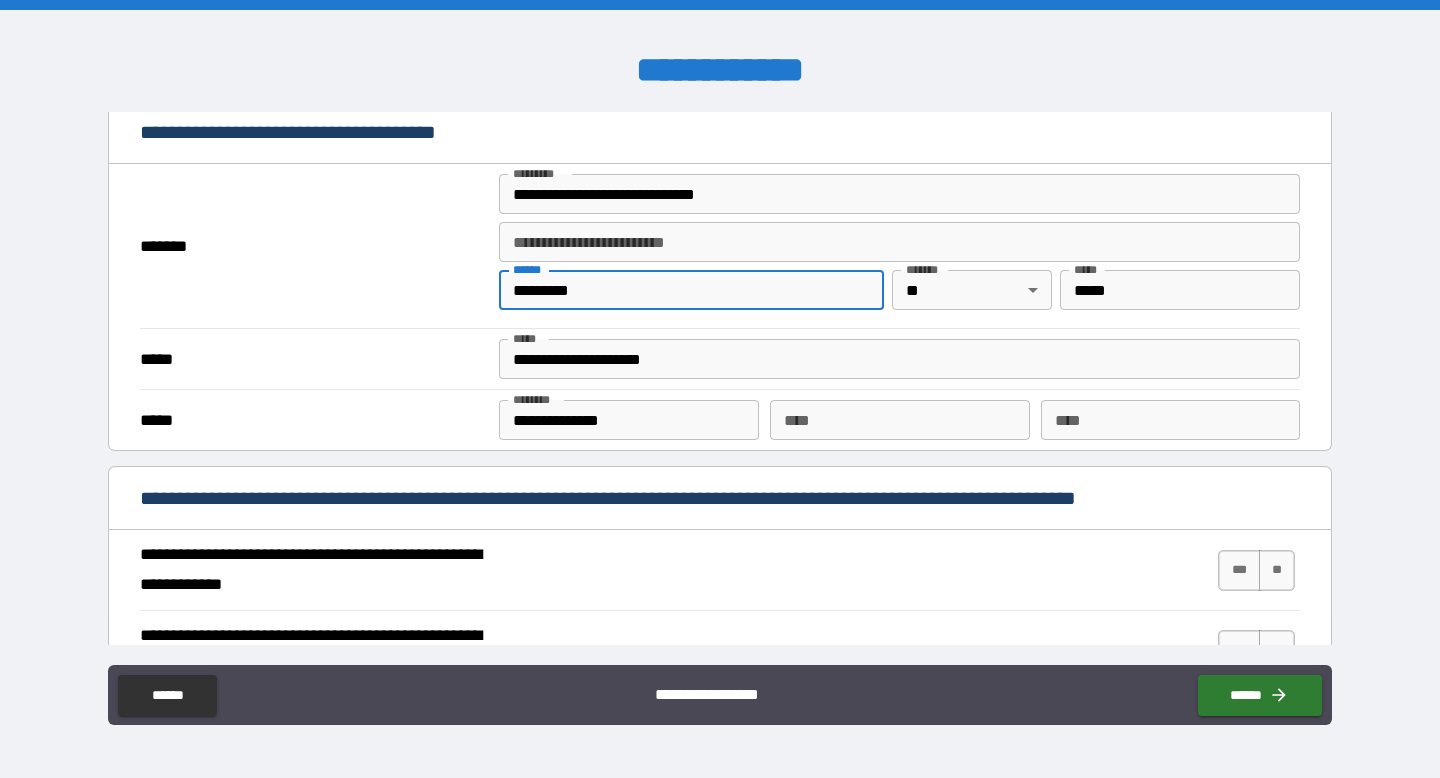click on "*********" at bounding box center [691, 290] 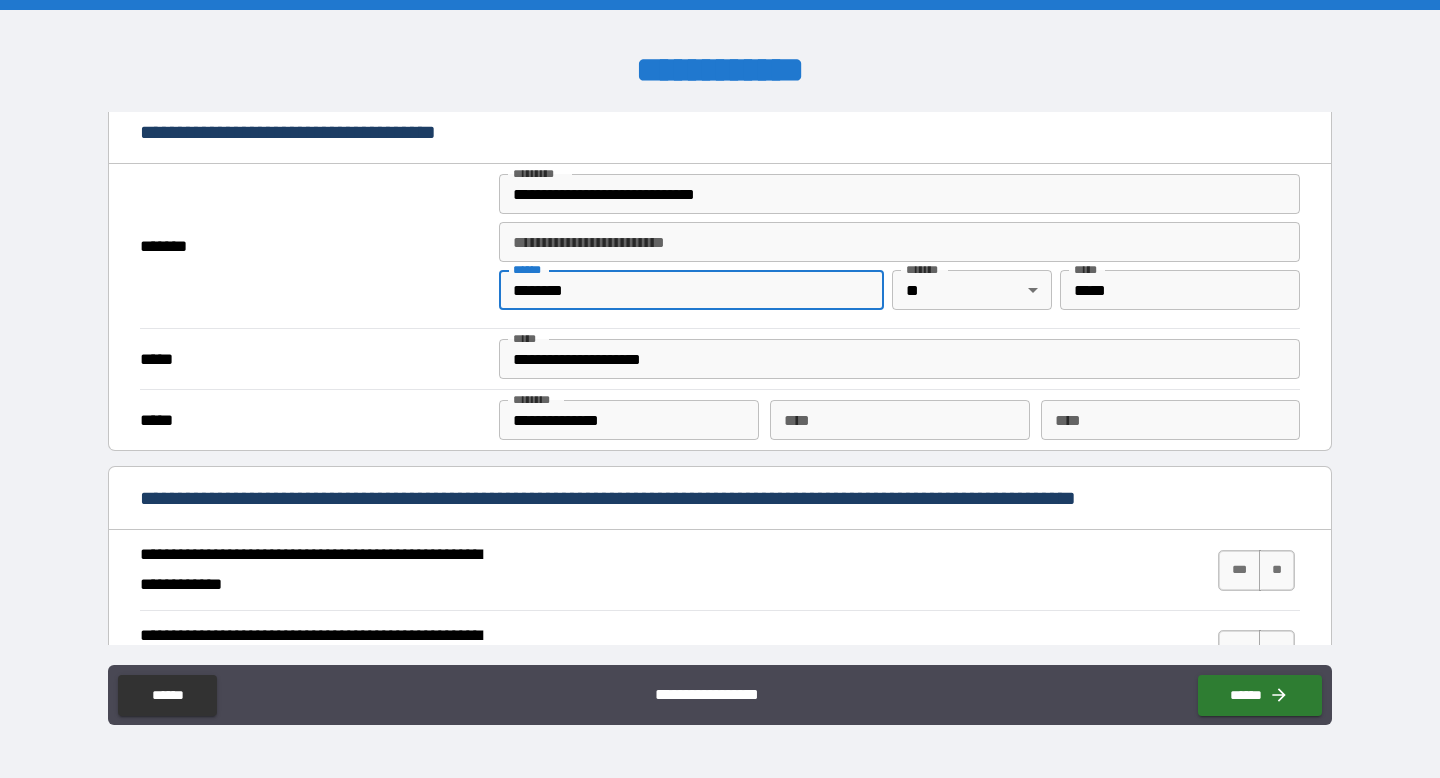 type on "*******" 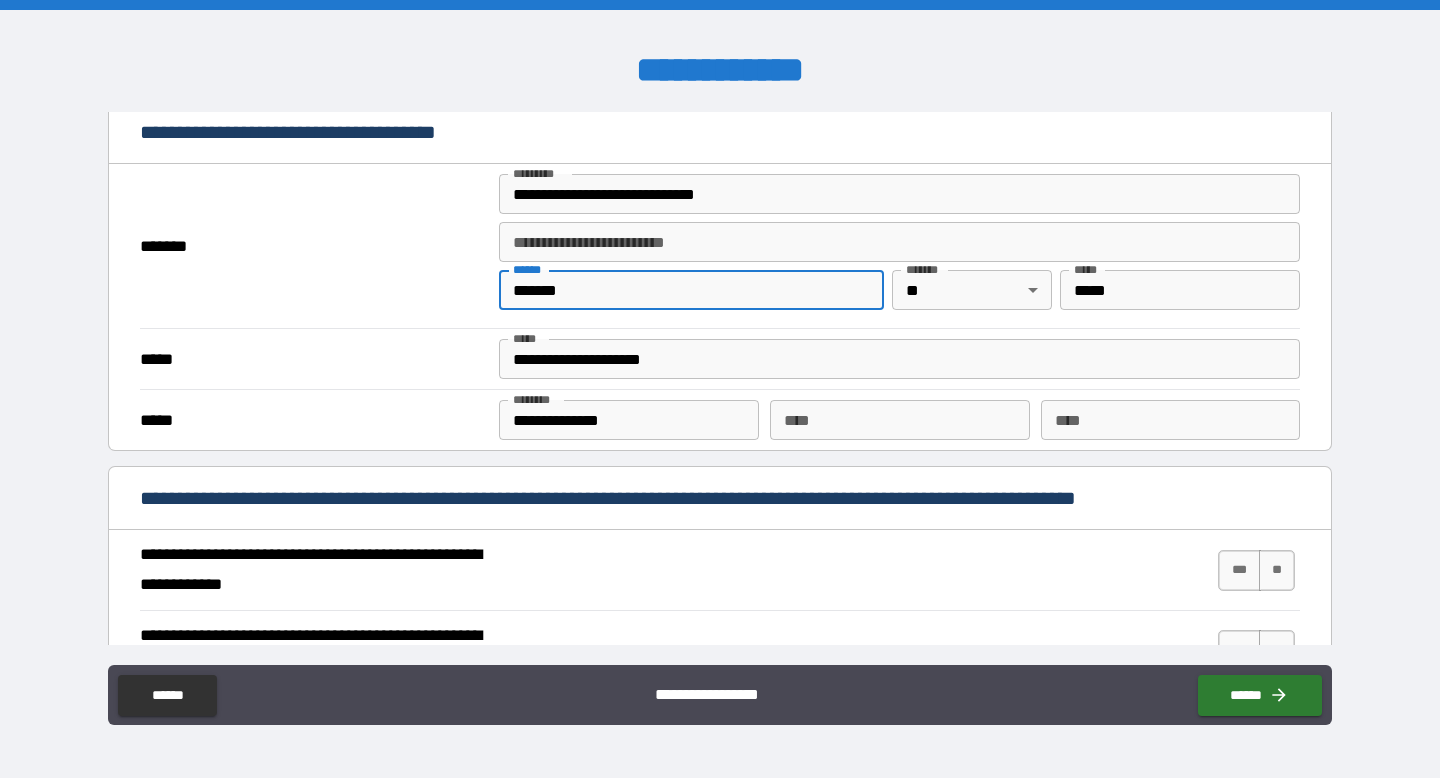 click on "*****" at bounding box center [1180, 290] 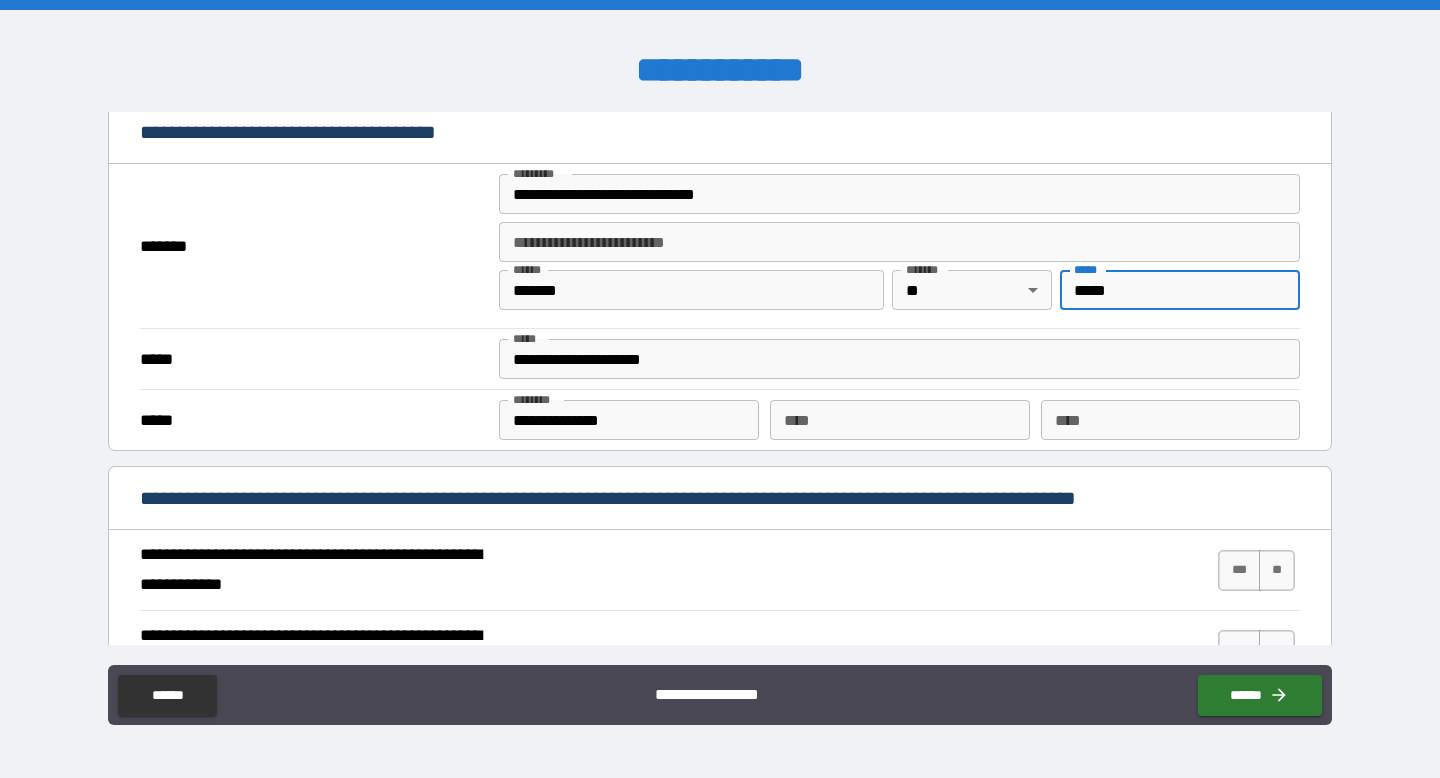 type on "*****" 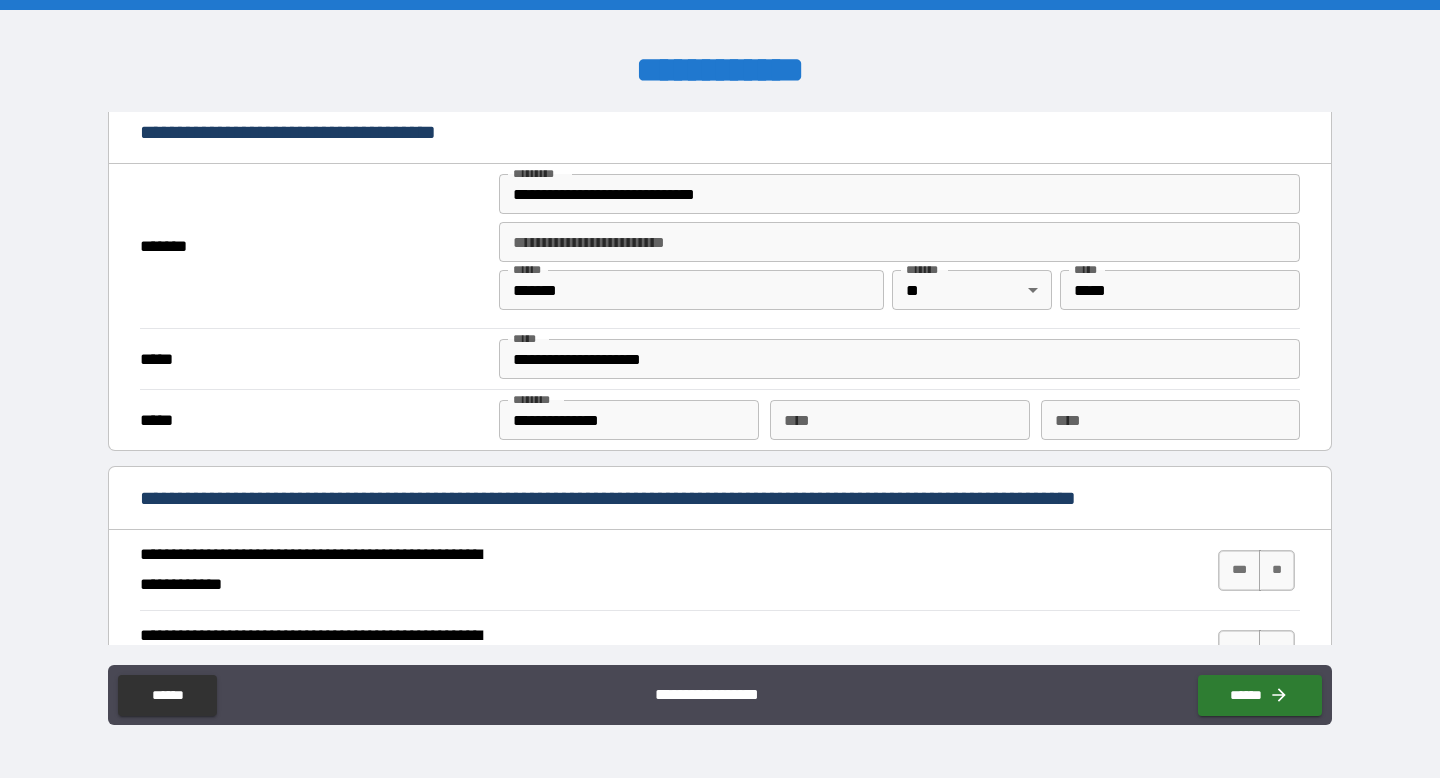 click on "**********" at bounding box center (720, 420) 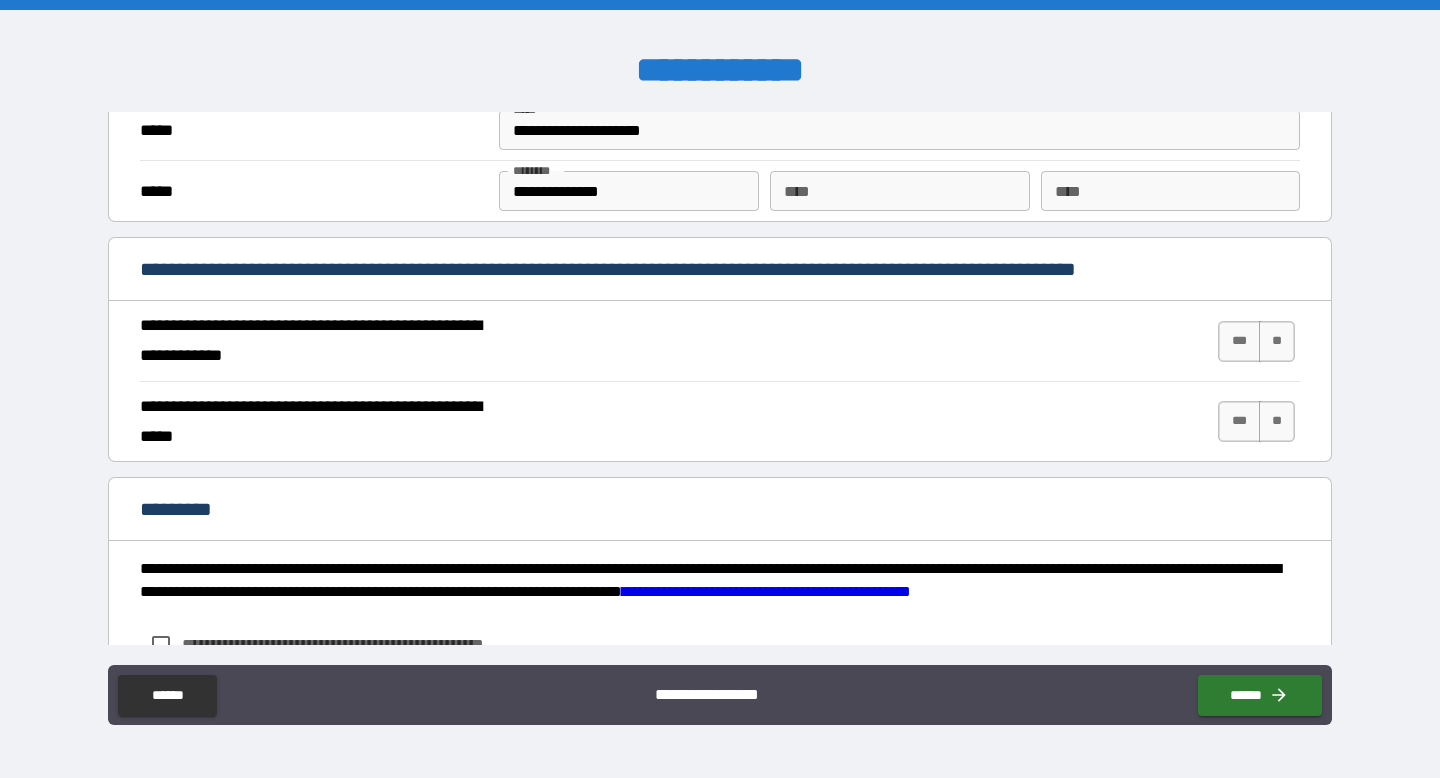 scroll, scrollTop: 1676, scrollLeft: 0, axis: vertical 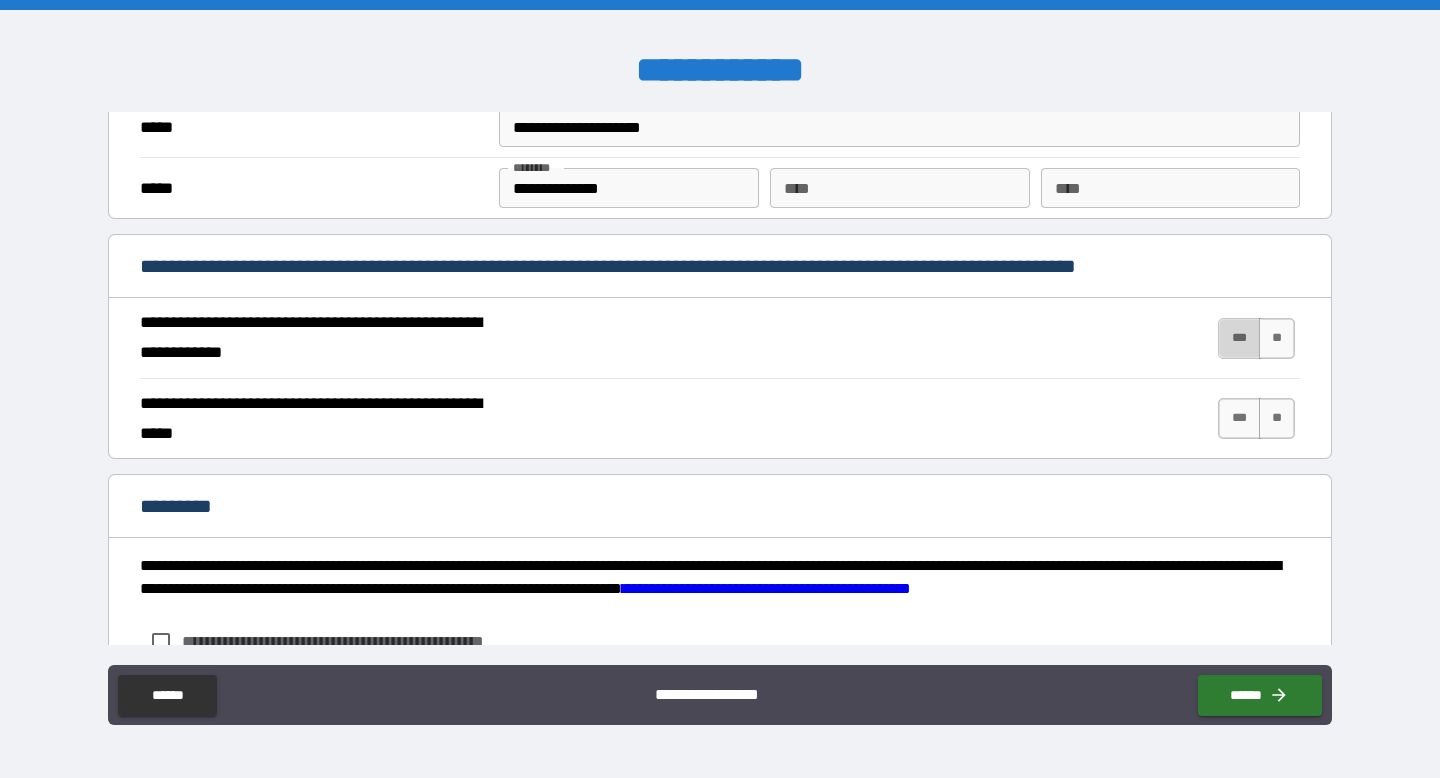 click on "***" at bounding box center (1239, 338) 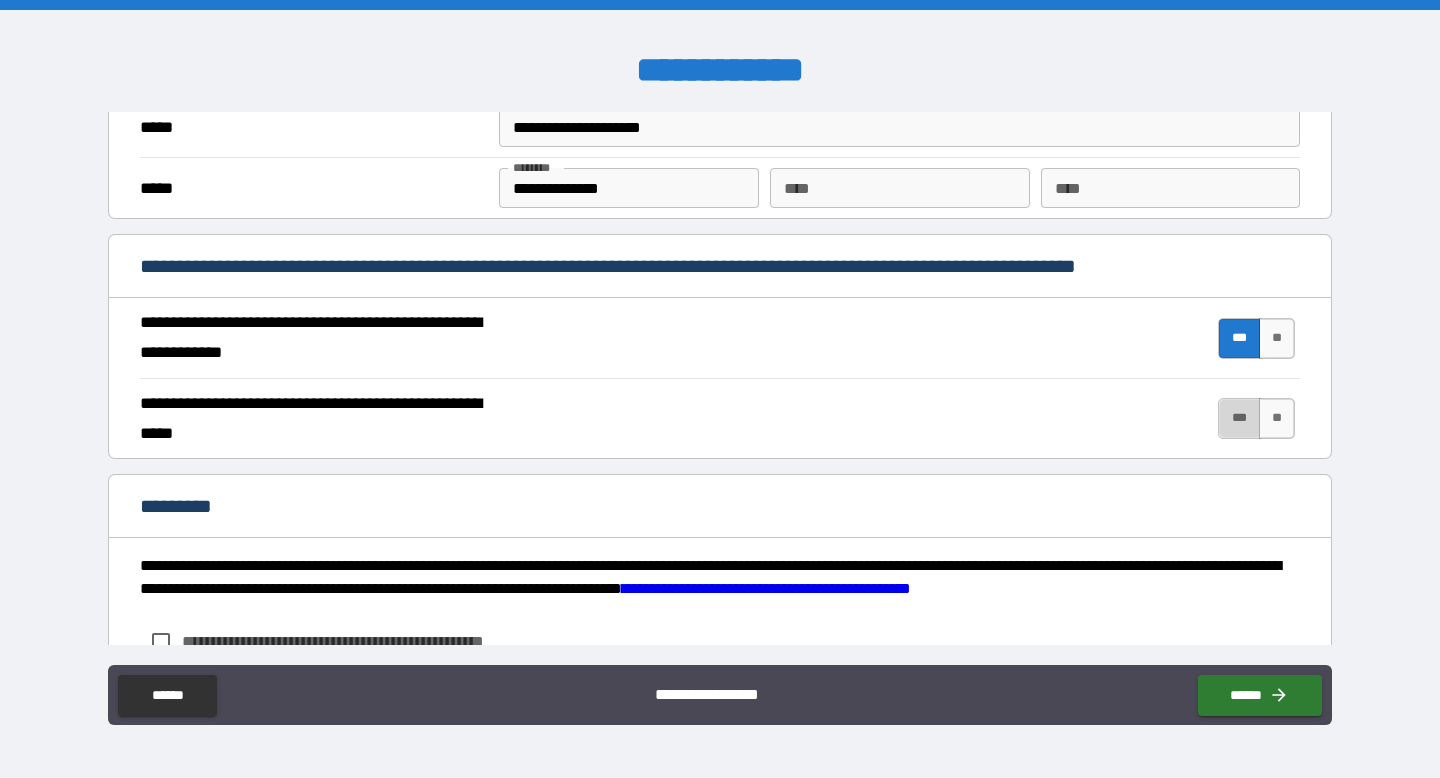 click on "***" at bounding box center [1239, 418] 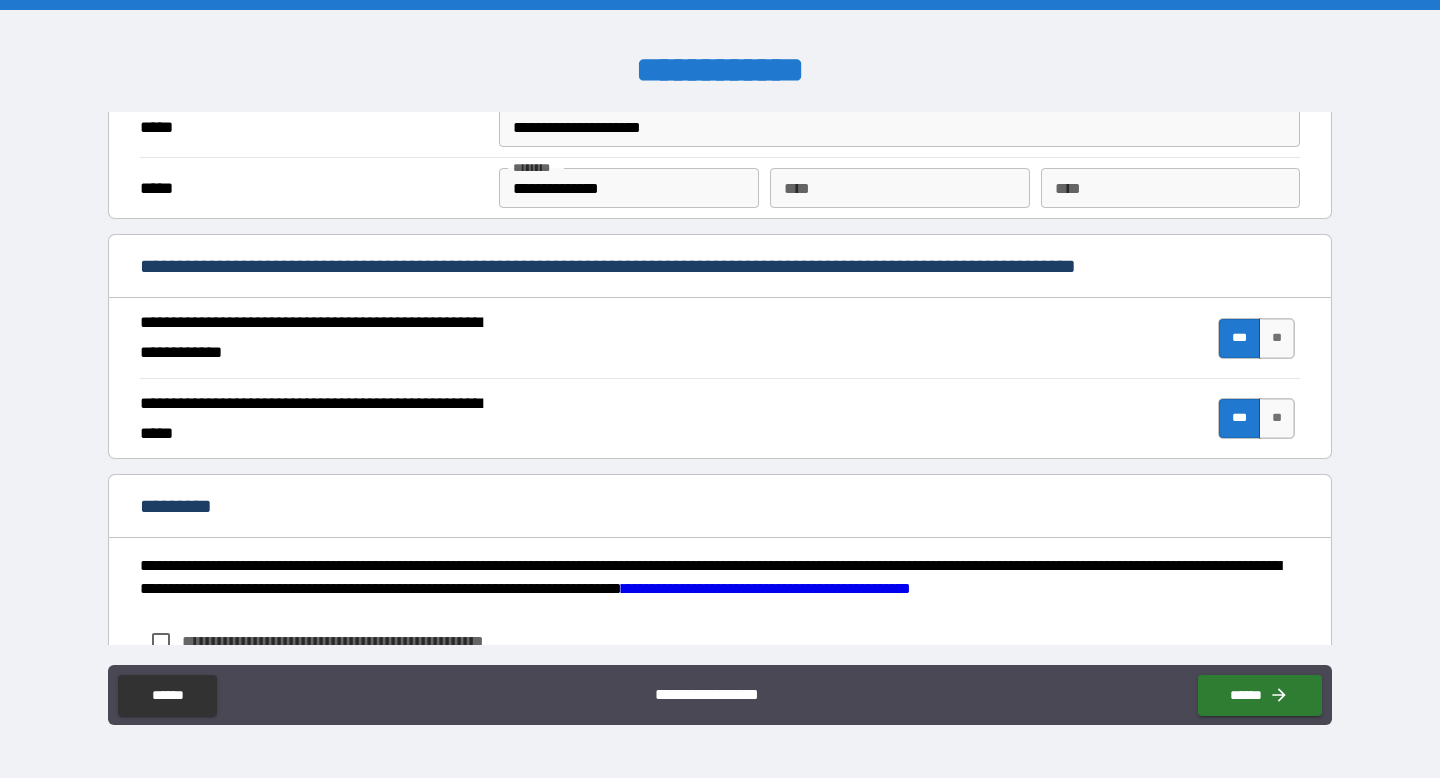scroll, scrollTop: 1826, scrollLeft: 0, axis: vertical 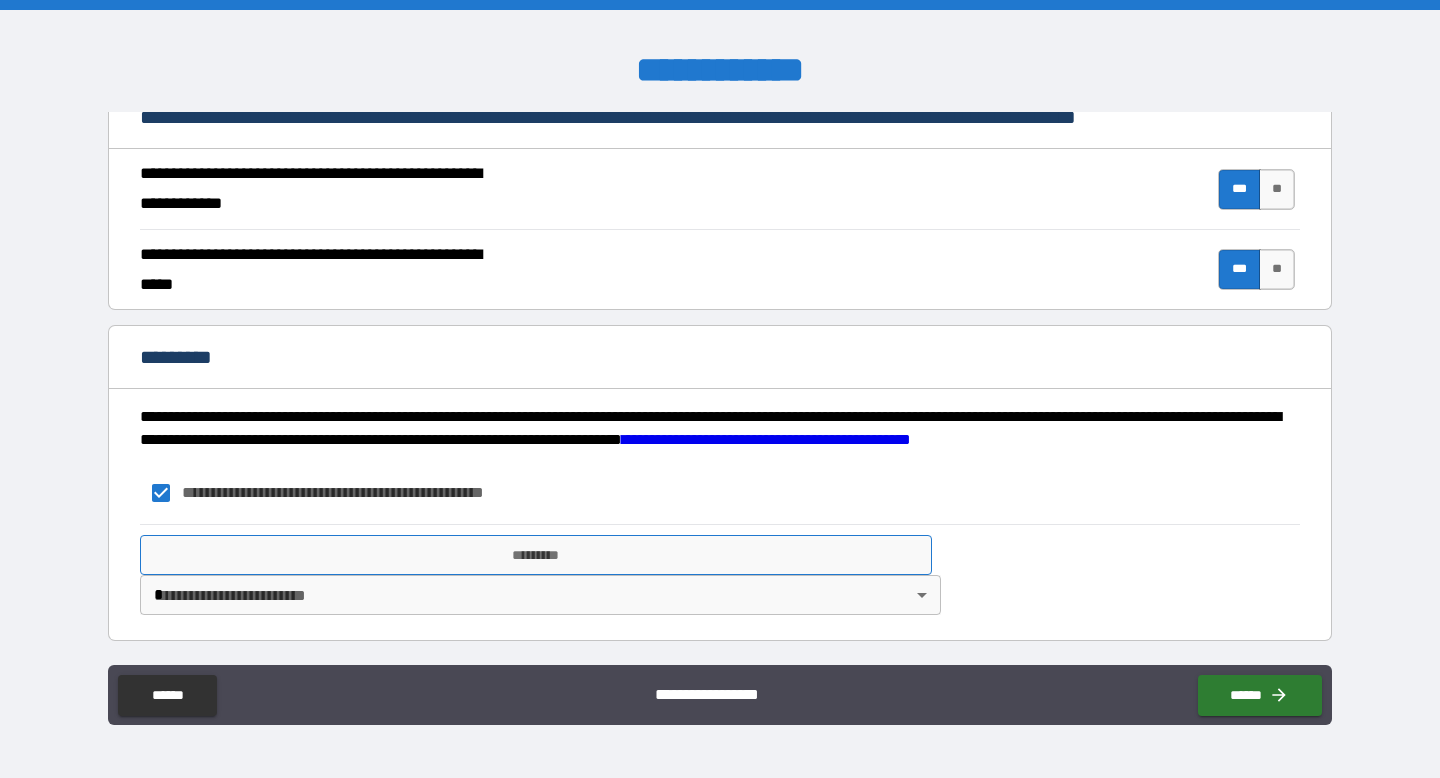 click on "*********" at bounding box center [536, 555] 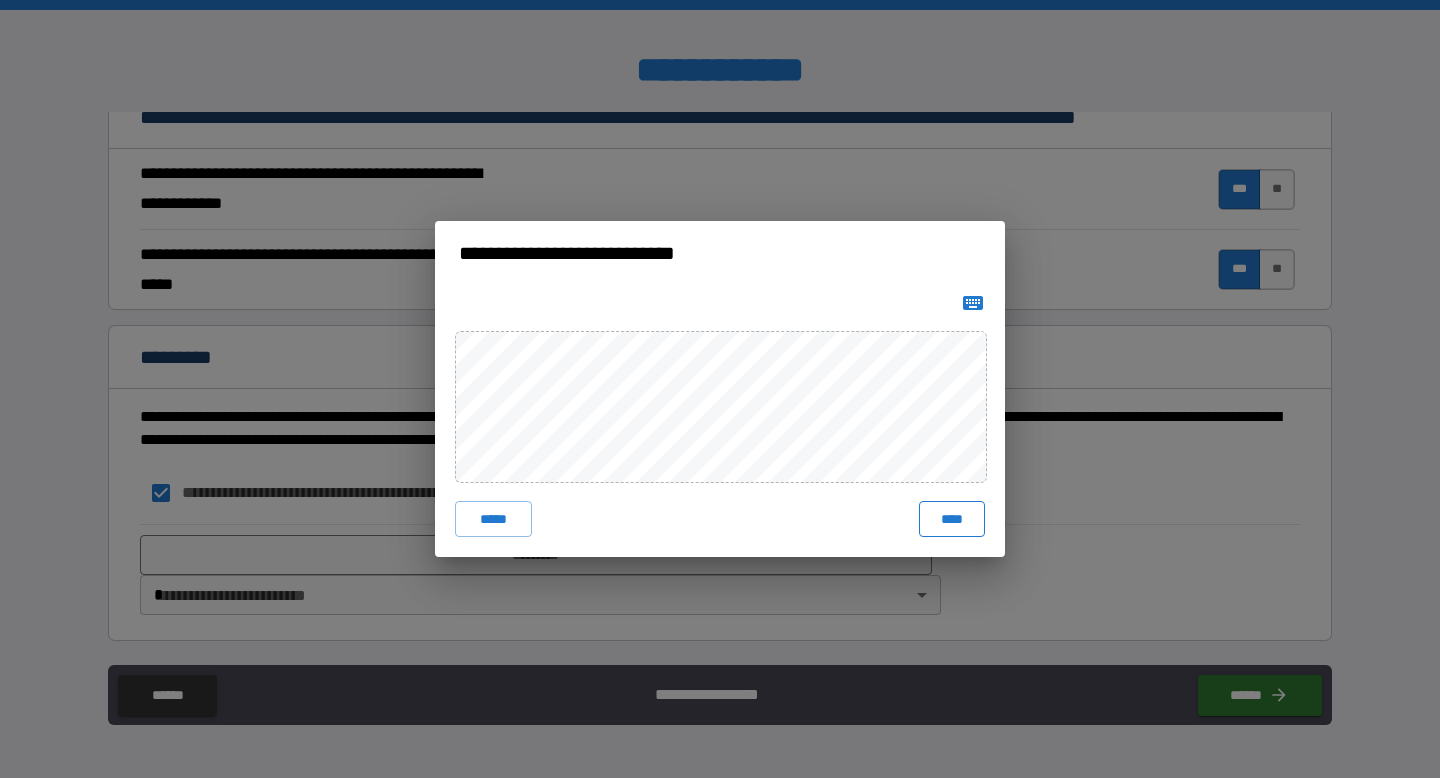 click on "****" at bounding box center (952, 519) 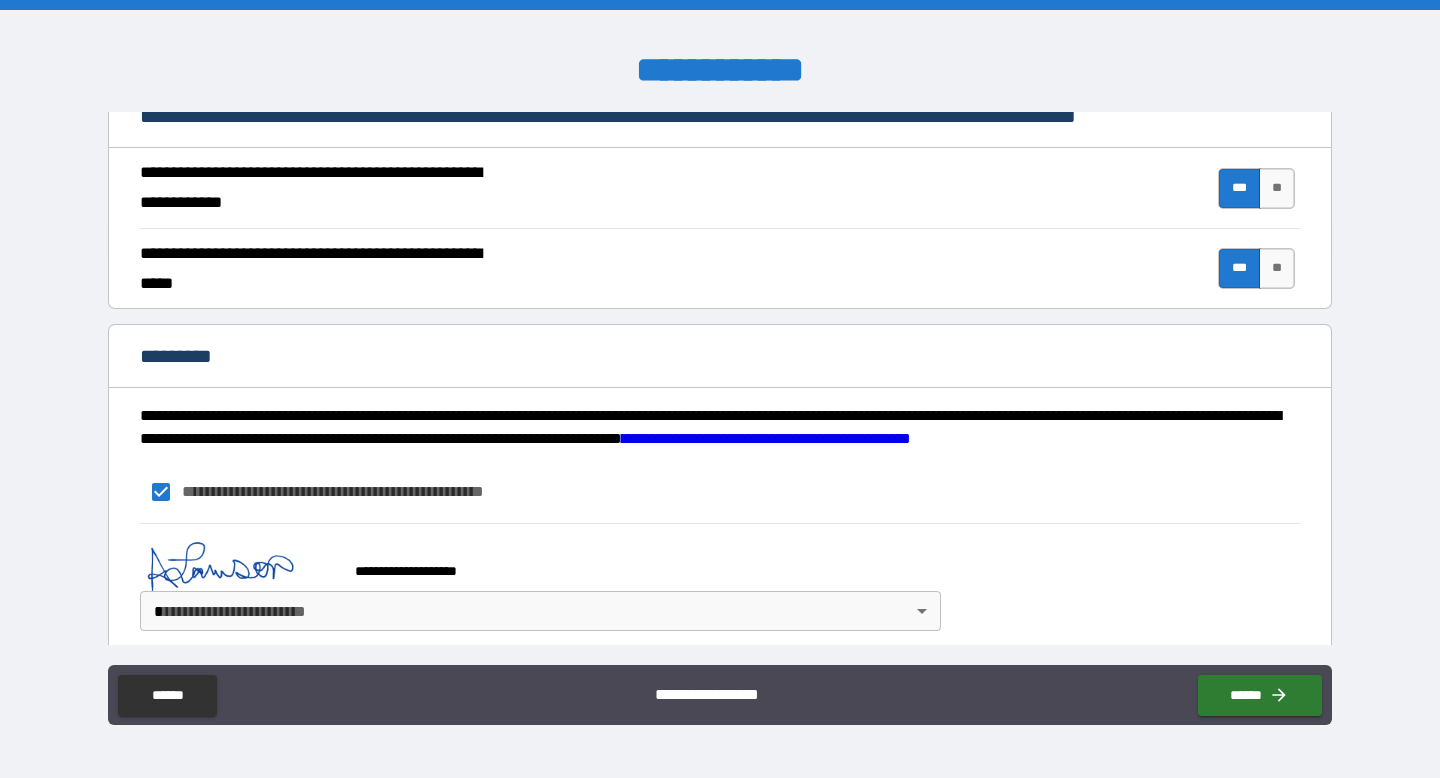 scroll, scrollTop: 1843, scrollLeft: 0, axis: vertical 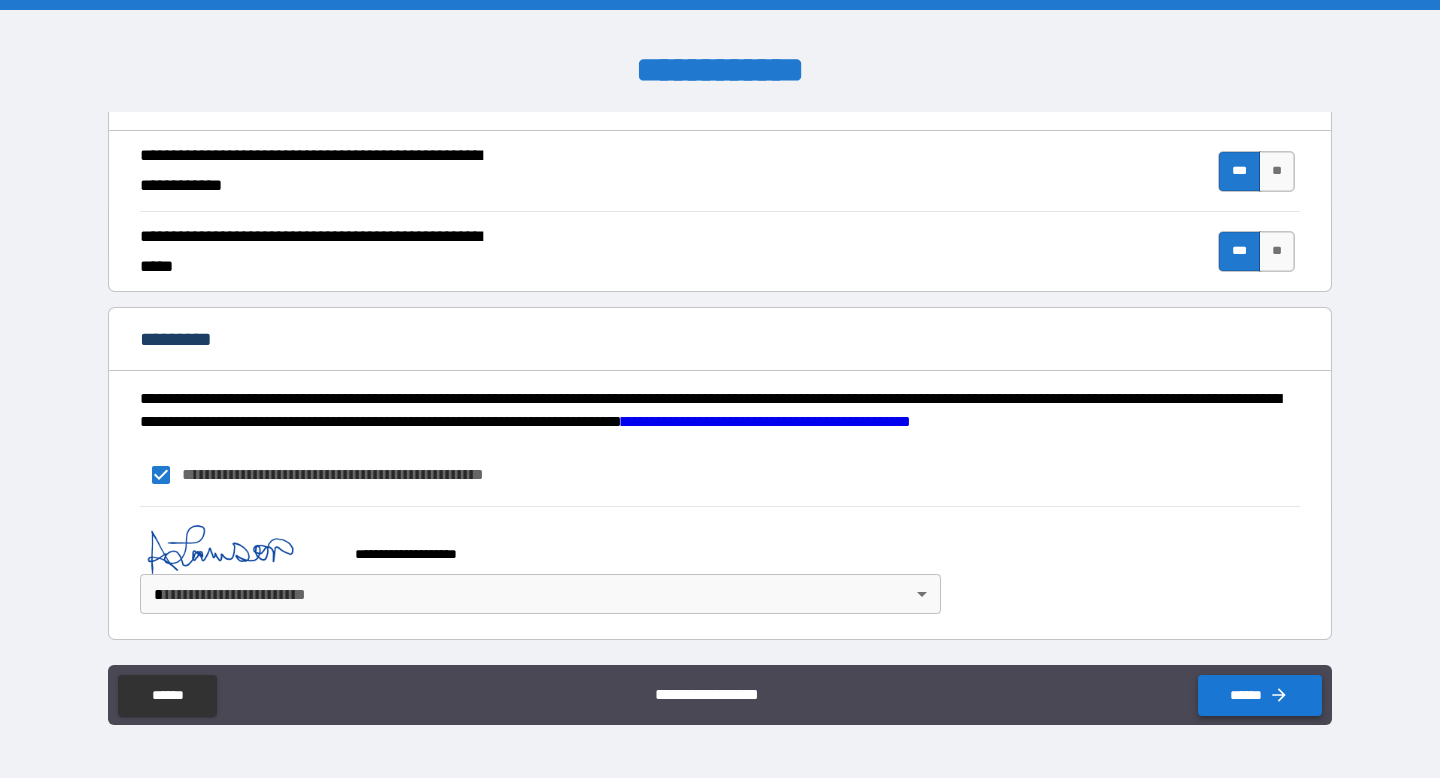 click on "******" at bounding box center [1260, 695] 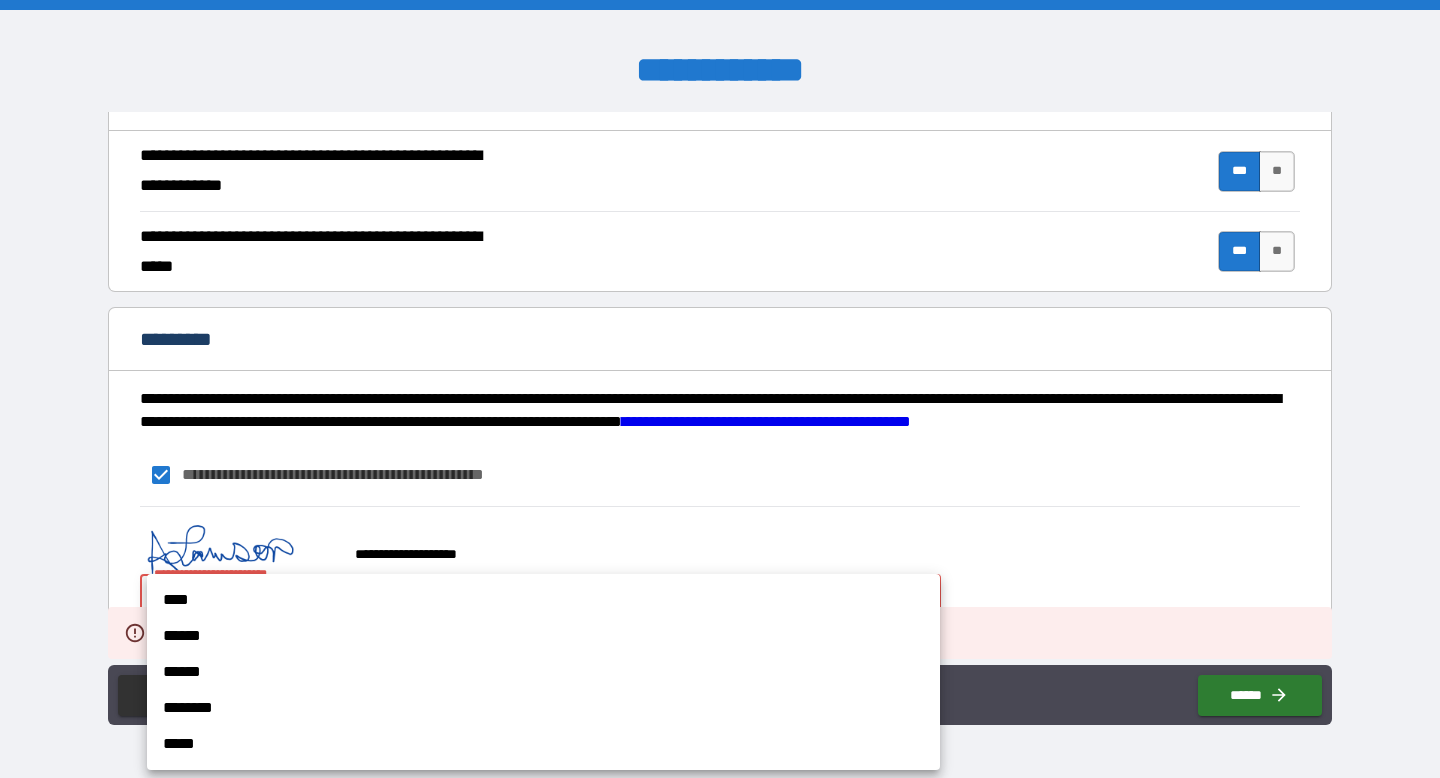 click on "**********" at bounding box center (720, 389) 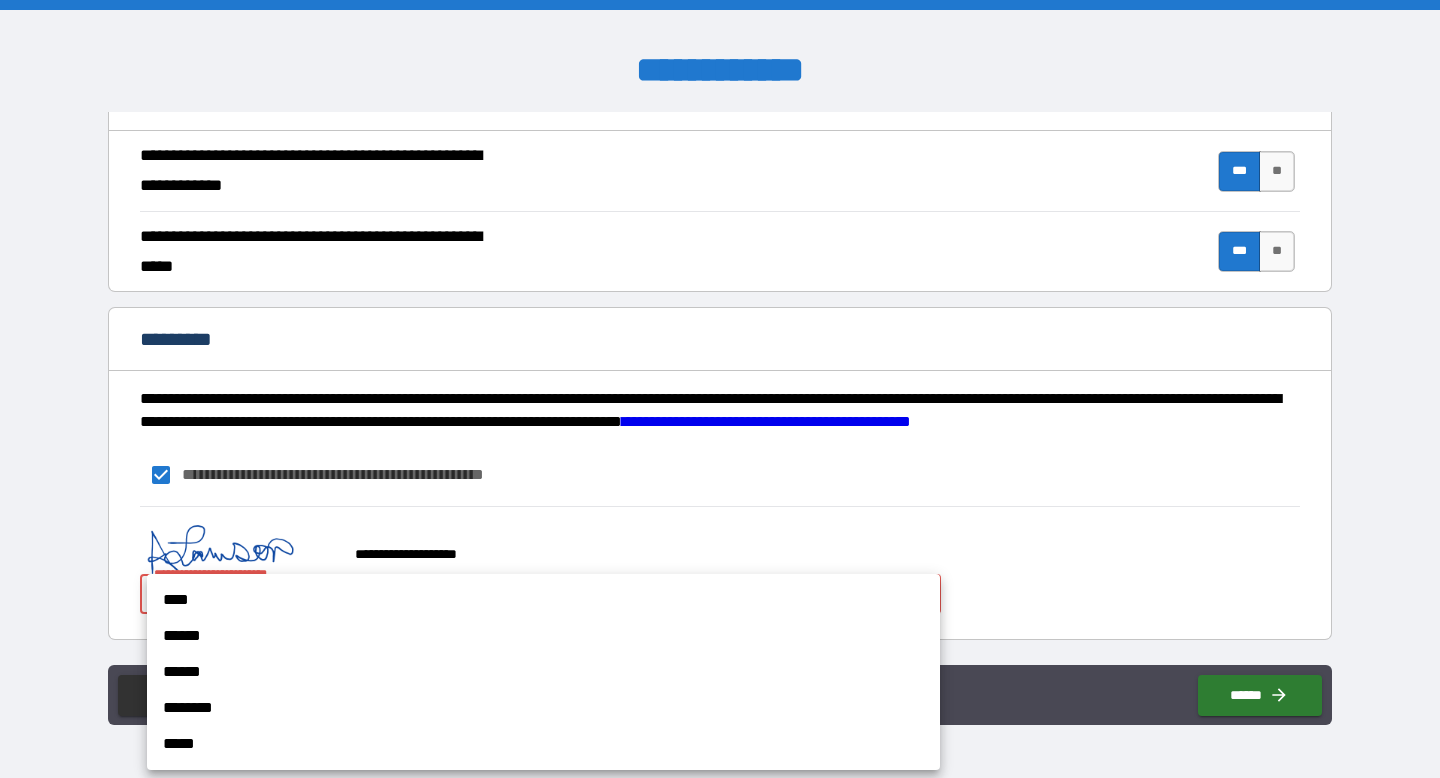 click on "****" at bounding box center (543, 600) 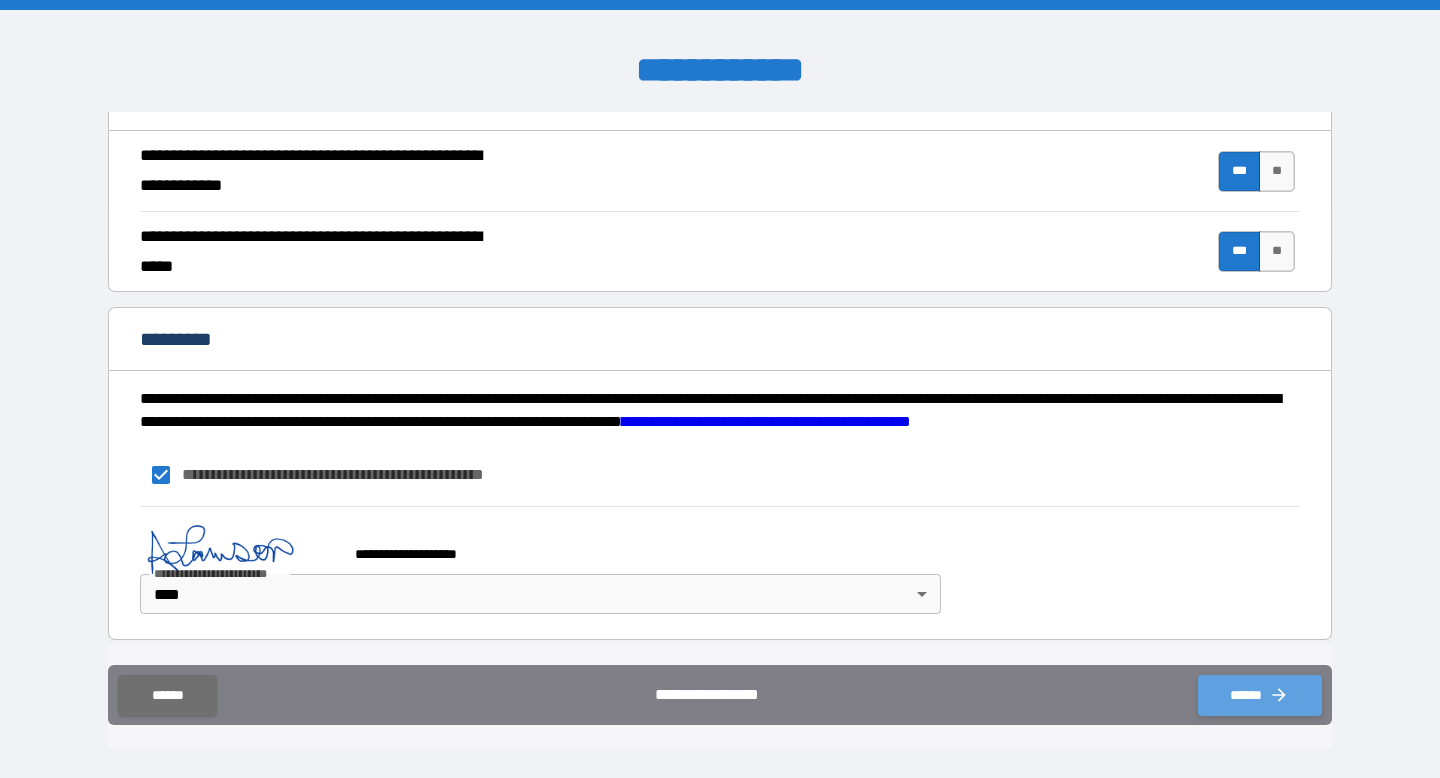click on "******" at bounding box center (1260, 695) 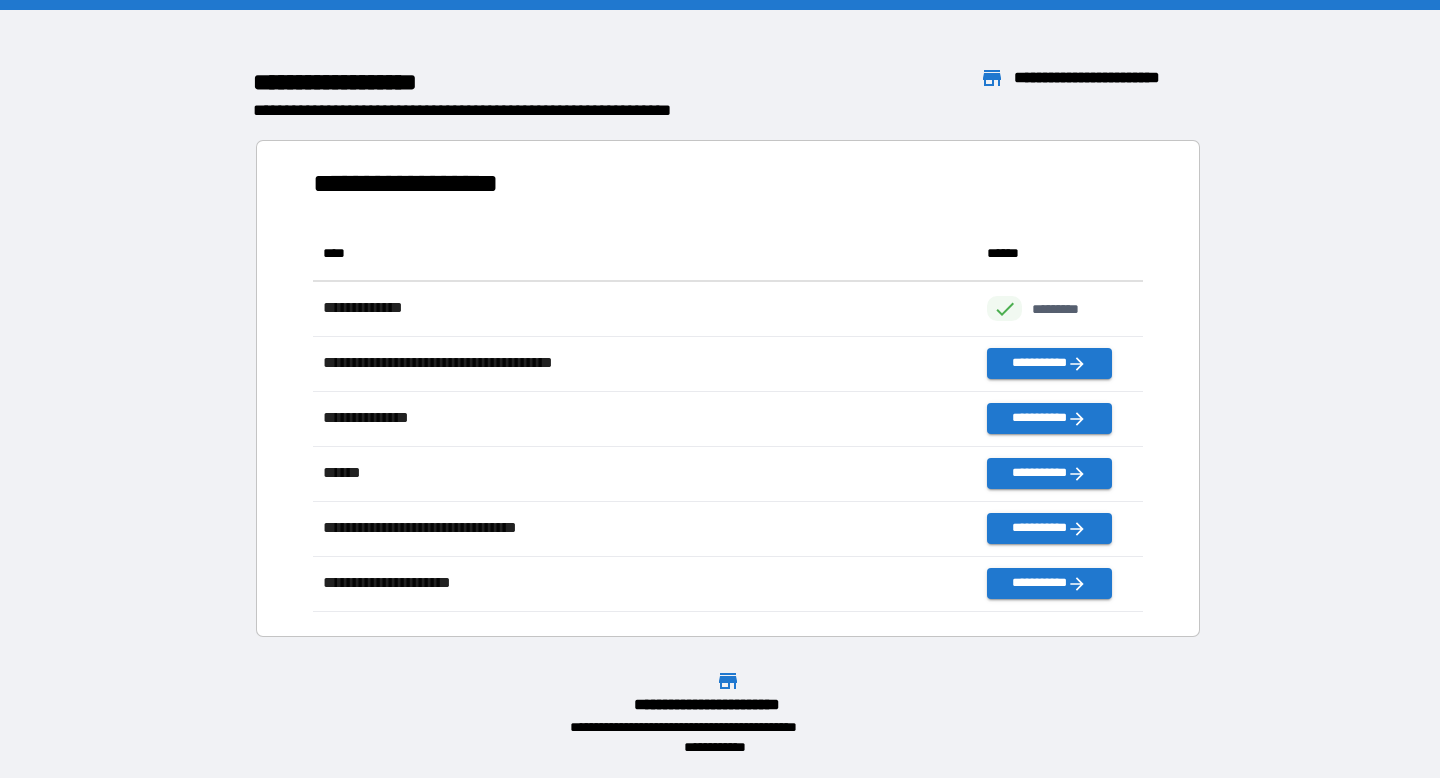 scroll, scrollTop: 1, scrollLeft: 1, axis: both 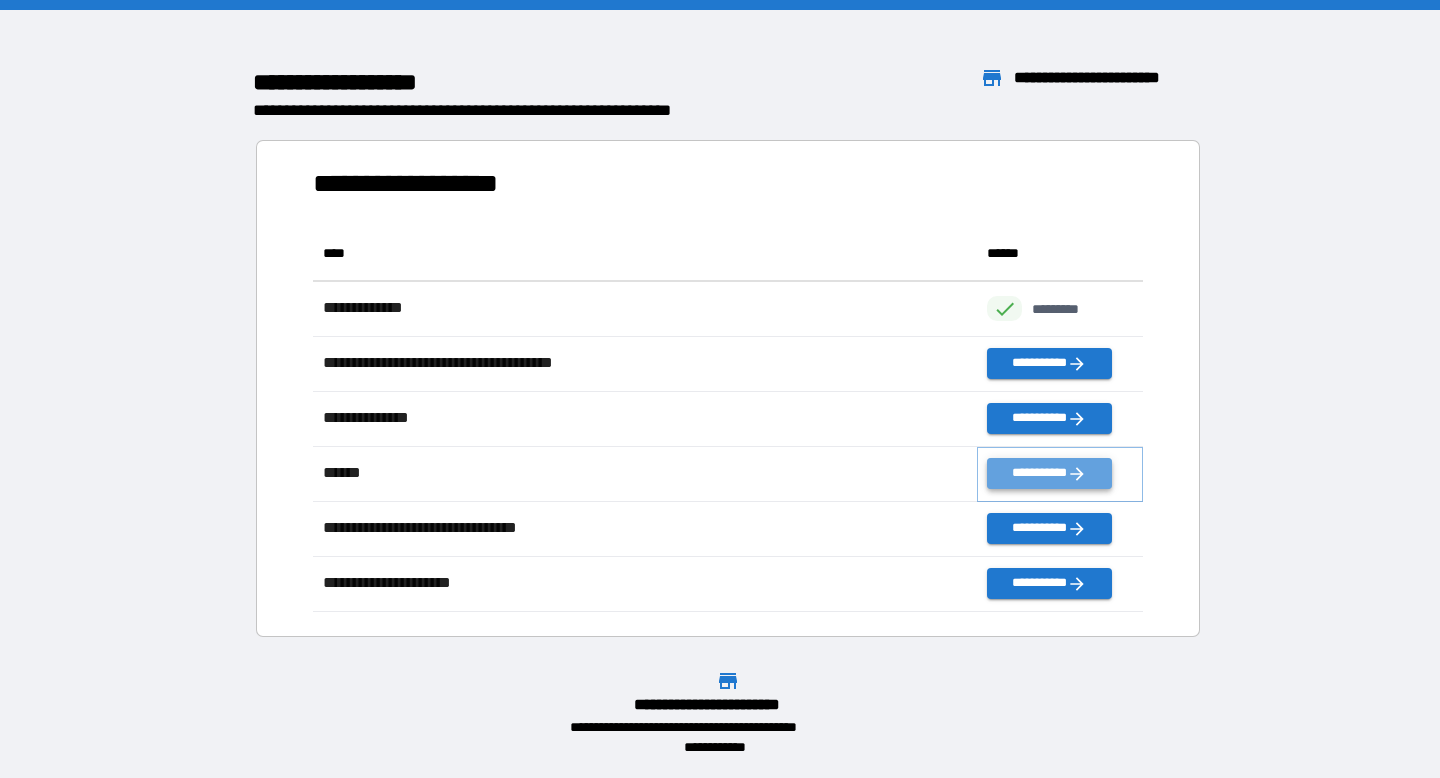 click on "**********" at bounding box center (1049, 473) 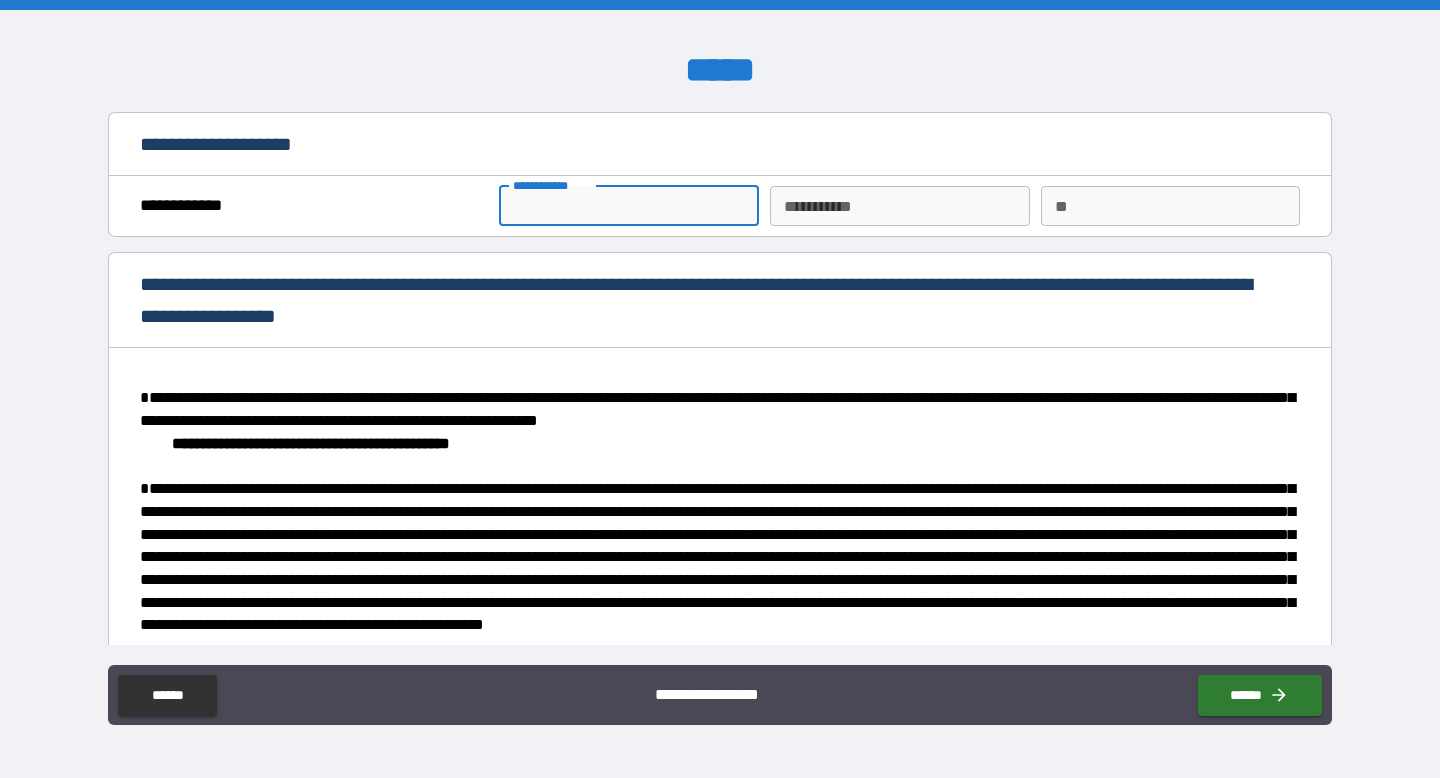 click on "**********" at bounding box center (628, 206) 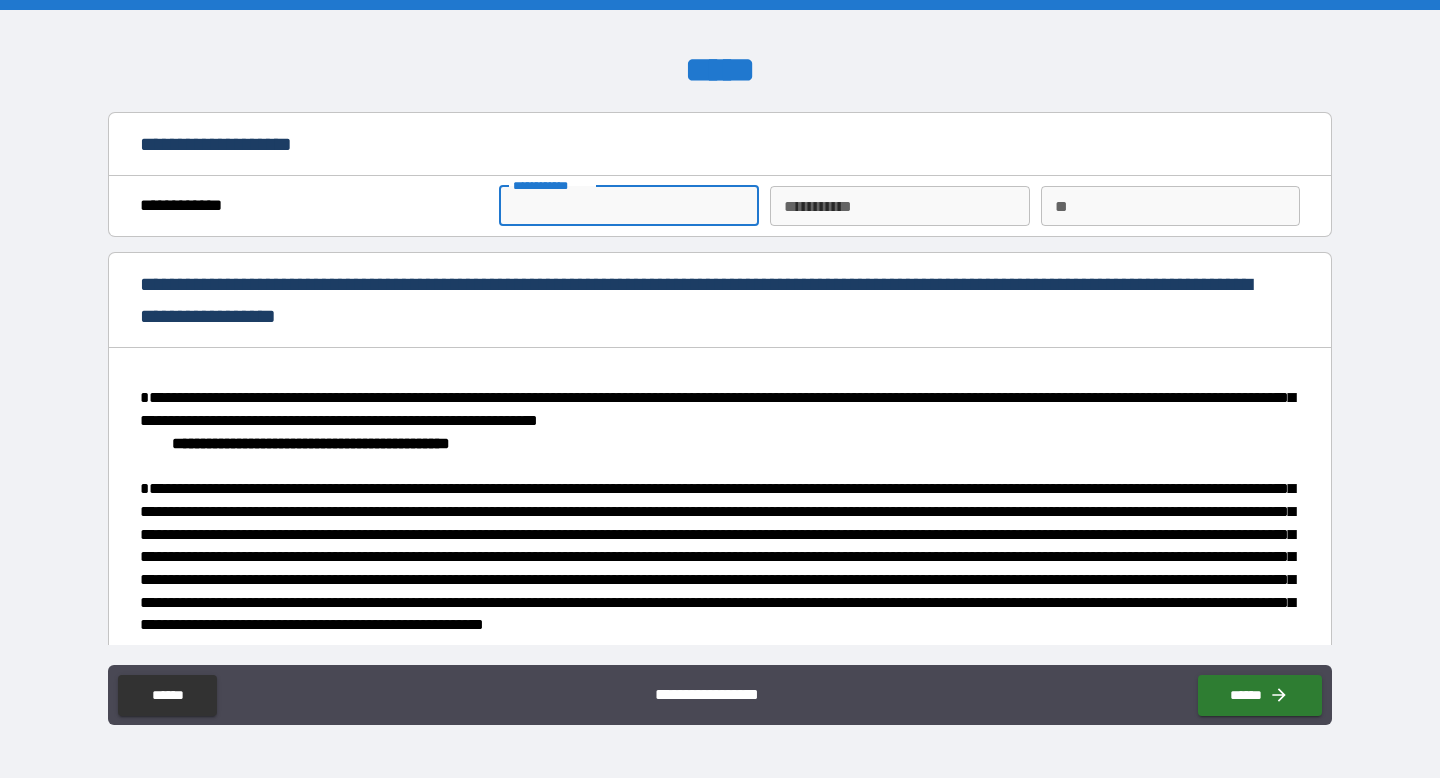 type on "******" 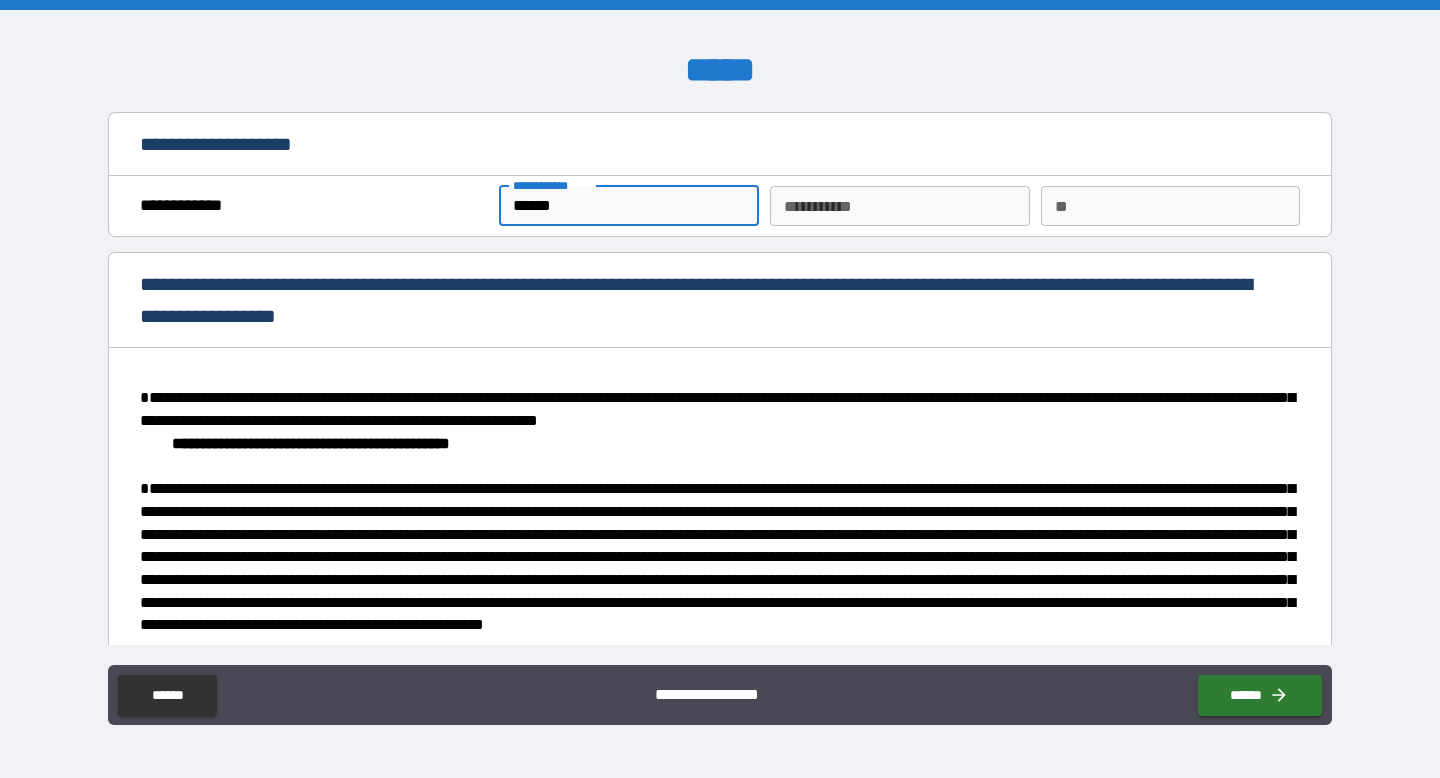 type on "******" 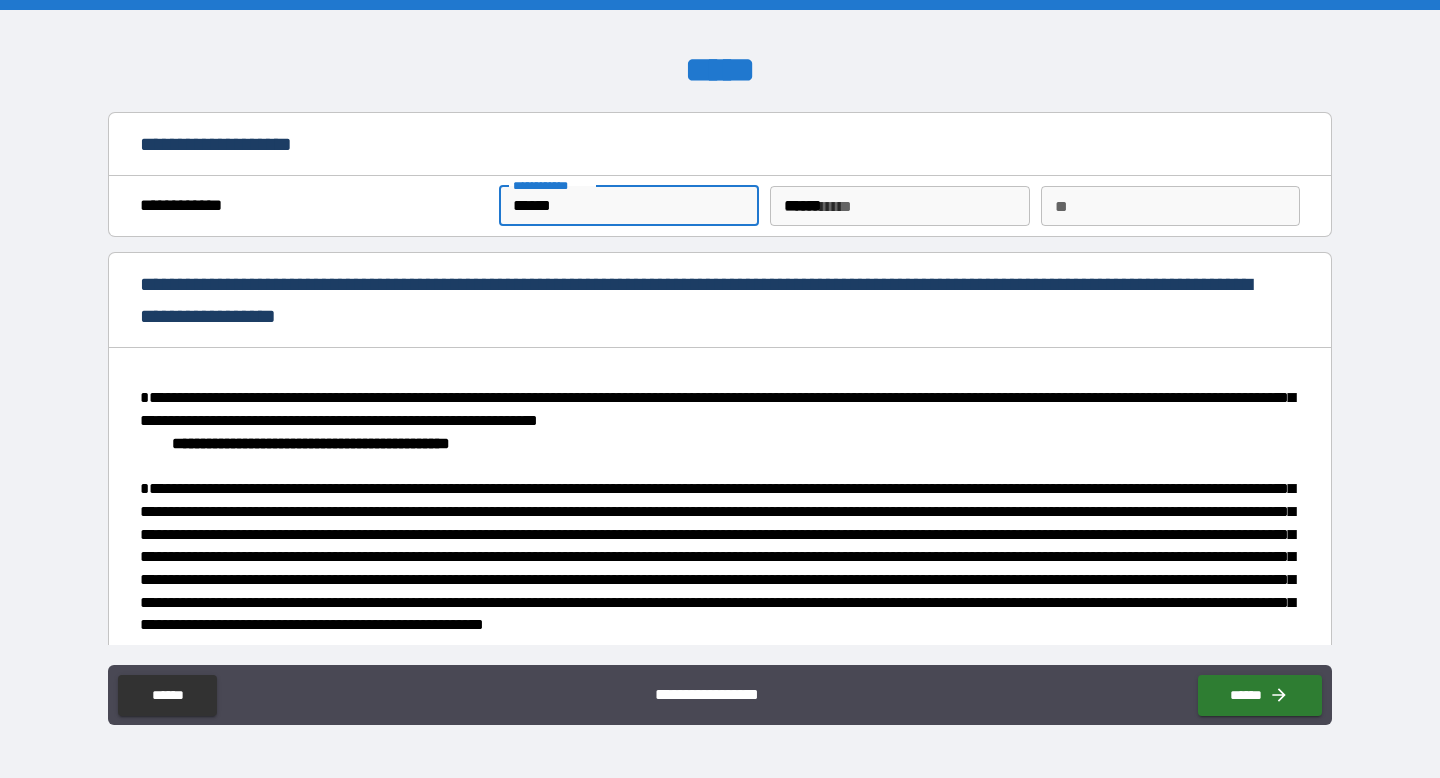 type on "*" 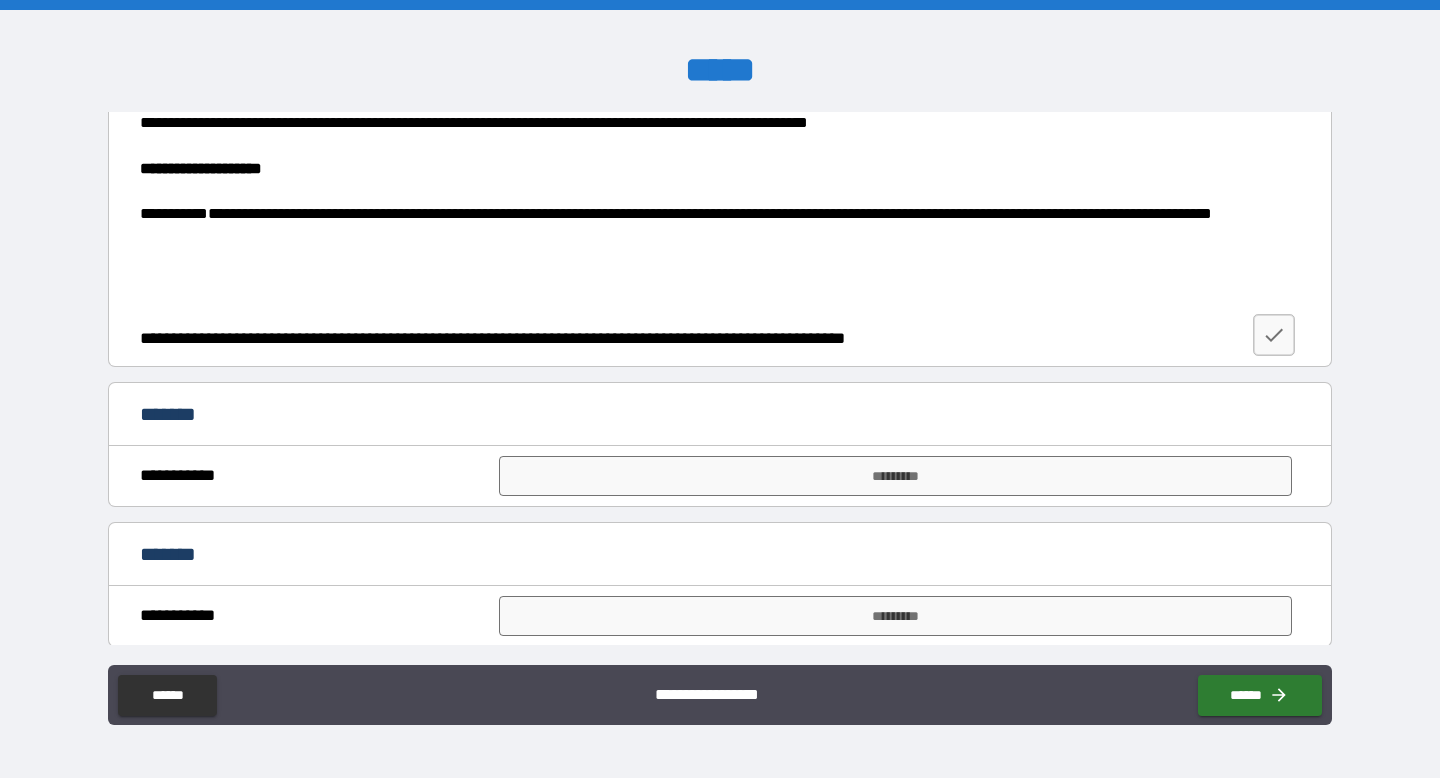 scroll, scrollTop: 2388, scrollLeft: 0, axis: vertical 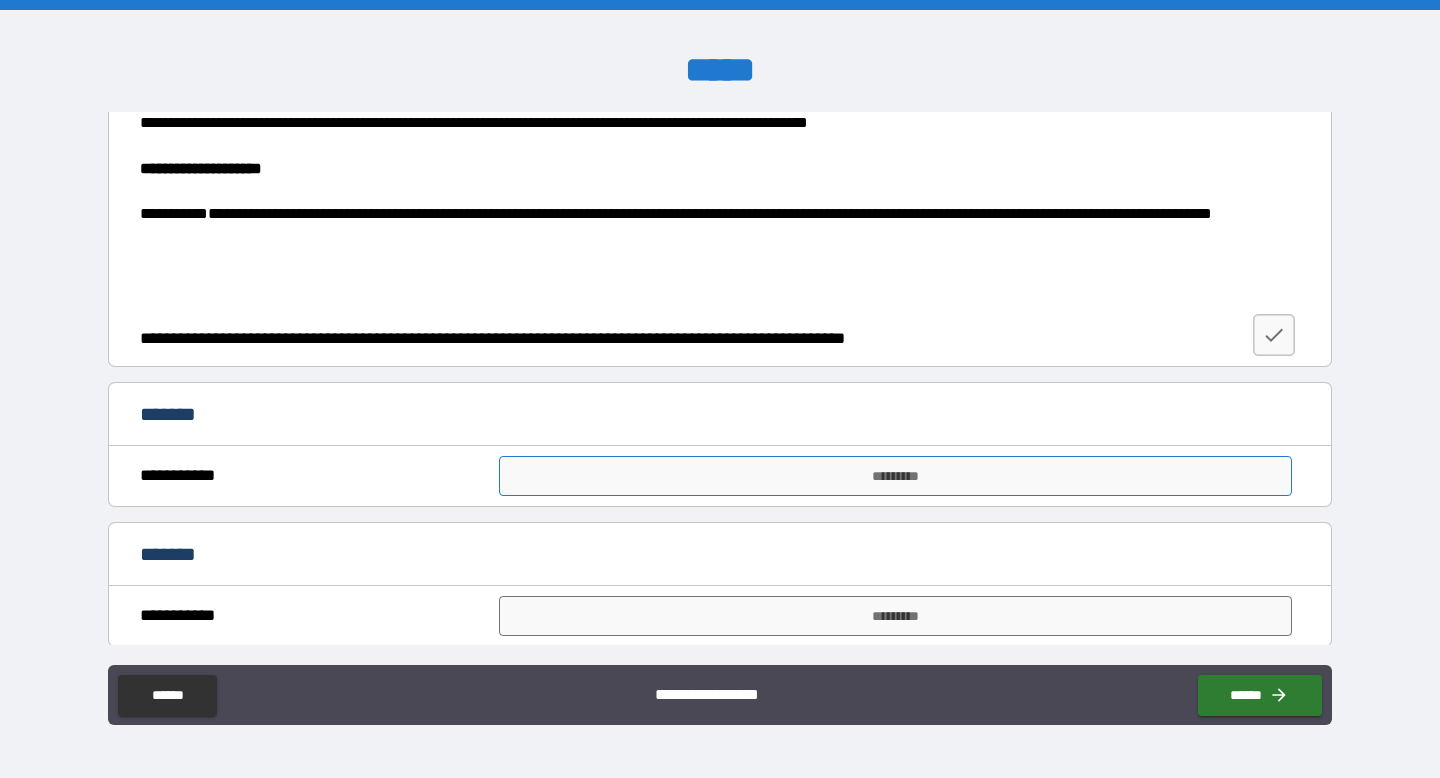 click on "*********" at bounding box center [895, 476] 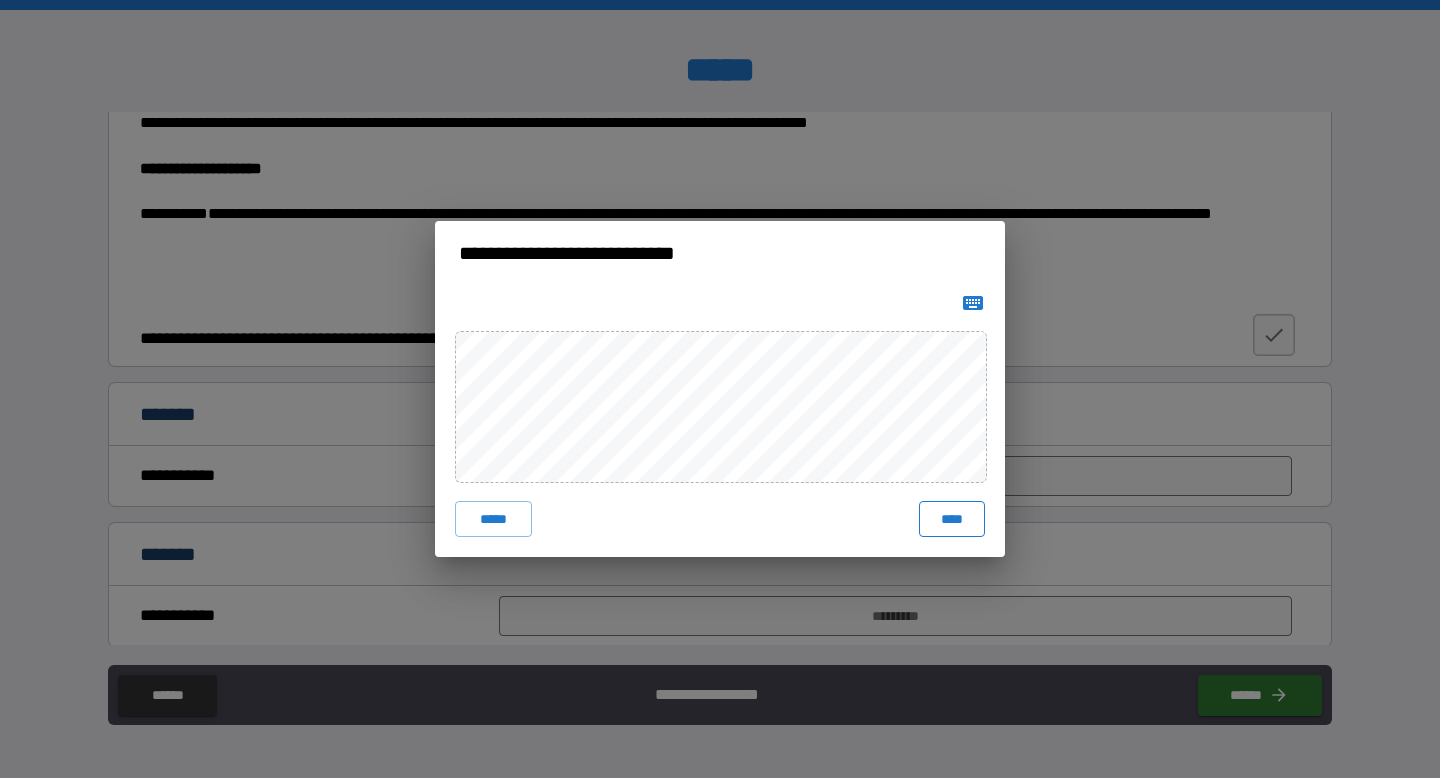 click on "****" at bounding box center [952, 519] 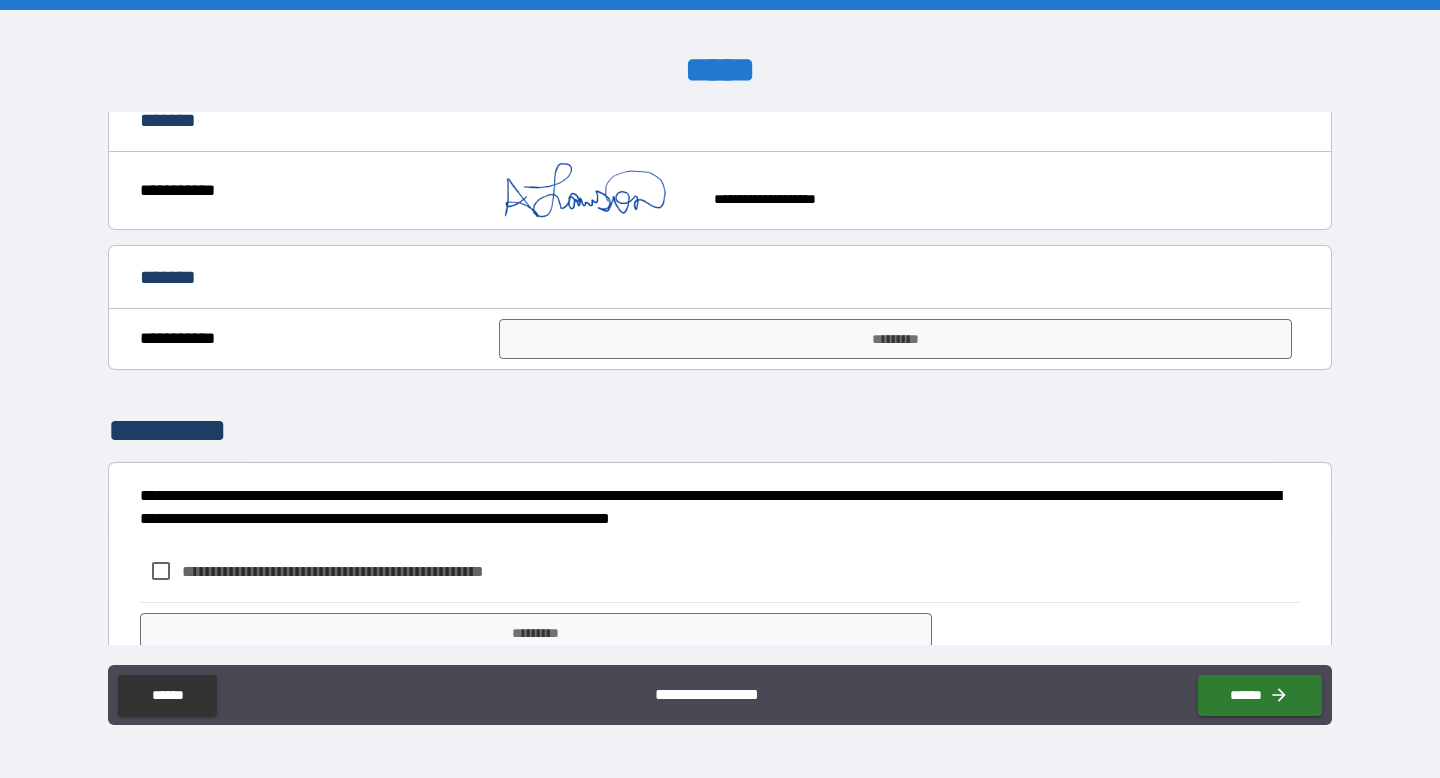 scroll, scrollTop: 2761, scrollLeft: 0, axis: vertical 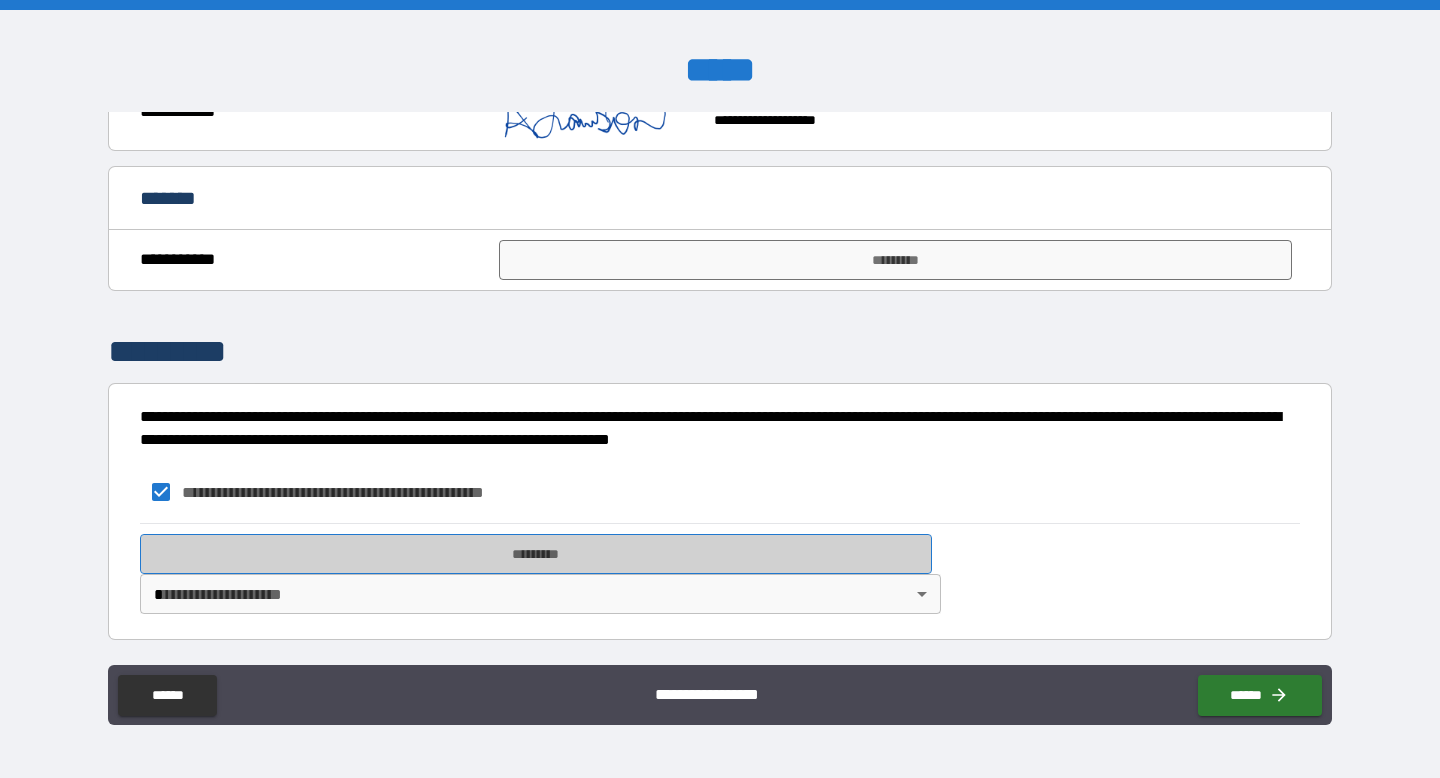 click on "*********" at bounding box center [536, 554] 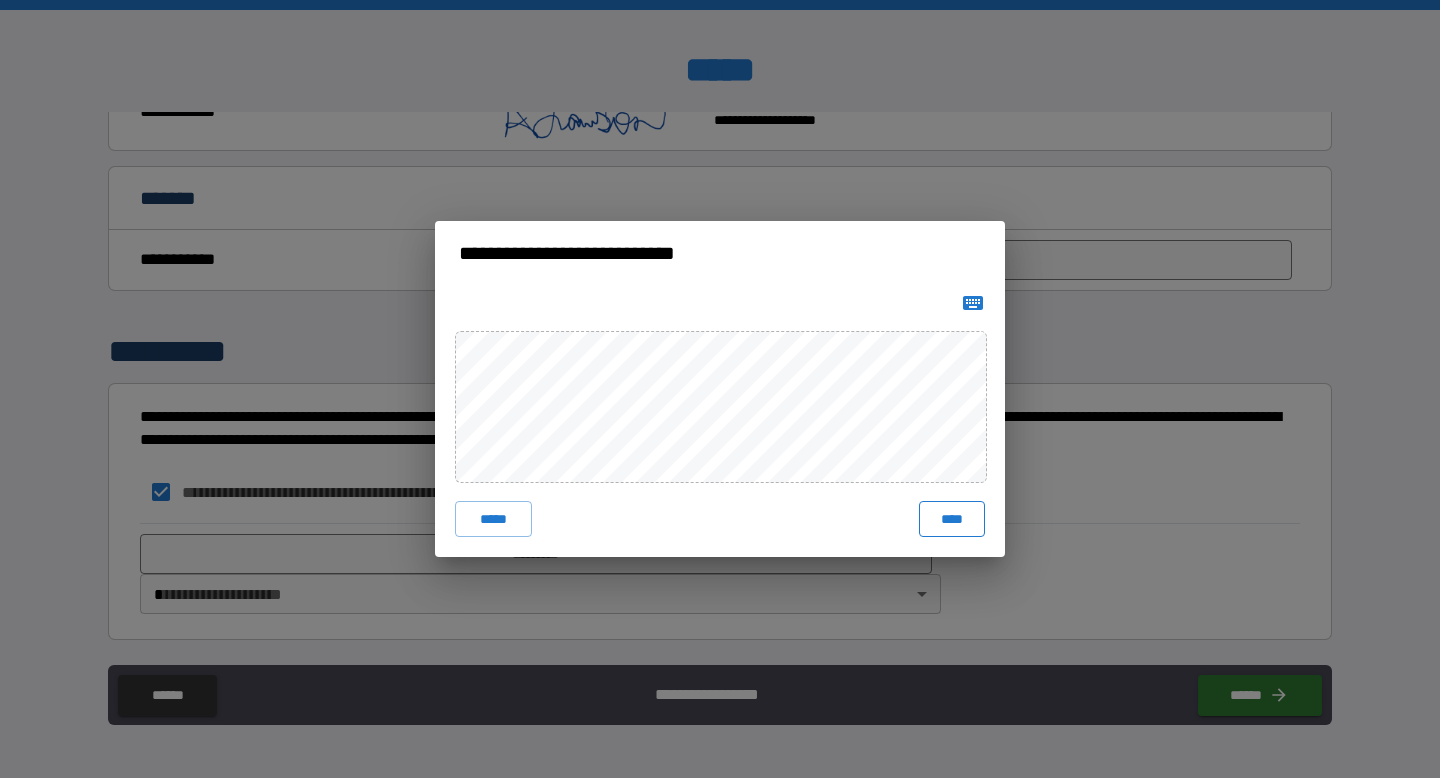 click on "****" at bounding box center [952, 519] 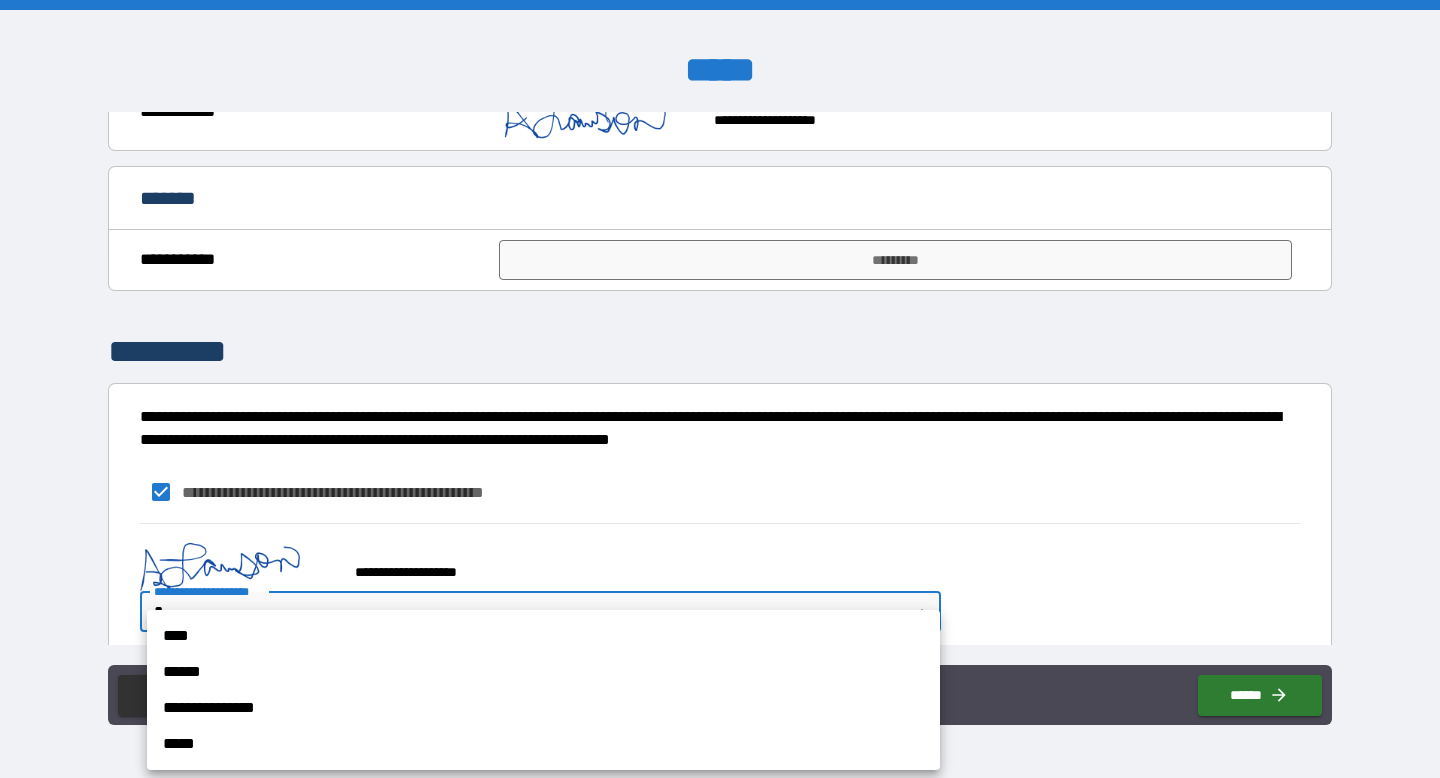 click on "**********" at bounding box center [720, 389] 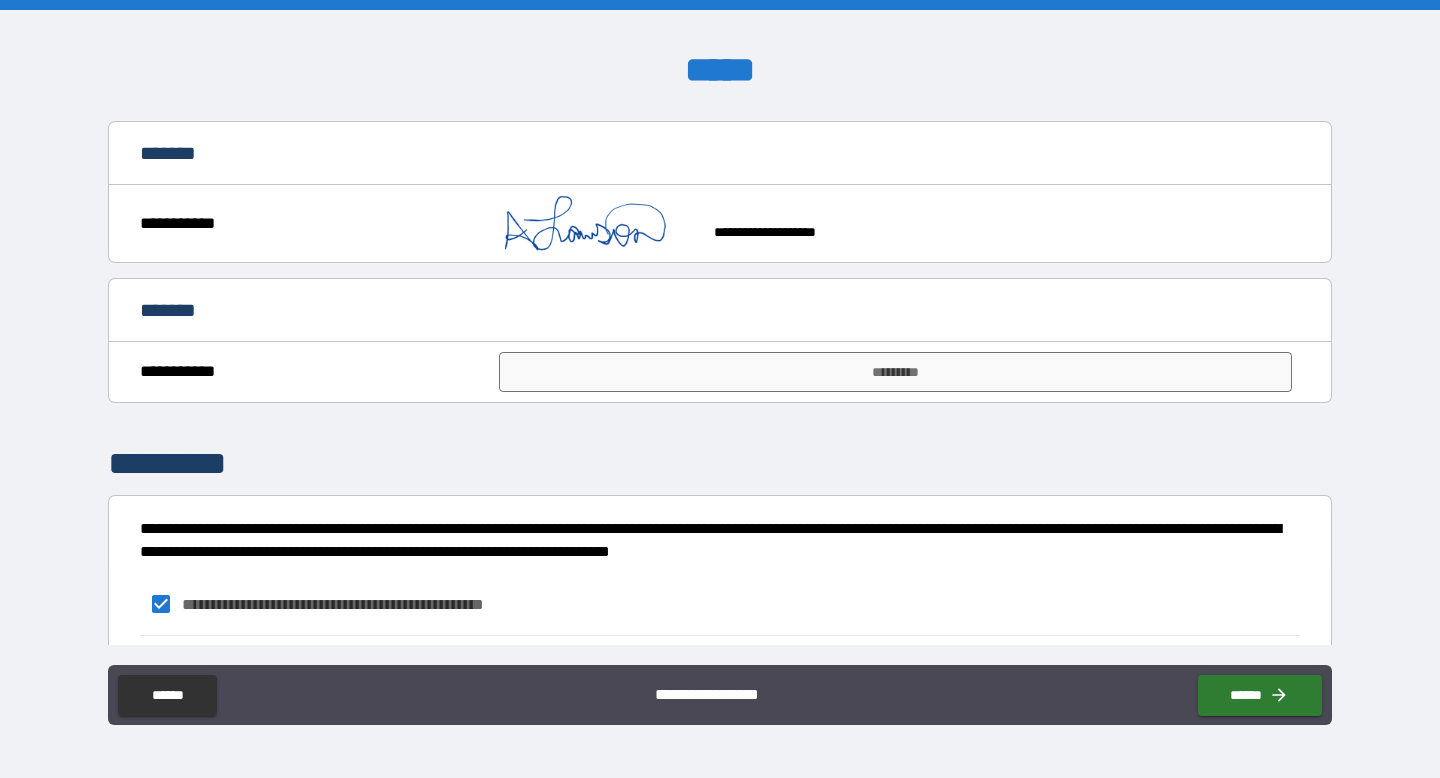 scroll, scrollTop: 2778, scrollLeft: 0, axis: vertical 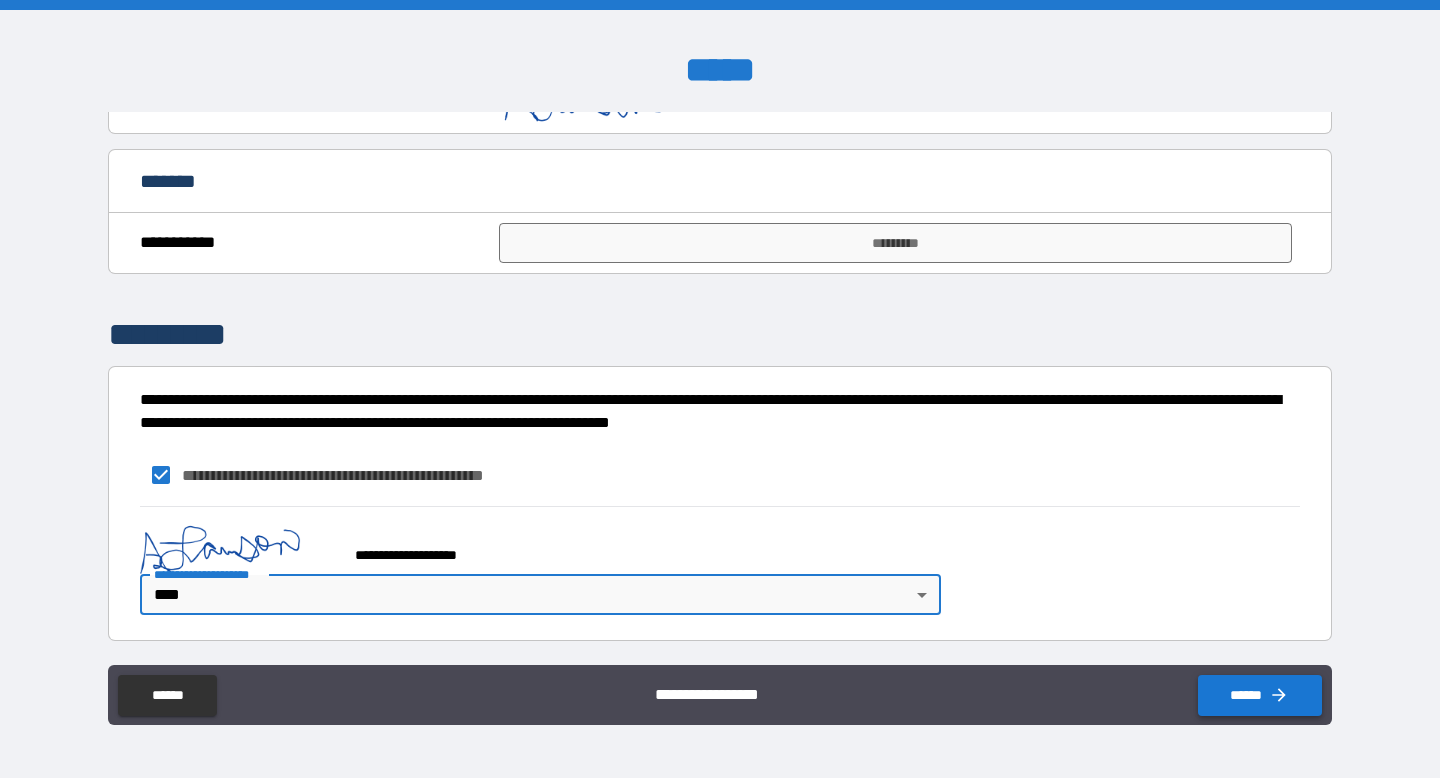 click 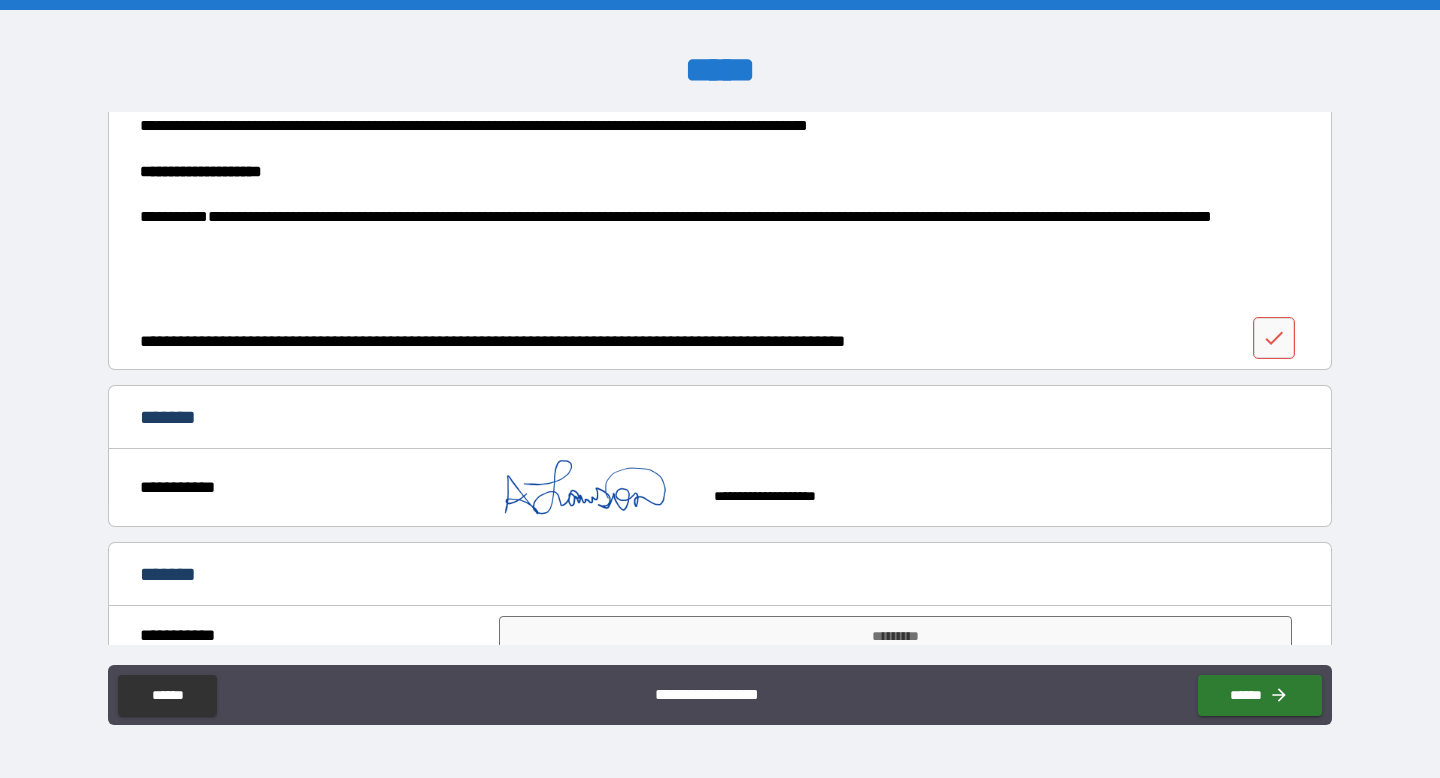 scroll, scrollTop: 2386, scrollLeft: 0, axis: vertical 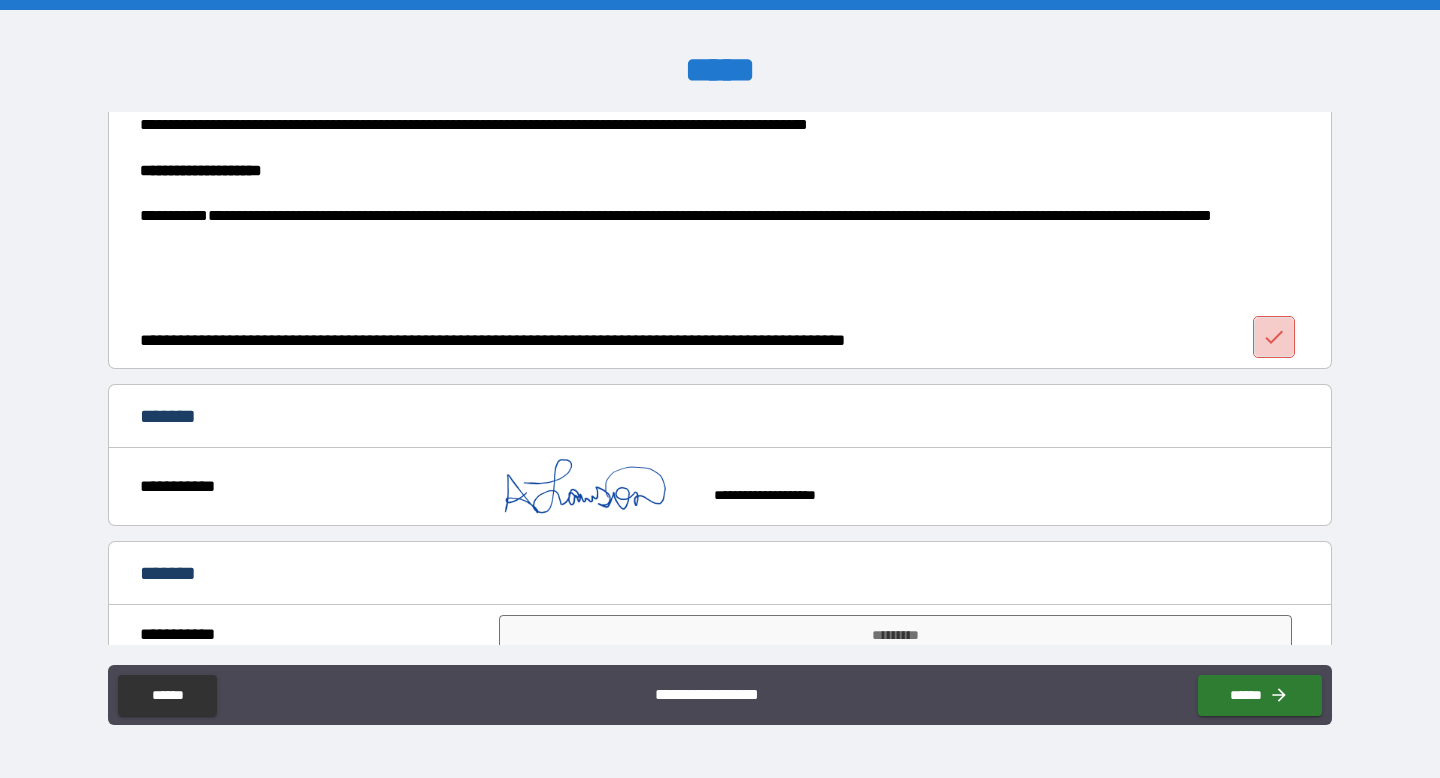 click 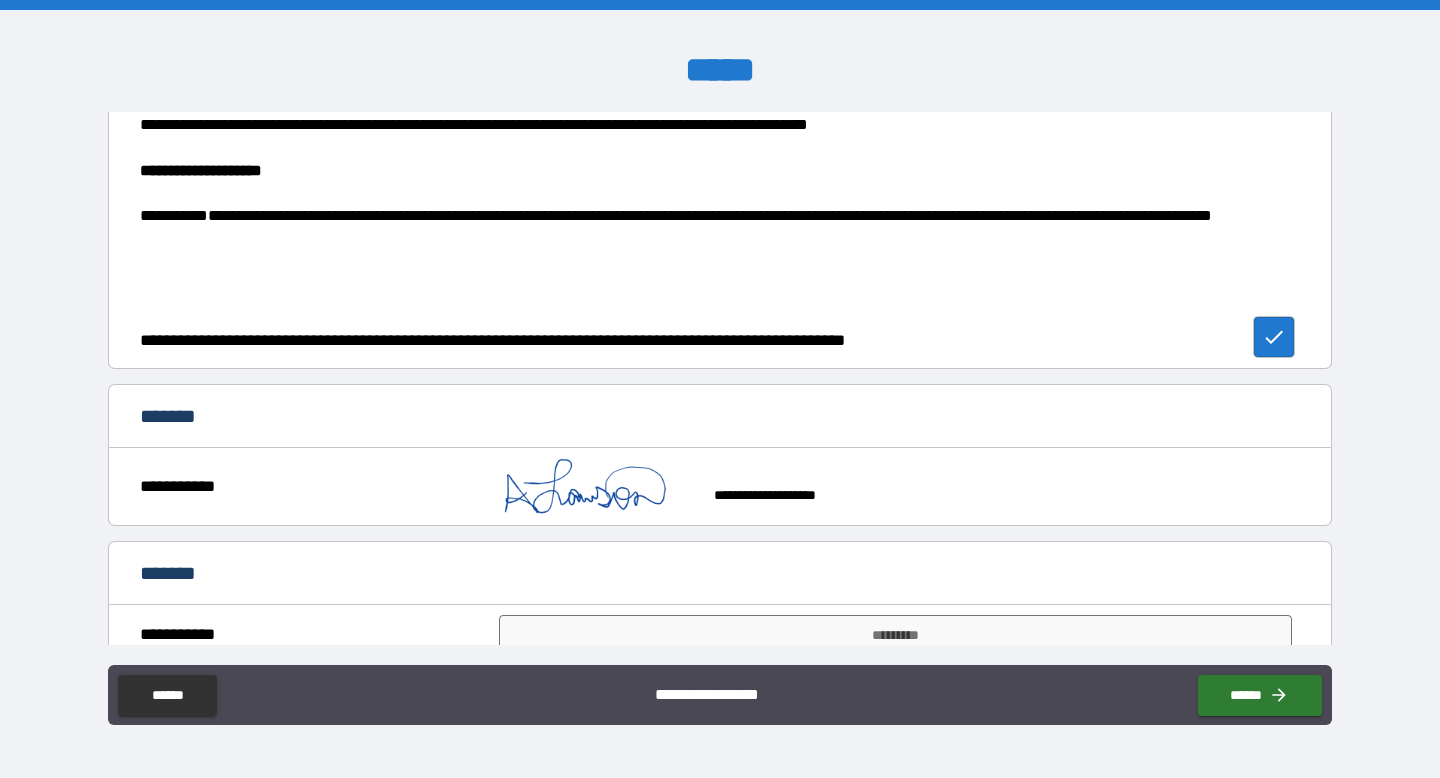 scroll, scrollTop: 2778, scrollLeft: 0, axis: vertical 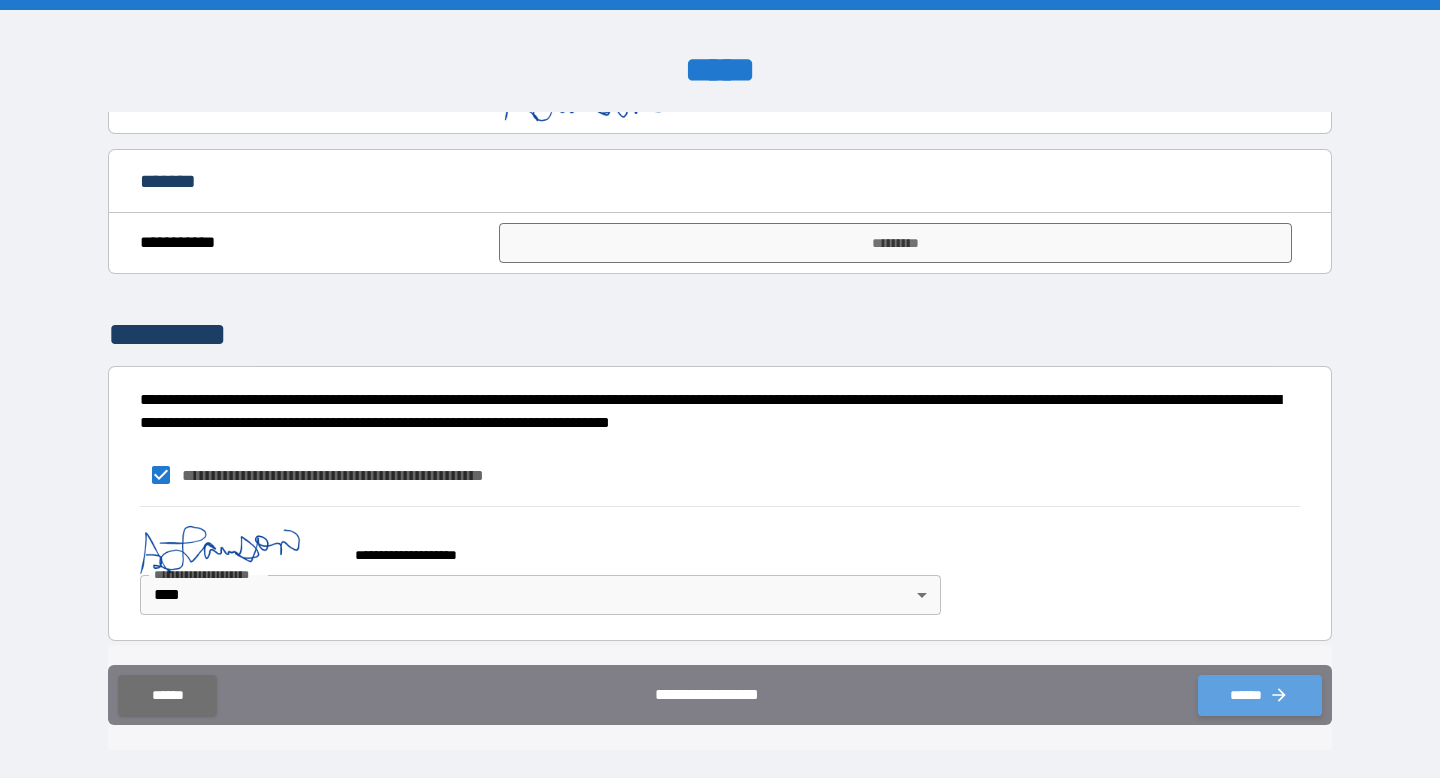 click on "******" at bounding box center [1260, 695] 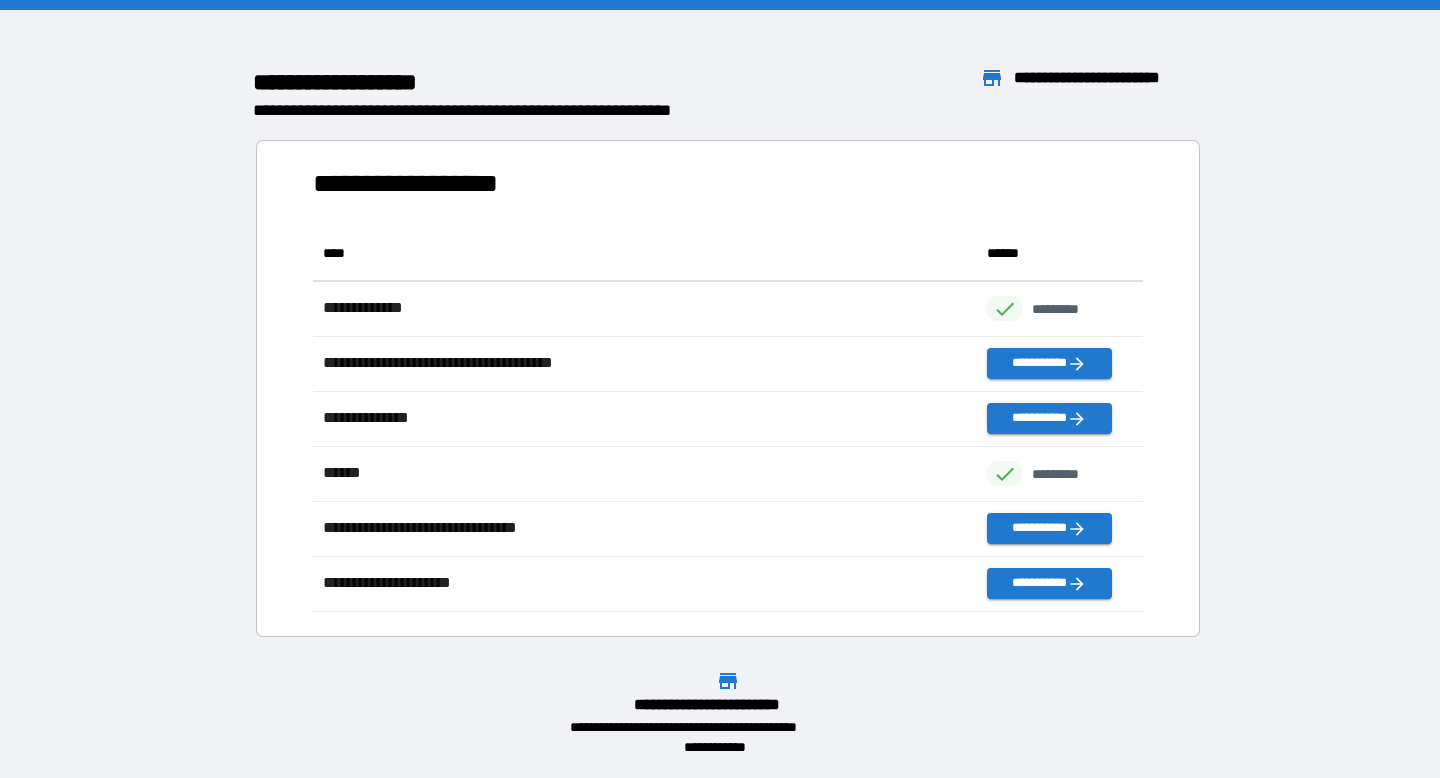 scroll, scrollTop: 1, scrollLeft: 1, axis: both 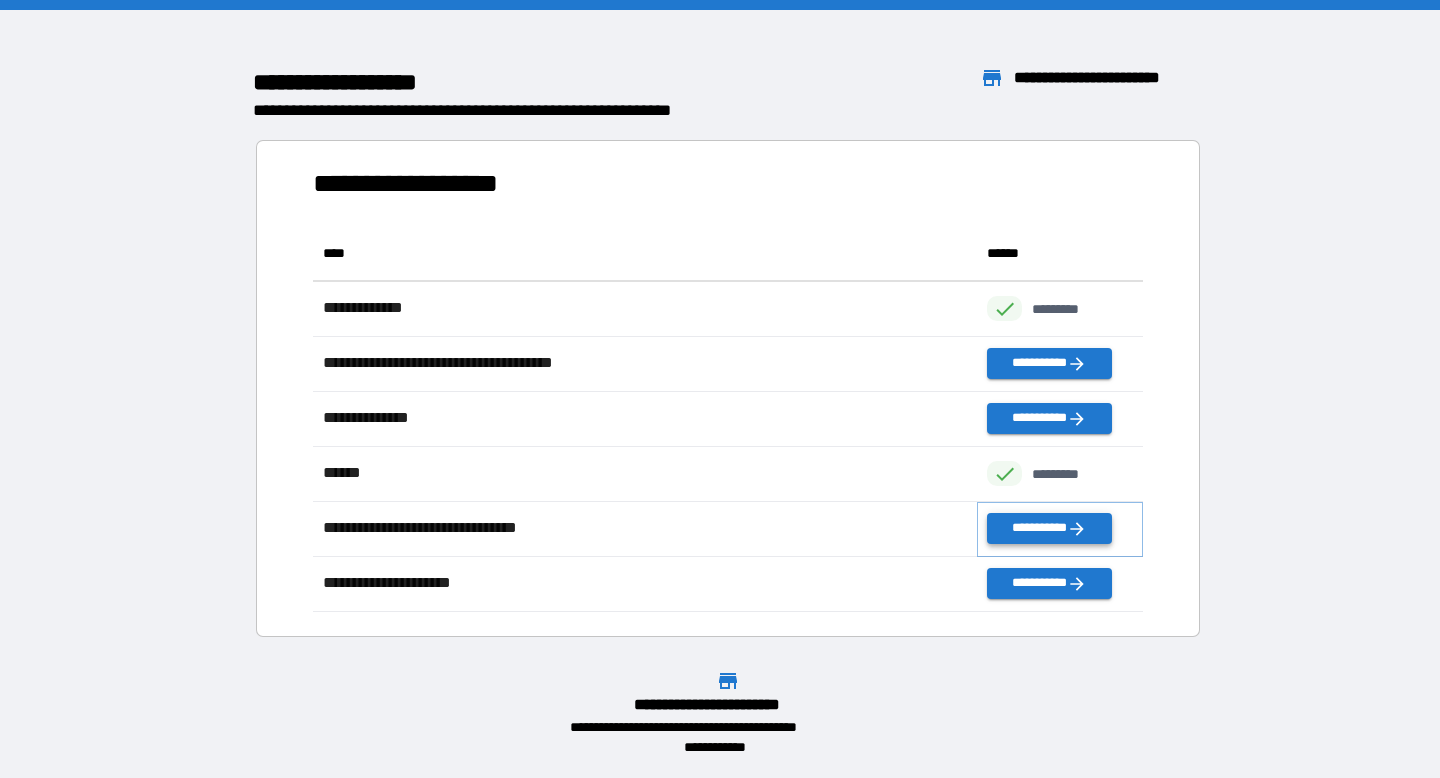 click on "**********" at bounding box center (1049, 528) 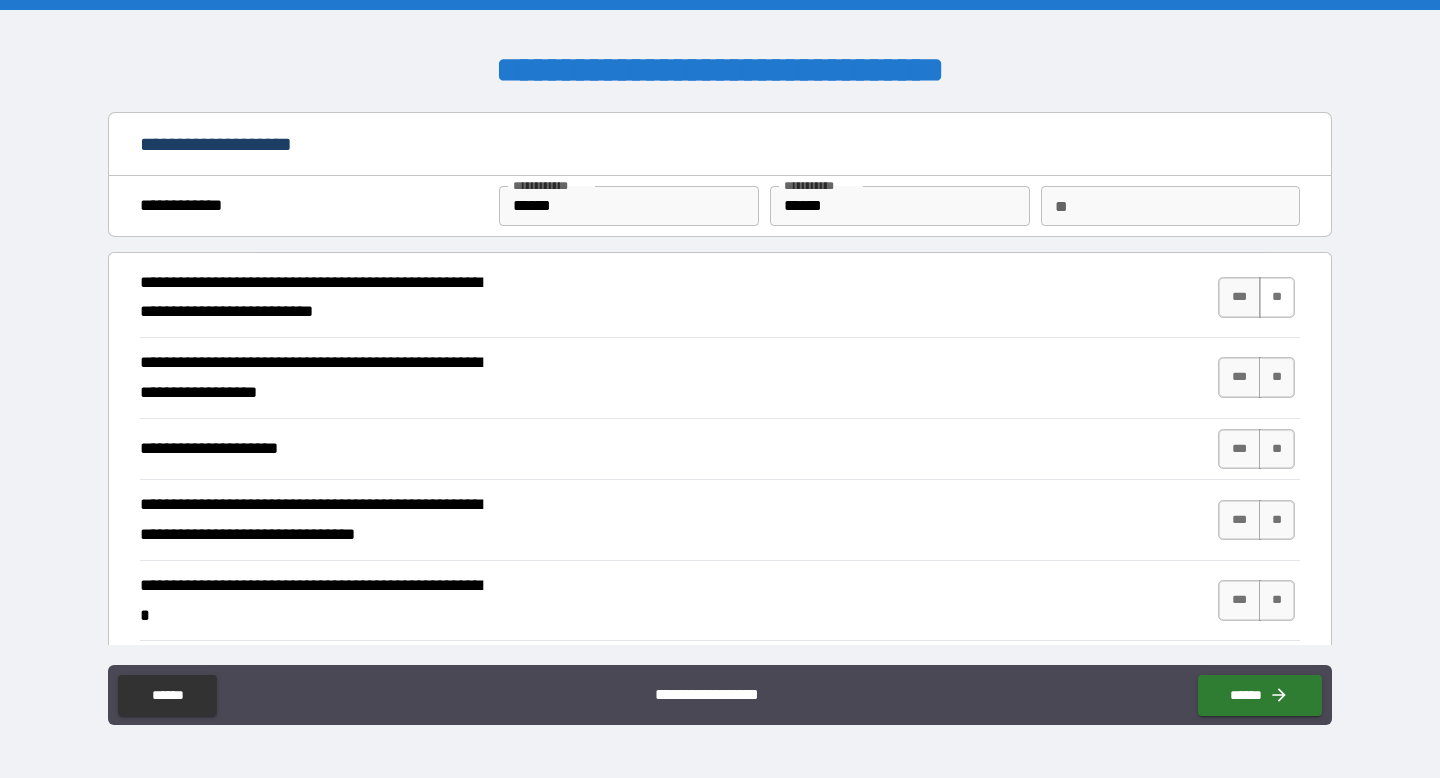 click on "**" at bounding box center (1277, 297) 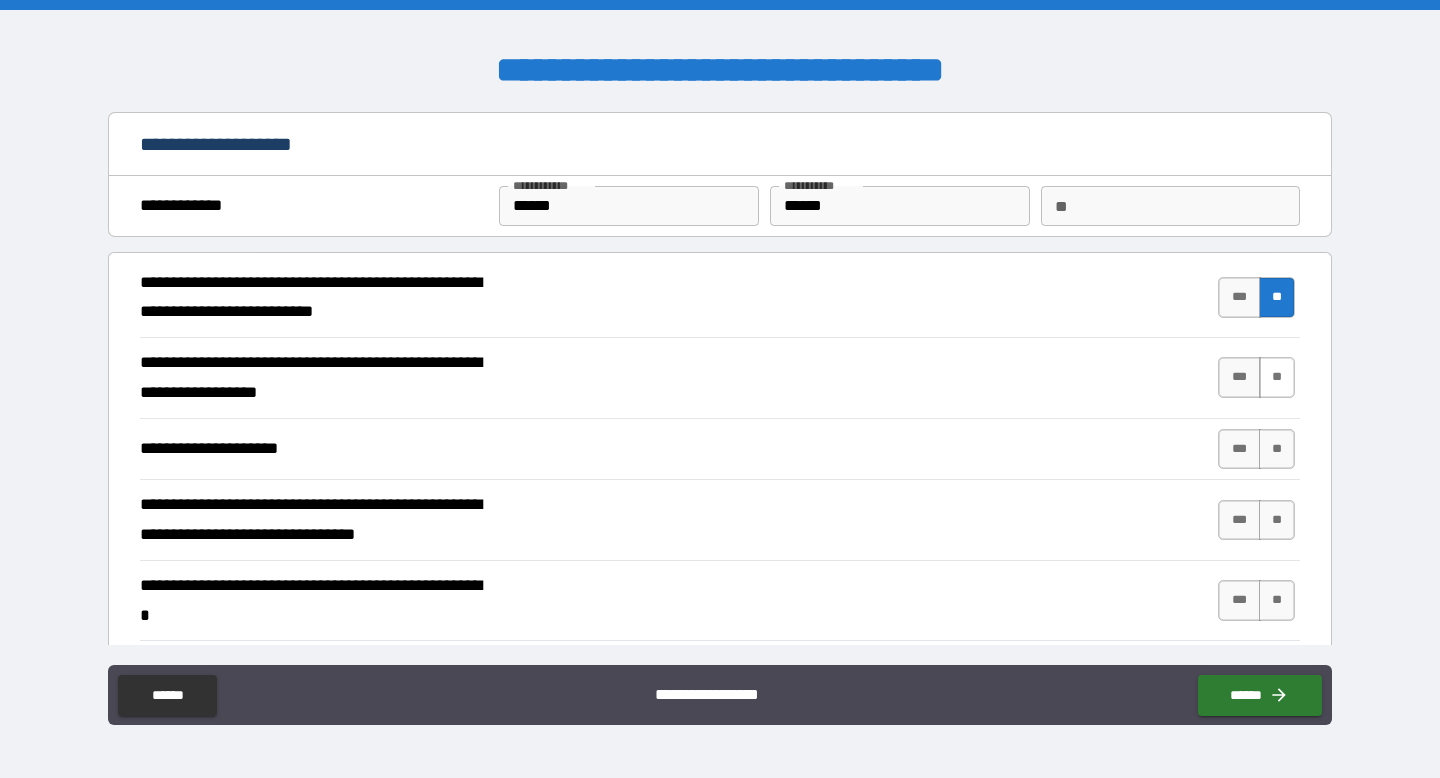 click on "**" at bounding box center [1277, 377] 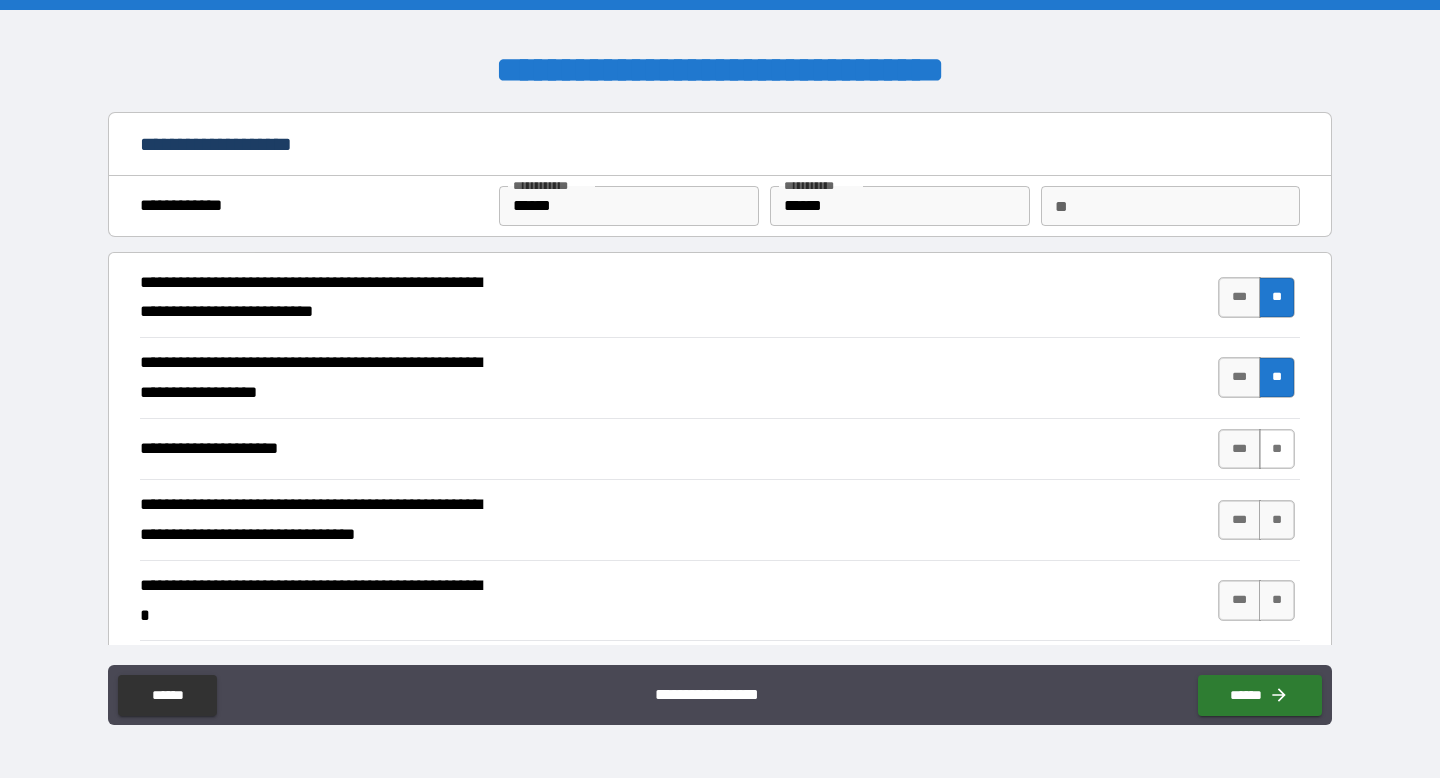 click on "**" at bounding box center [1277, 449] 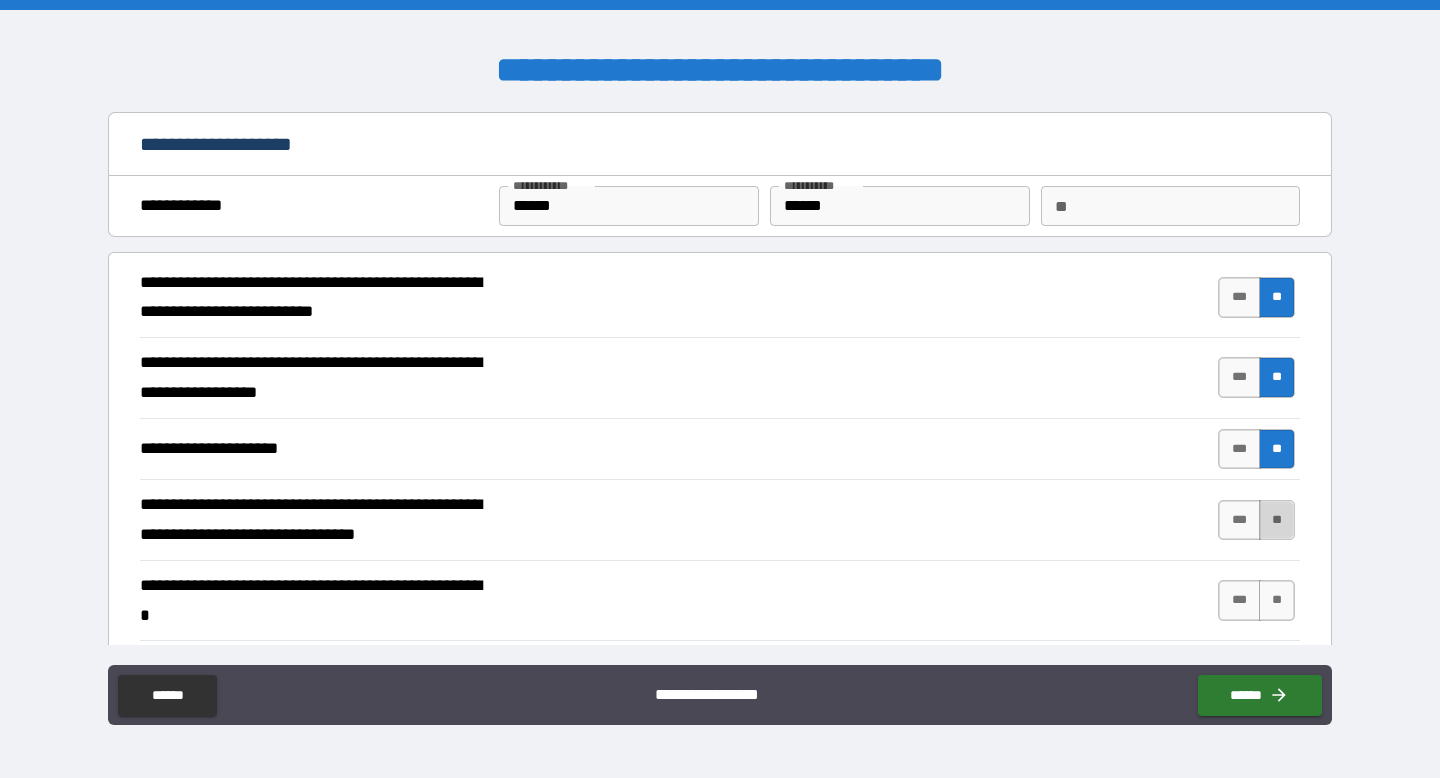 click on "**" at bounding box center (1277, 520) 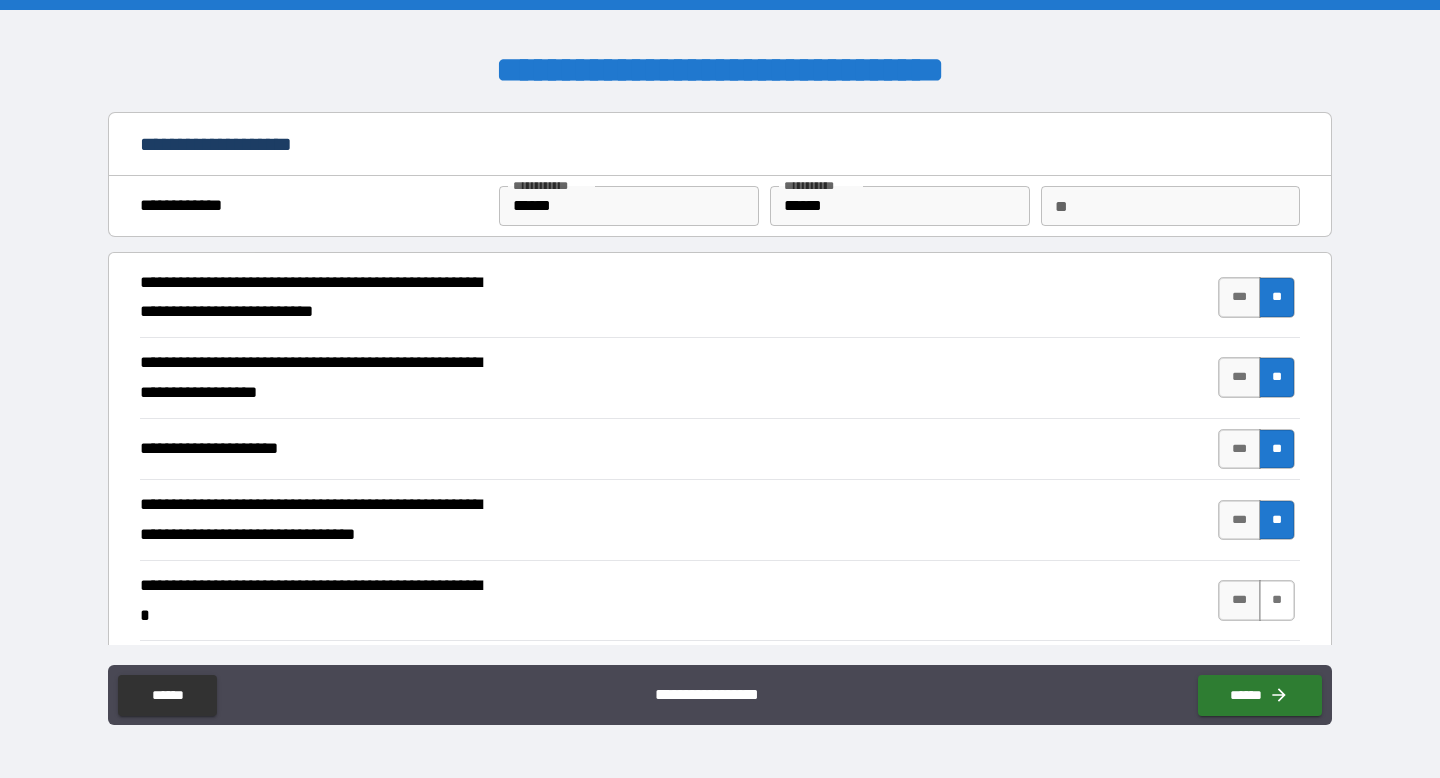 click on "**" at bounding box center (1277, 600) 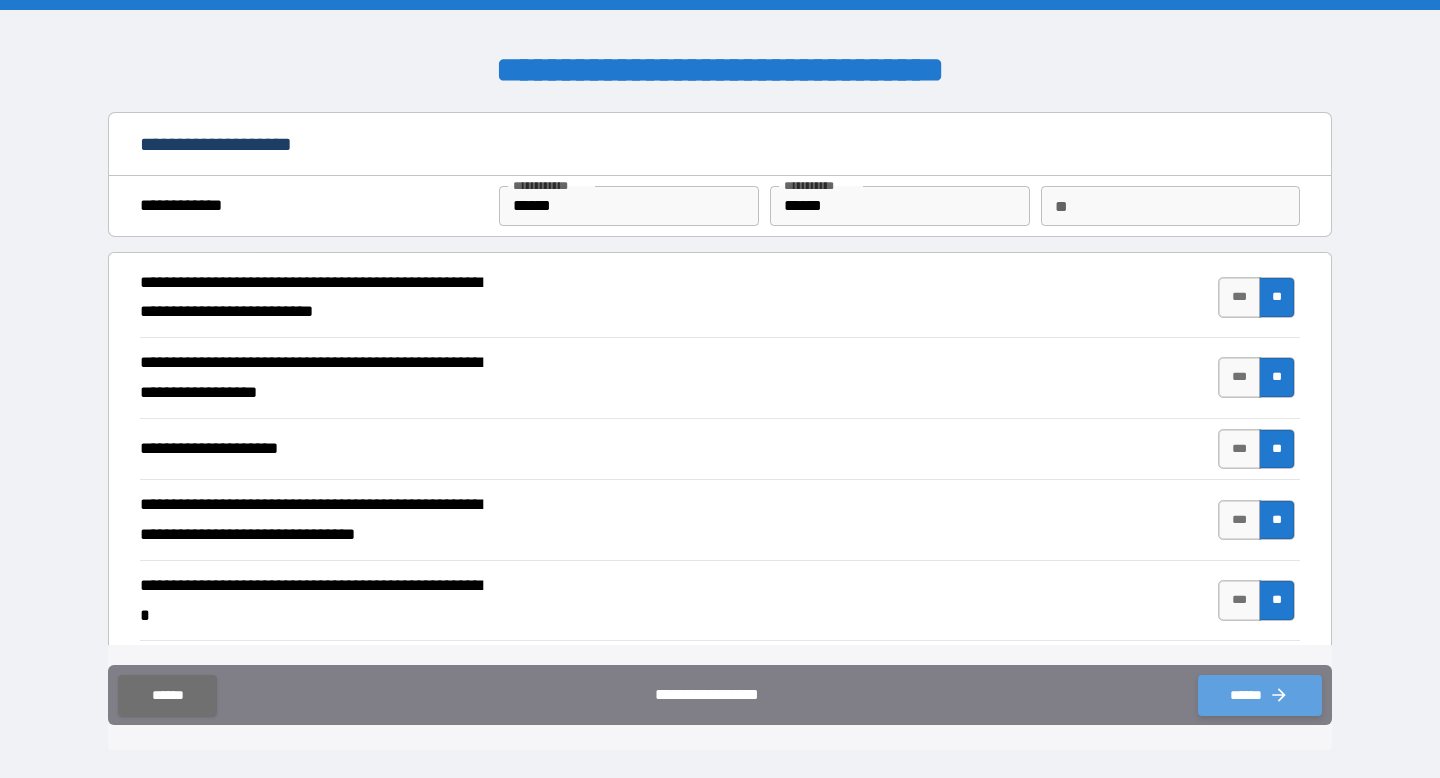 click 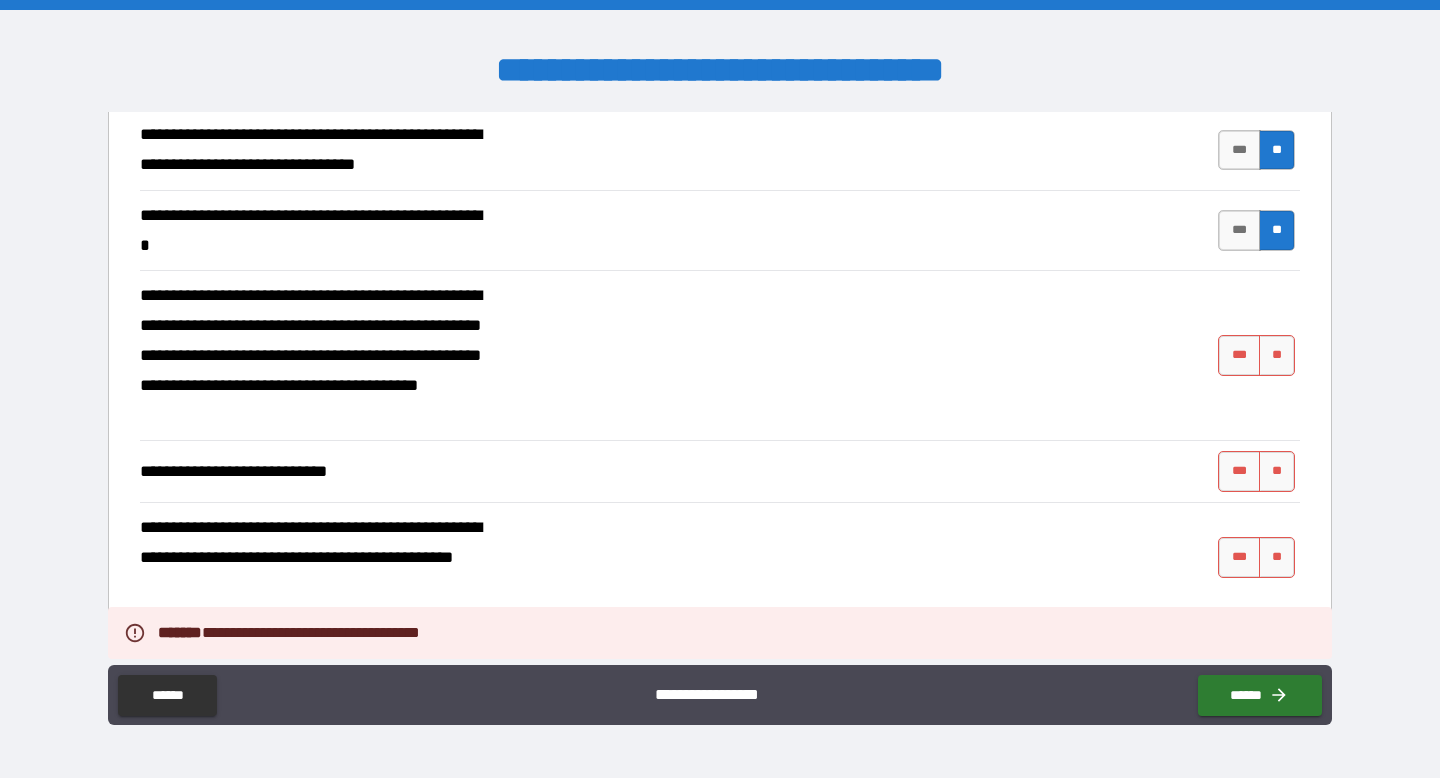scroll, scrollTop: 373, scrollLeft: 0, axis: vertical 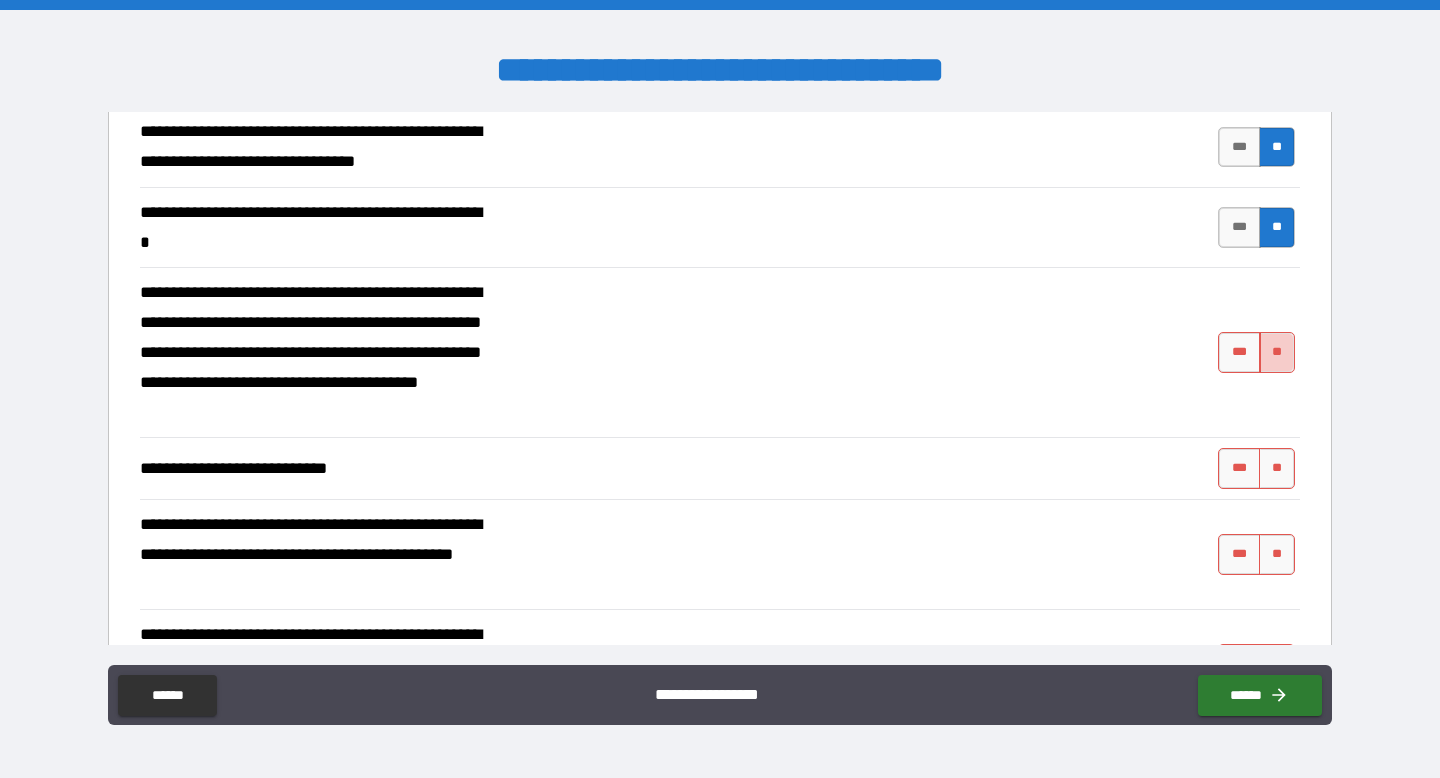 click on "**" at bounding box center (1277, 352) 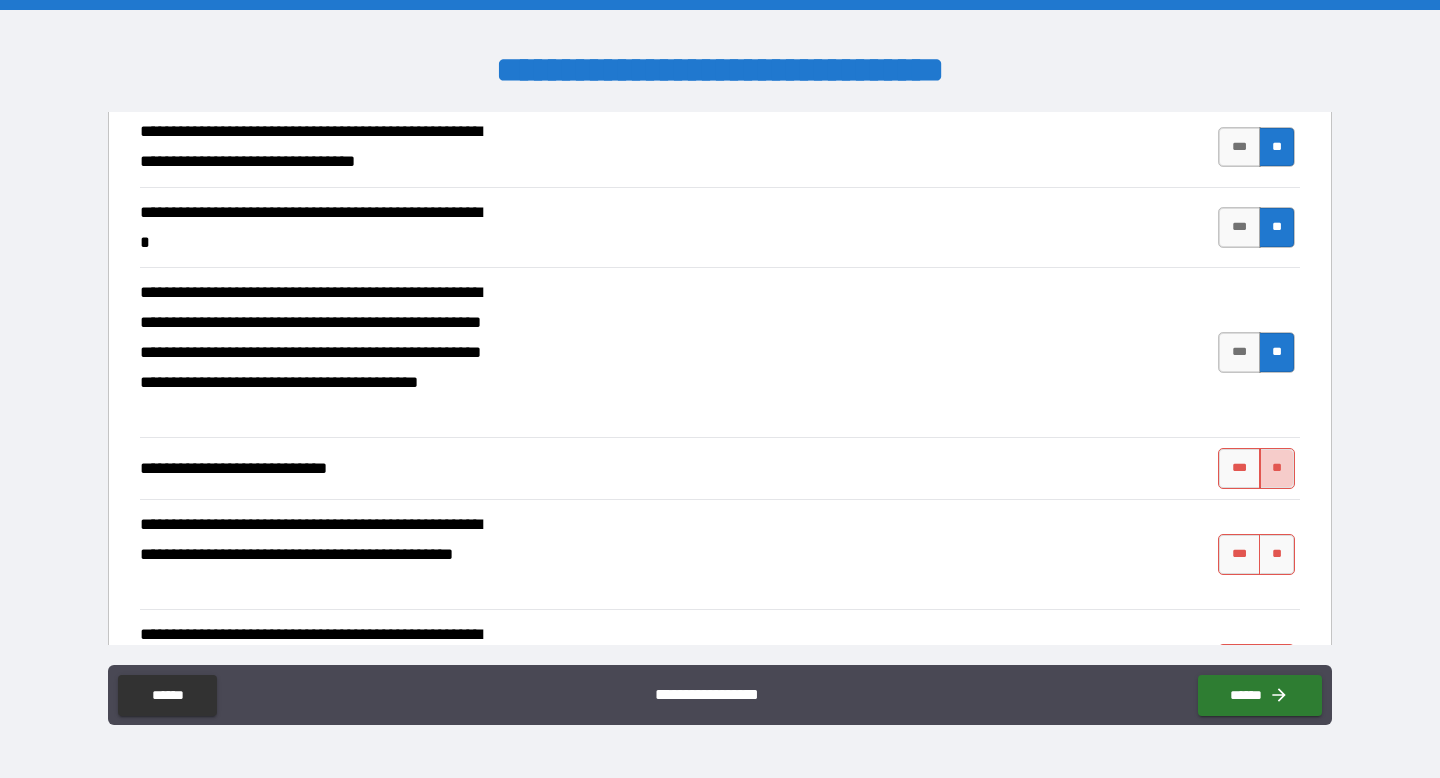 click on "**" at bounding box center [1277, 468] 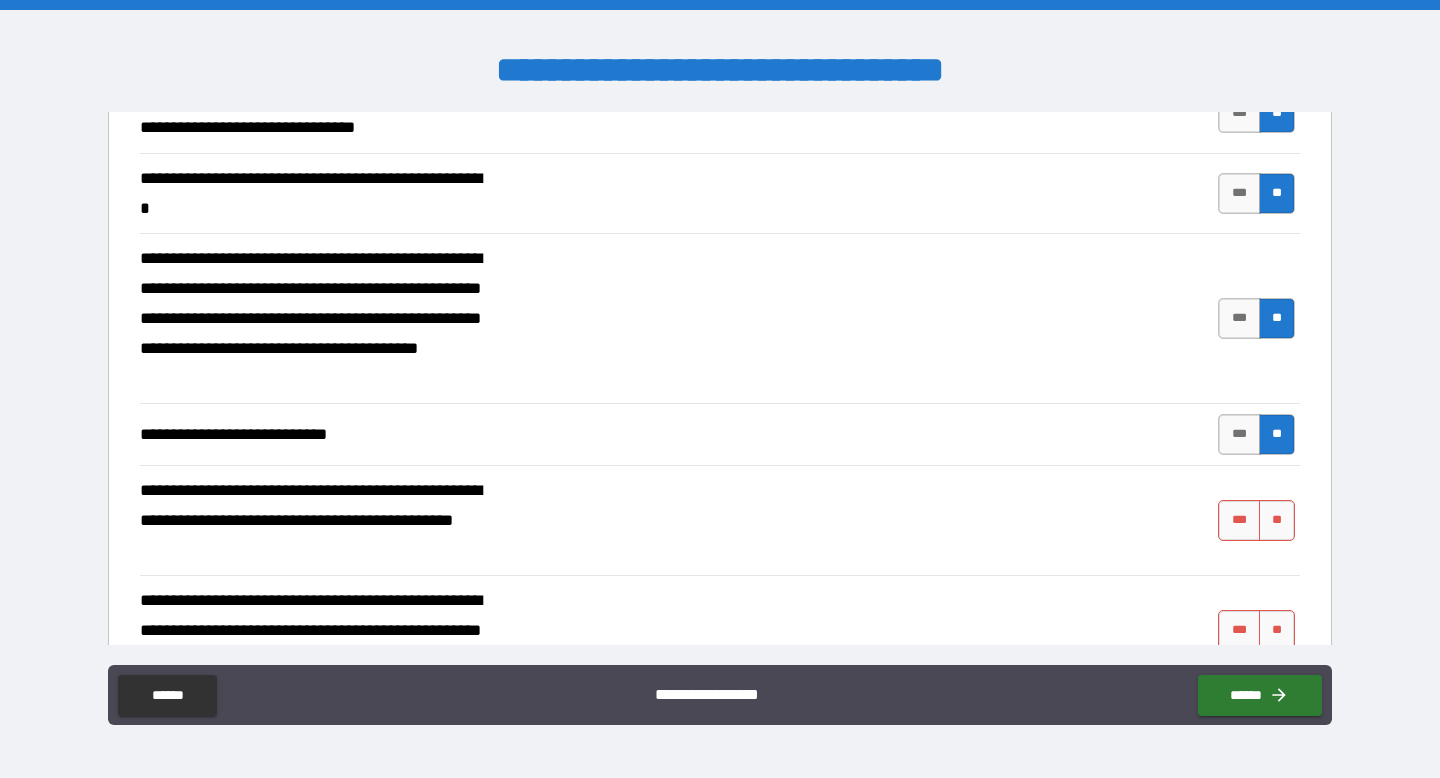 scroll, scrollTop: 541, scrollLeft: 0, axis: vertical 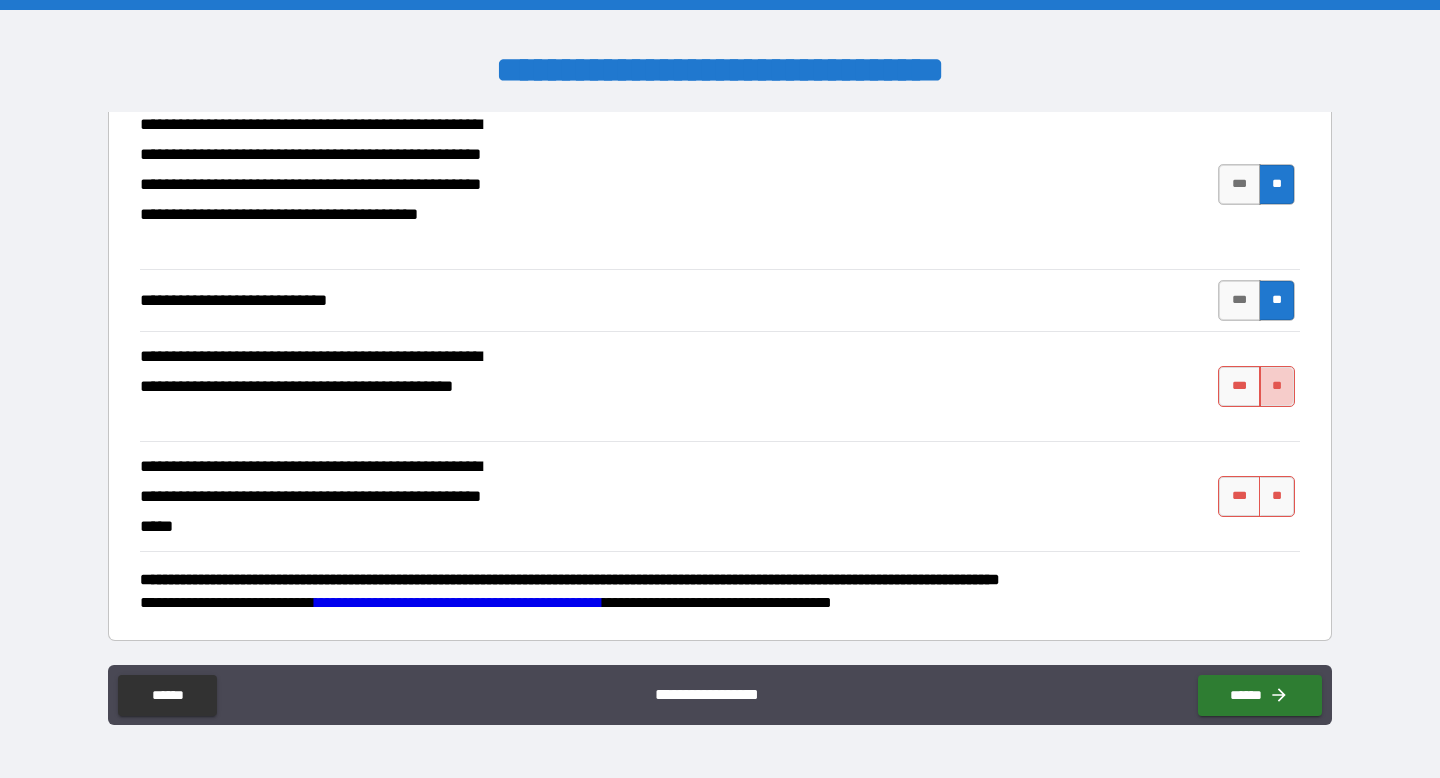 click on "**" at bounding box center [1277, 386] 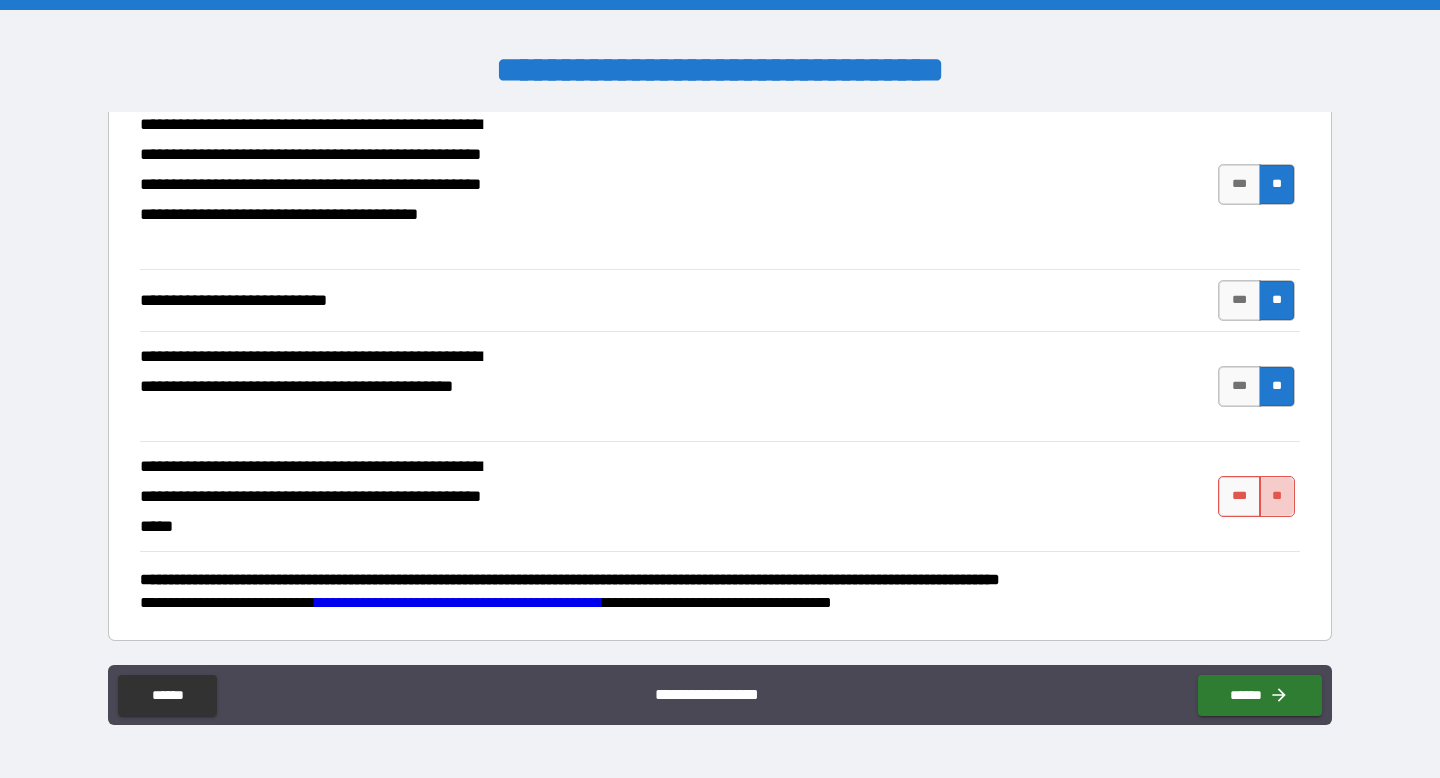 click on "**" at bounding box center (1277, 496) 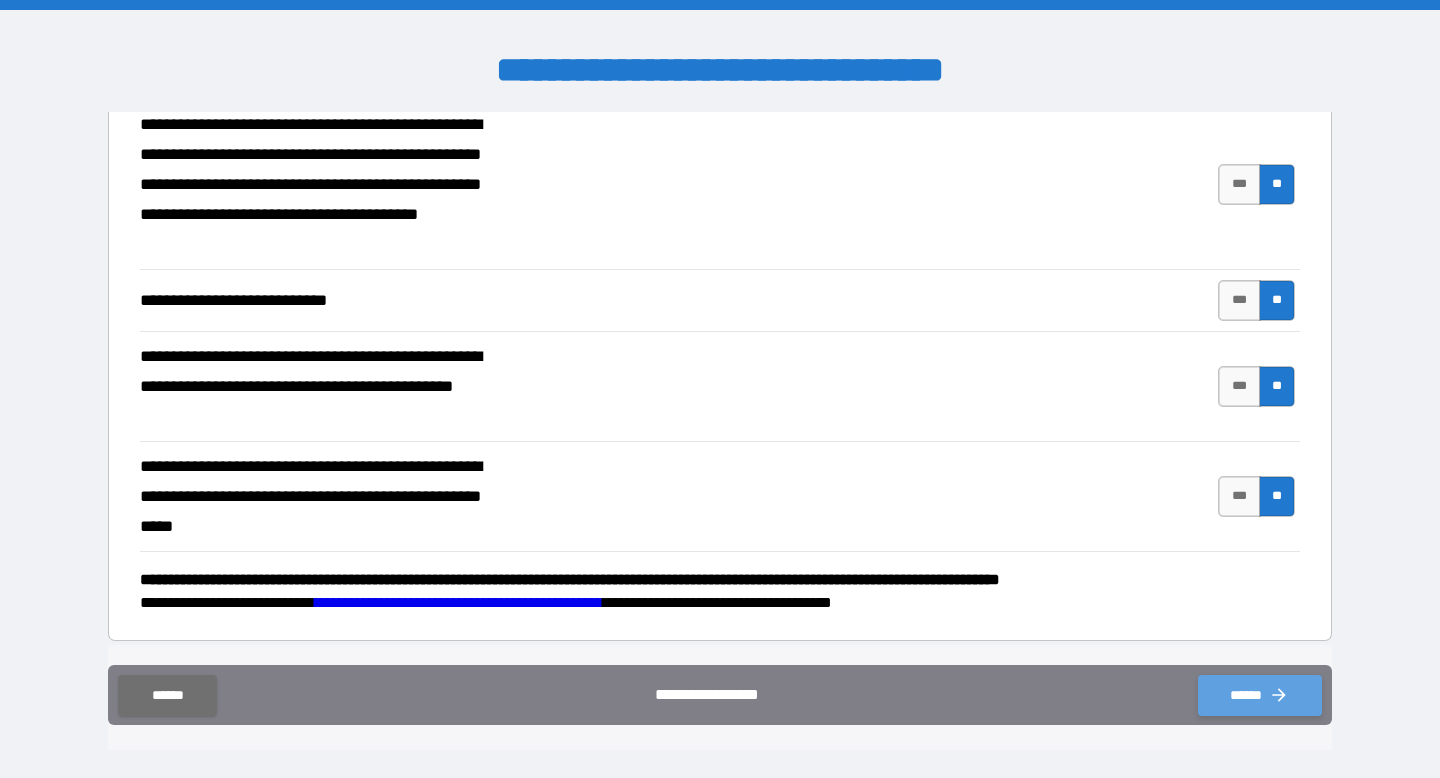 click on "******" at bounding box center [1260, 695] 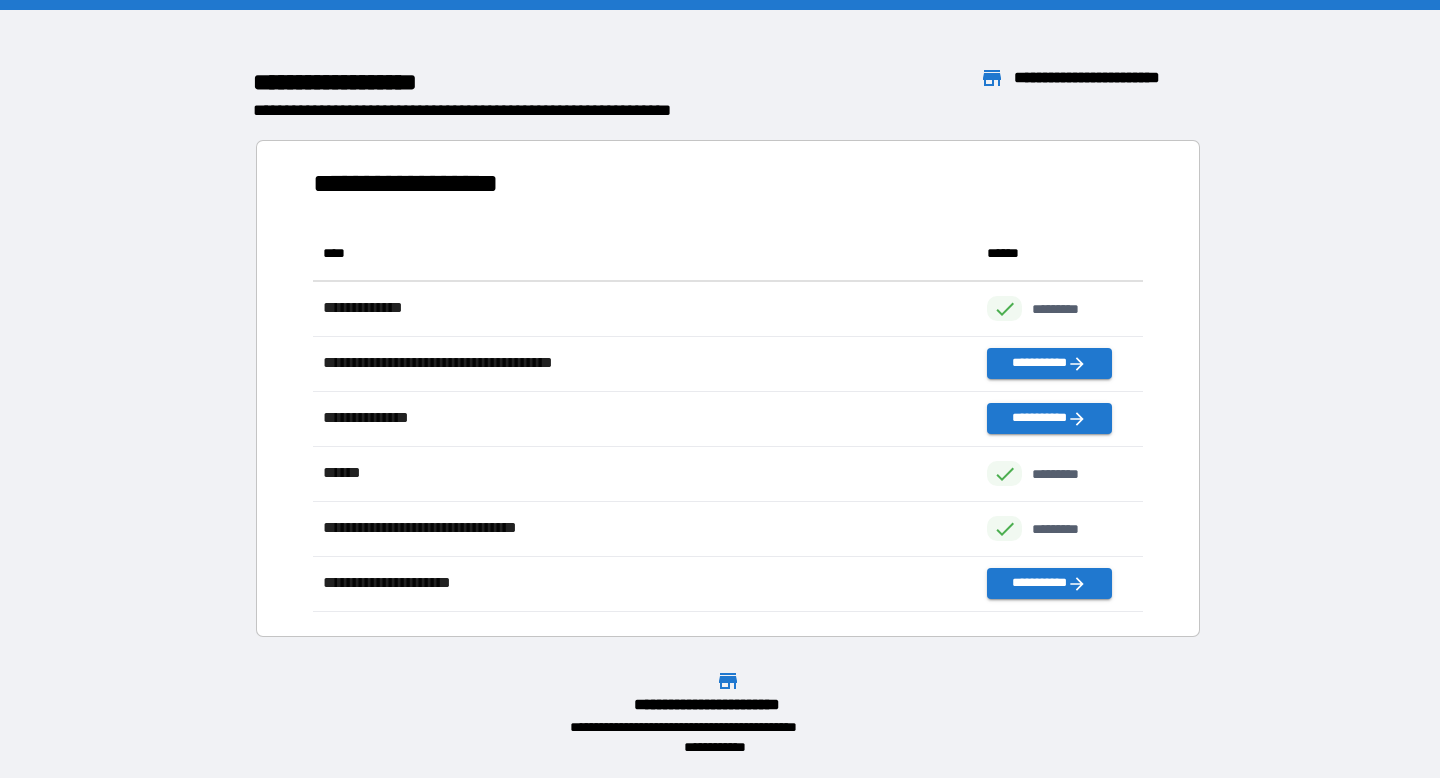 scroll, scrollTop: 1, scrollLeft: 1, axis: both 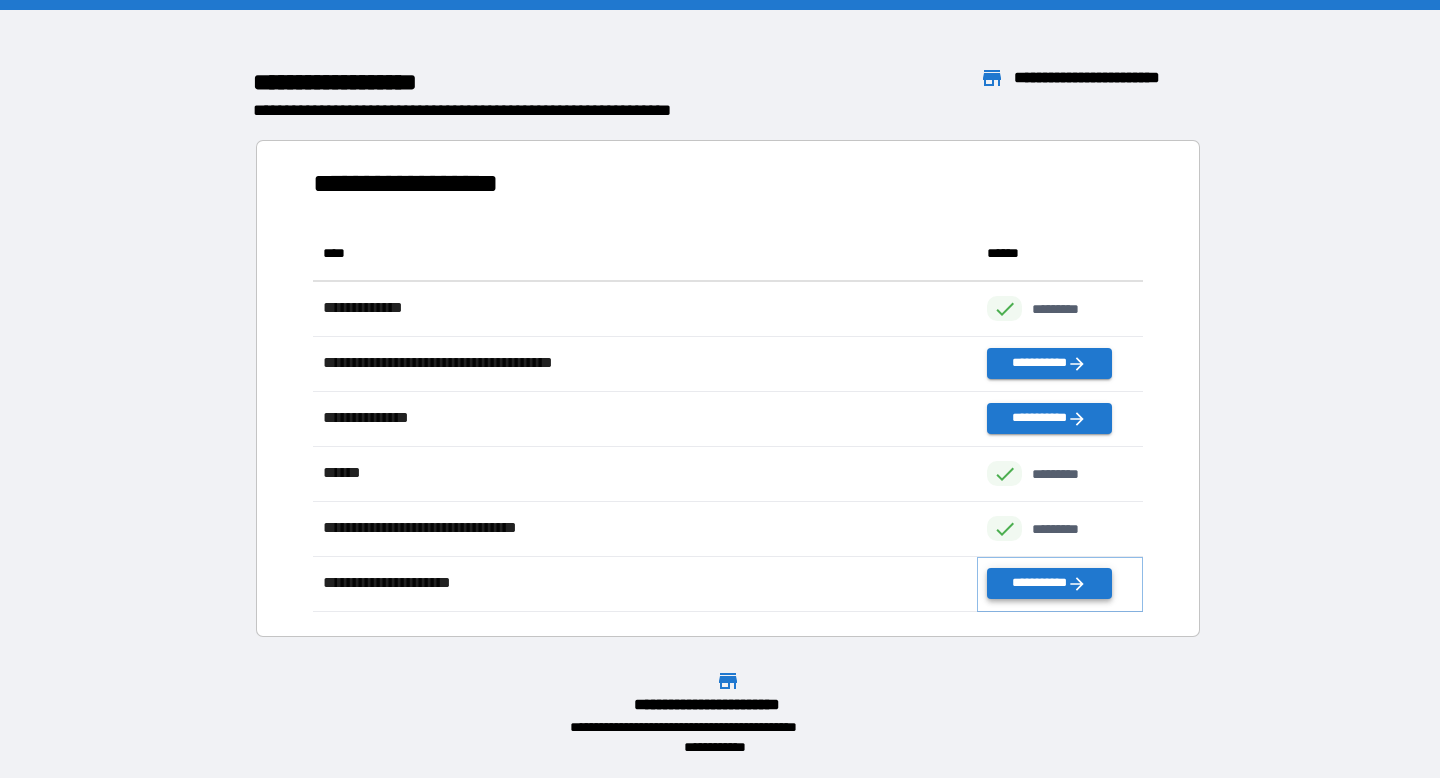 click on "**********" at bounding box center (1049, 583) 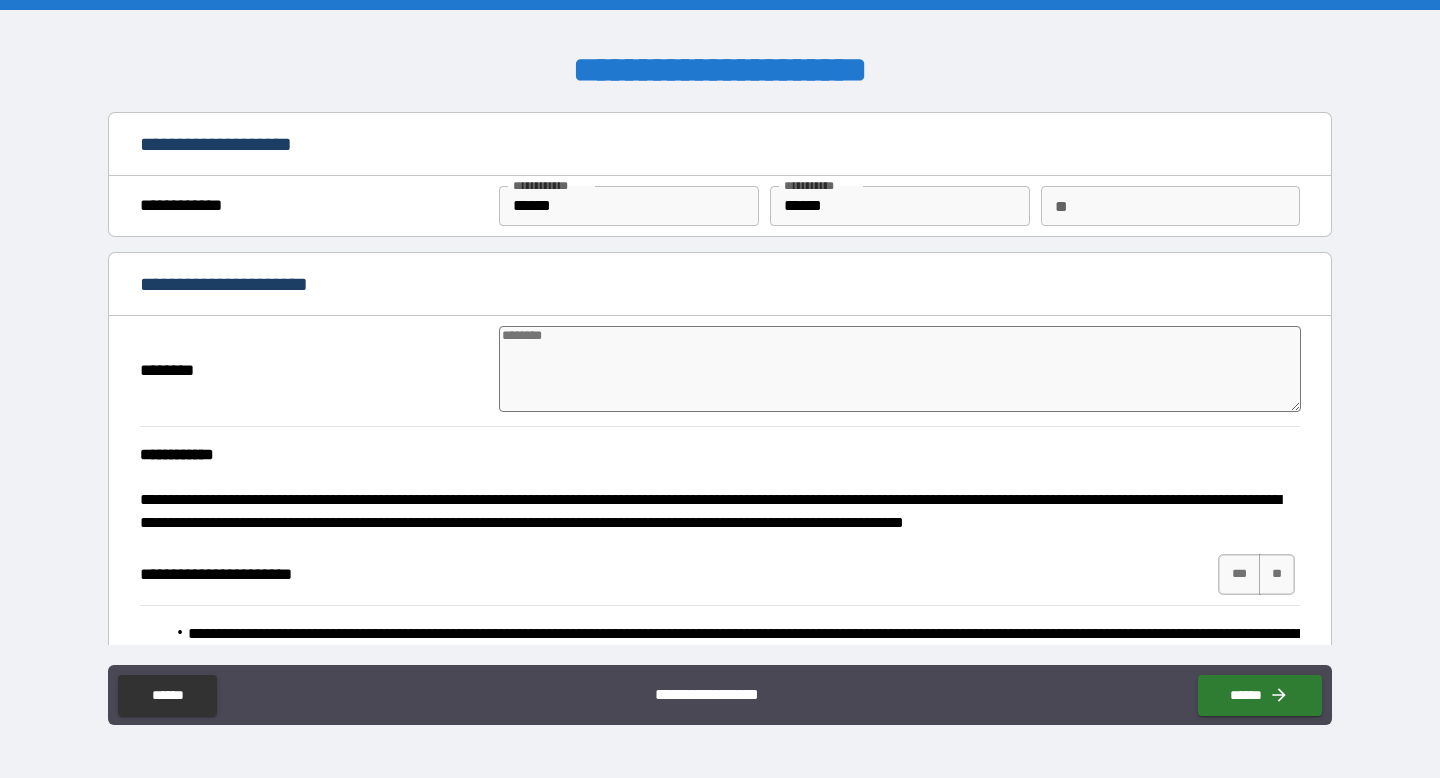 type on "*" 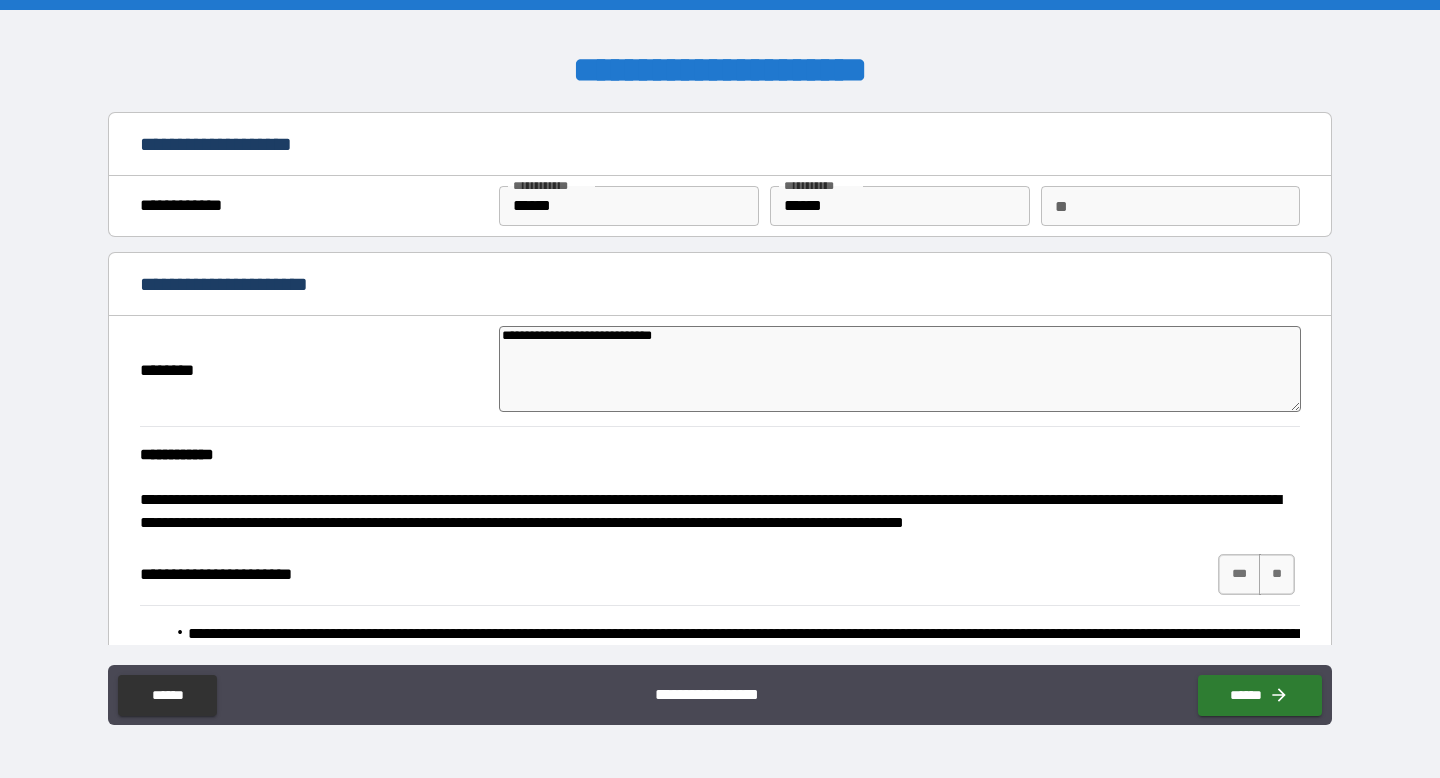 type on "*" 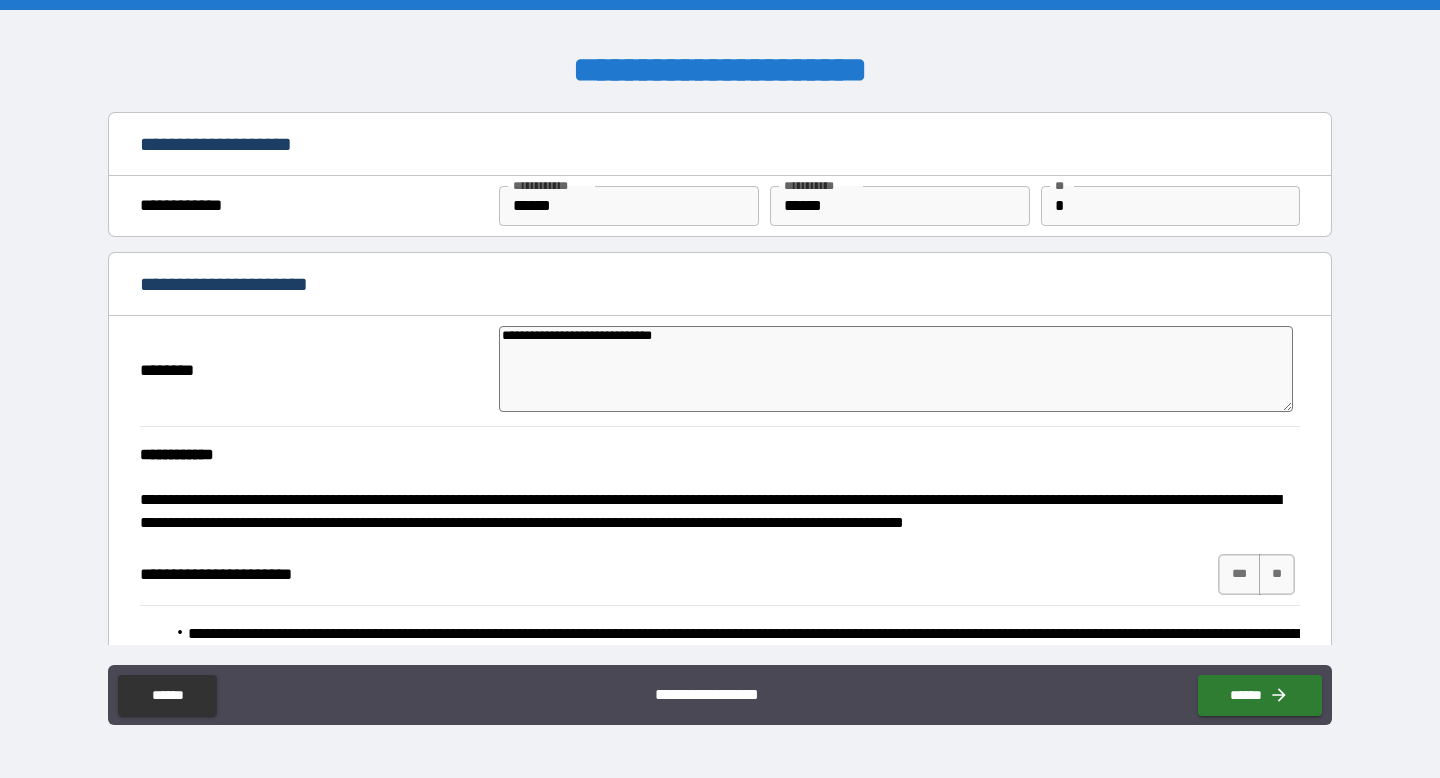 type on "*" 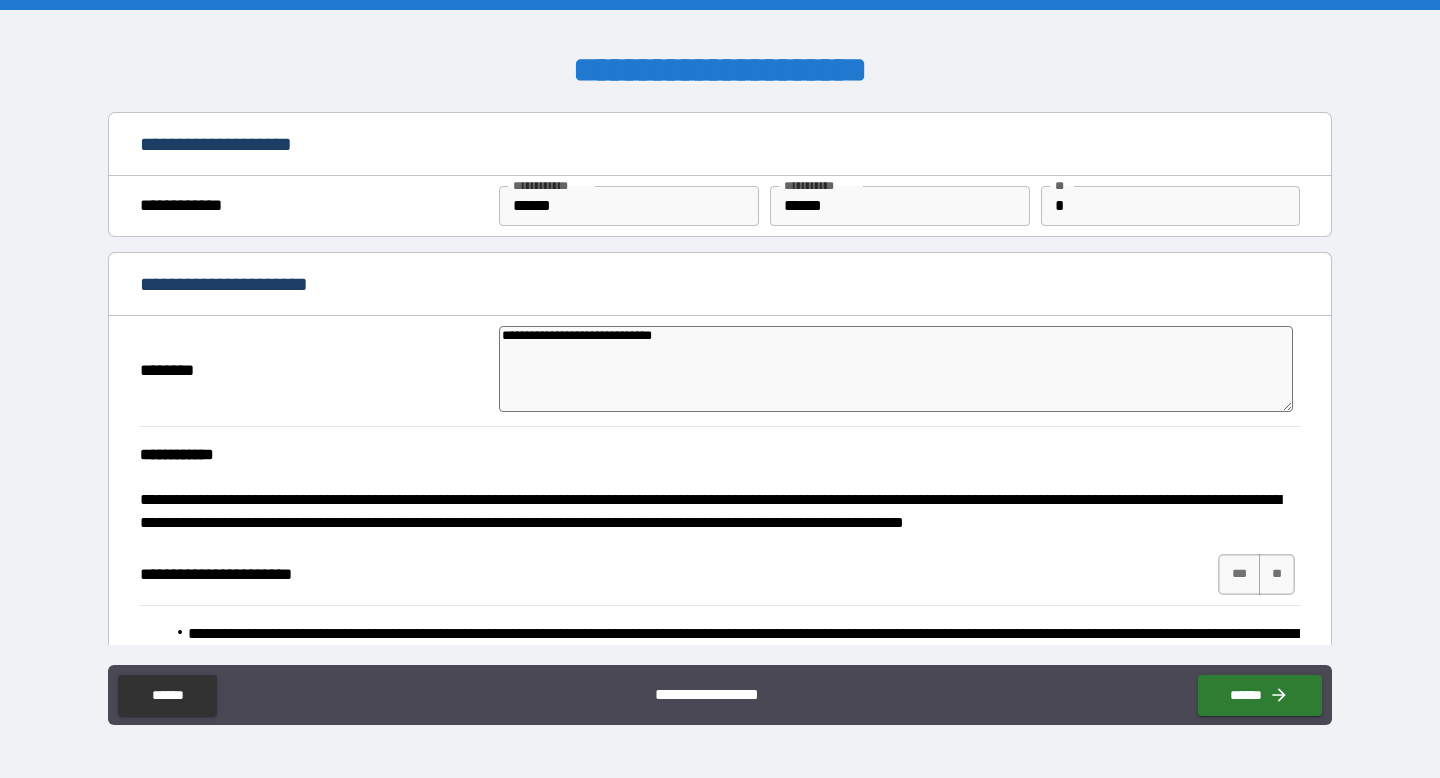 type on "**********" 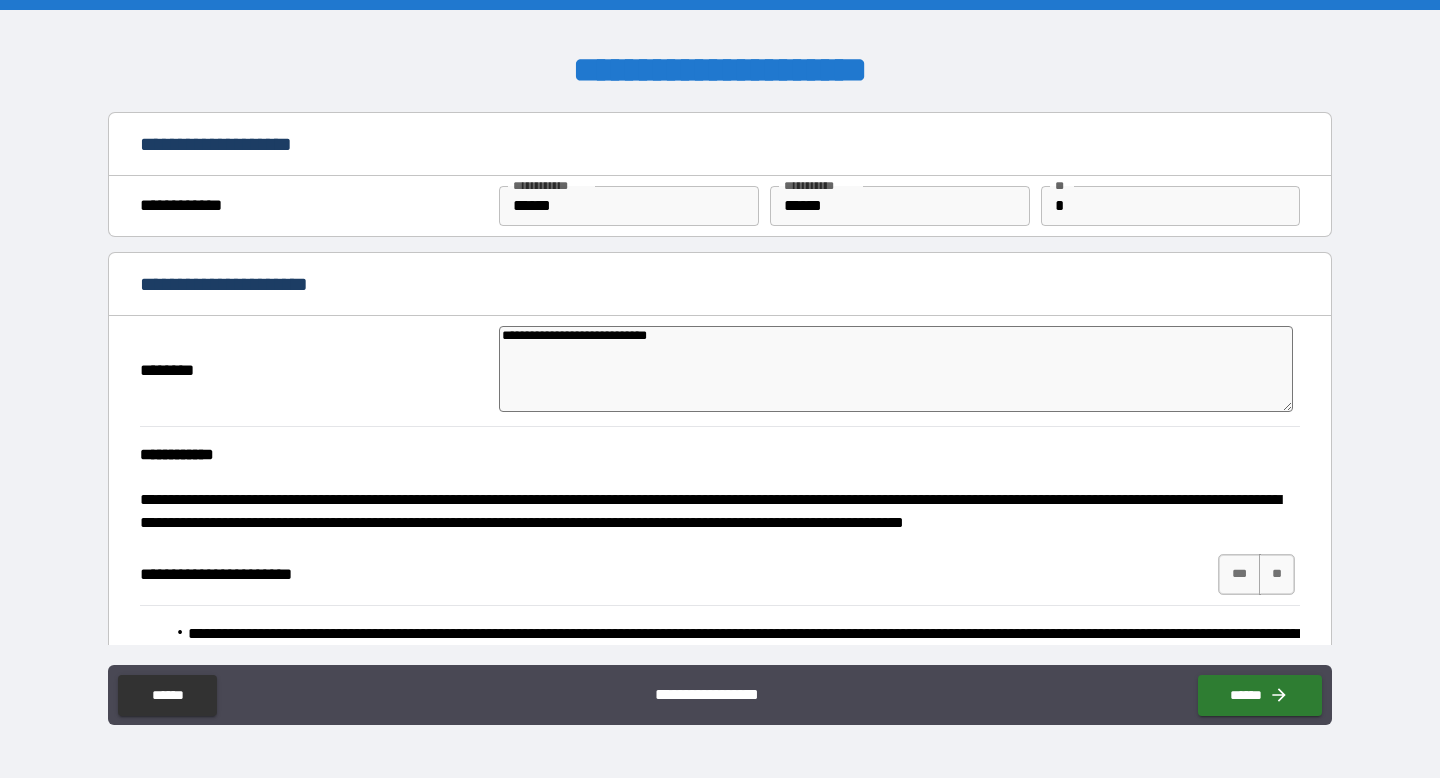 type on "*" 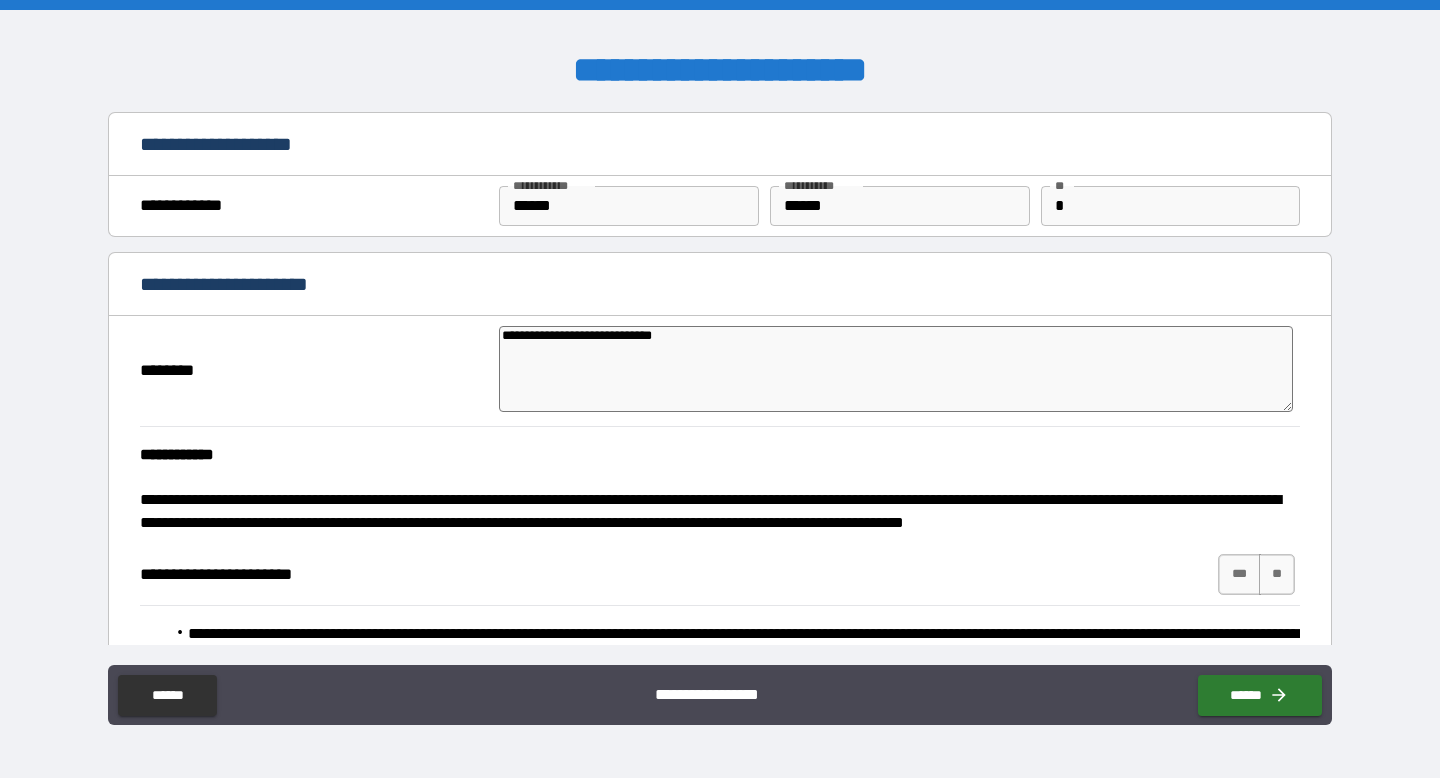 type on "*" 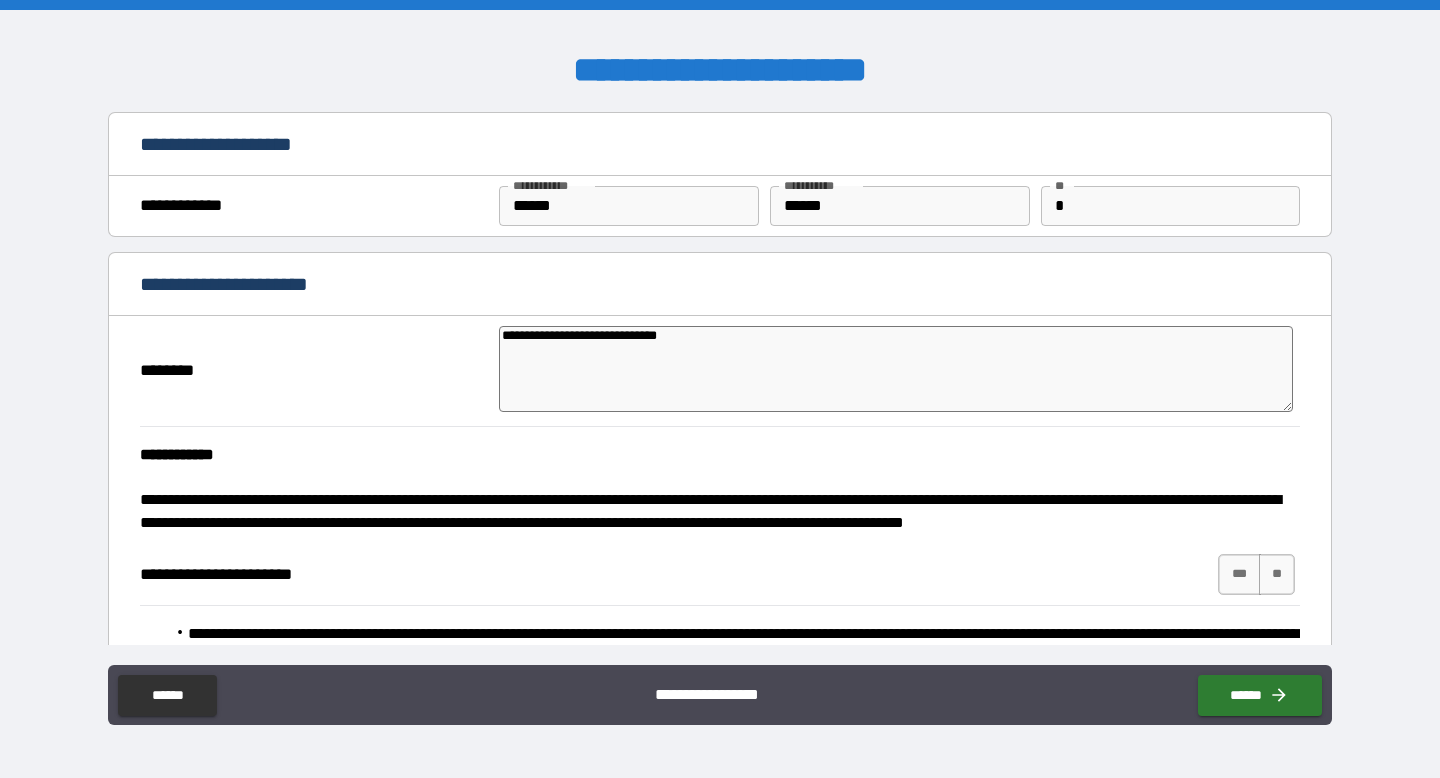 type on "*" 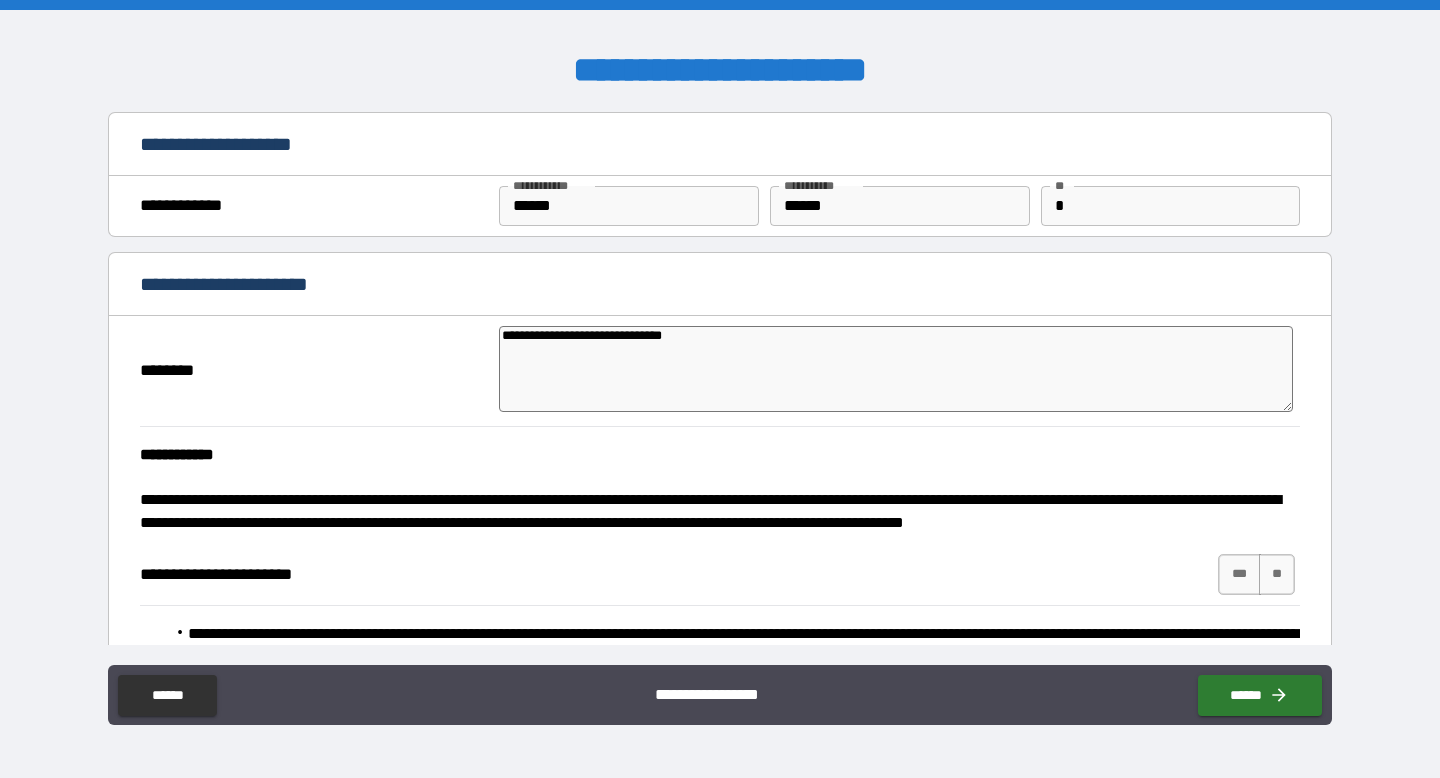 type on "*" 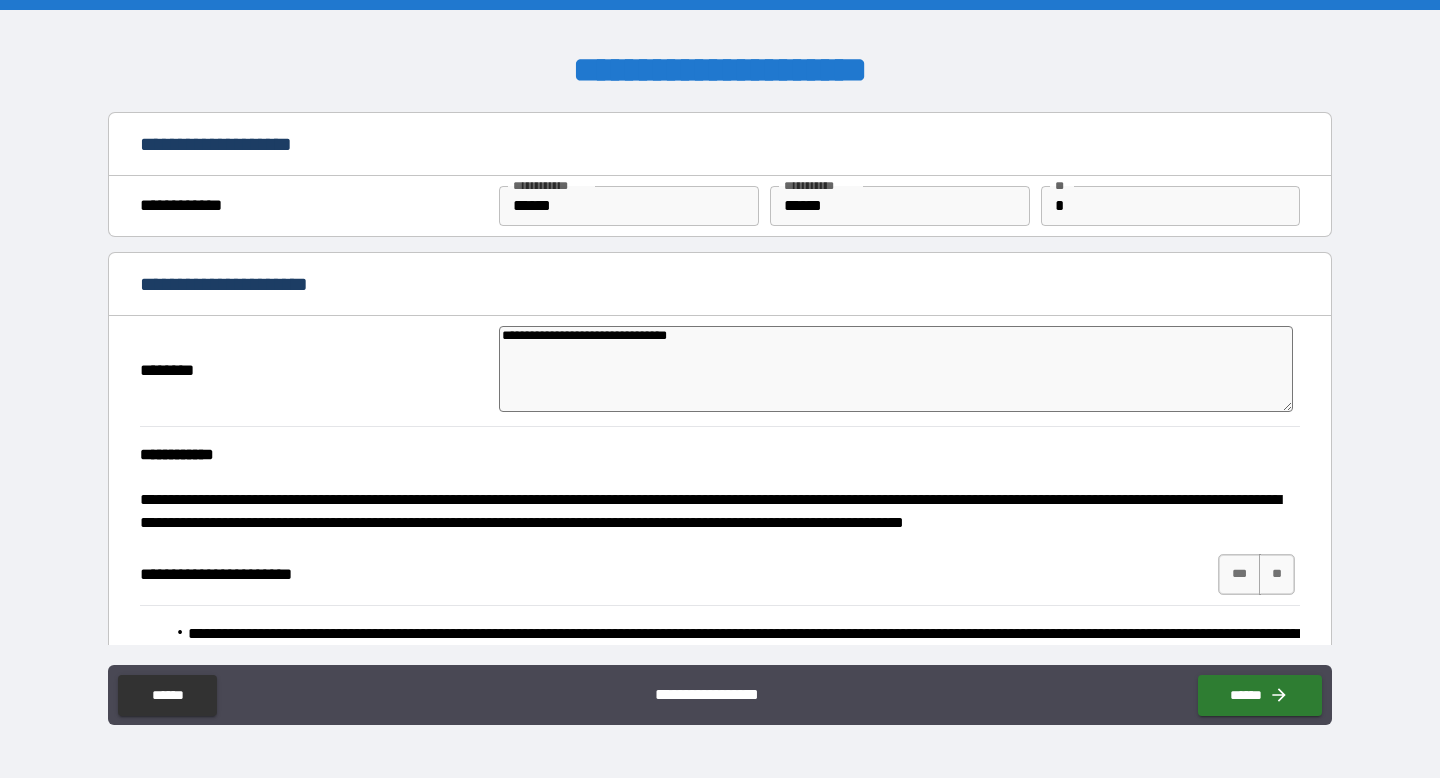 type on "**********" 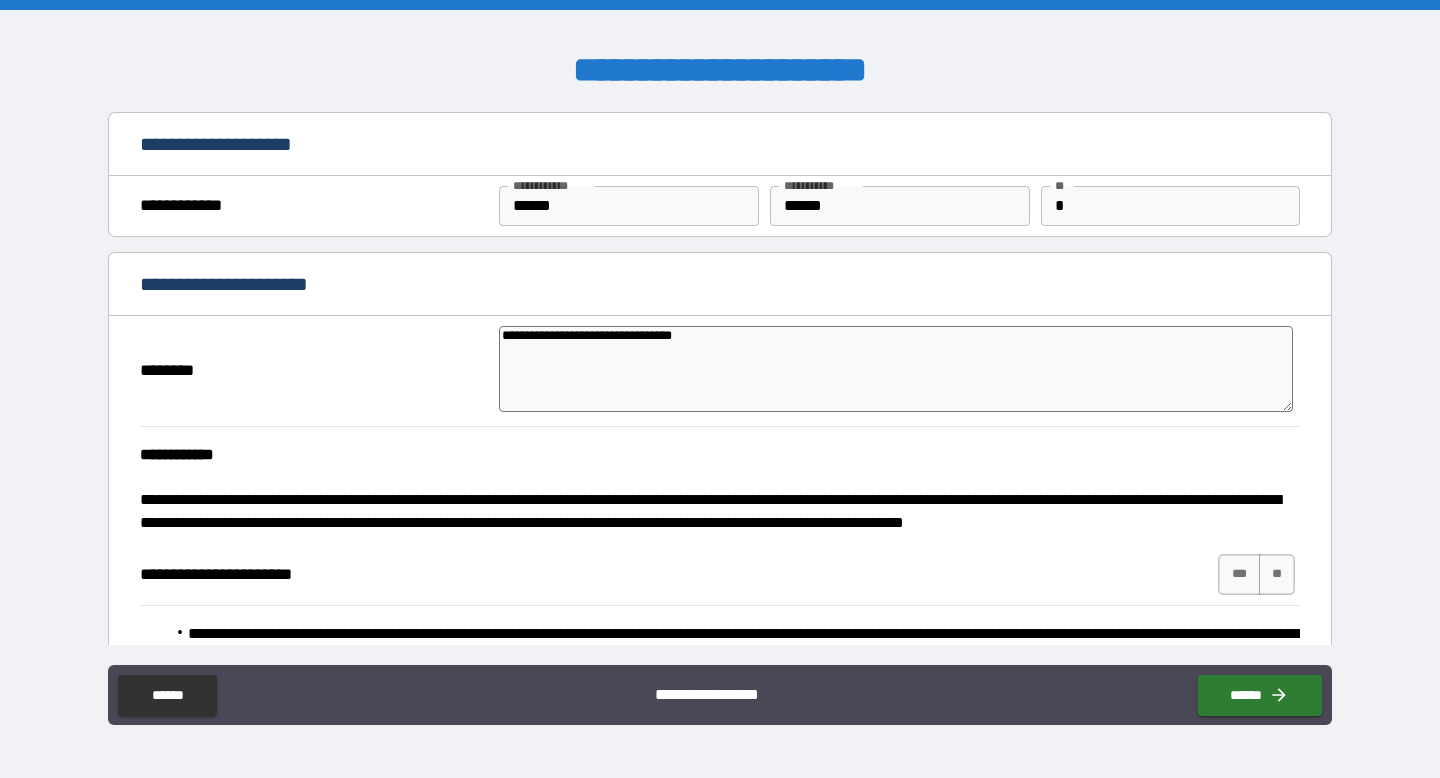 type on "*" 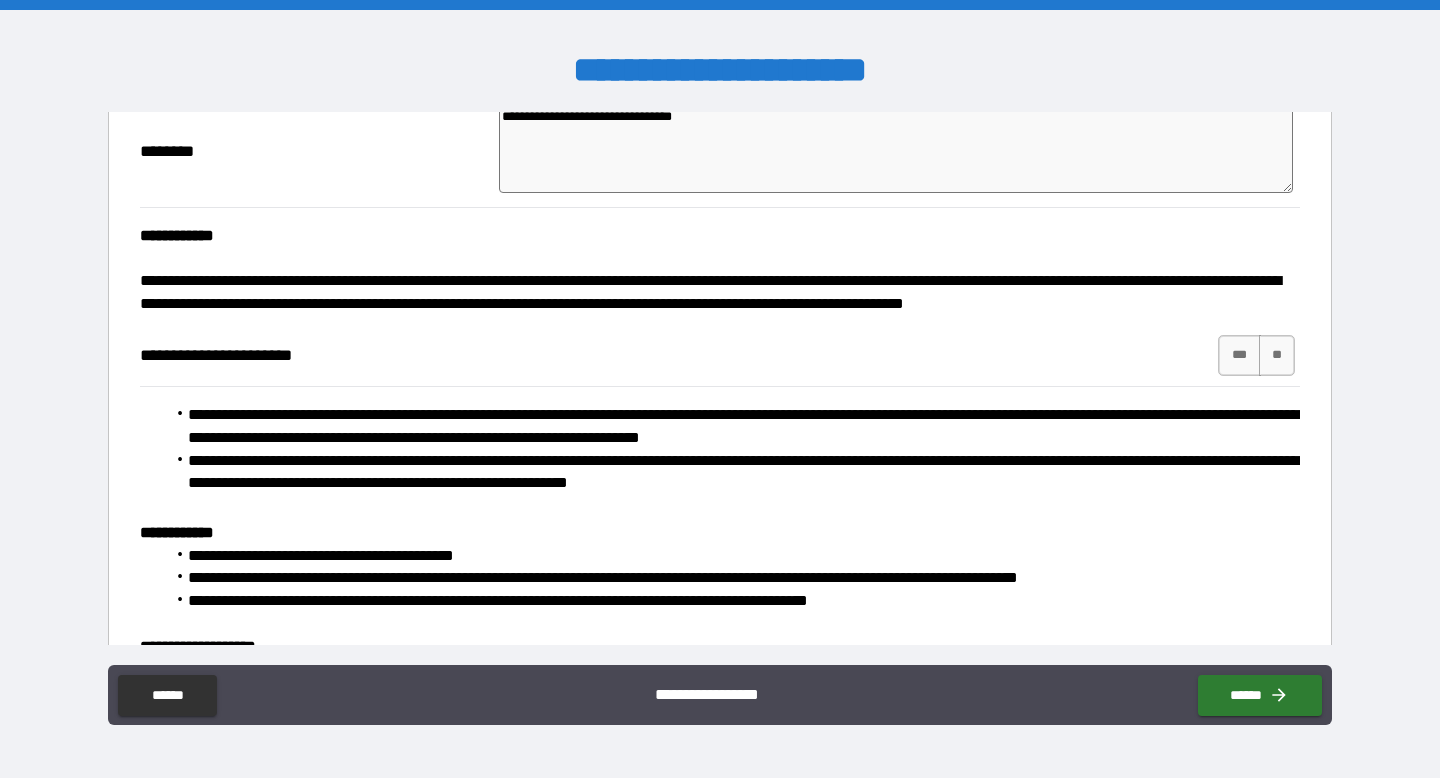 scroll, scrollTop: 220, scrollLeft: 0, axis: vertical 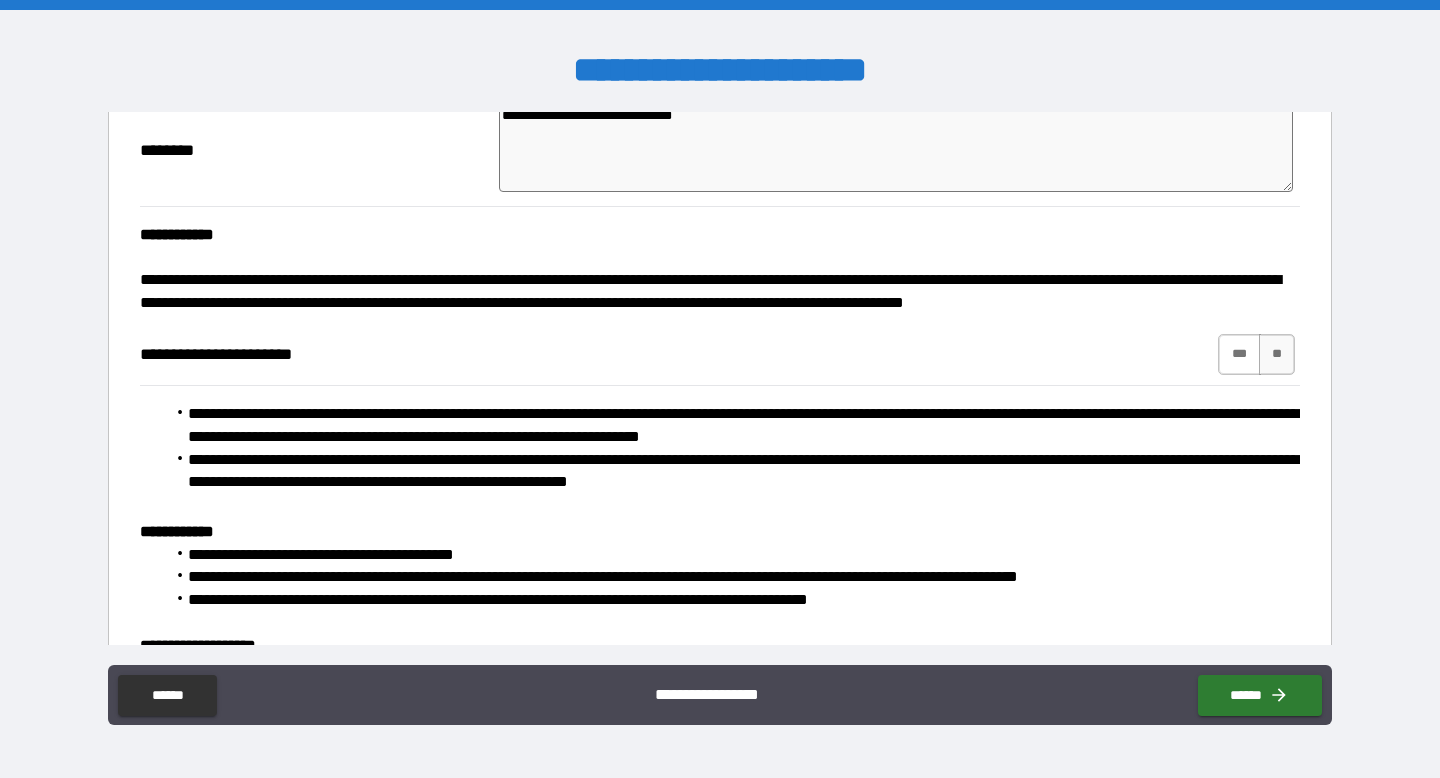 type on "**********" 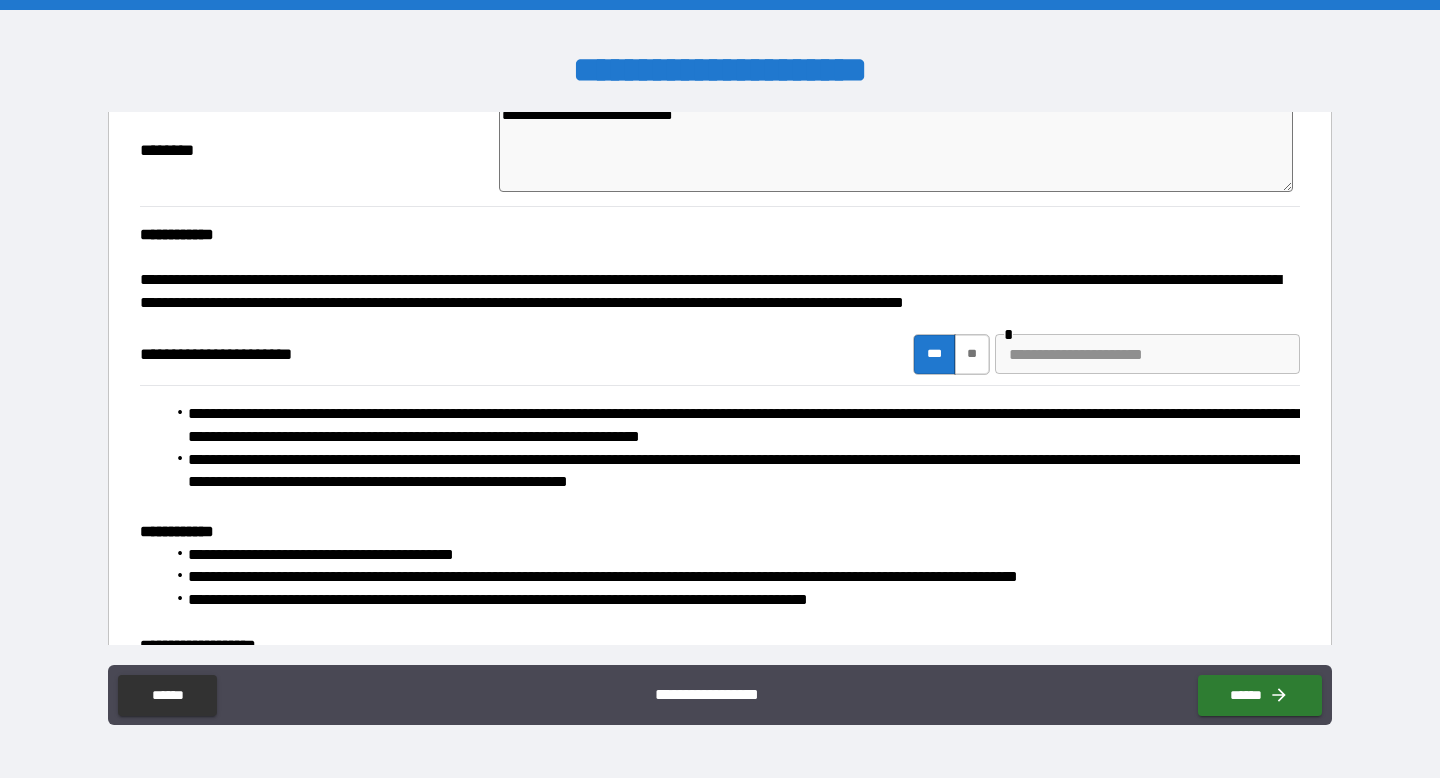 click on "**" at bounding box center (972, 354) 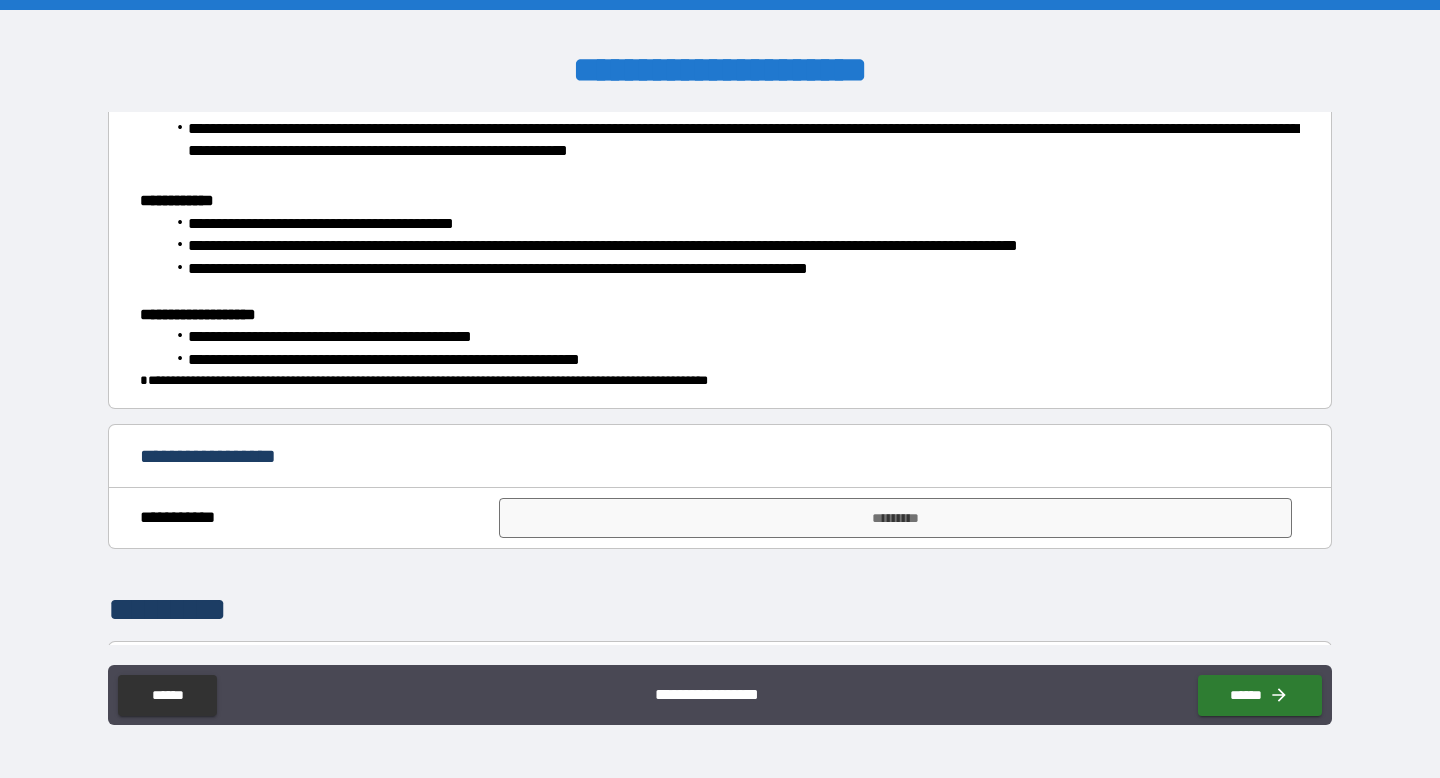 scroll, scrollTop: 626, scrollLeft: 0, axis: vertical 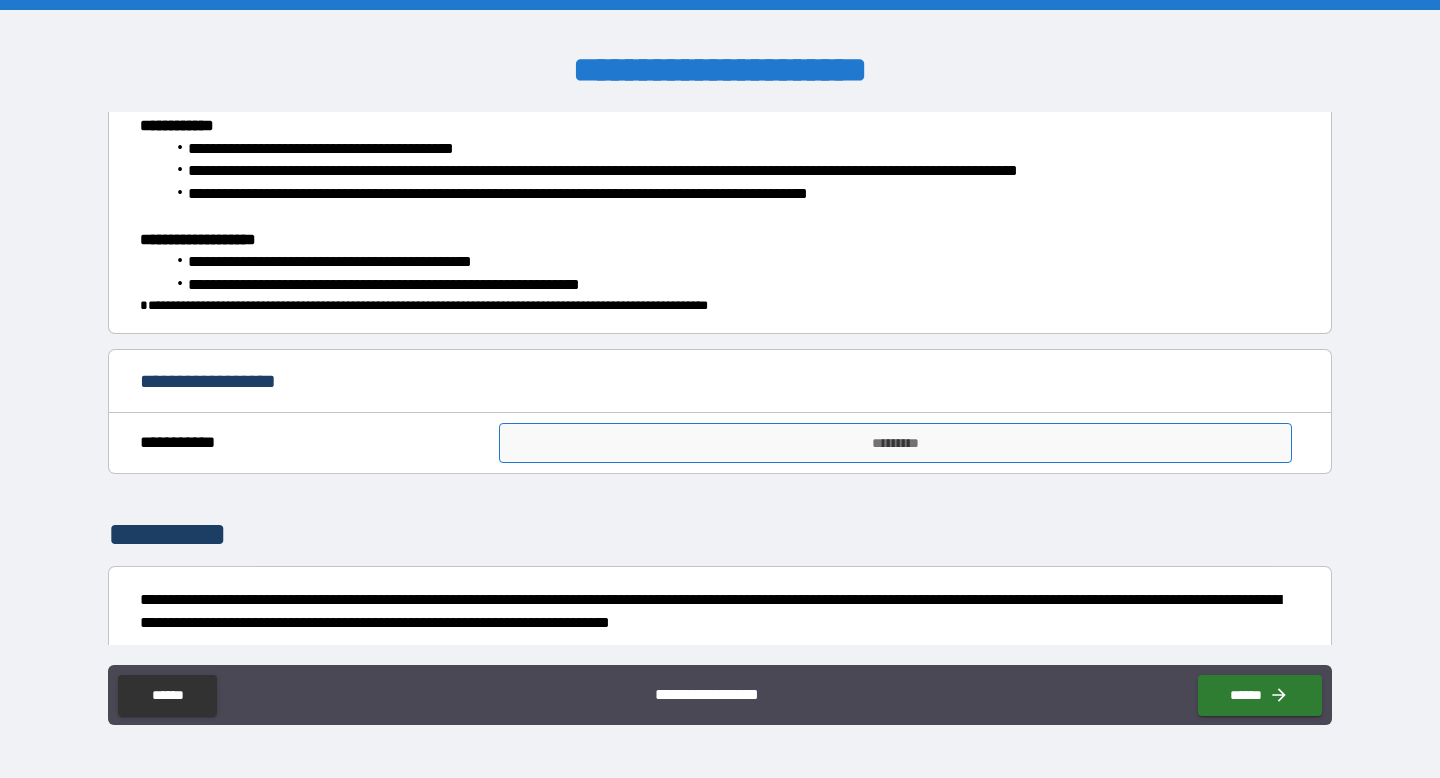 click on "*********" at bounding box center [895, 443] 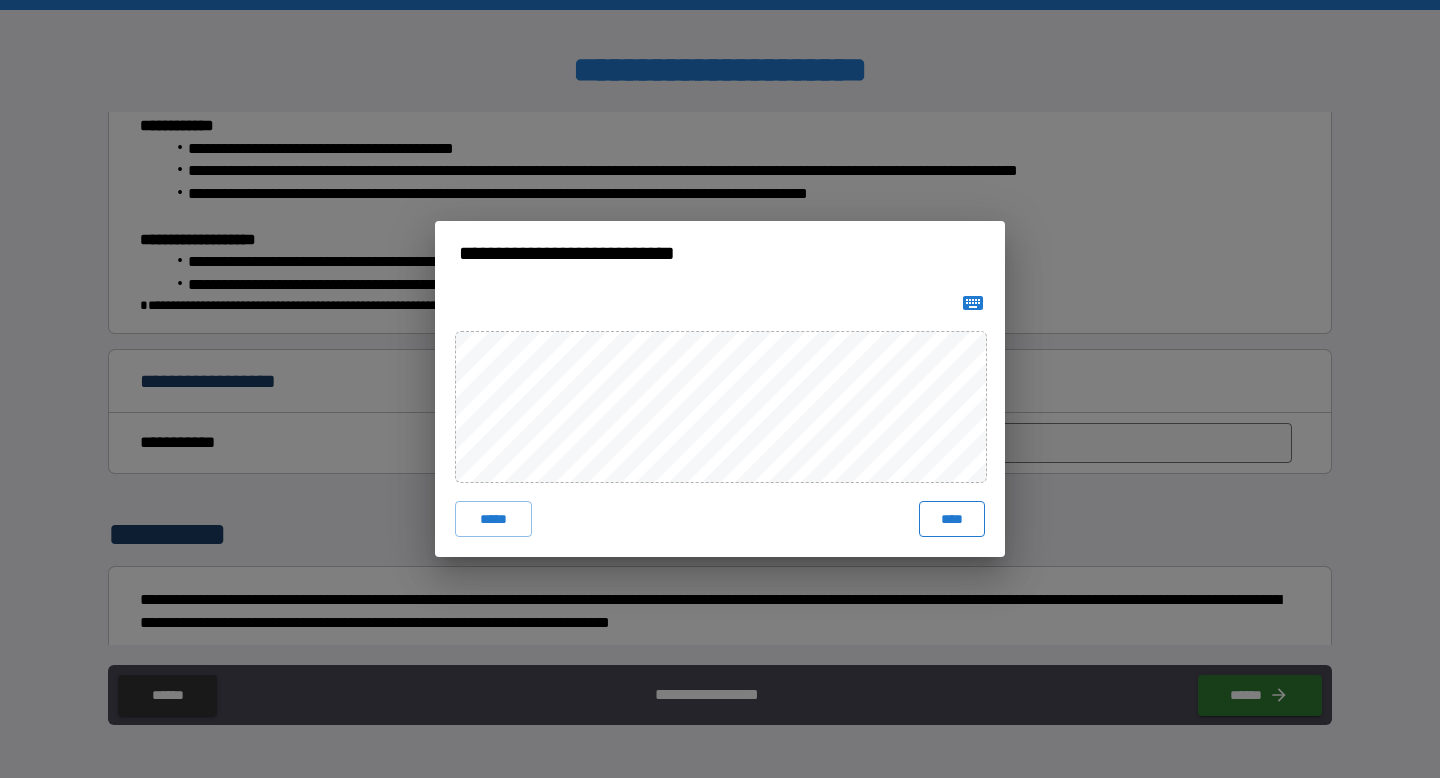 click on "****" at bounding box center (952, 519) 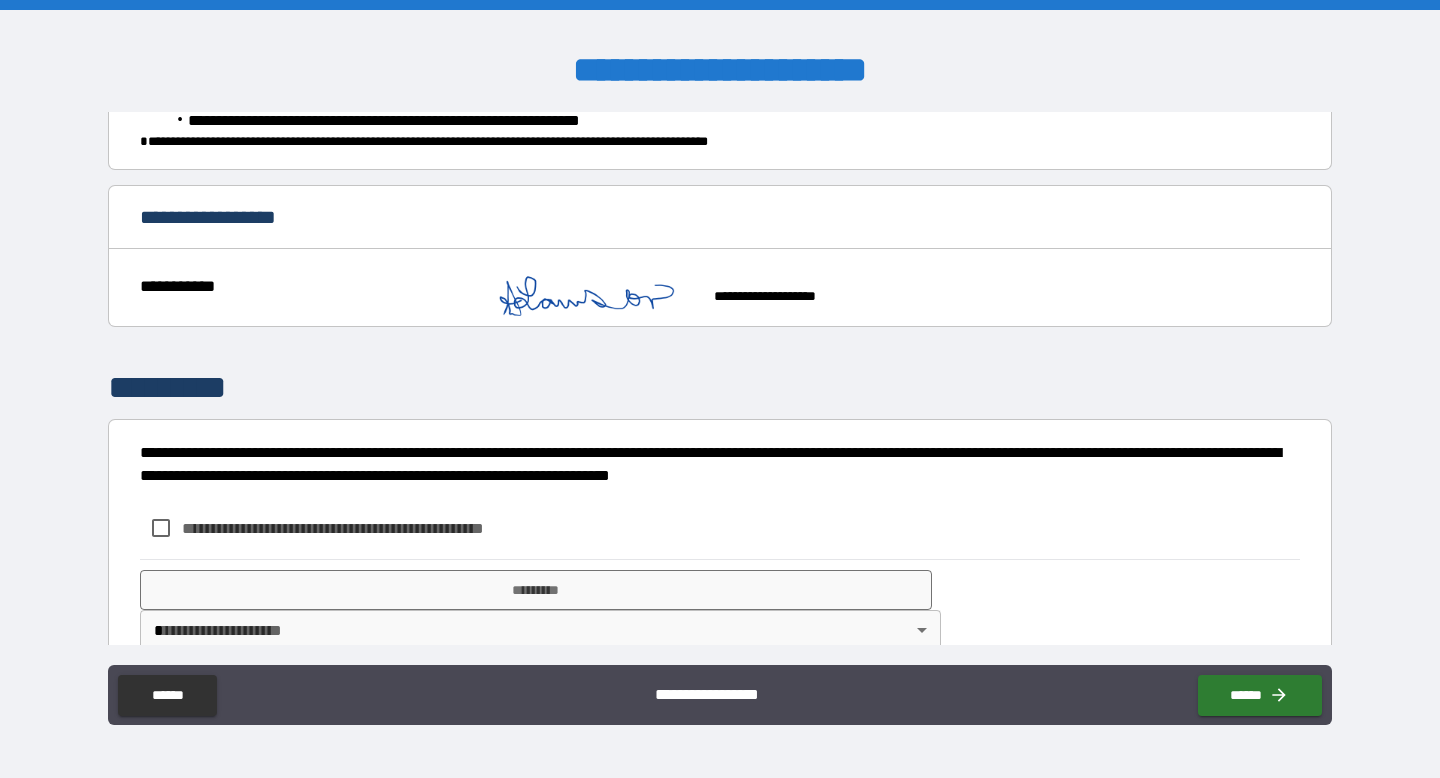 scroll, scrollTop: 826, scrollLeft: 0, axis: vertical 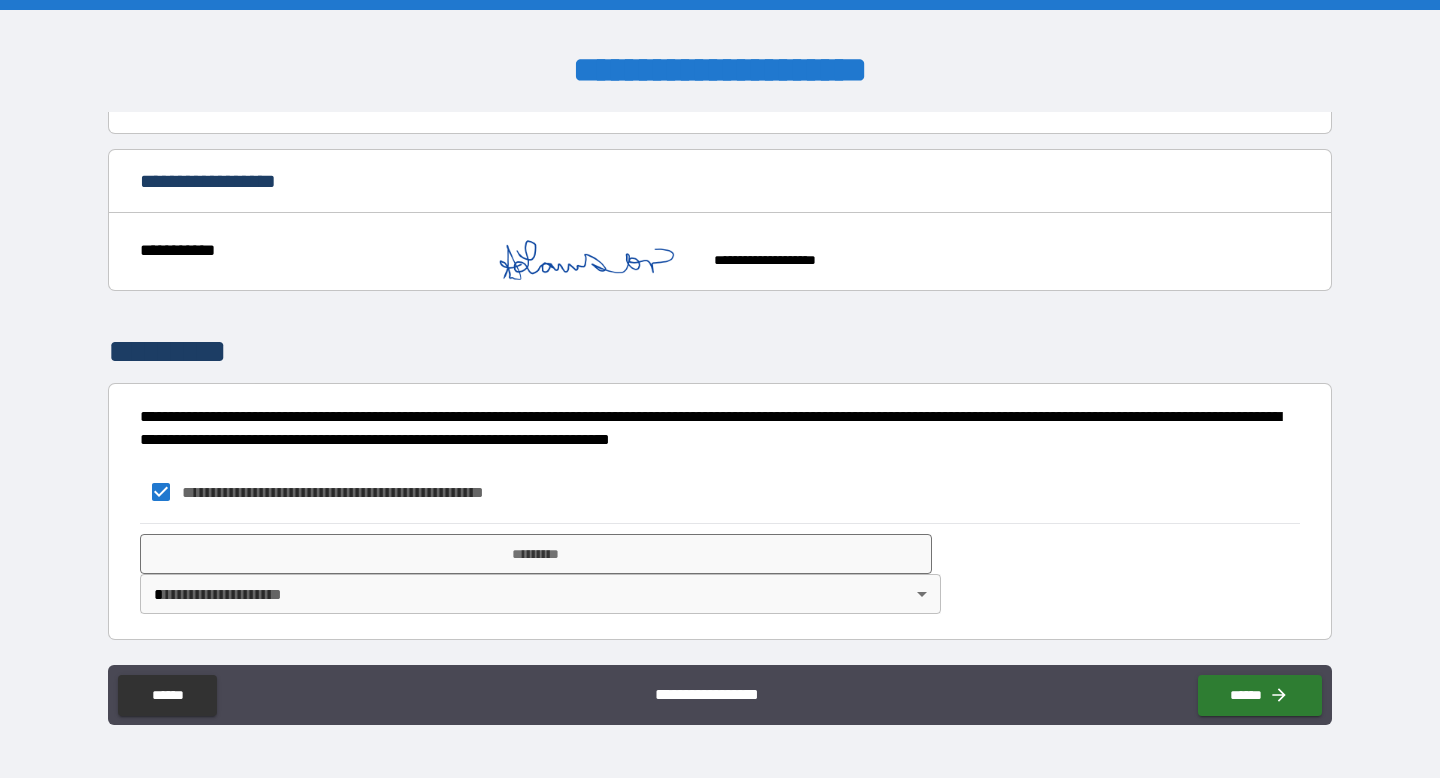 click on "**********" at bounding box center [720, 389] 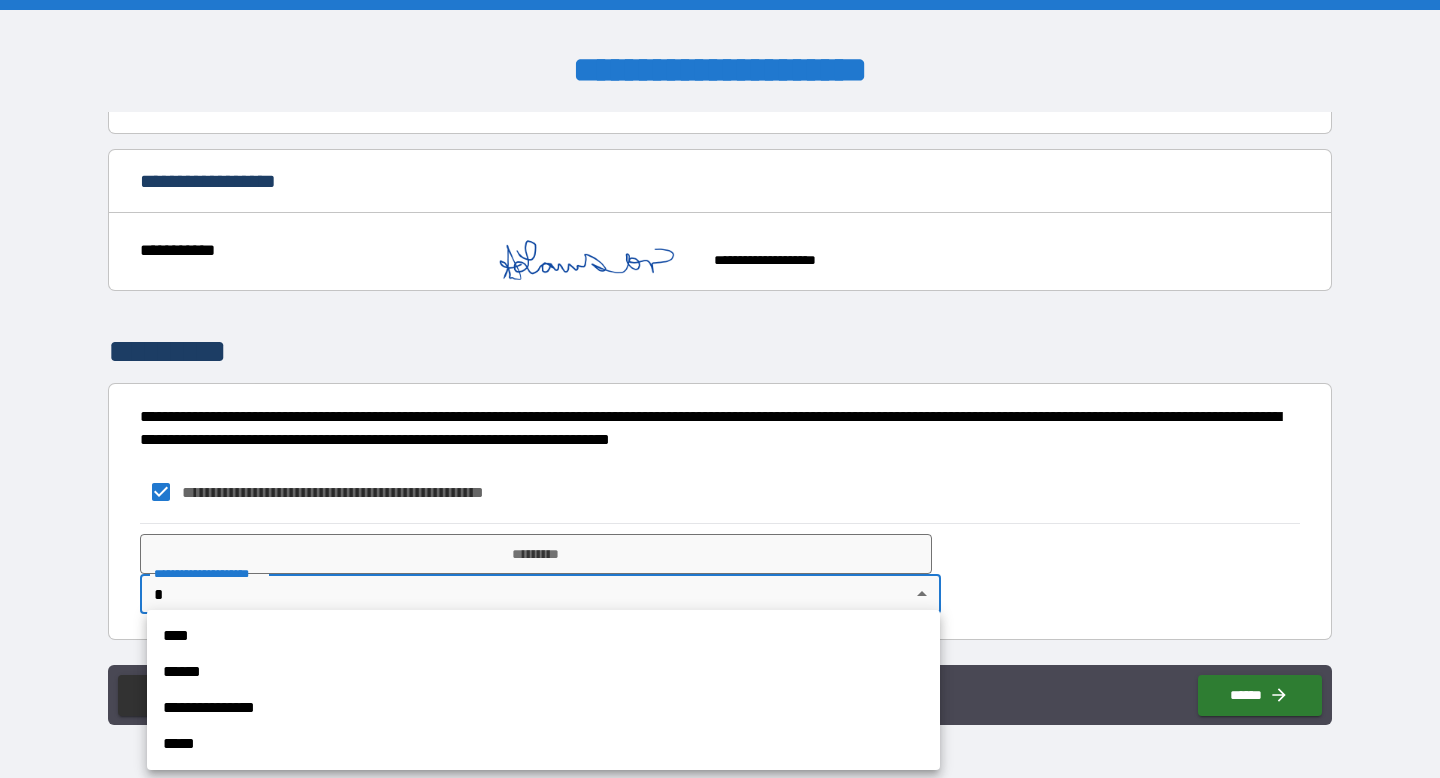 click on "****" at bounding box center [543, 636] 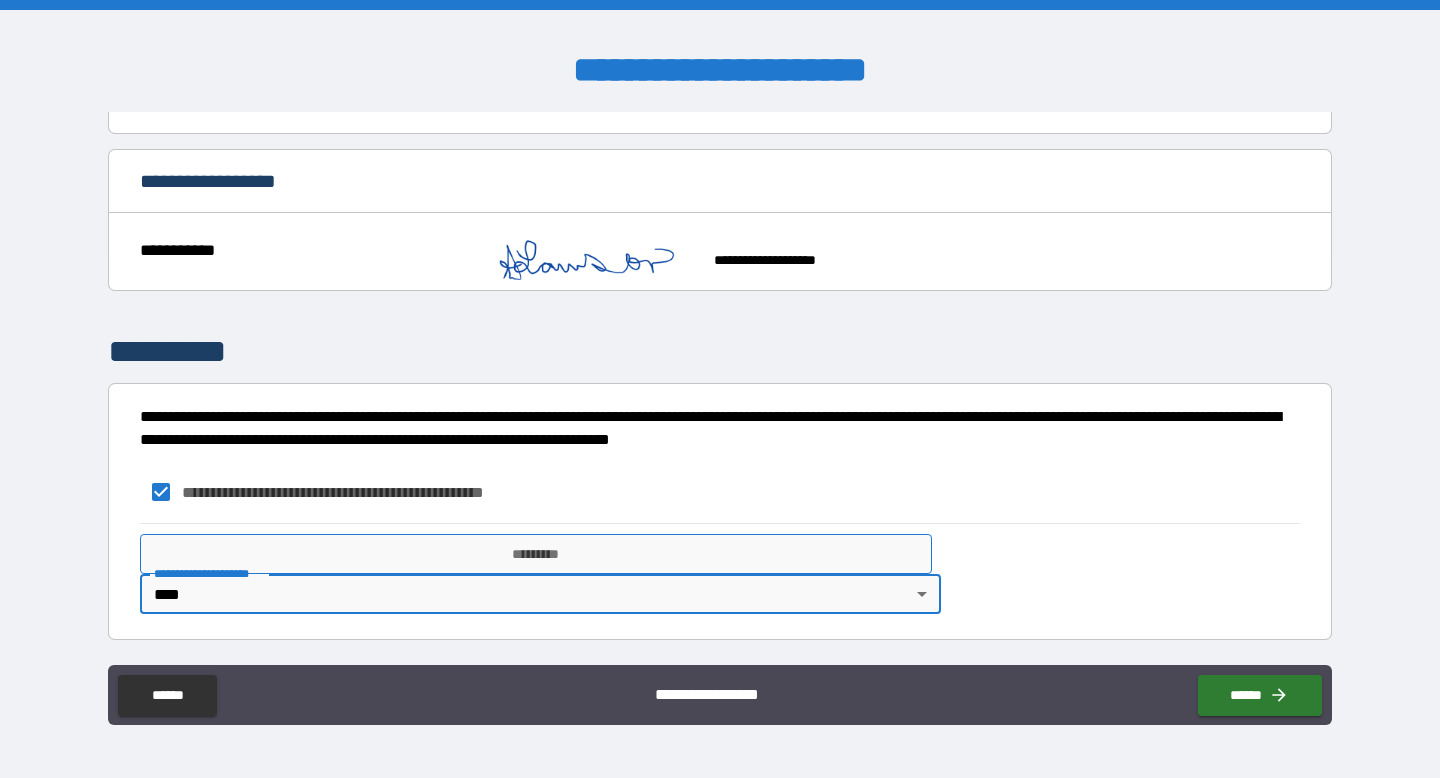 click on "*********" at bounding box center [536, 554] 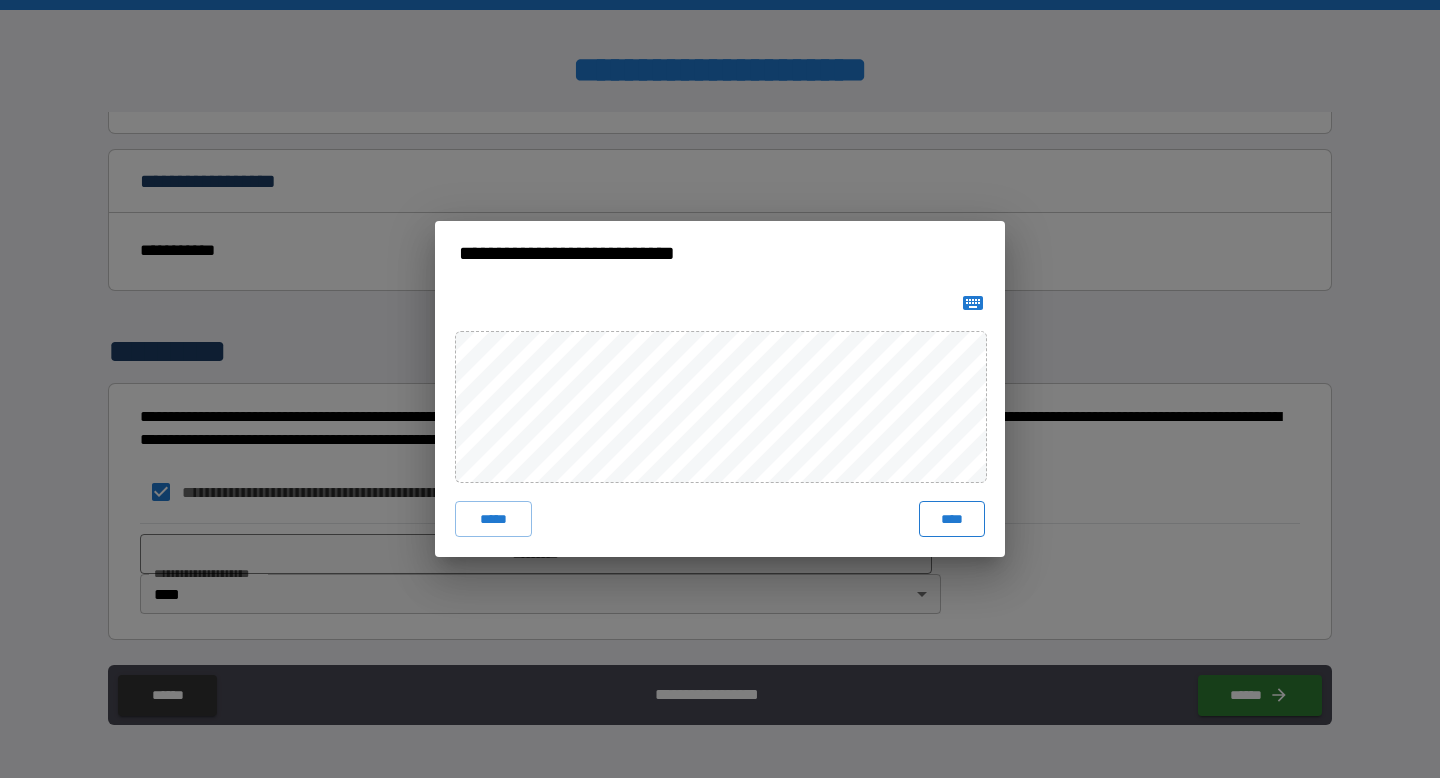 click on "****" at bounding box center (952, 519) 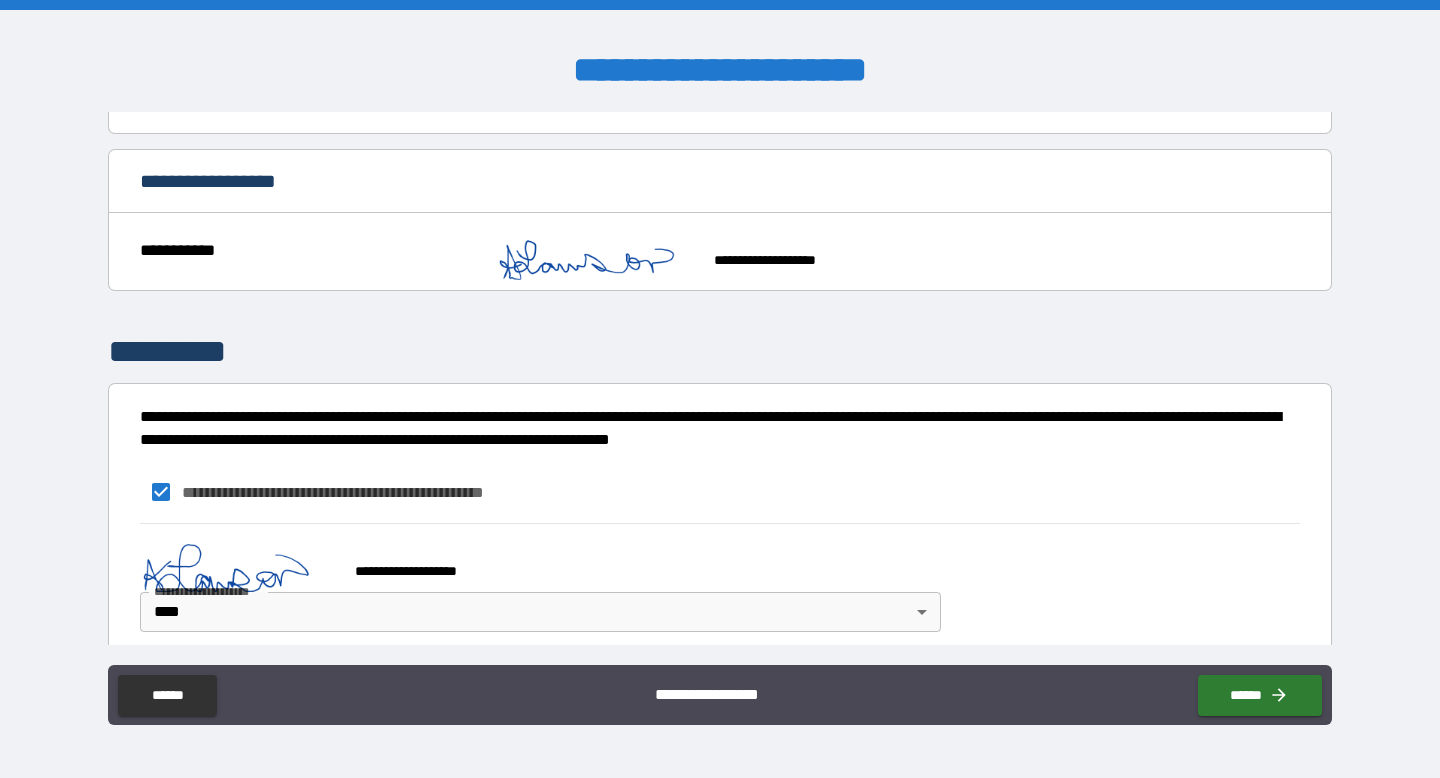 type on "*" 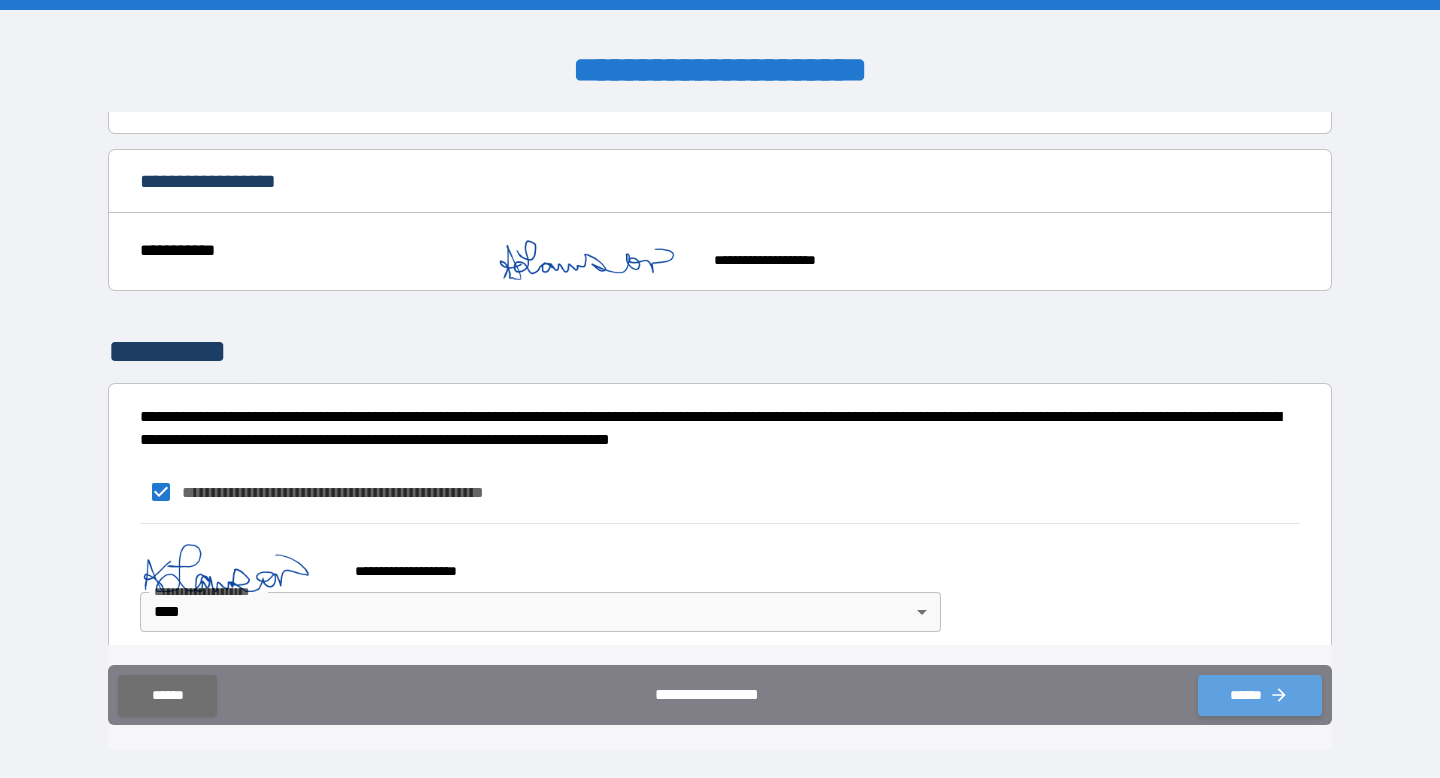 click on "******" at bounding box center [1260, 695] 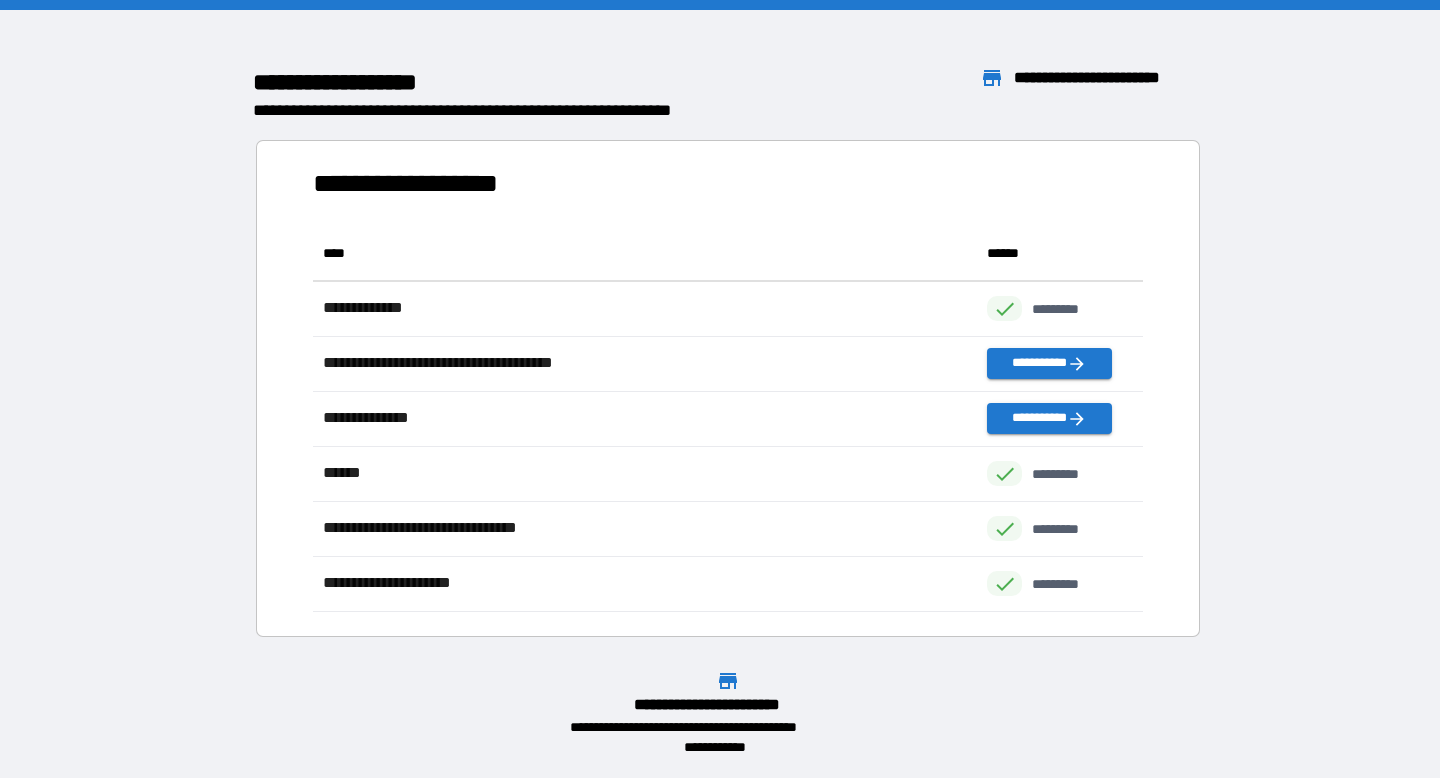 scroll, scrollTop: 1, scrollLeft: 1, axis: both 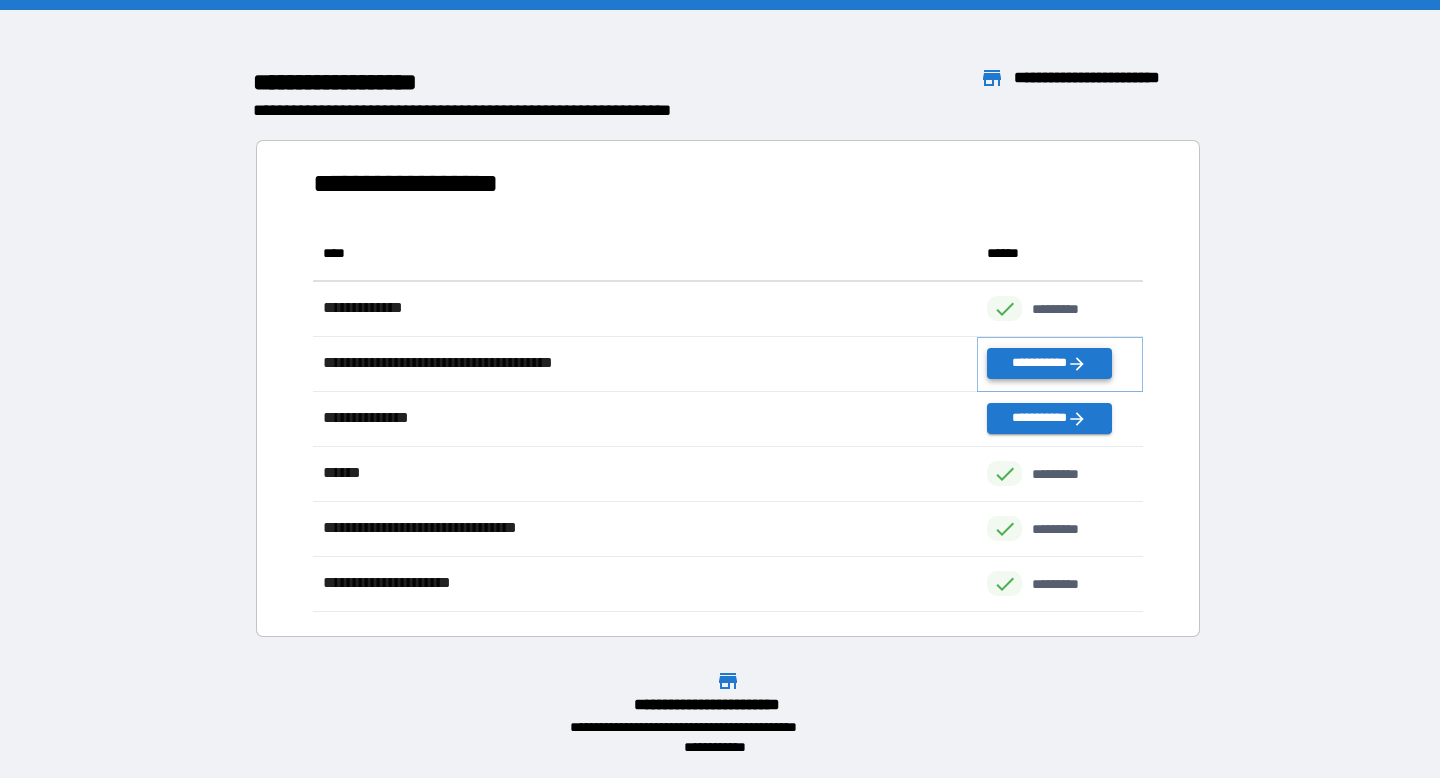 click on "**********" at bounding box center [1049, 363] 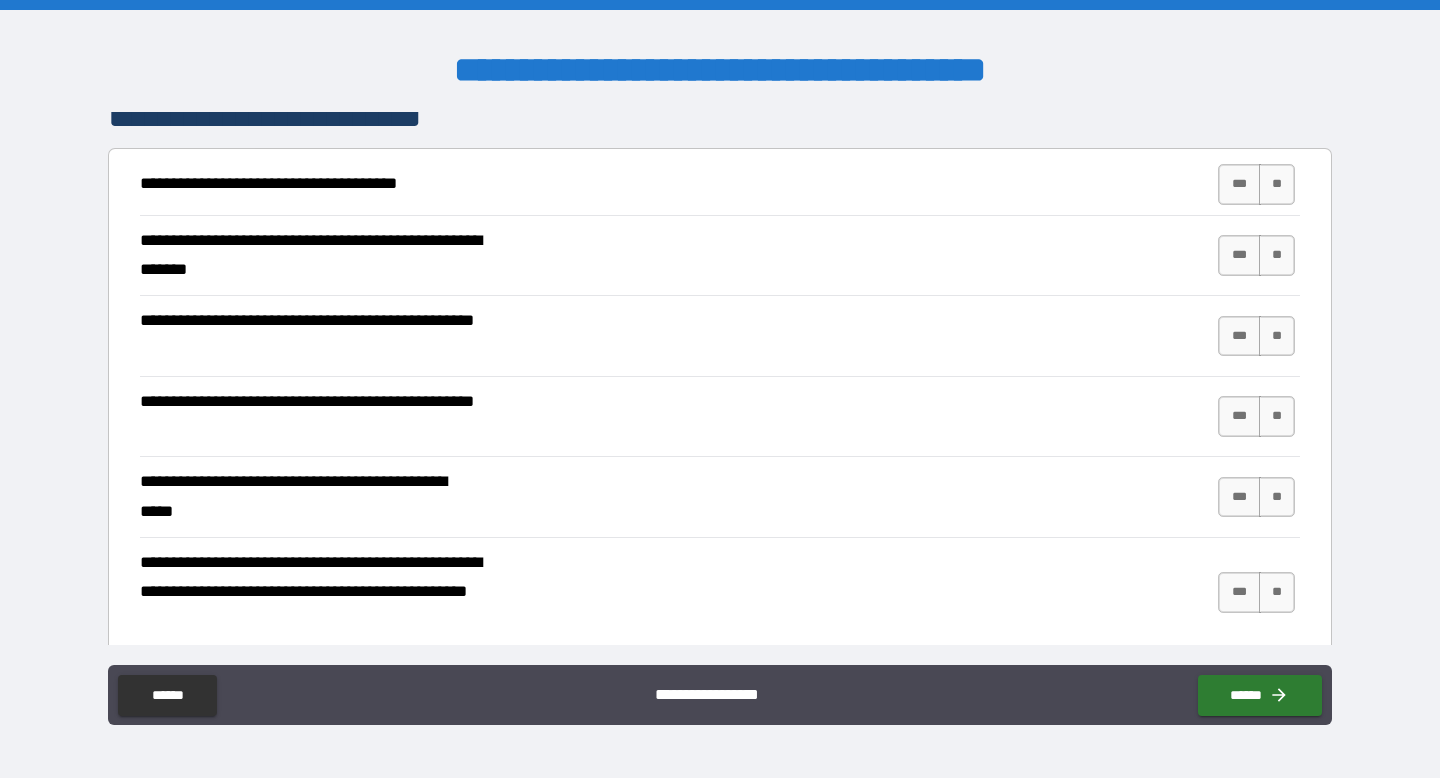 scroll, scrollTop: 283, scrollLeft: 0, axis: vertical 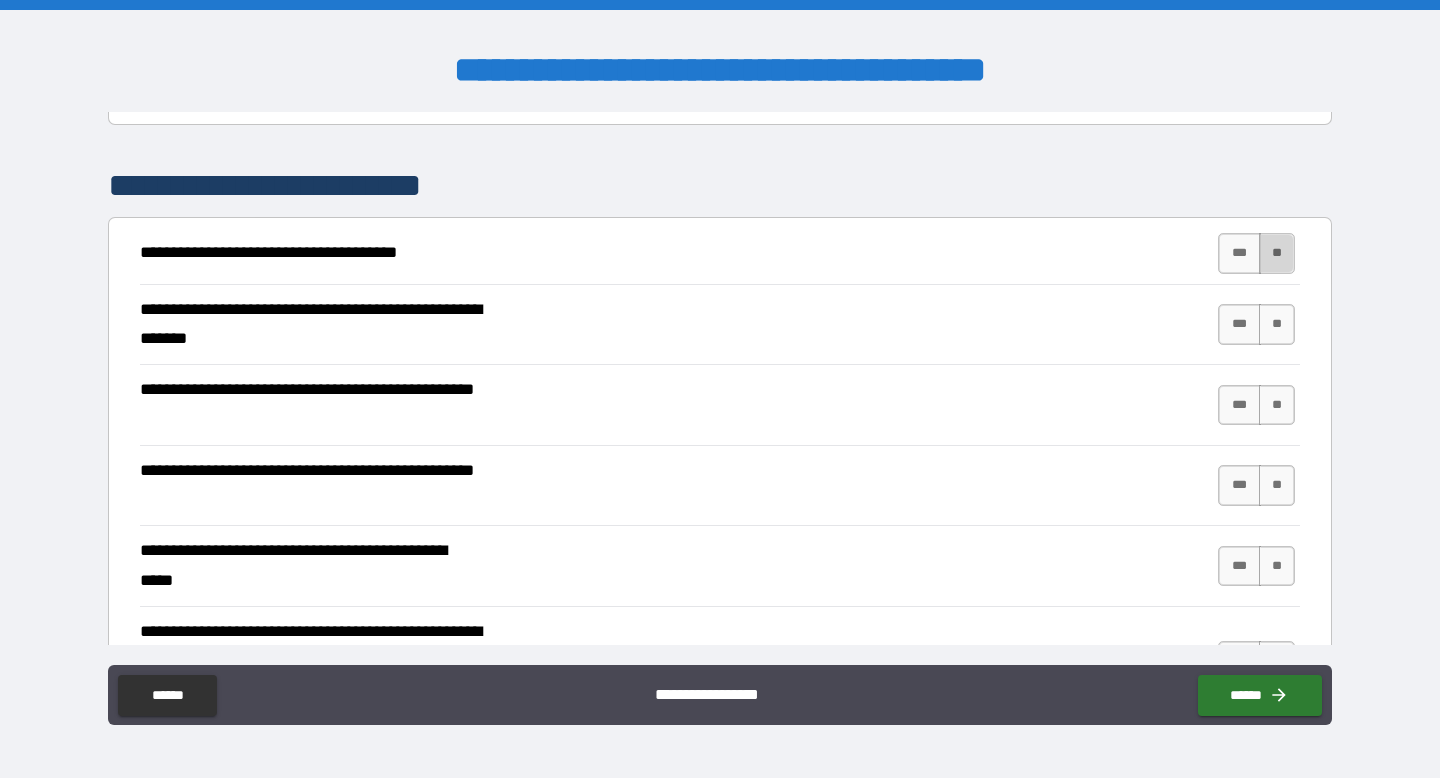 click on "**" at bounding box center [1277, 253] 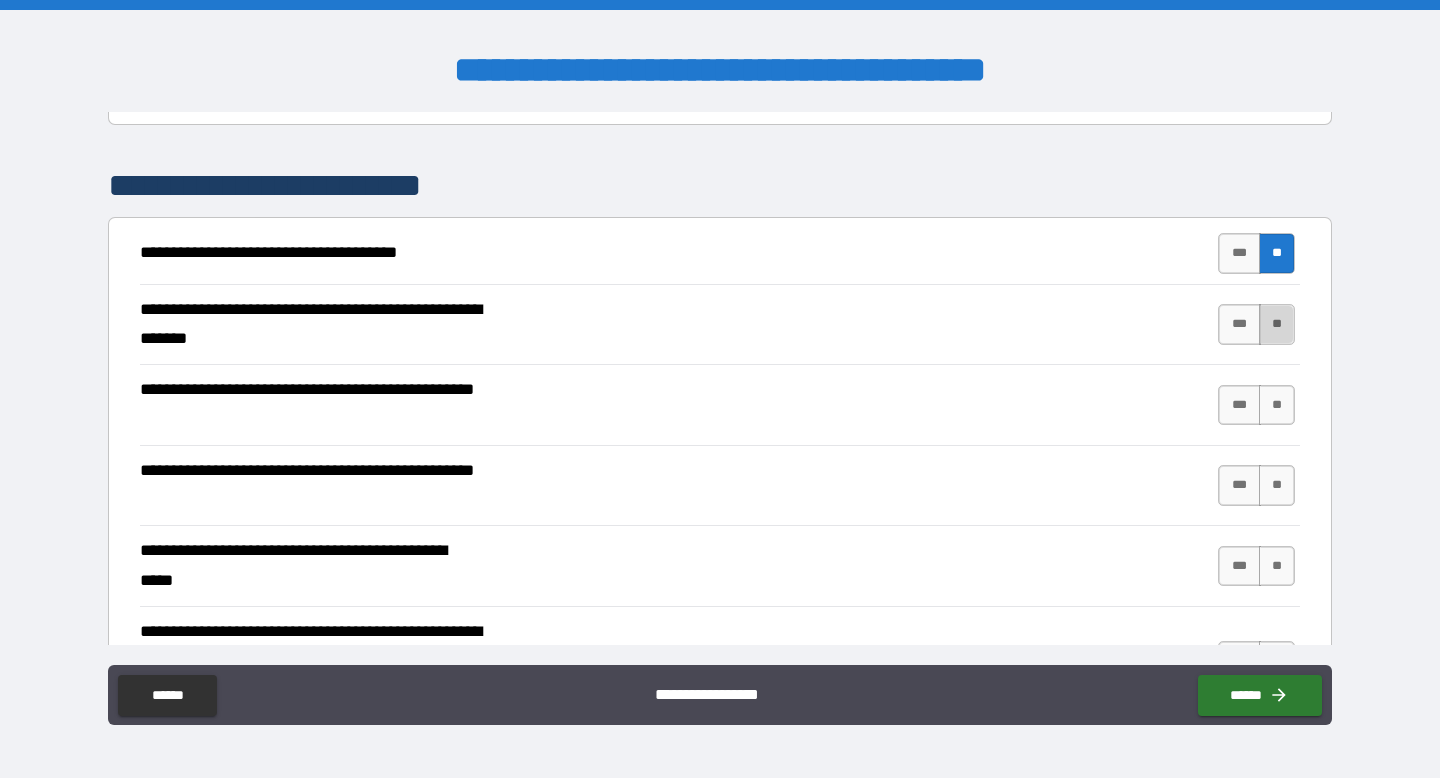 click on "**" at bounding box center (1277, 324) 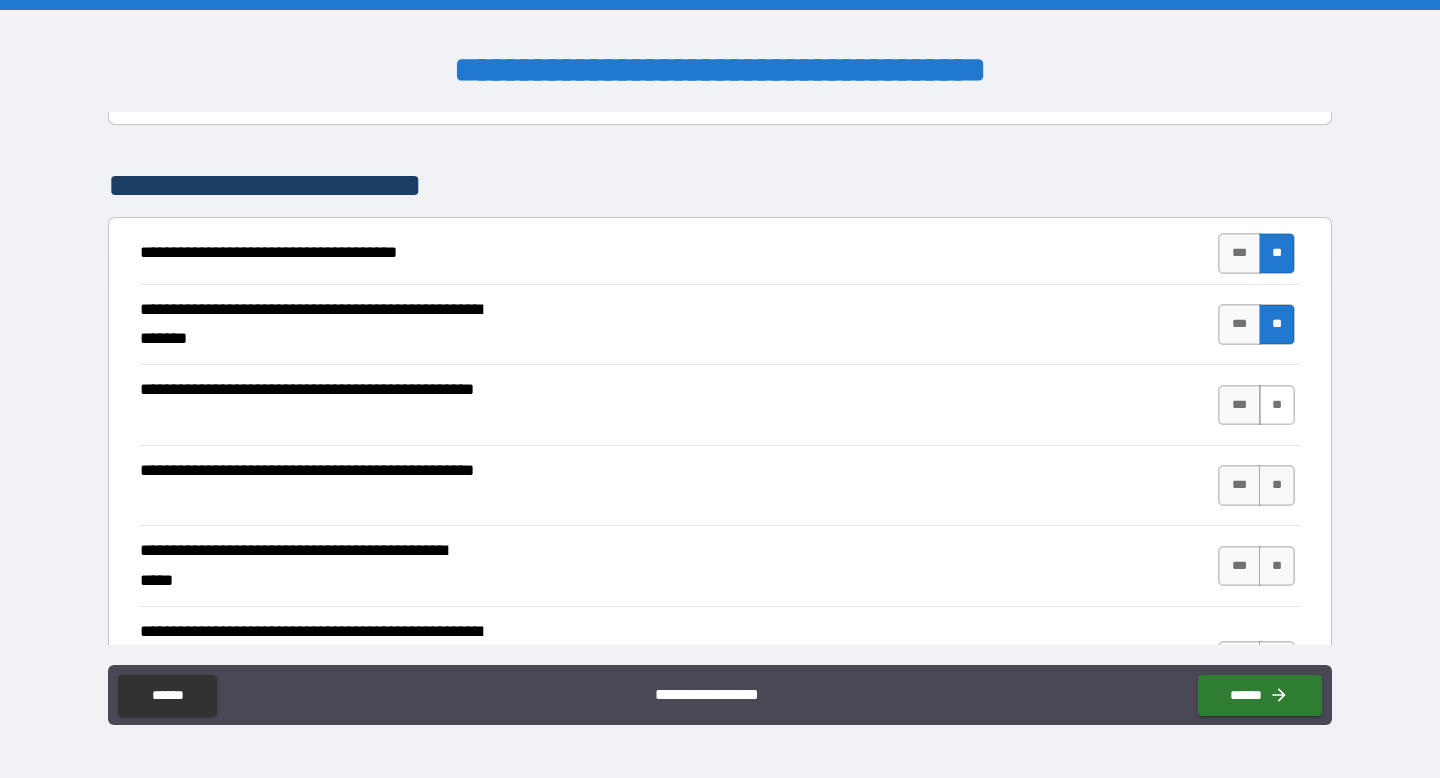 click on "**" at bounding box center (1277, 405) 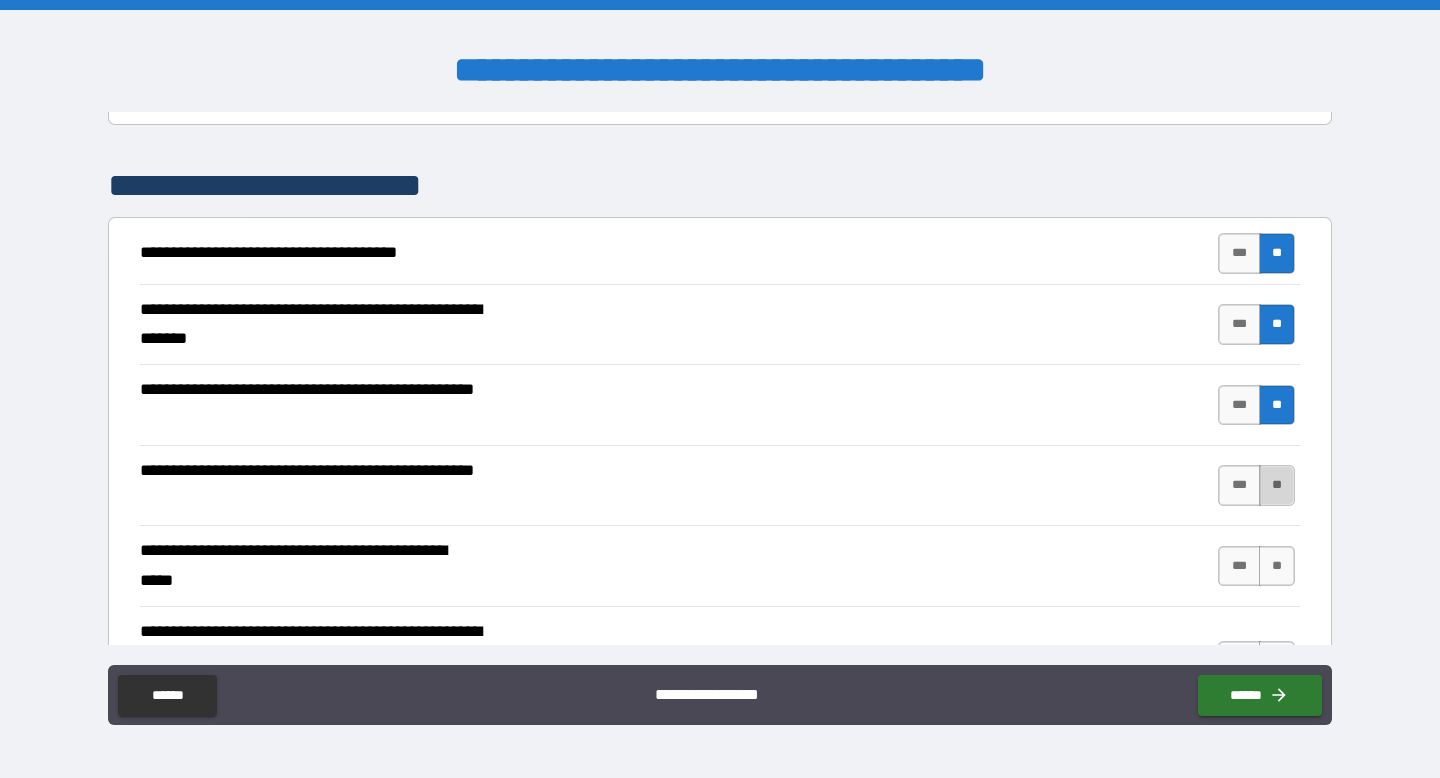 click on "**" at bounding box center (1277, 485) 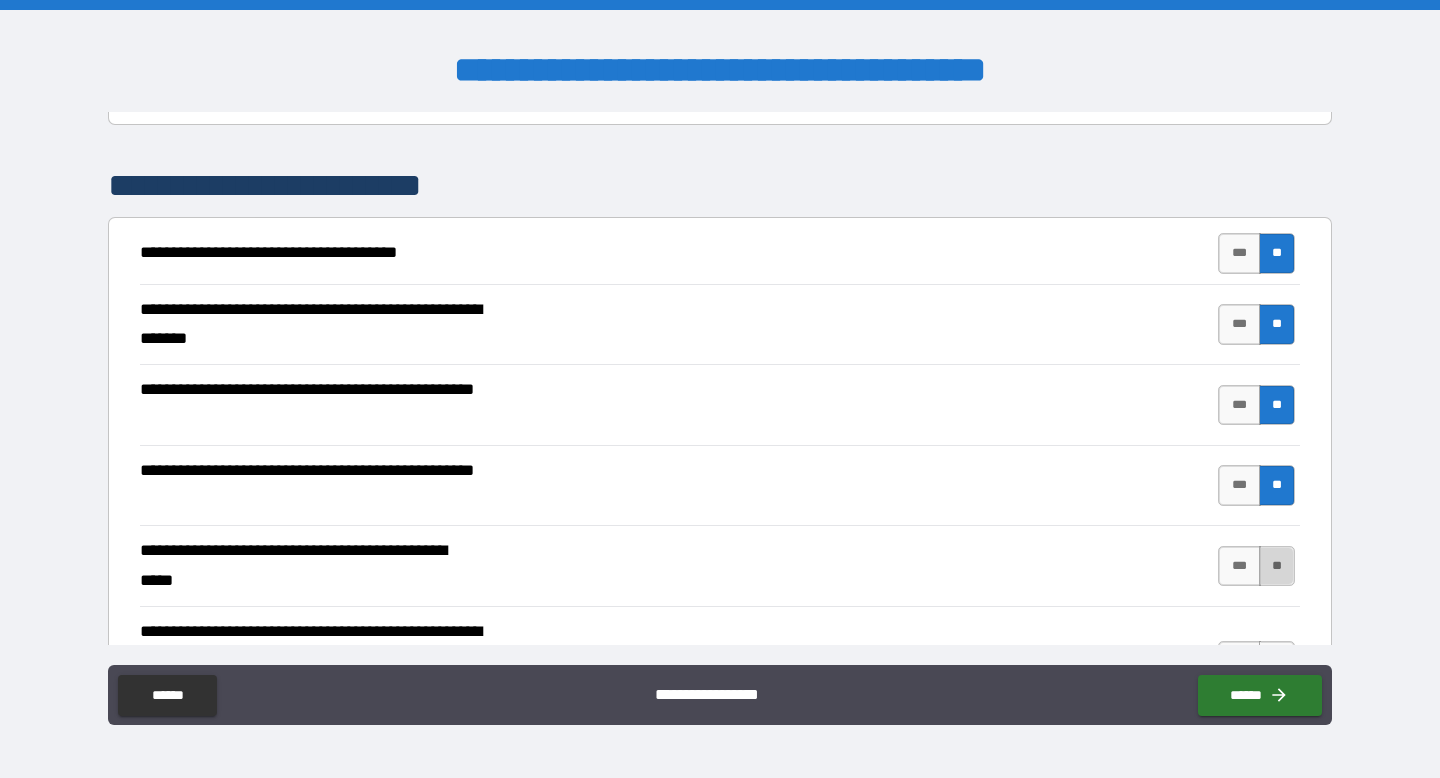 click on "**" at bounding box center [1277, 566] 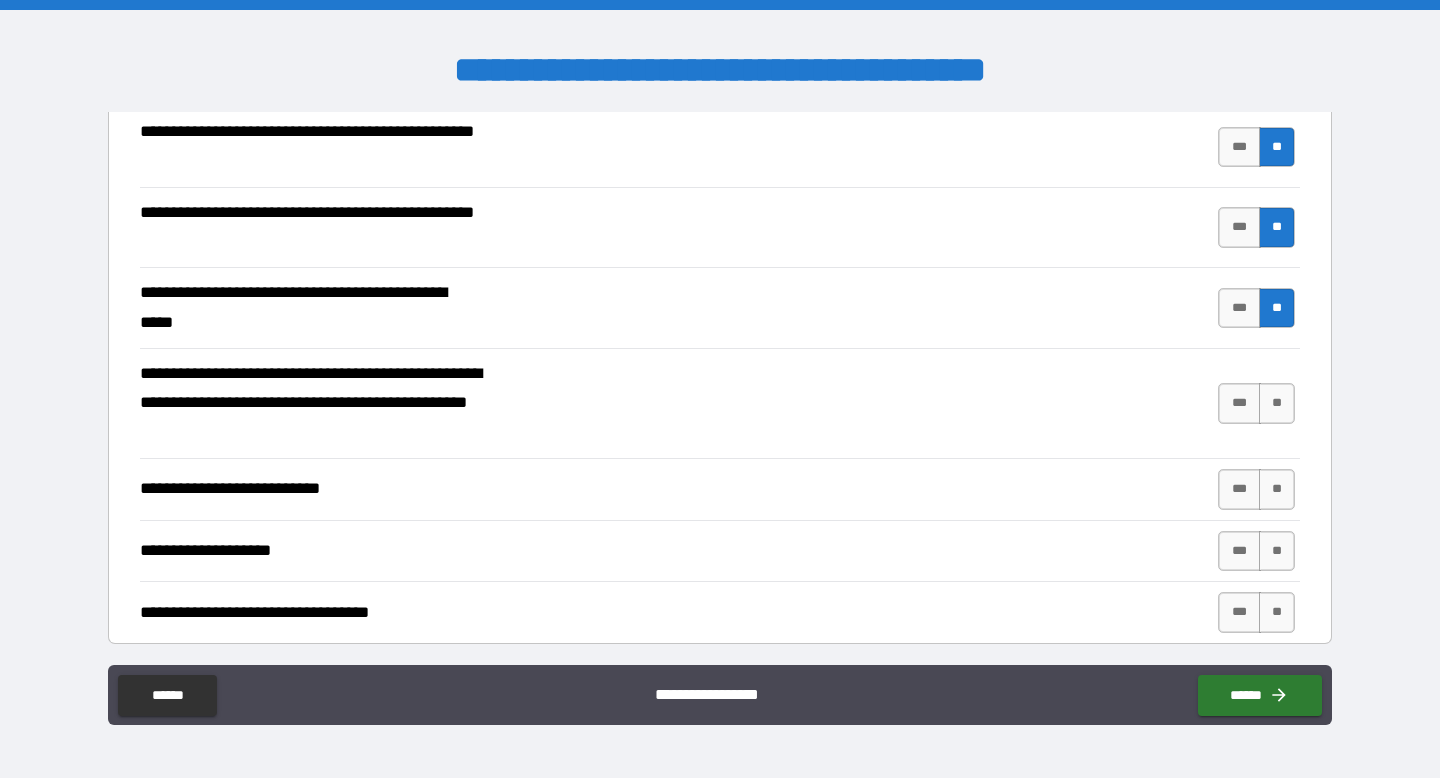 scroll, scrollTop: 547, scrollLeft: 0, axis: vertical 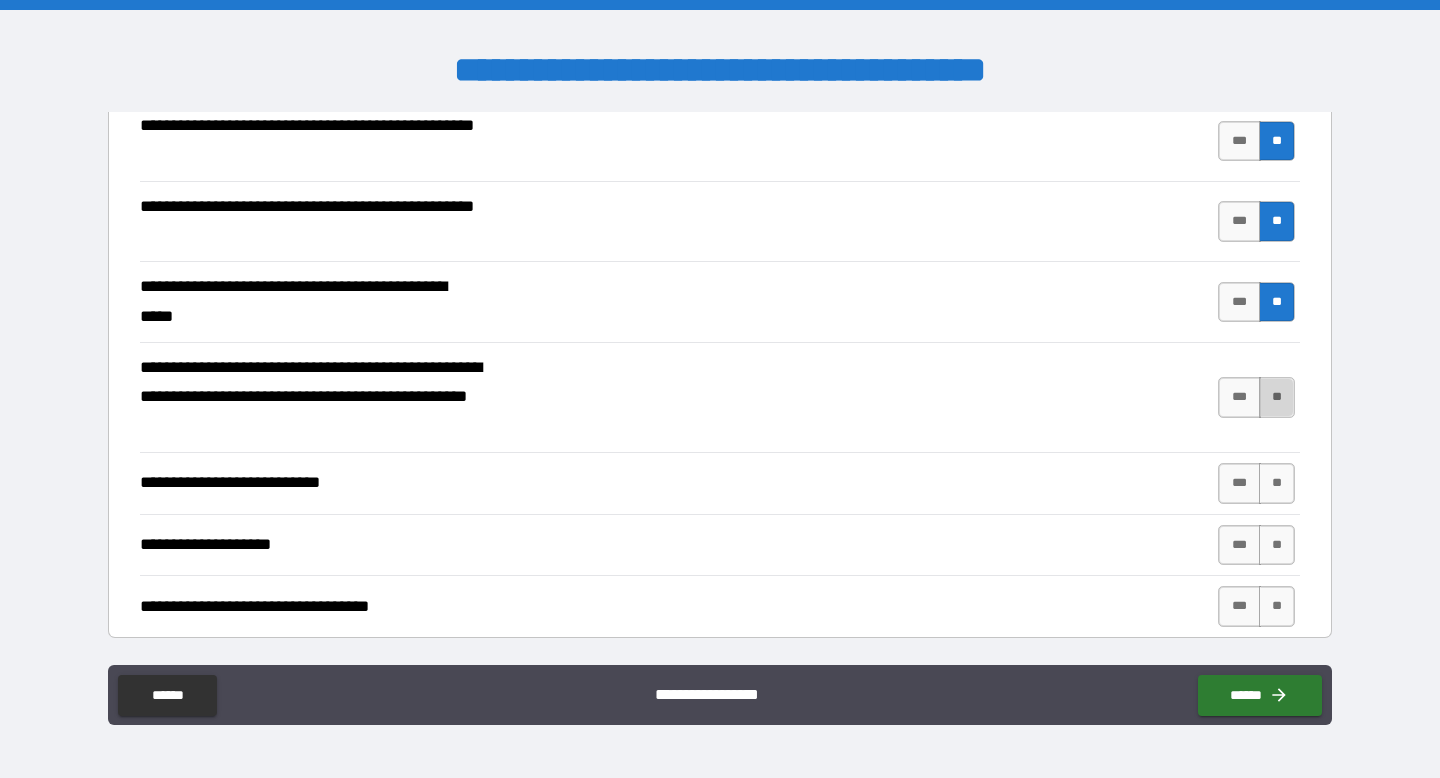click on "**" at bounding box center (1277, 397) 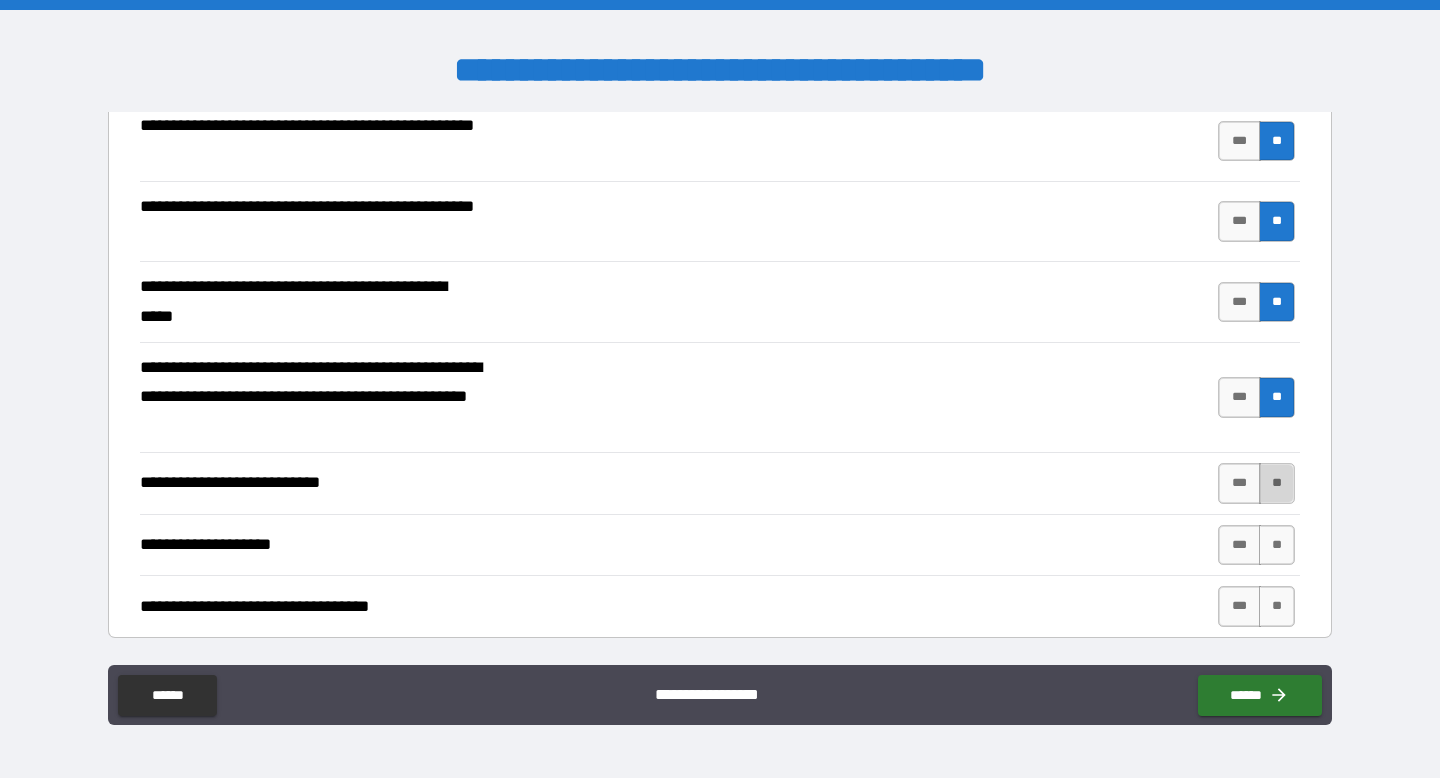 click on "**" at bounding box center (1277, 483) 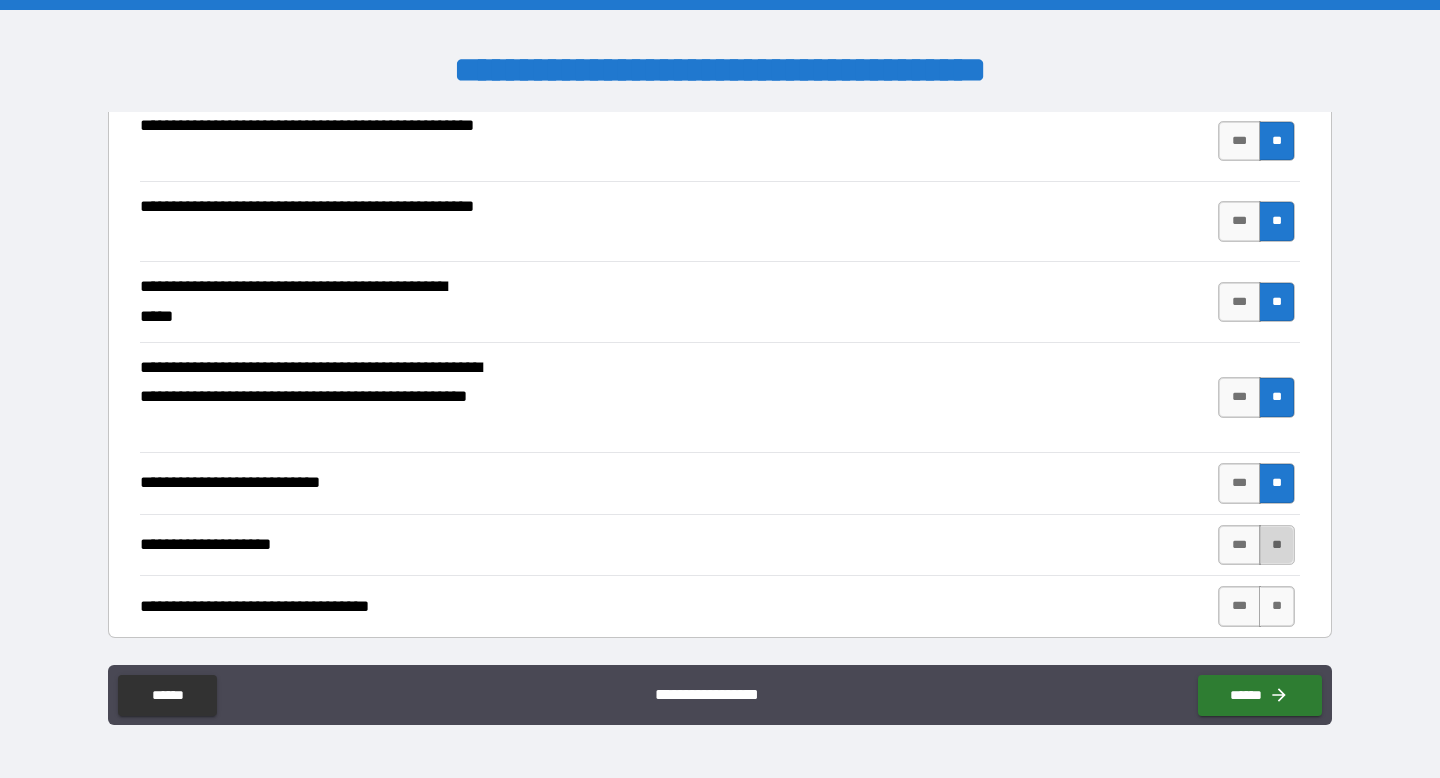 click on "**" at bounding box center (1277, 545) 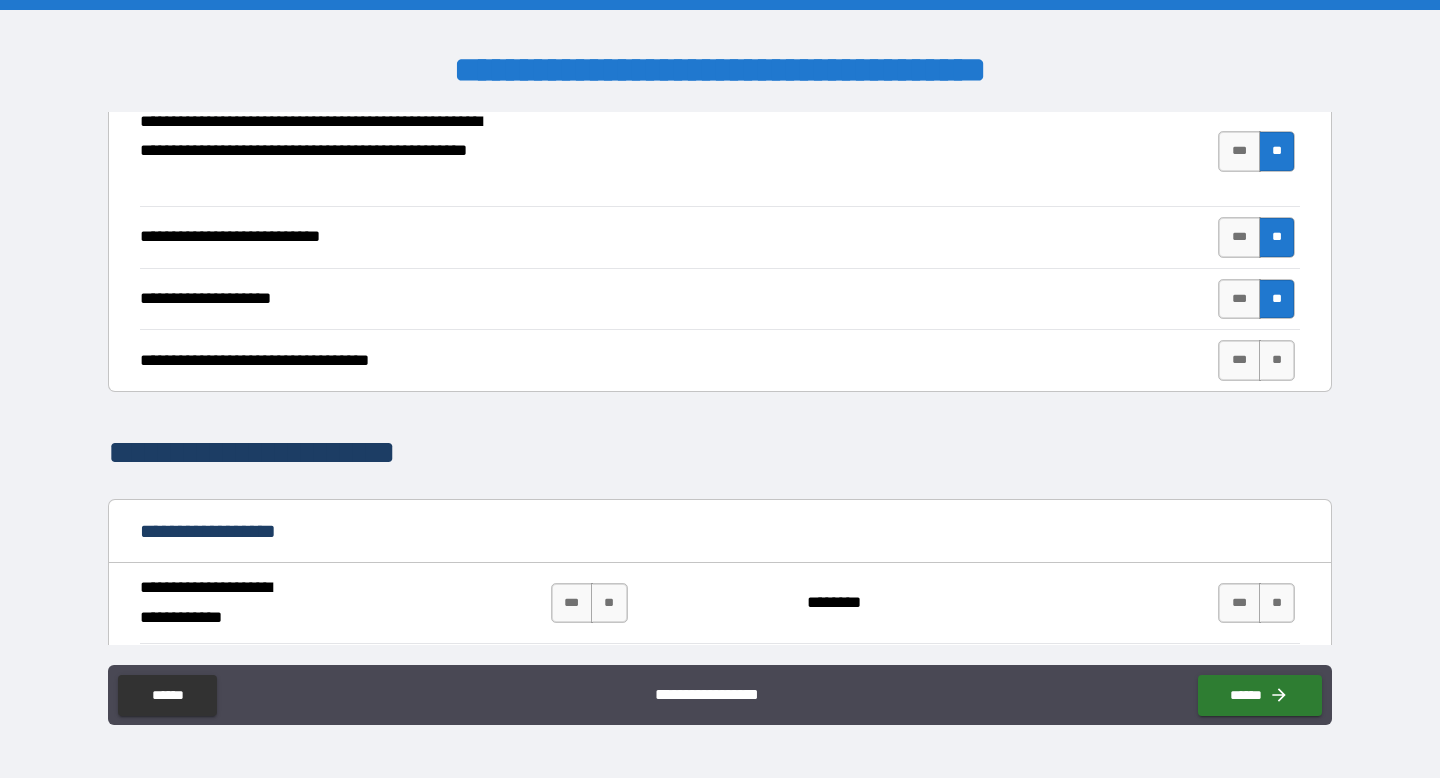 scroll, scrollTop: 797, scrollLeft: 0, axis: vertical 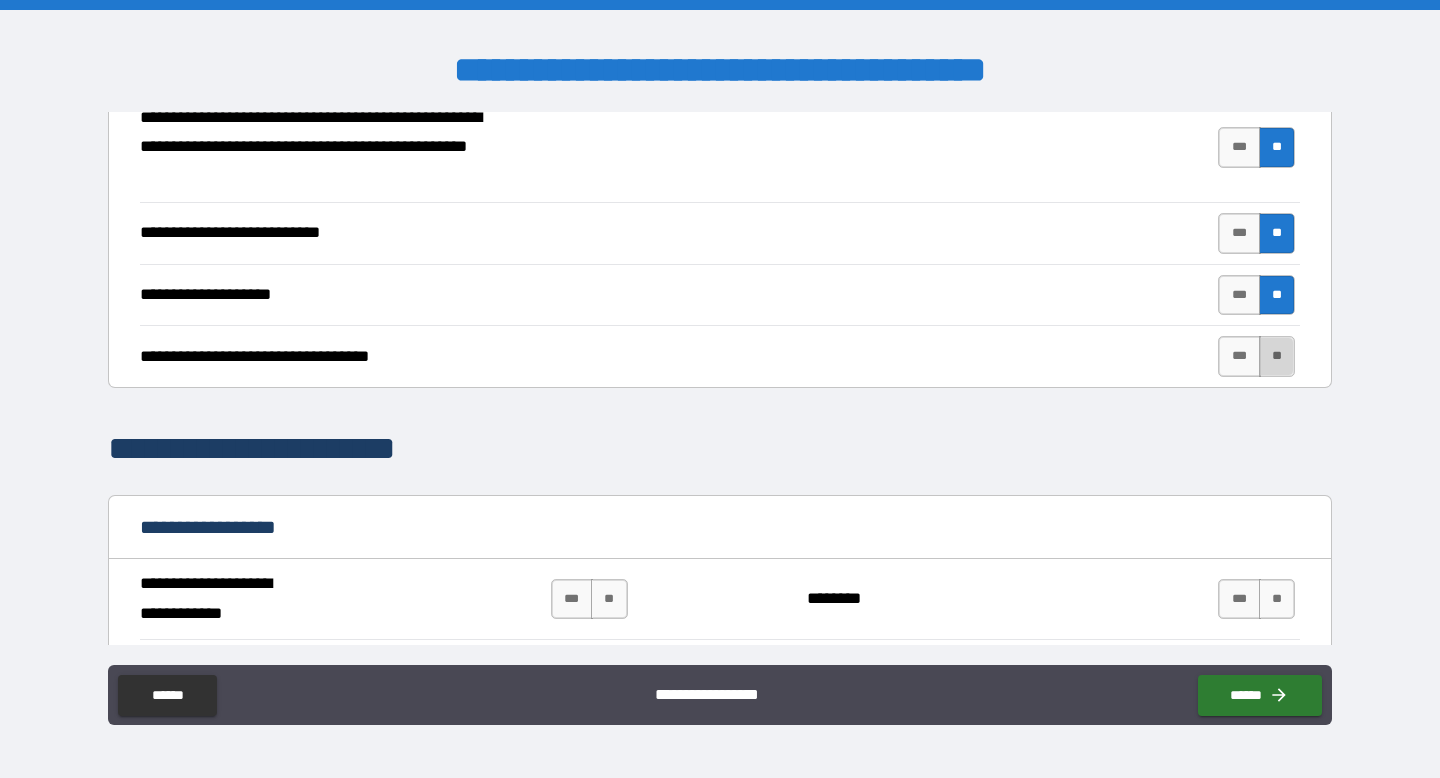 click on "**" at bounding box center (1277, 356) 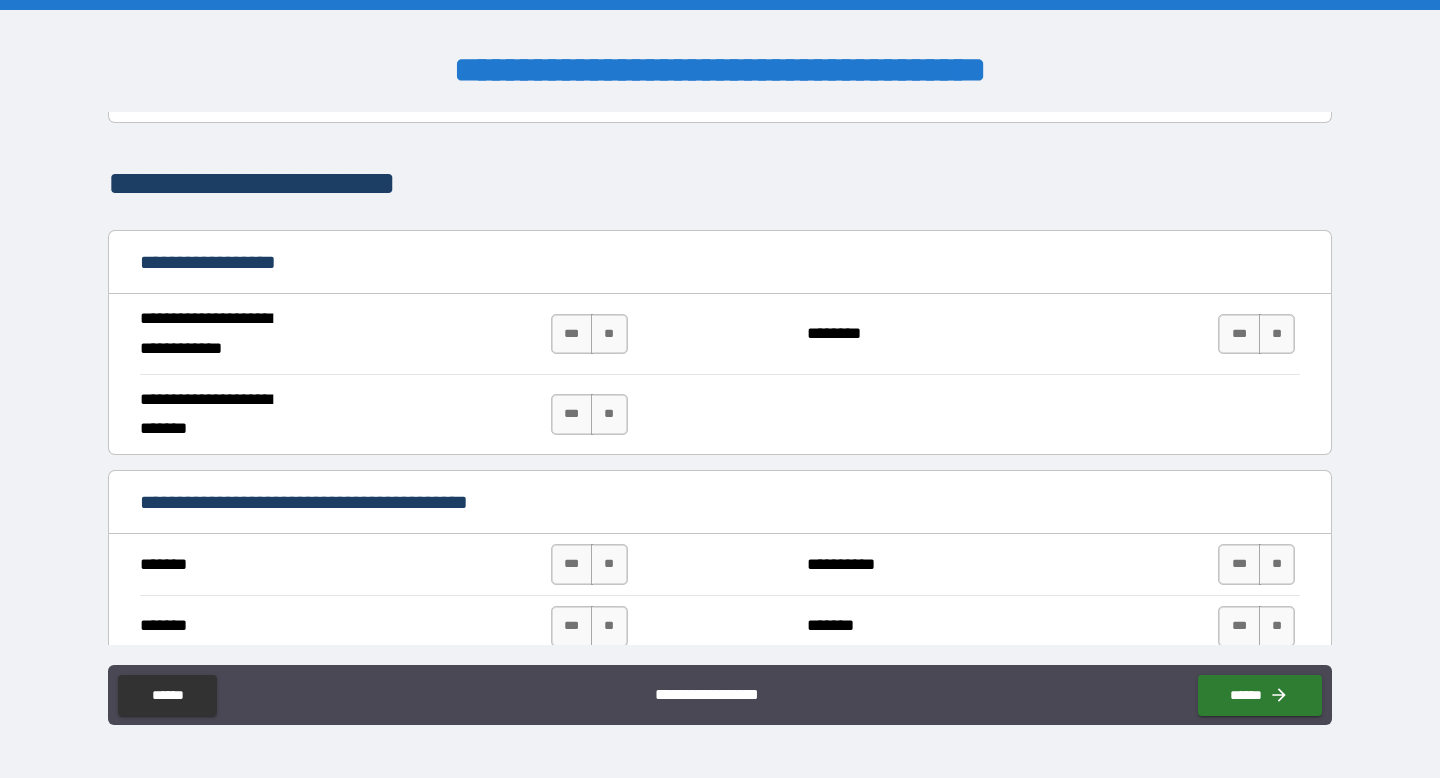 scroll, scrollTop: 1064, scrollLeft: 0, axis: vertical 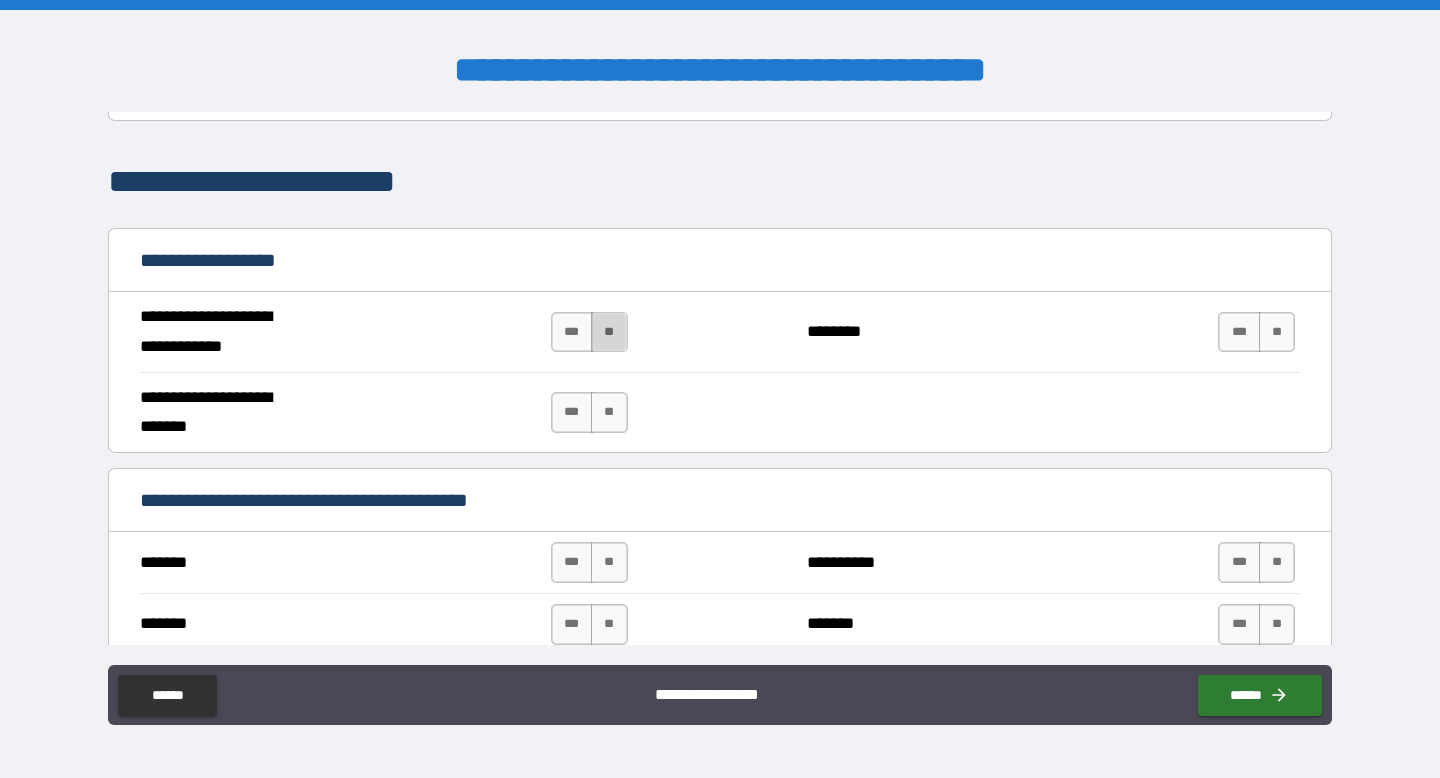 click on "**" at bounding box center [609, 332] 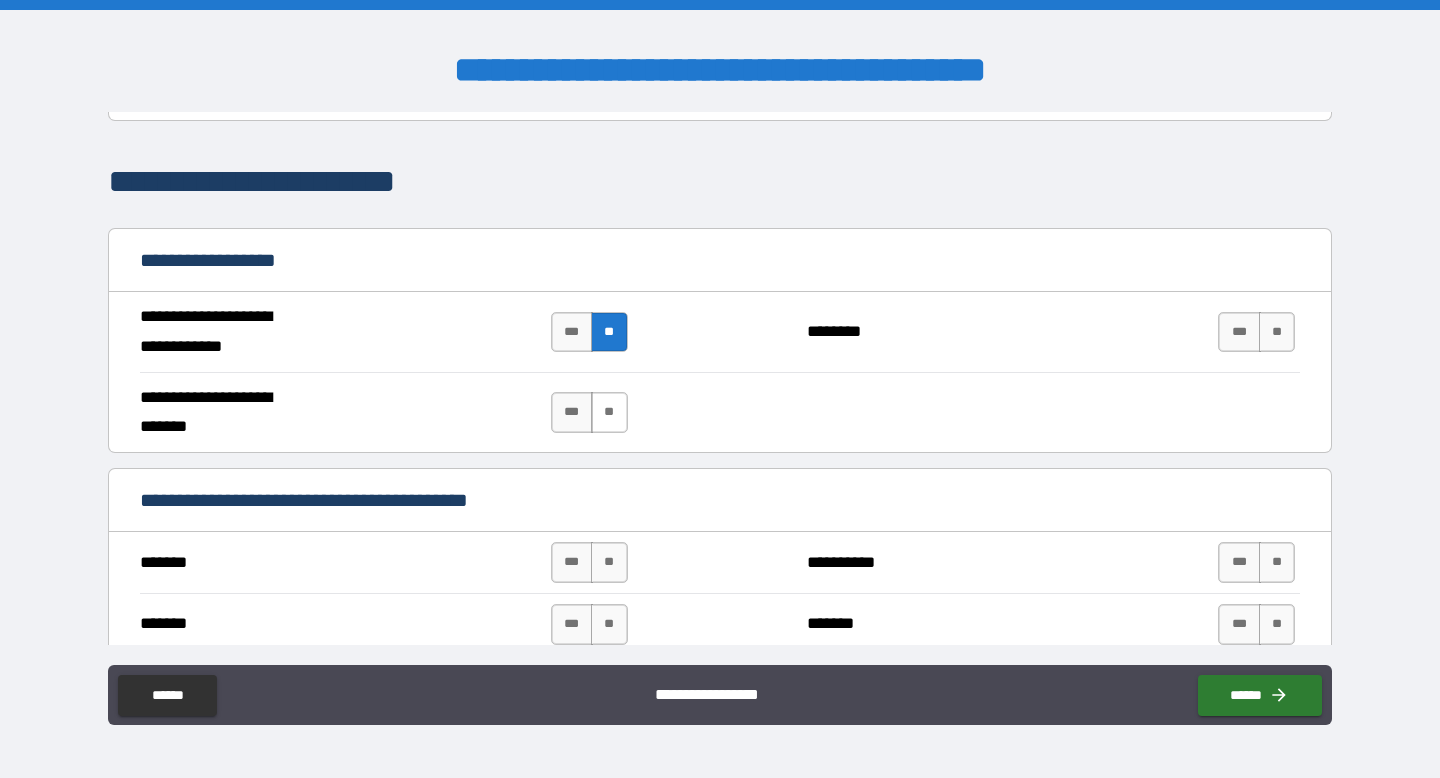 click on "**" at bounding box center (609, 412) 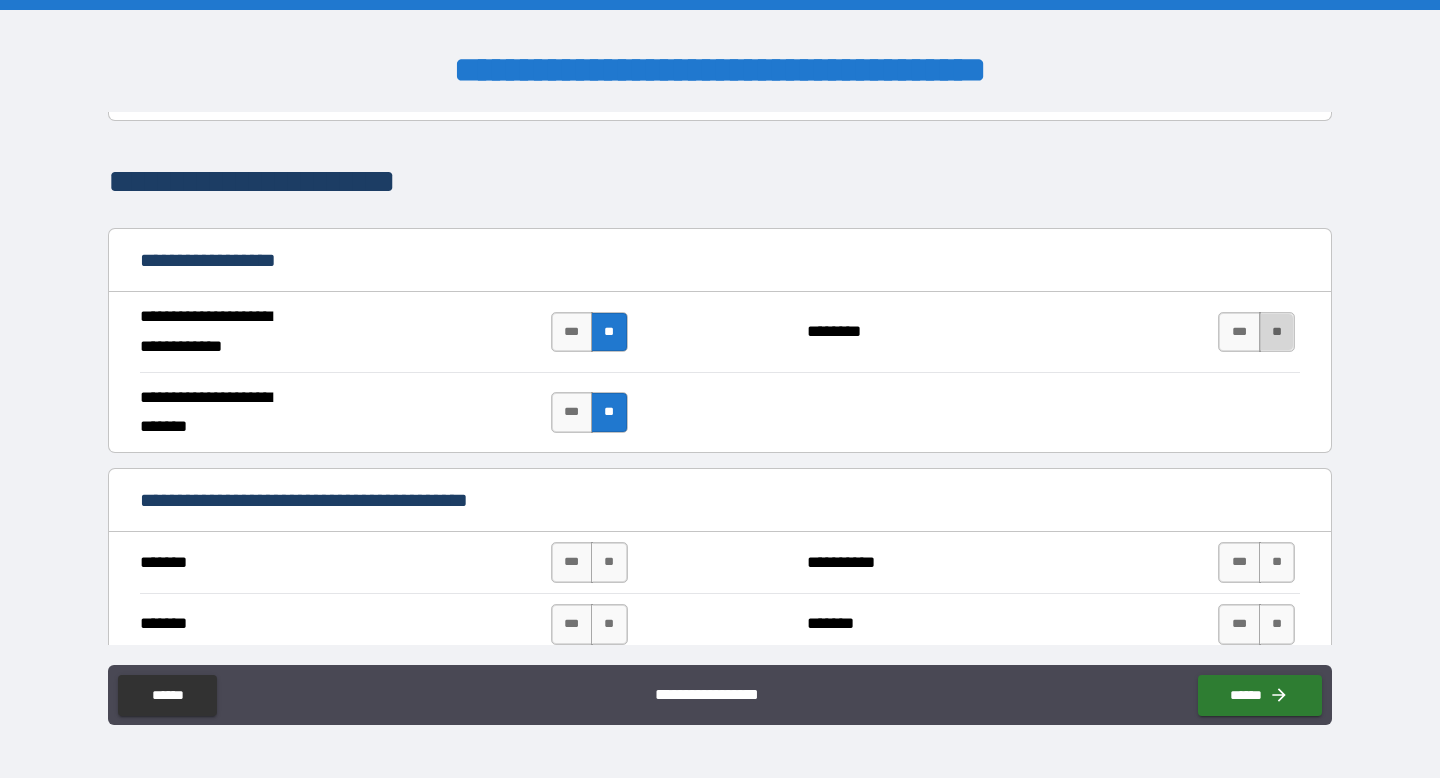 click on "**" at bounding box center (1277, 332) 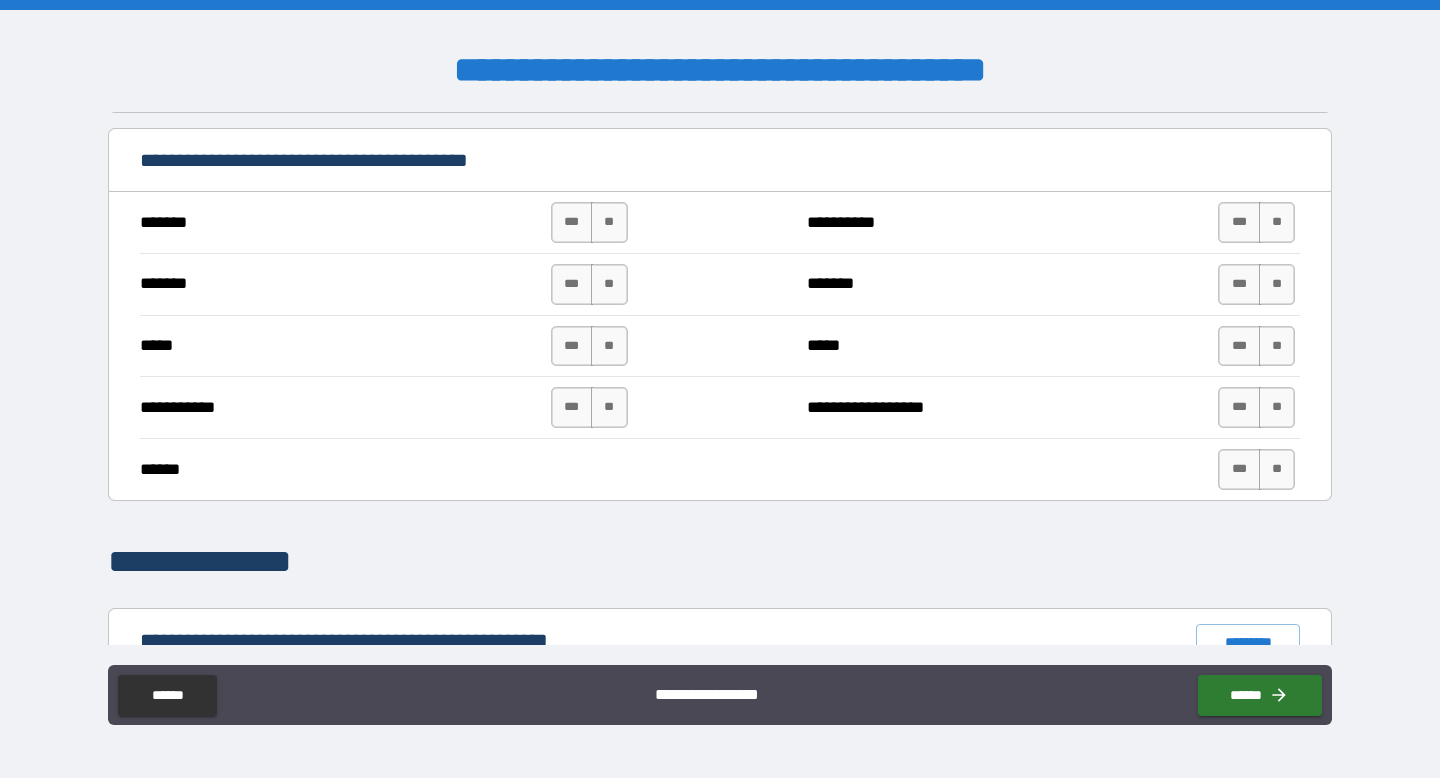 scroll, scrollTop: 1408, scrollLeft: 0, axis: vertical 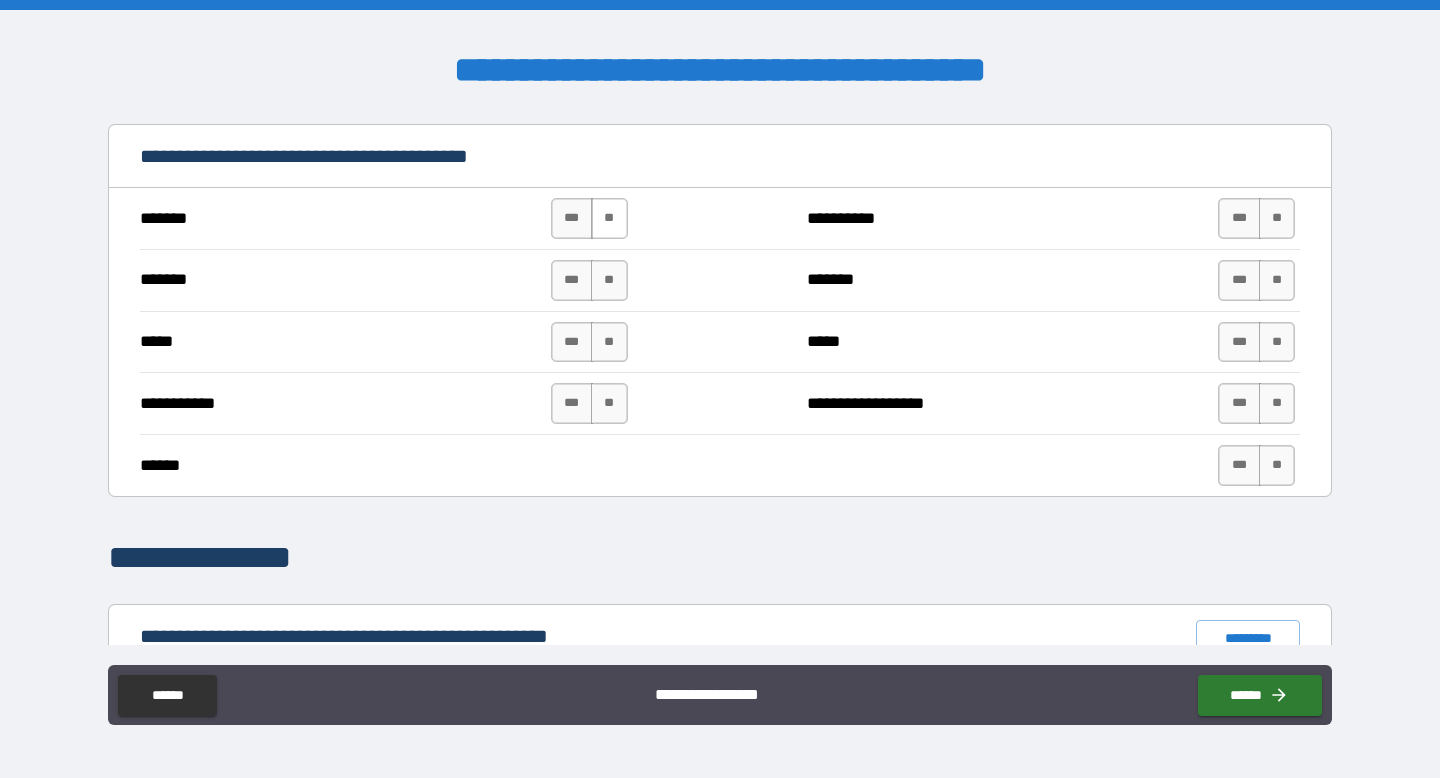 click on "**" at bounding box center (609, 218) 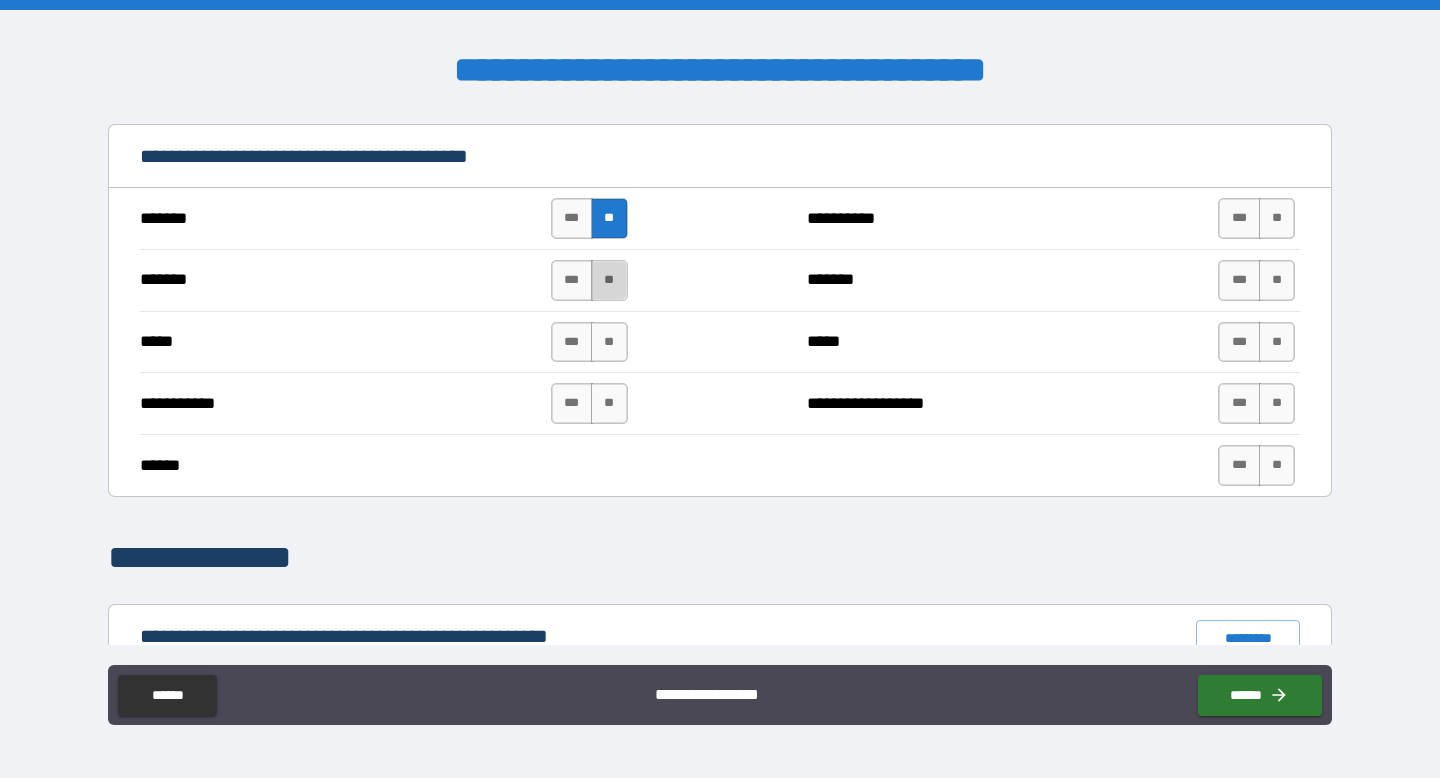 click on "**" at bounding box center [609, 280] 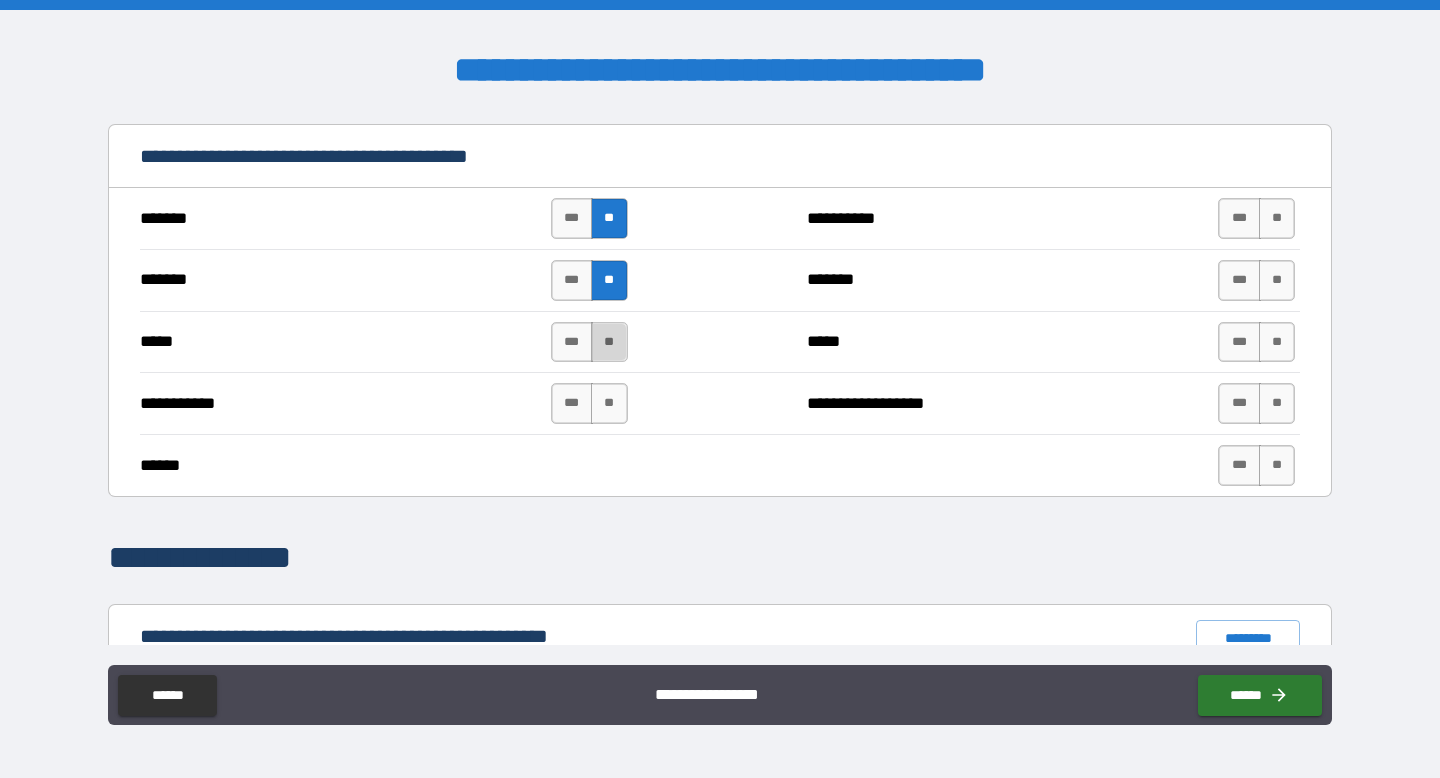 click on "**" at bounding box center (609, 342) 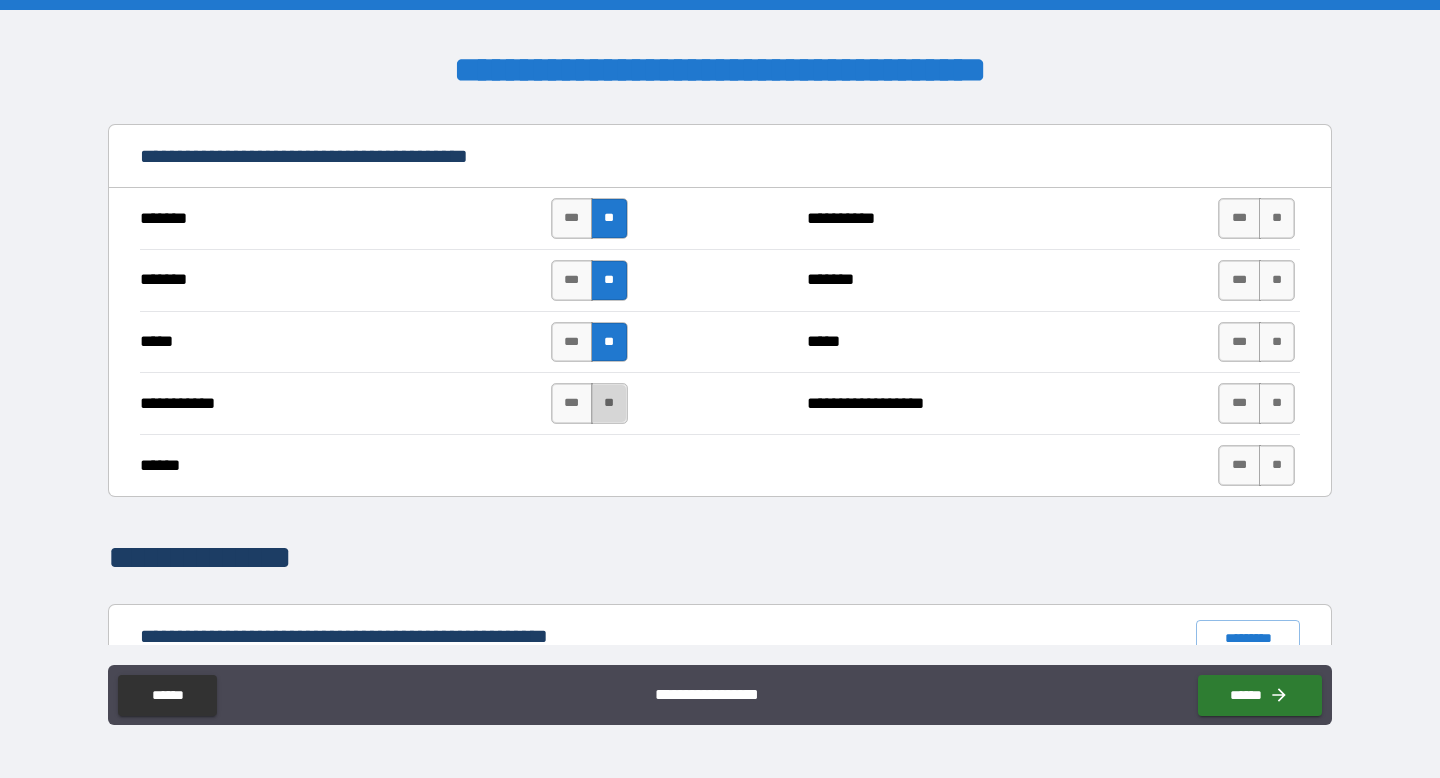 click on "**" at bounding box center [609, 403] 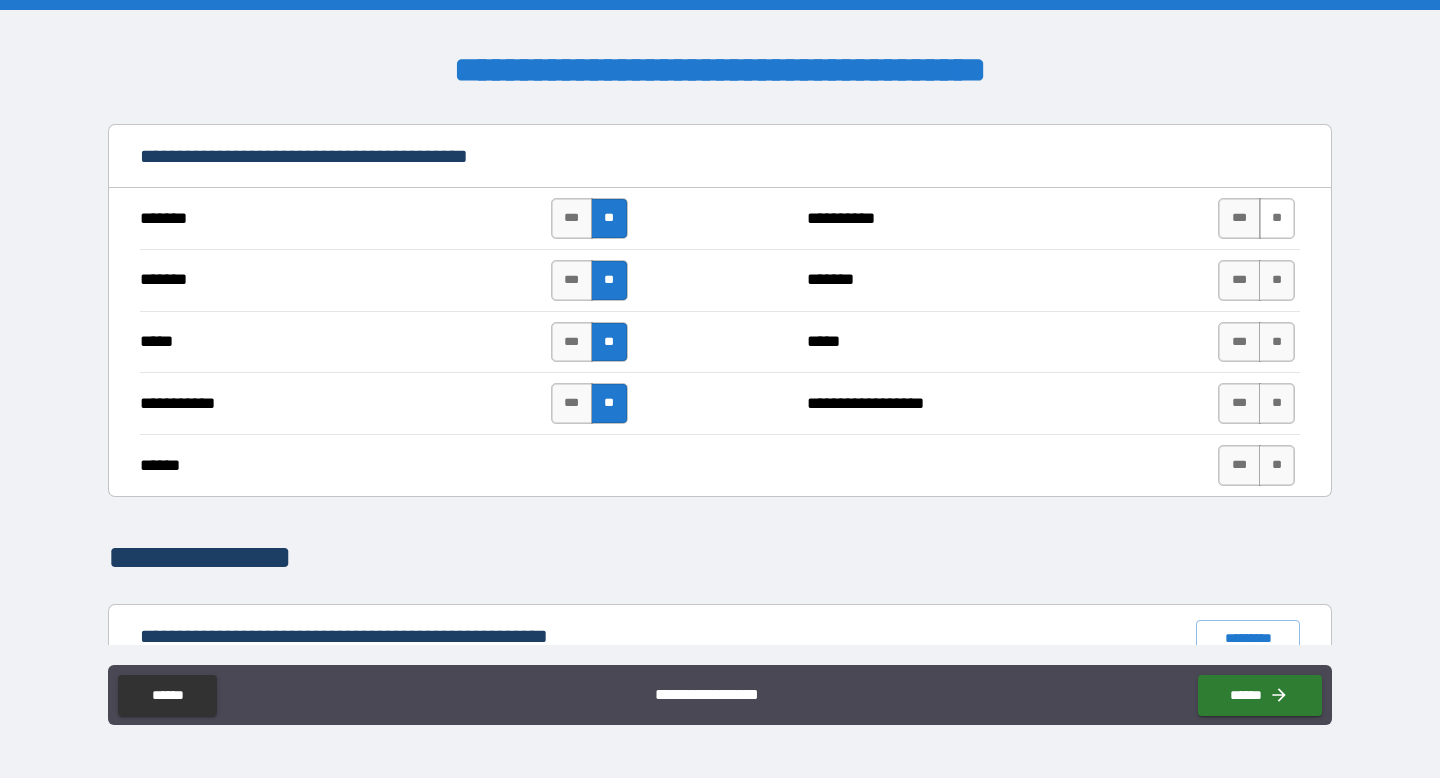 click on "**" at bounding box center [1277, 218] 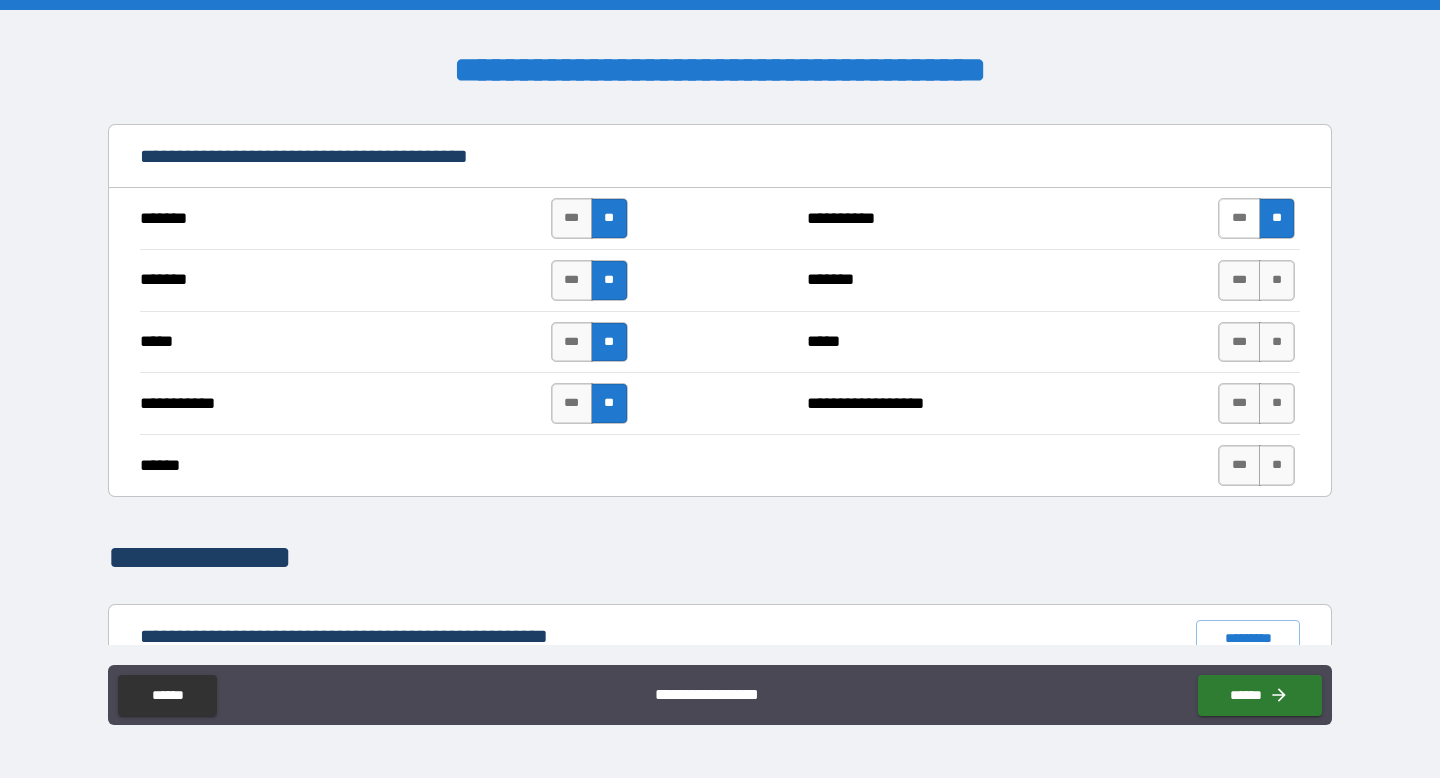 click on "***" at bounding box center [1239, 218] 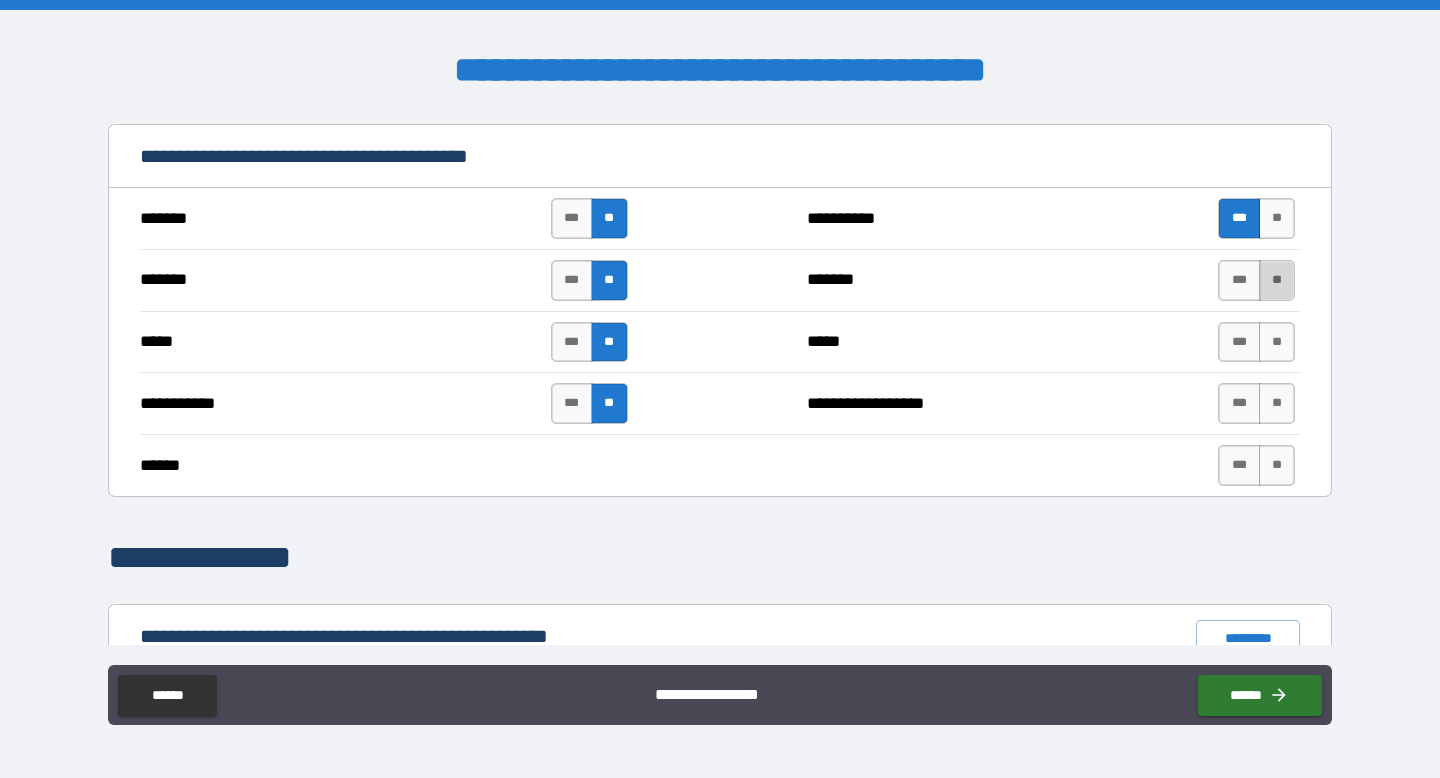click on "**" at bounding box center [1277, 280] 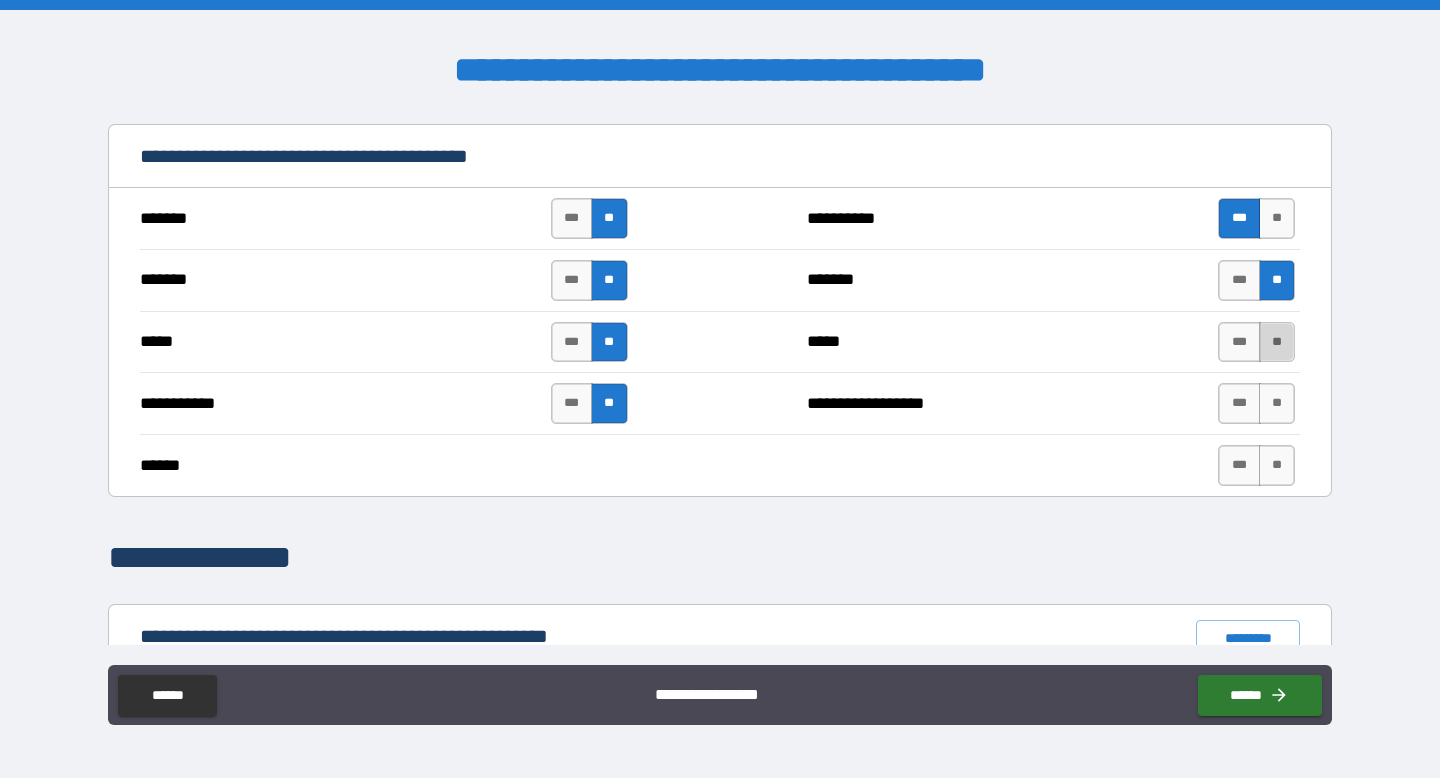 click on "**" at bounding box center (1277, 342) 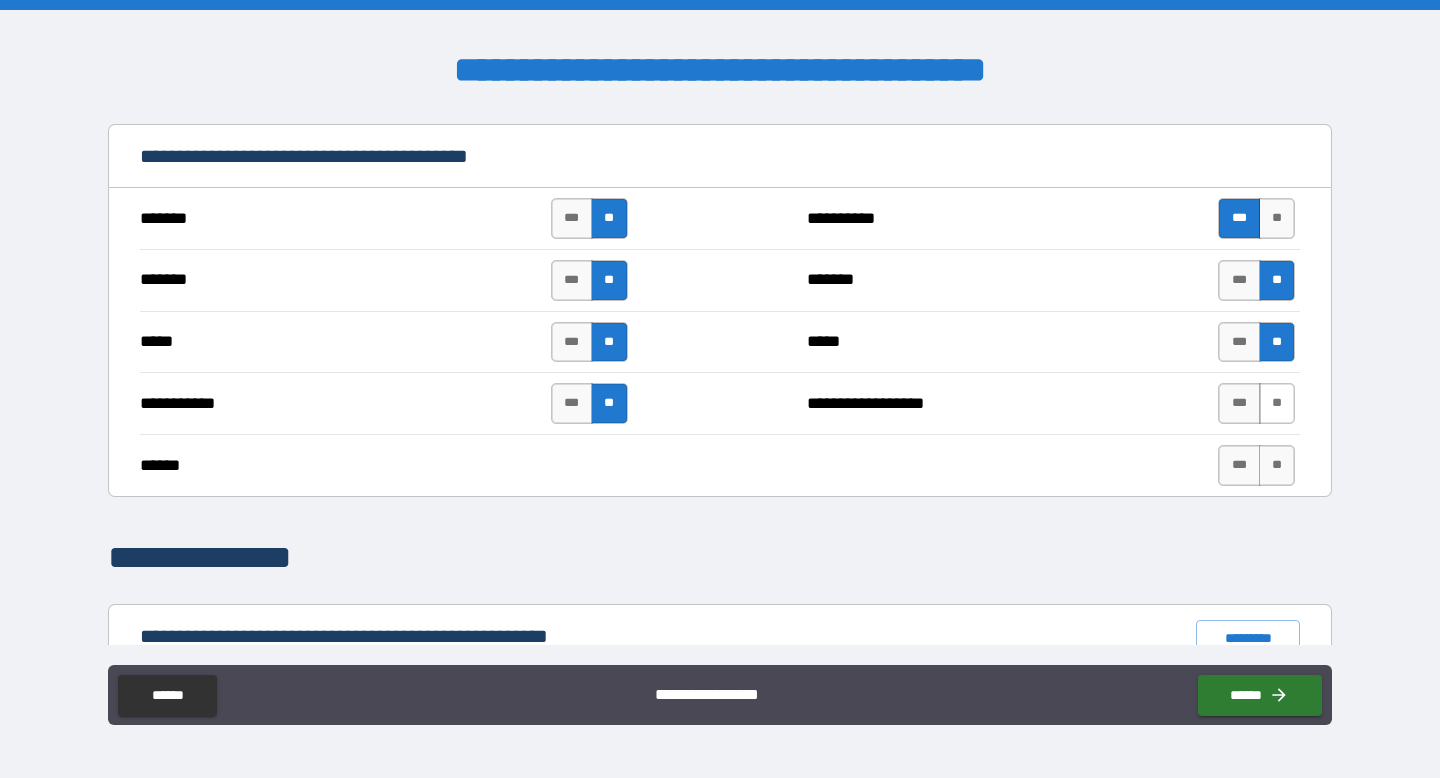 click on "**" at bounding box center [1277, 403] 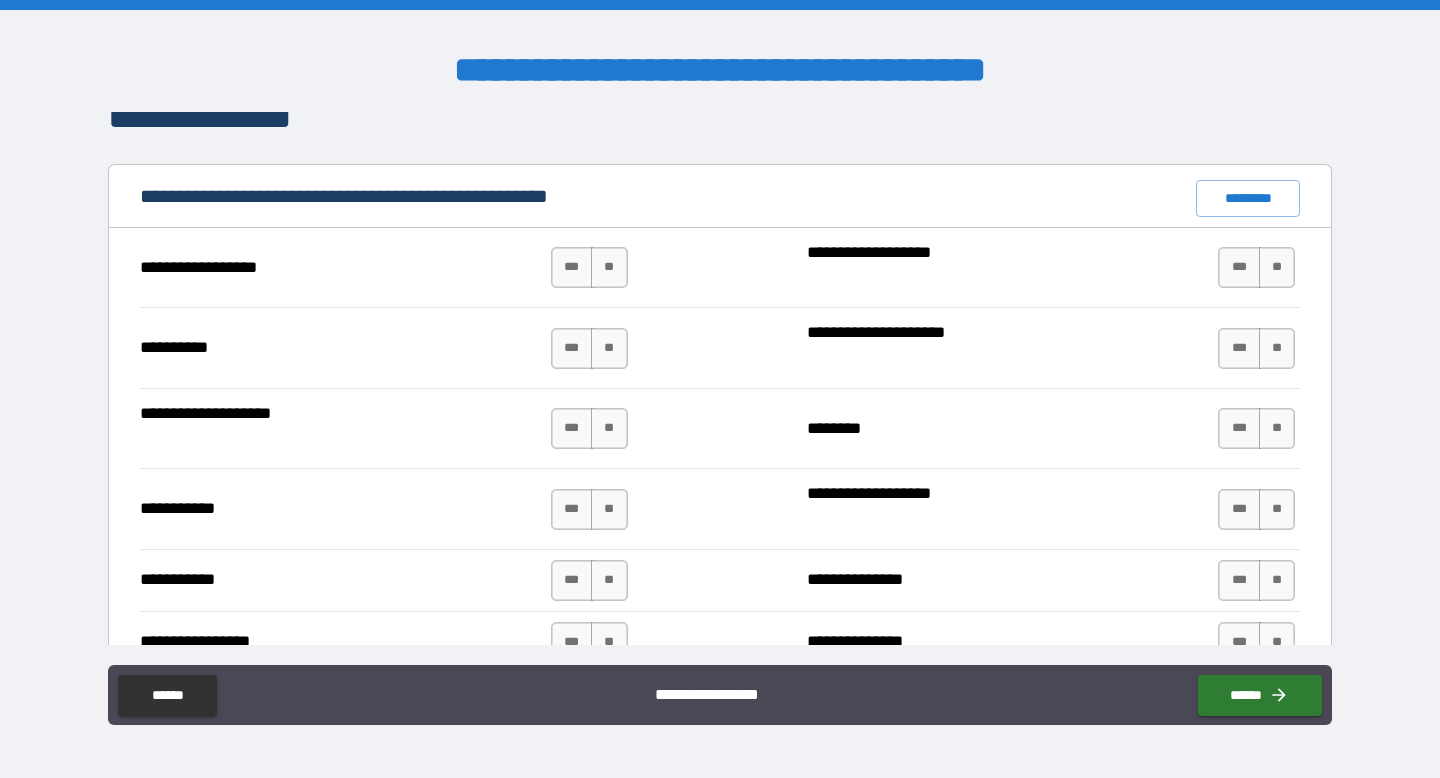 scroll, scrollTop: 1842, scrollLeft: 0, axis: vertical 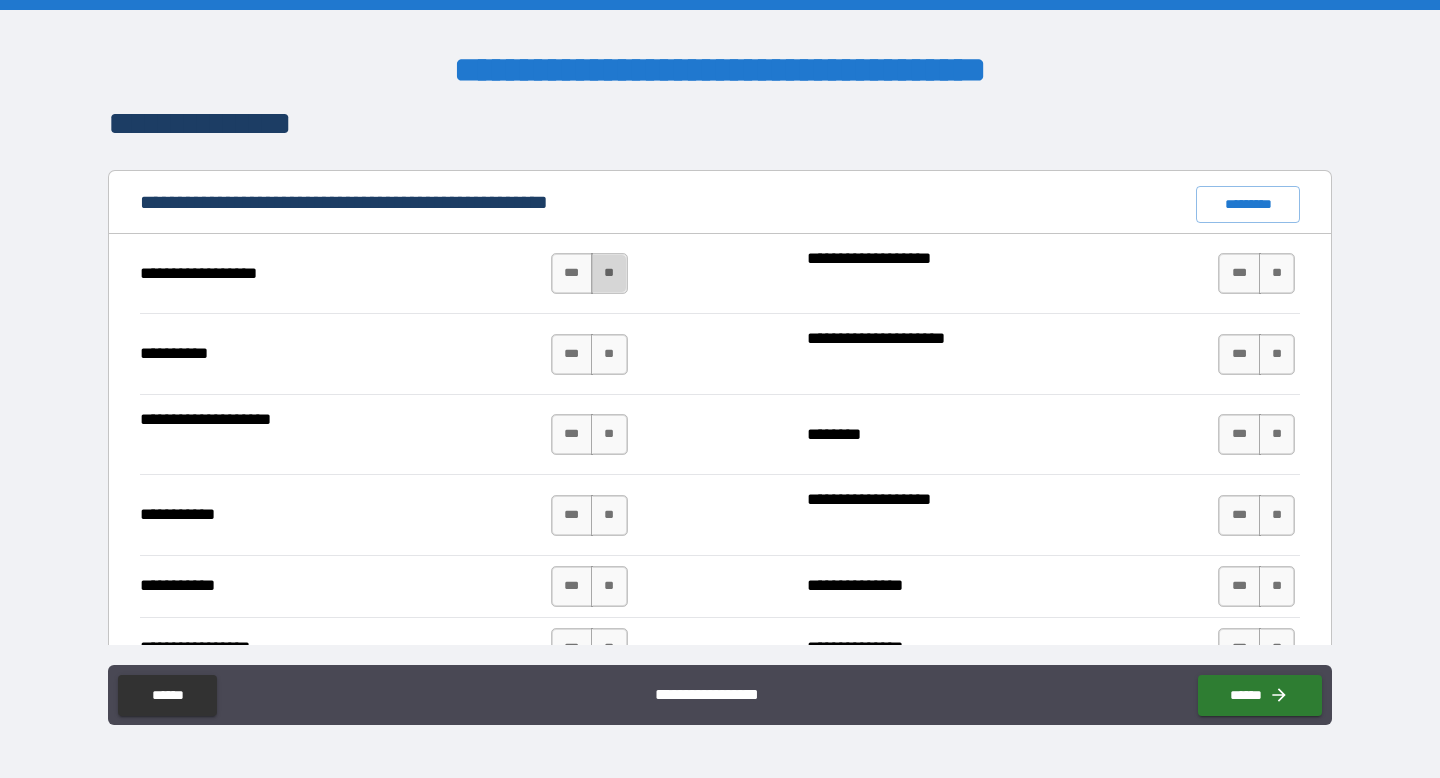 click on "**" at bounding box center (609, 273) 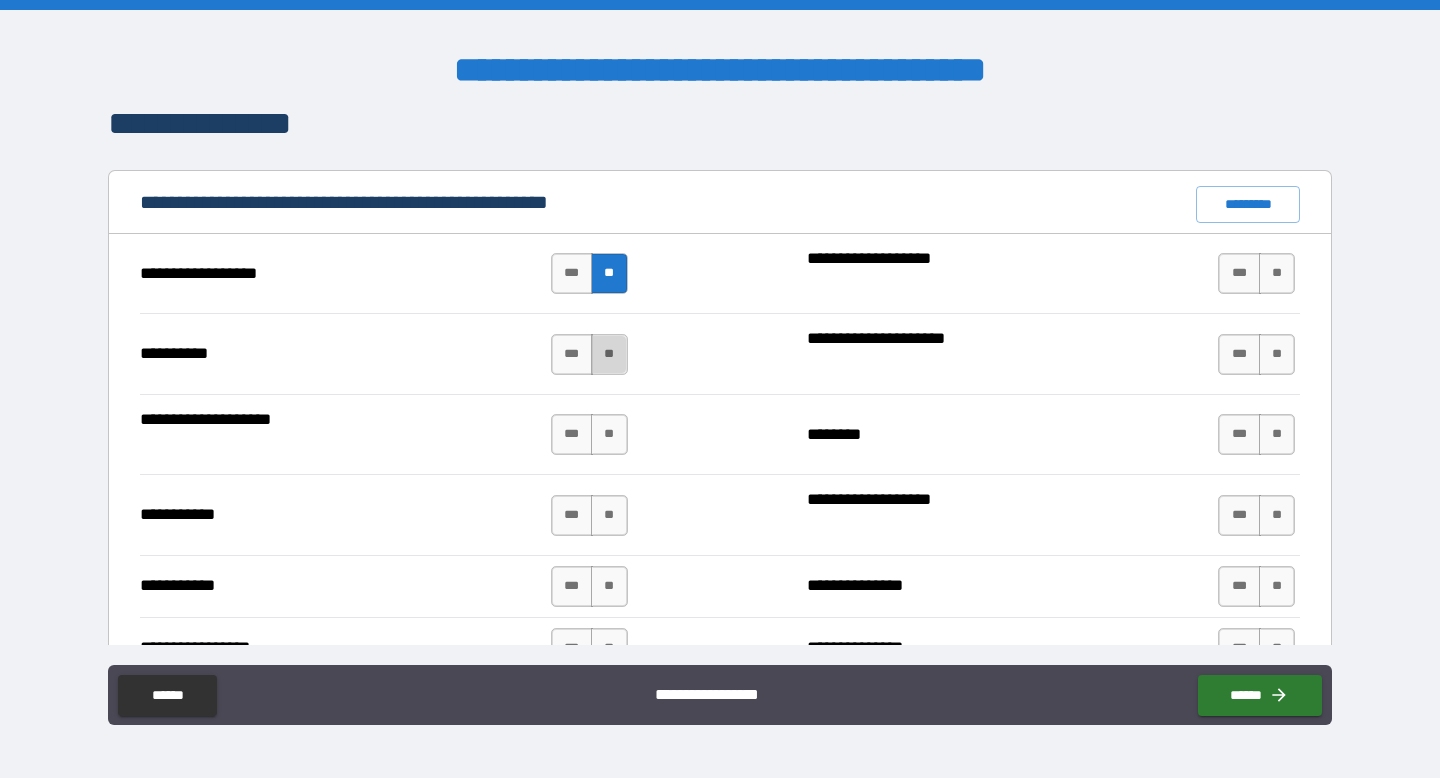 click on "**" at bounding box center (609, 354) 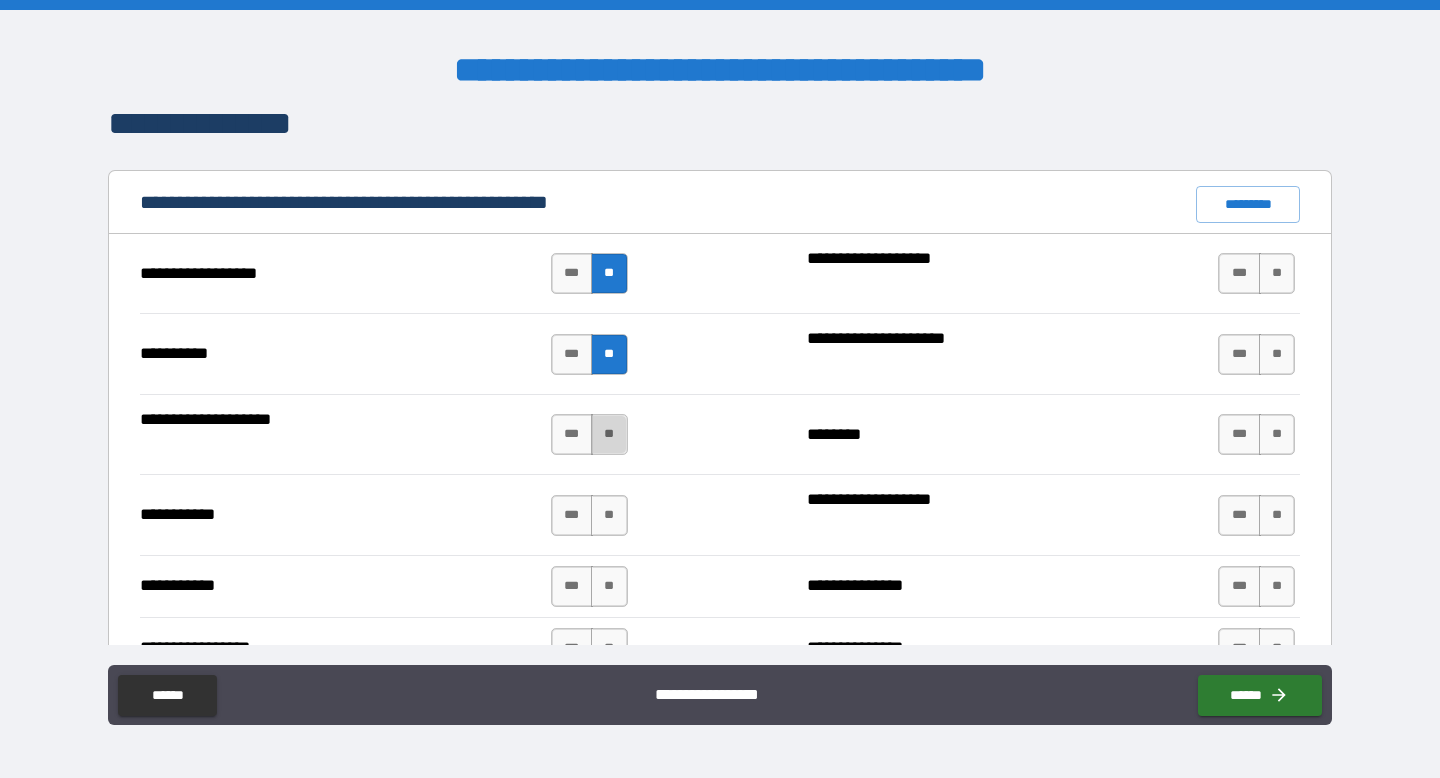 click on "**" at bounding box center [609, 434] 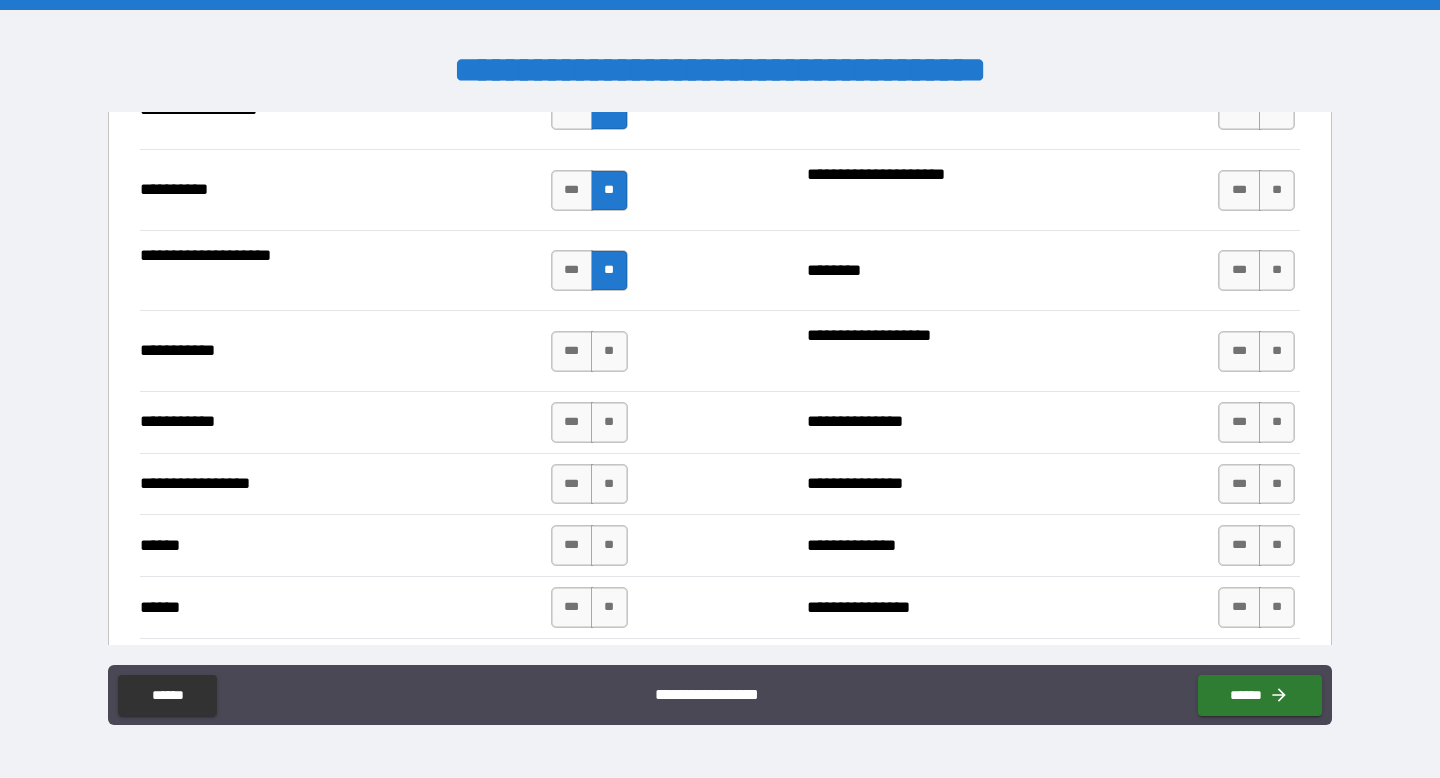 scroll, scrollTop: 2020, scrollLeft: 0, axis: vertical 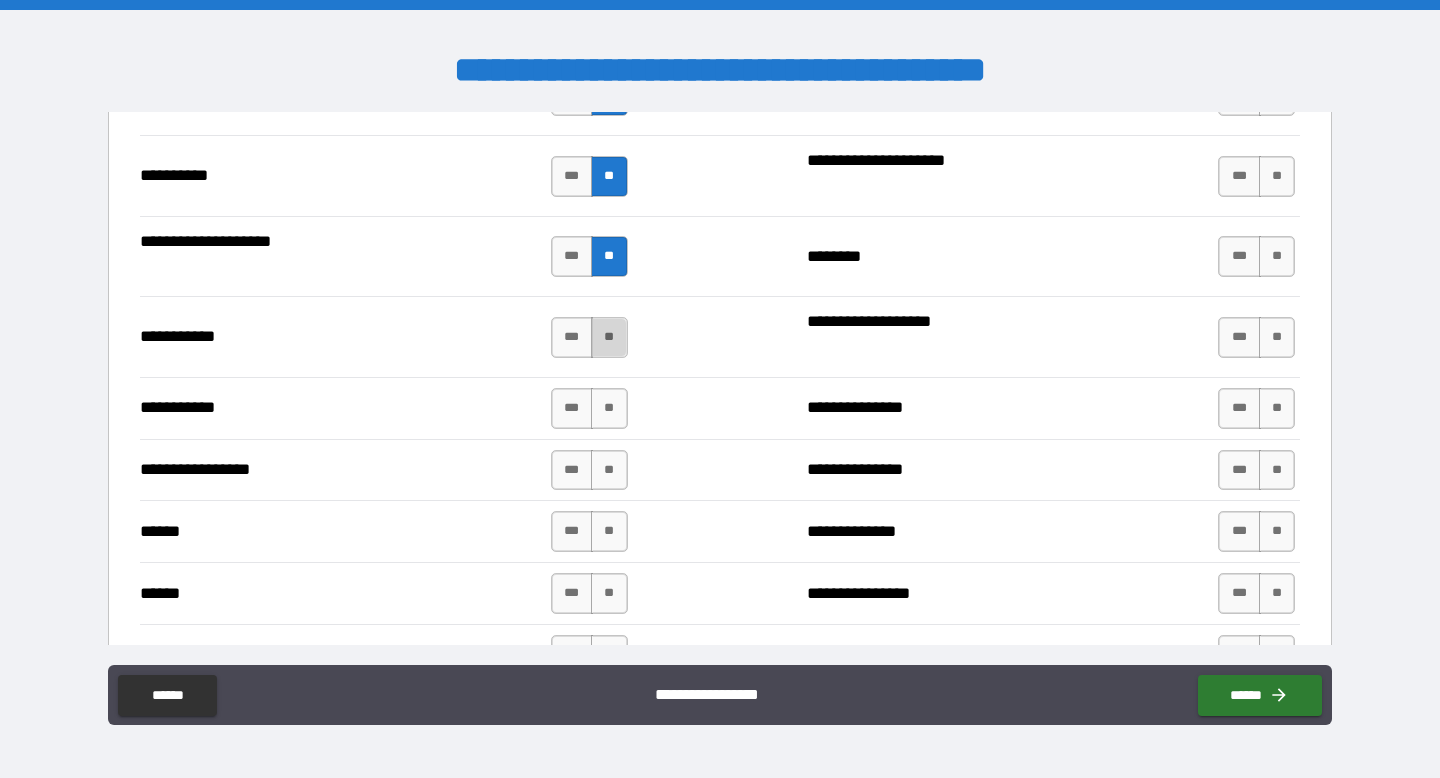 click on "**" at bounding box center [609, 337] 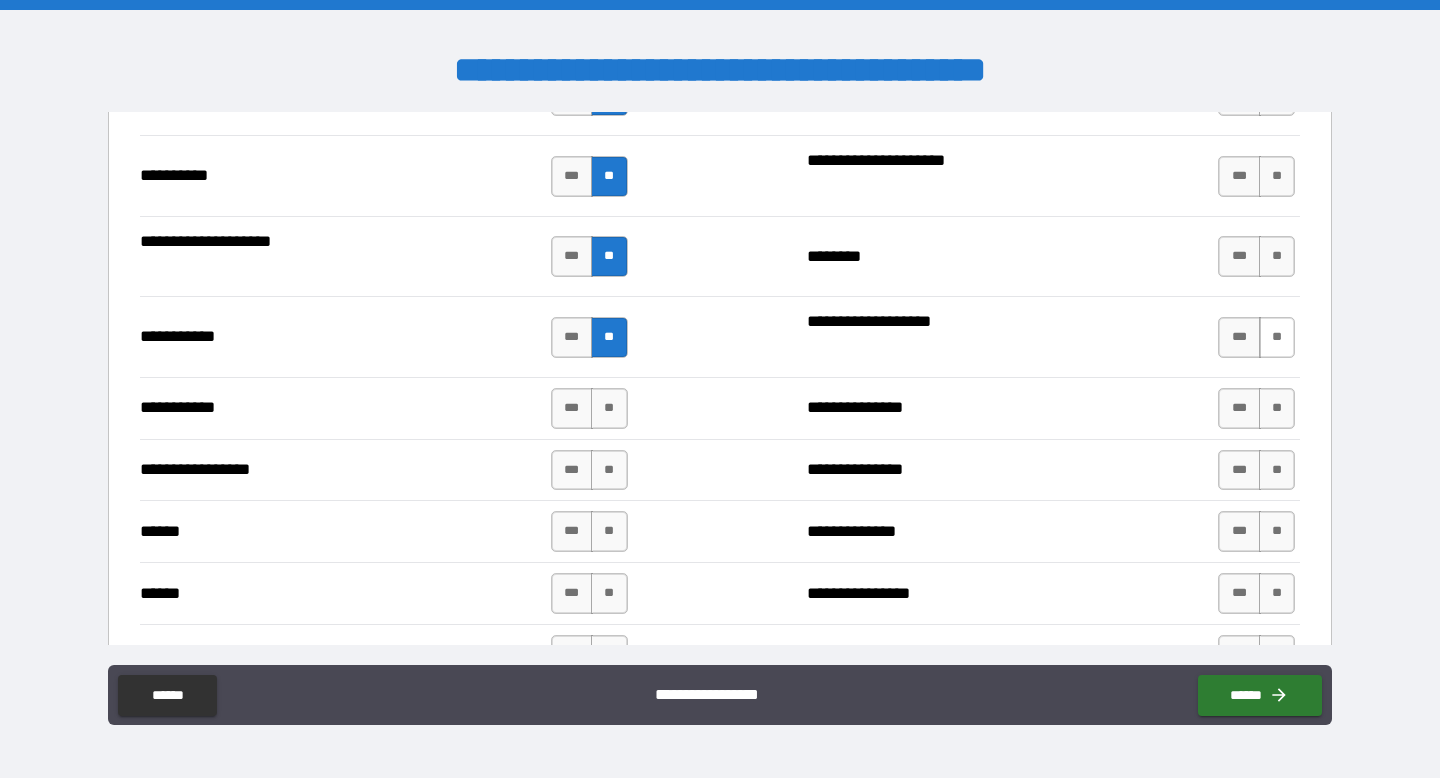 click on "**" at bounding box center [1277, 337] 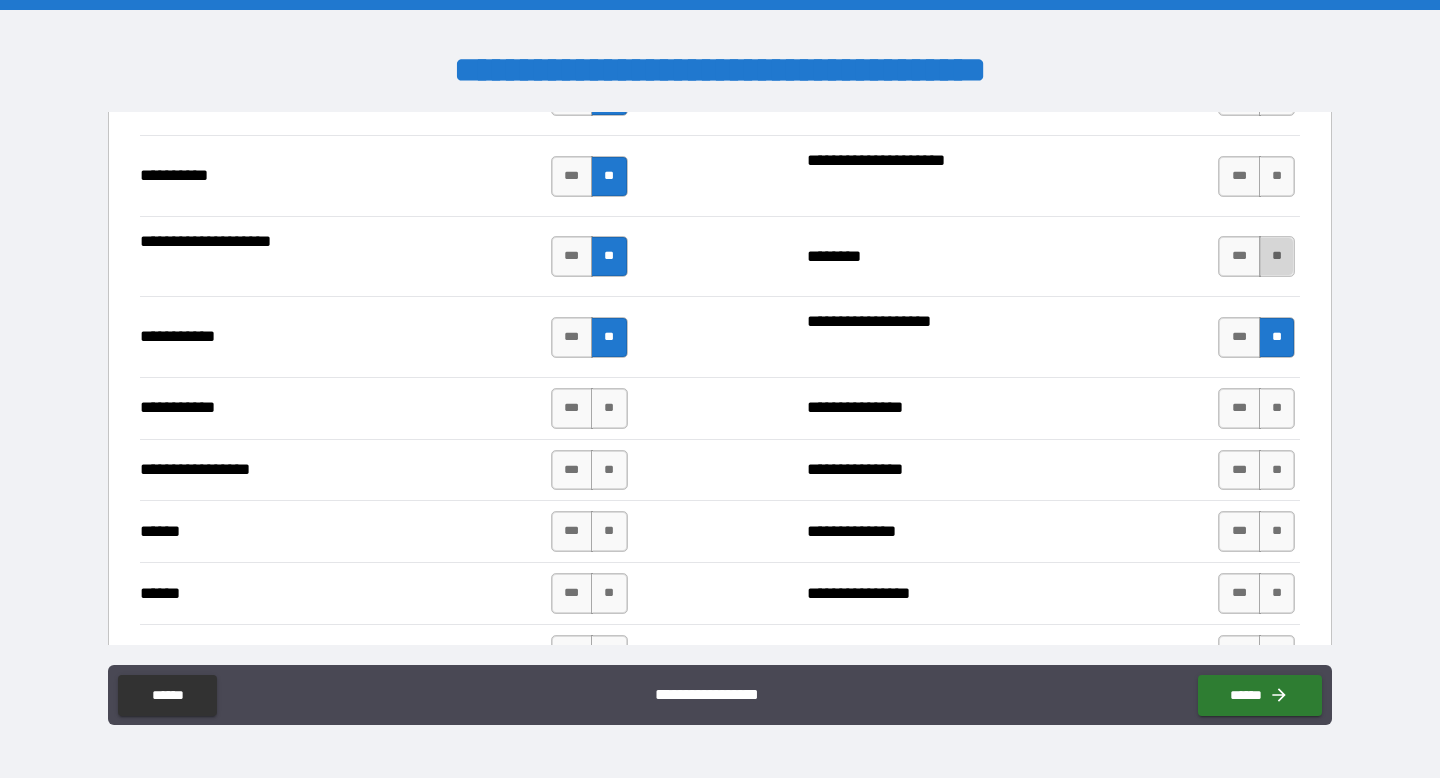 click on "**" at bounding box center (1277, 256) 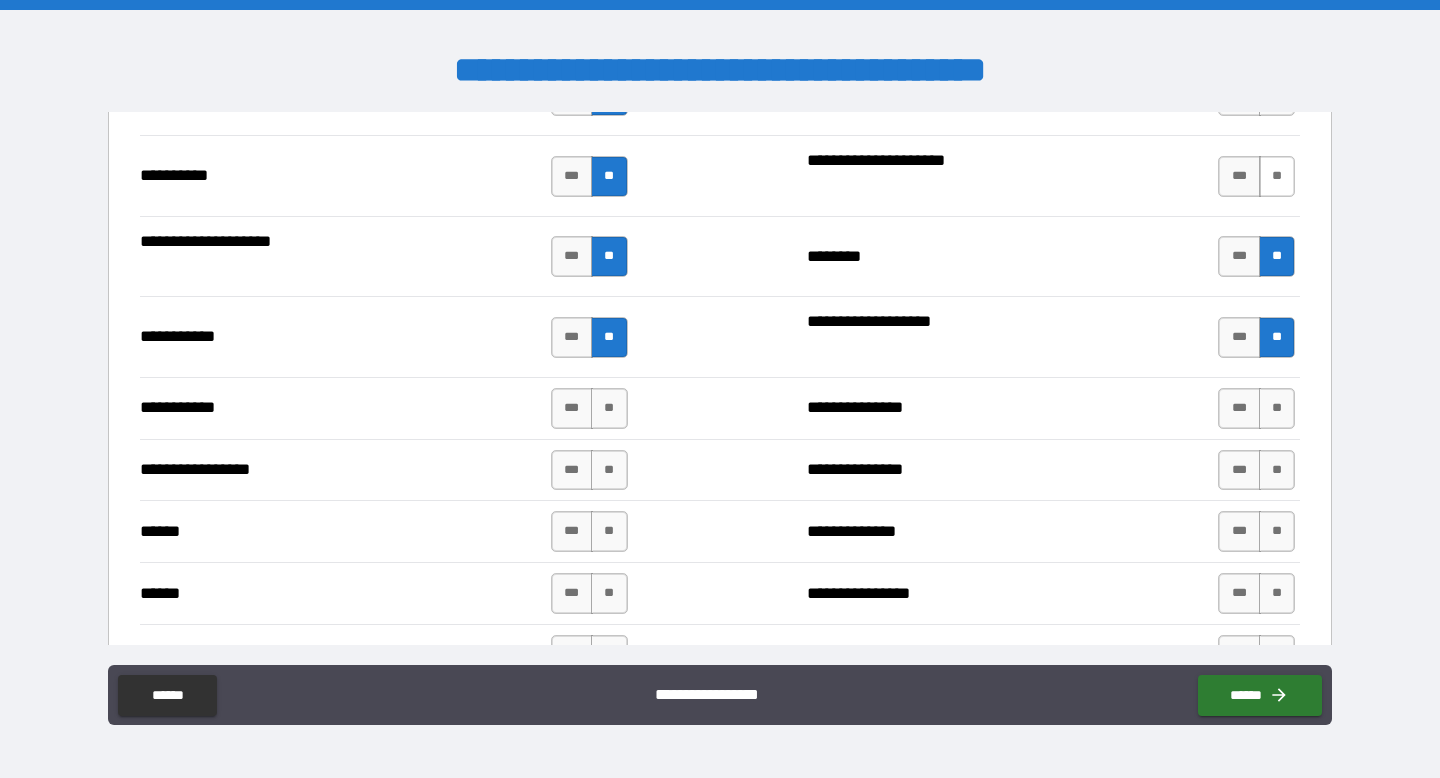 click on "**" at bounding box center (1277, 176) 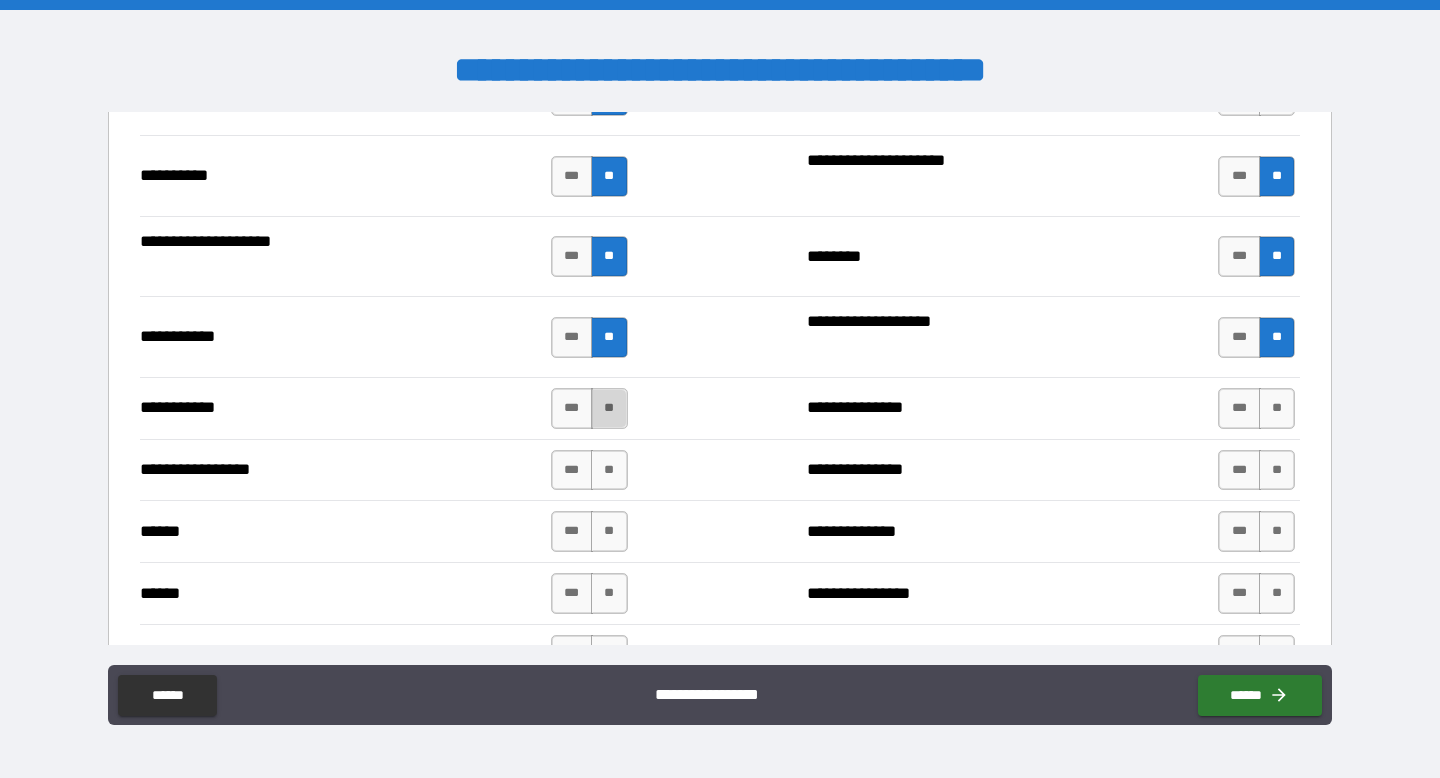 click on "**" at bounding box center [609, 408] 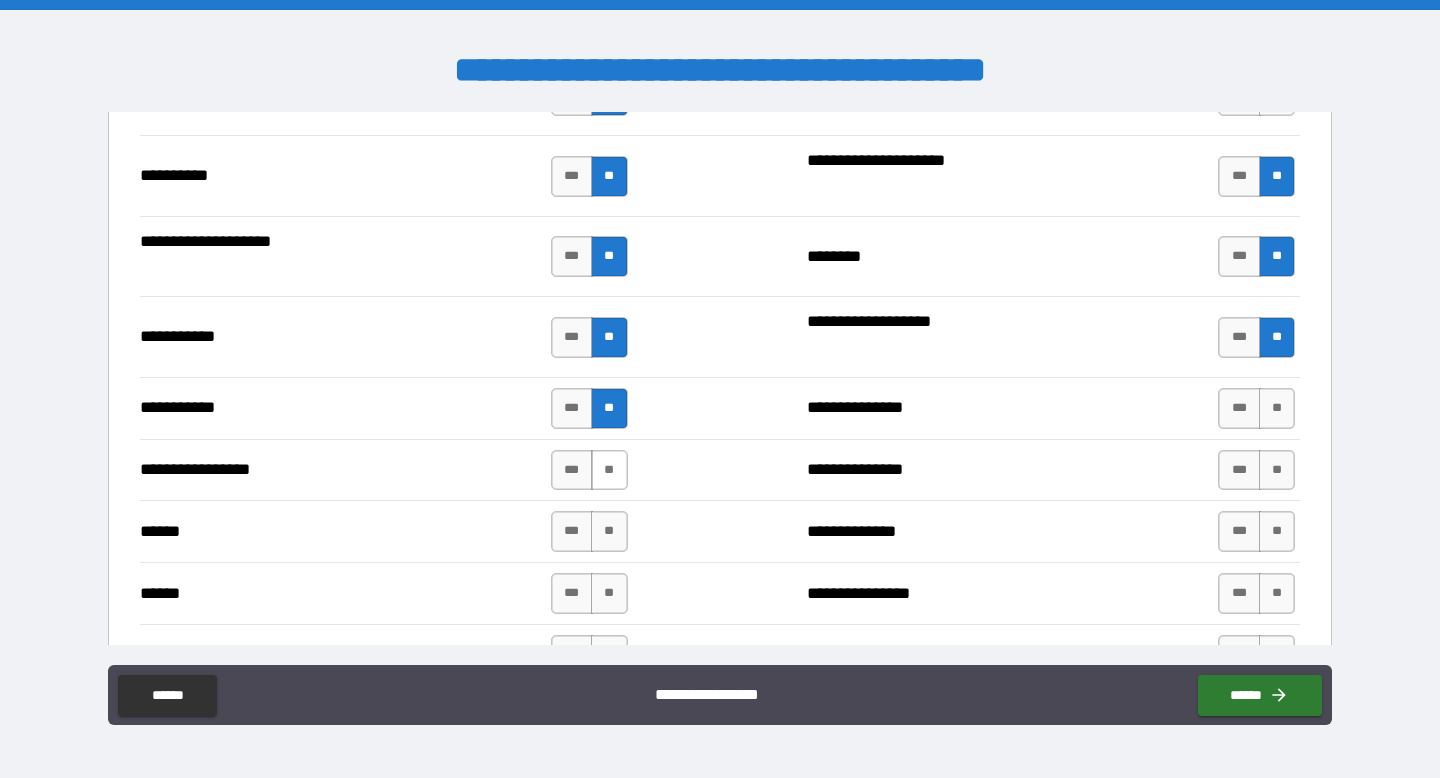 click on "**" at bounding box center [609, 470] 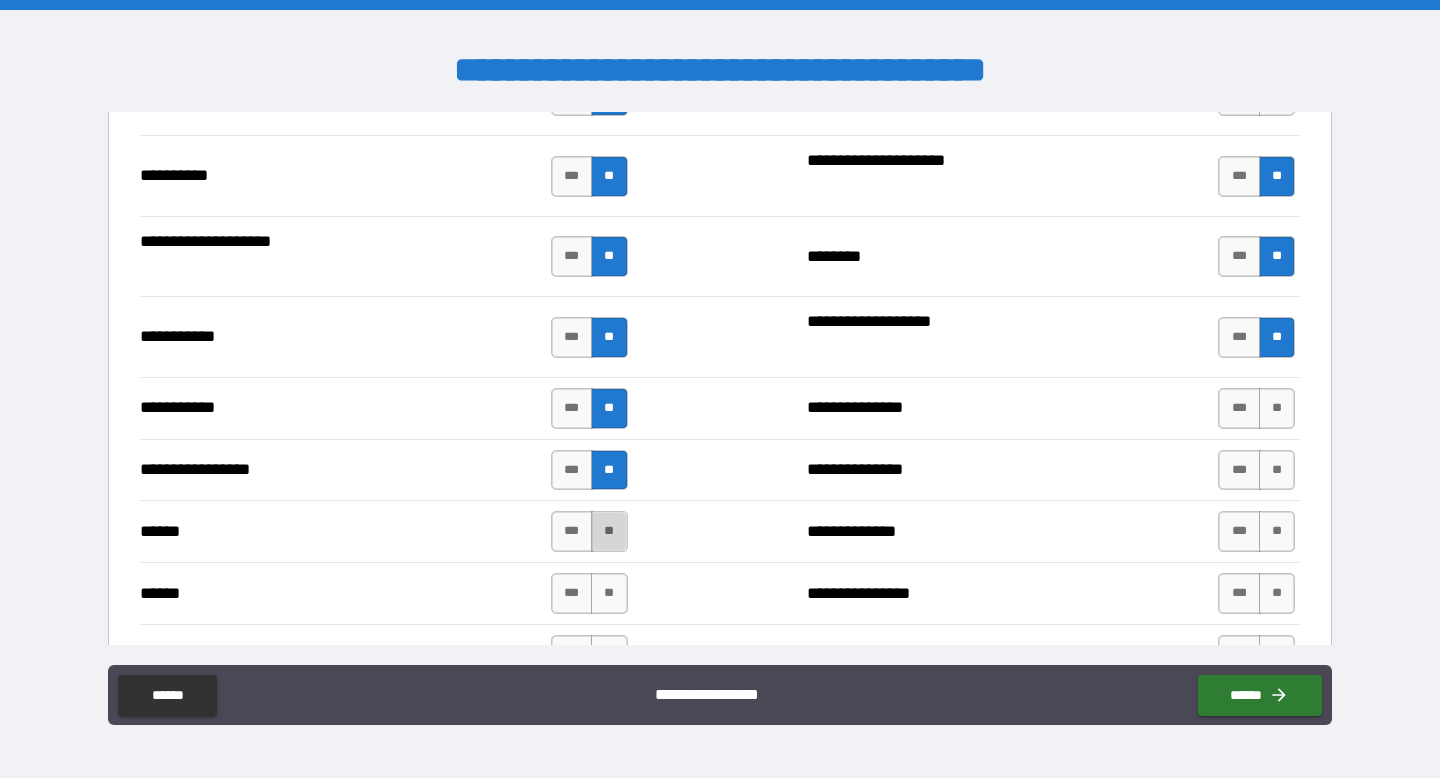 click on "**" at bounding box center [609, 531] 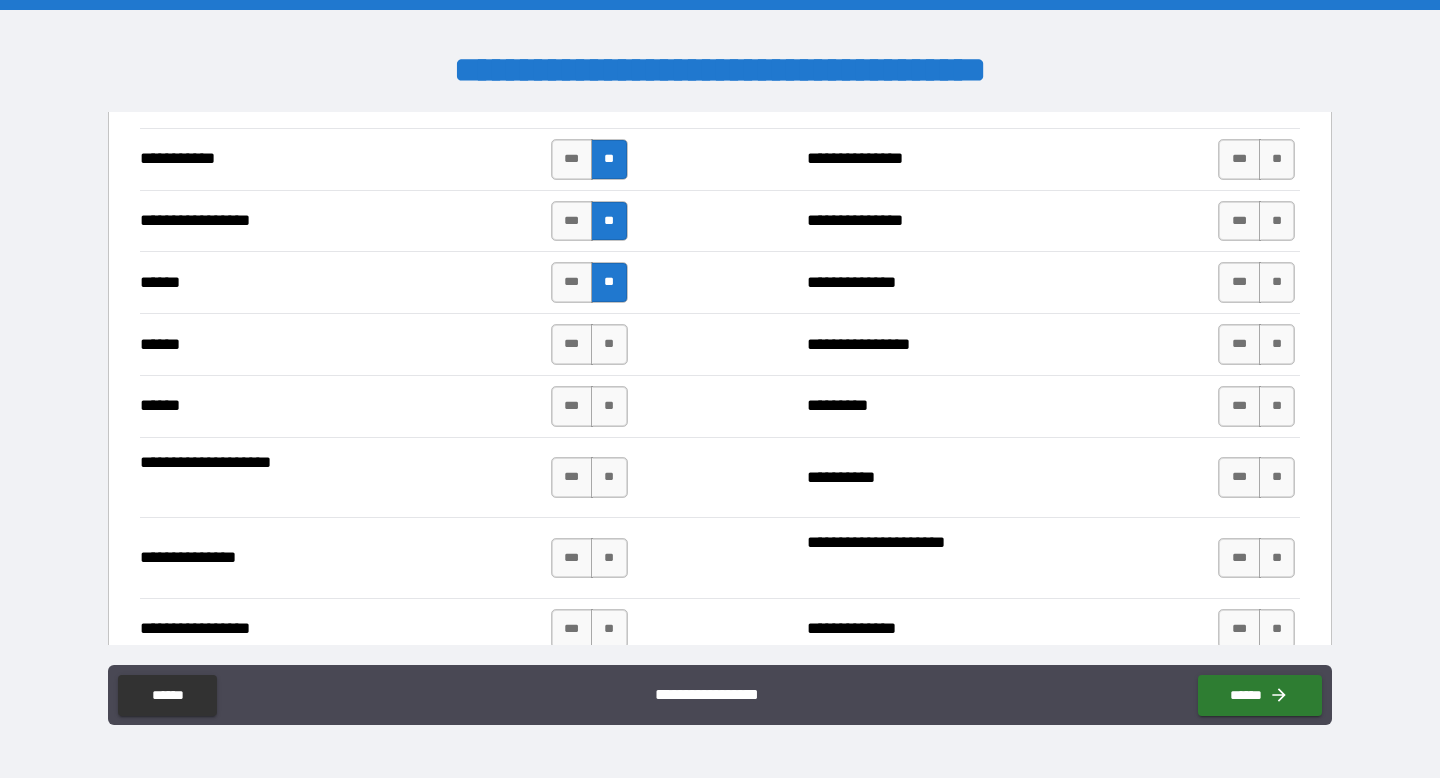 scroll, scrollTop: 2285, scrollLeft: 0, axis: vertical 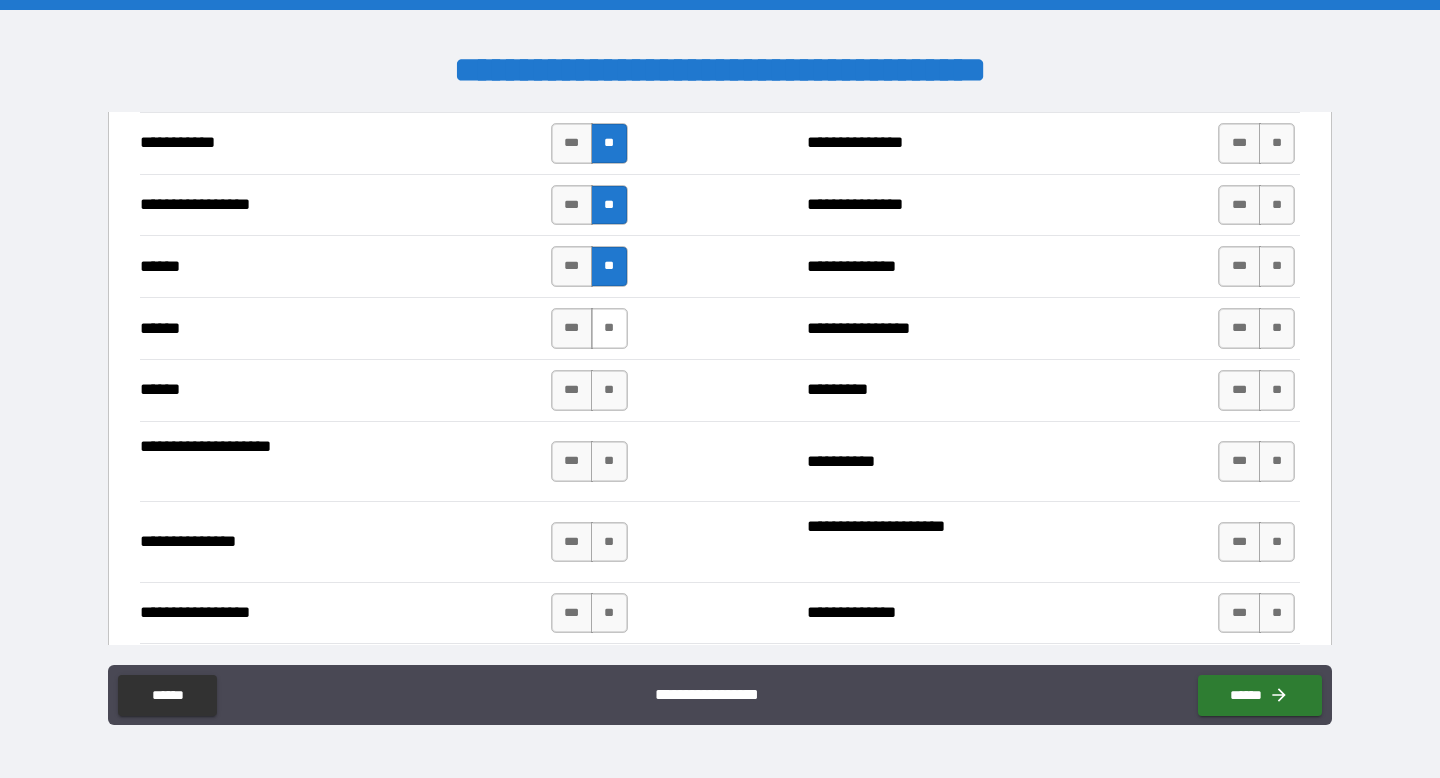 click on "**" at bounding box center (609, 328) 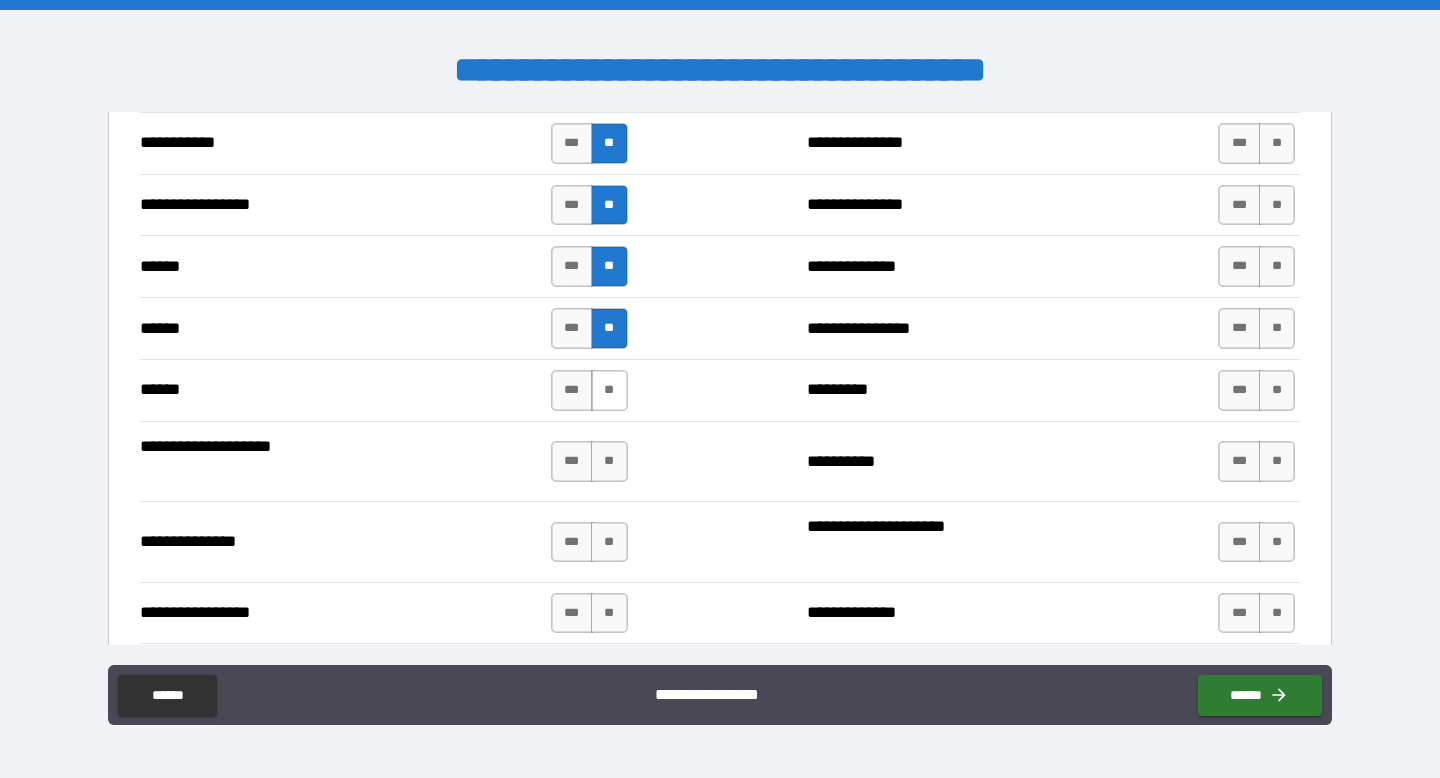 click on "**" at bounding box center (609, 390) 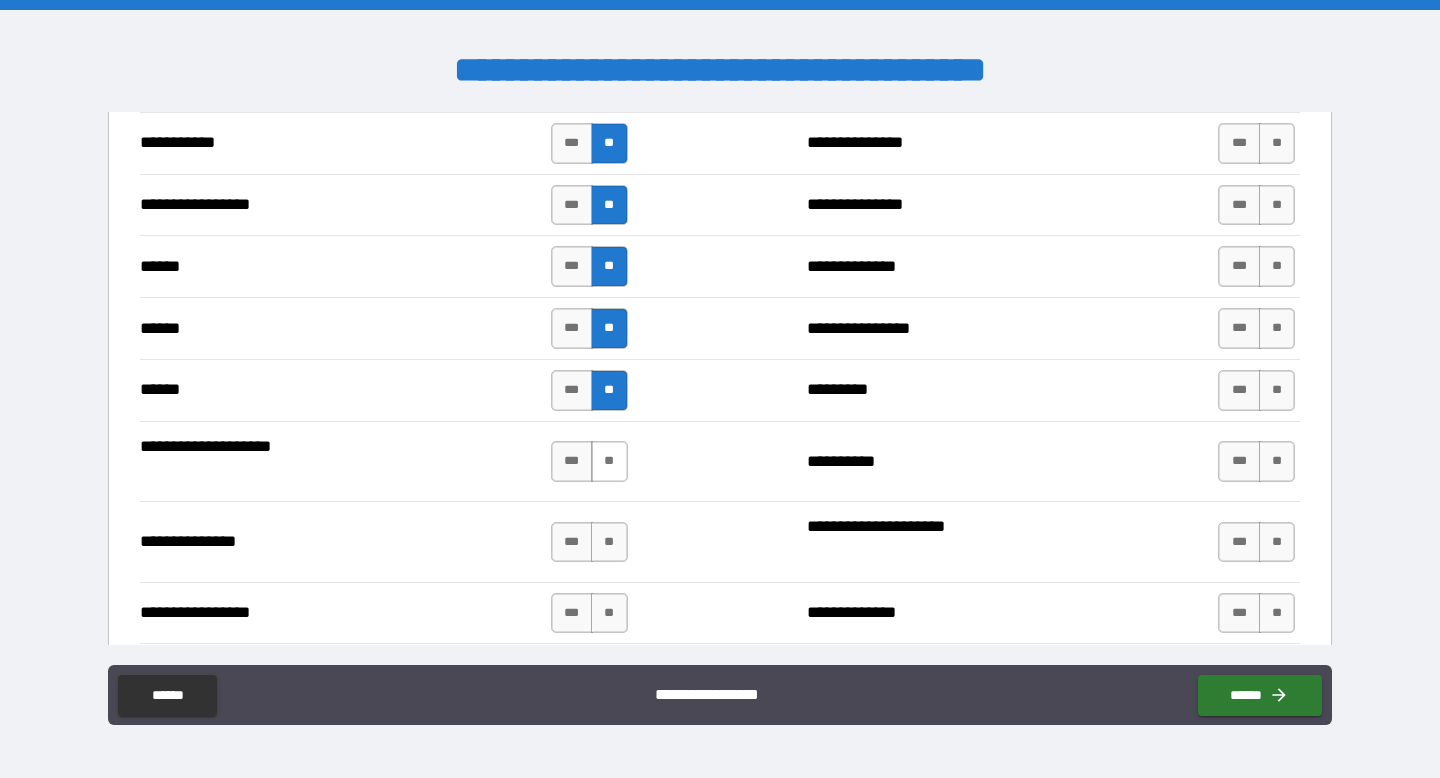 click on "**" at bounding box center (609, 461) 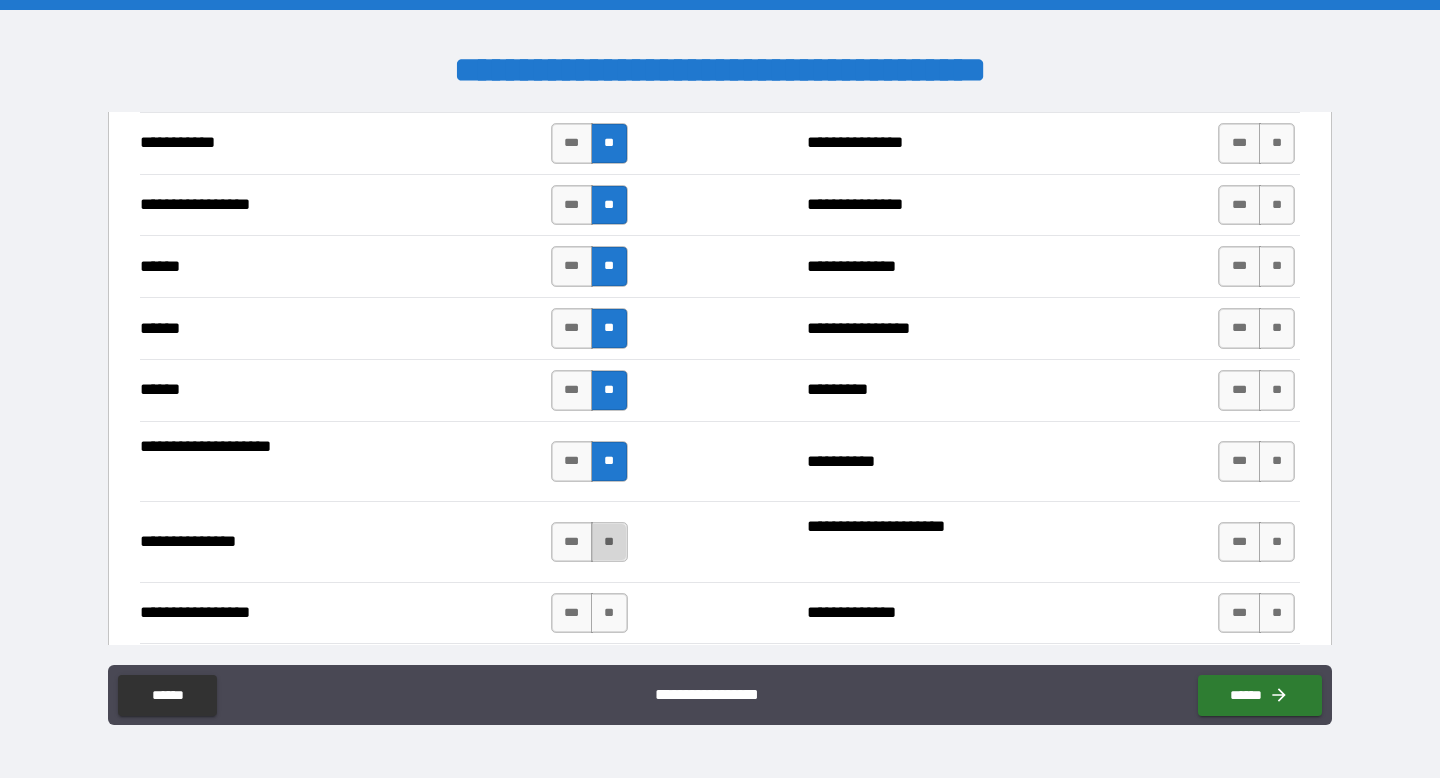 click on "**" at bounding box center (609, 542) 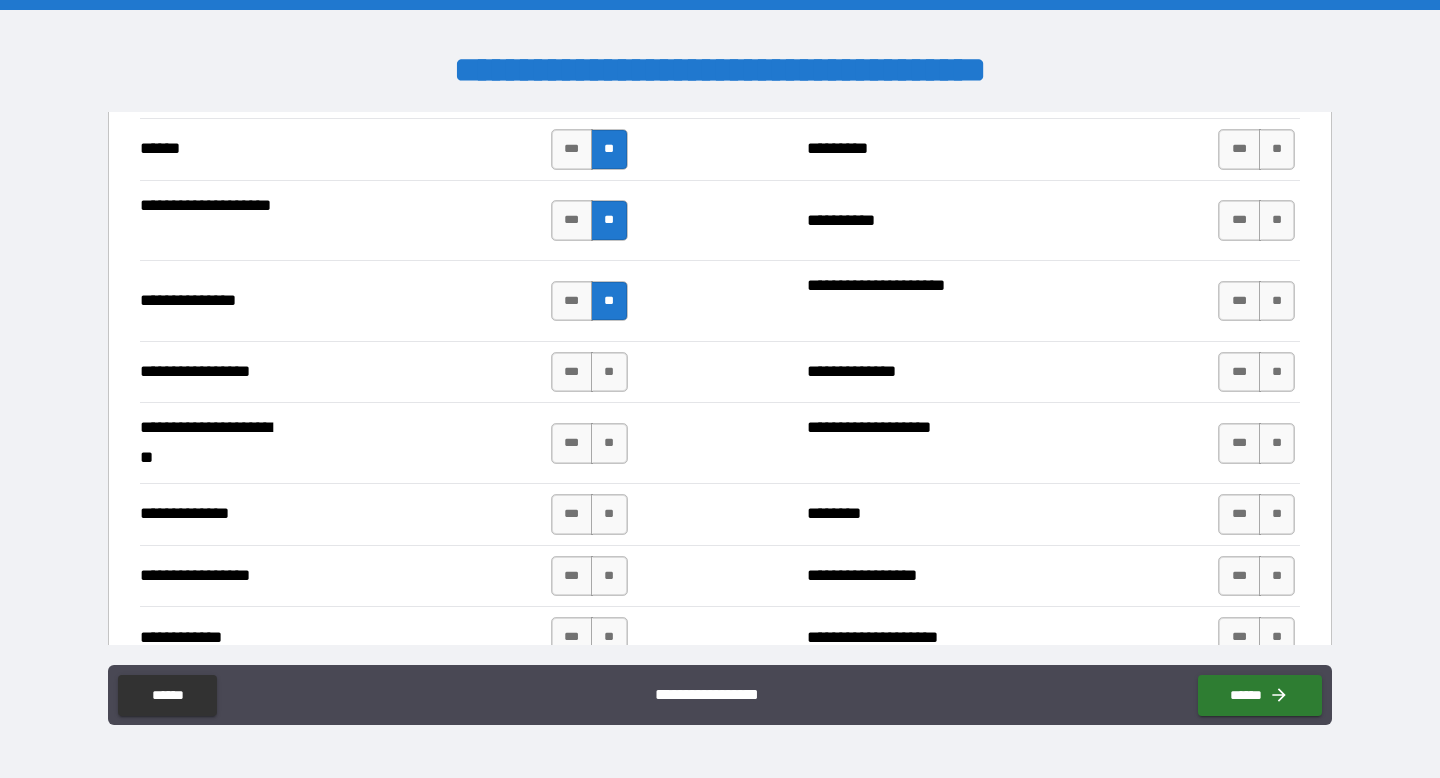 scroll, scrollTop: 2528, scrollLeft: 0, axis: vertical 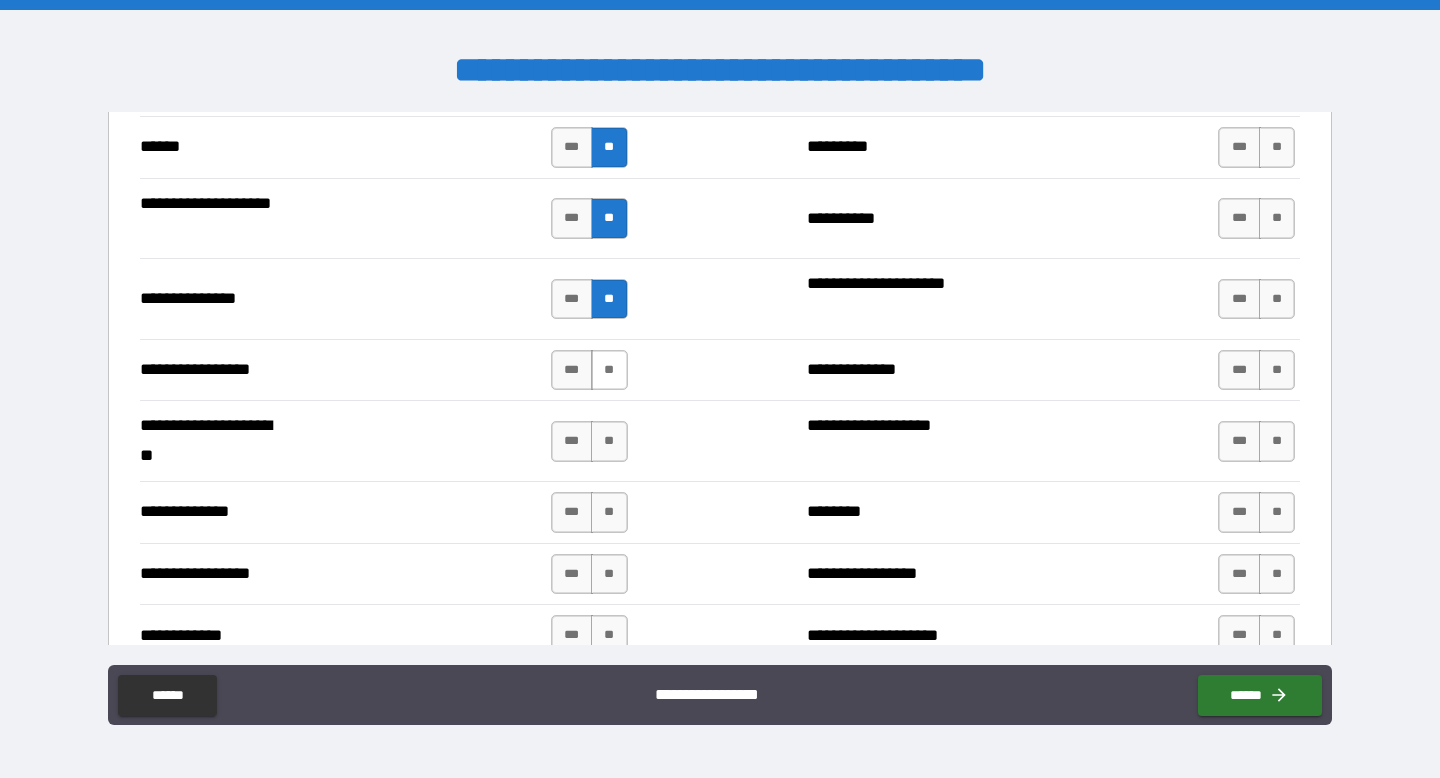 click on "**" at bounding box center [609, 370] 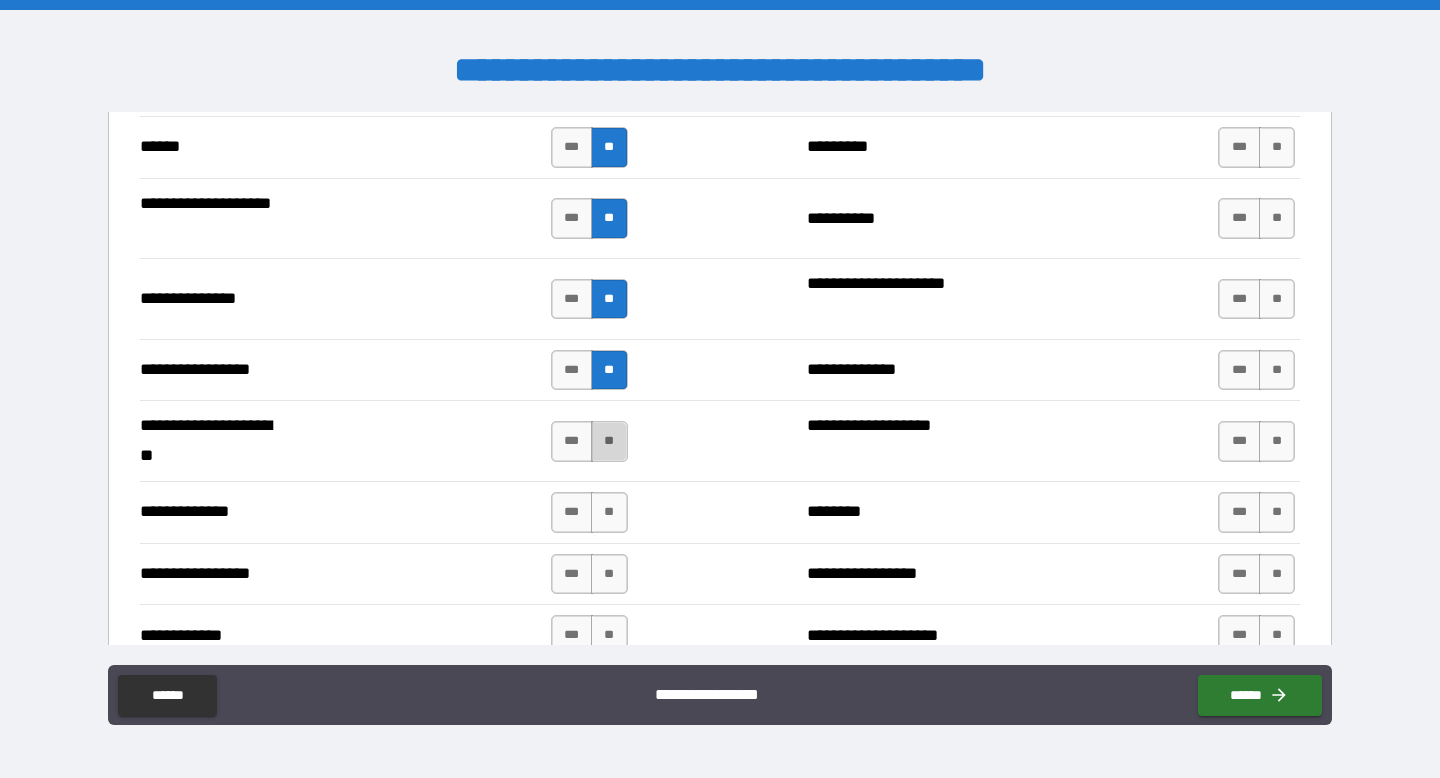 click on "**" at bounding box center [609, 441] 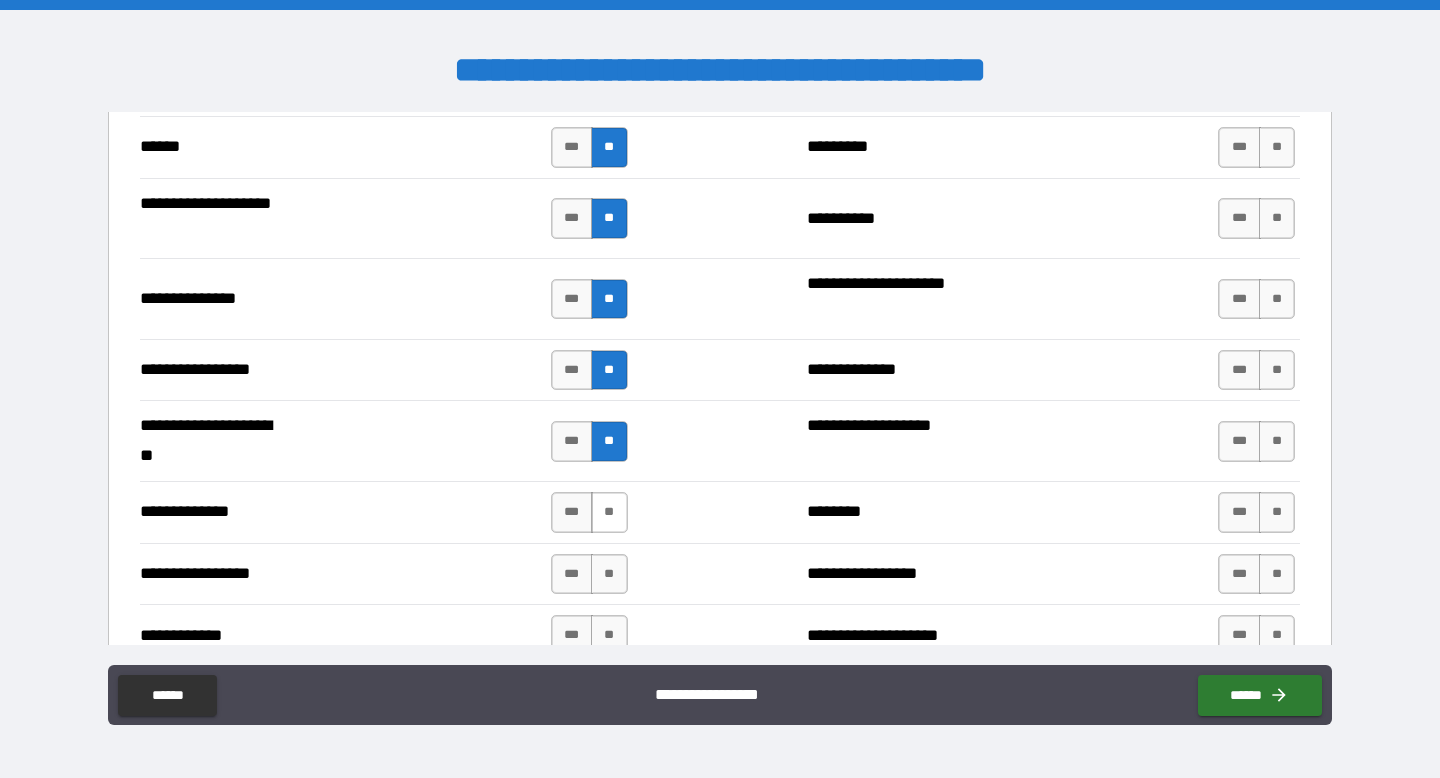 click on "**" at bounding box center (609, 512) 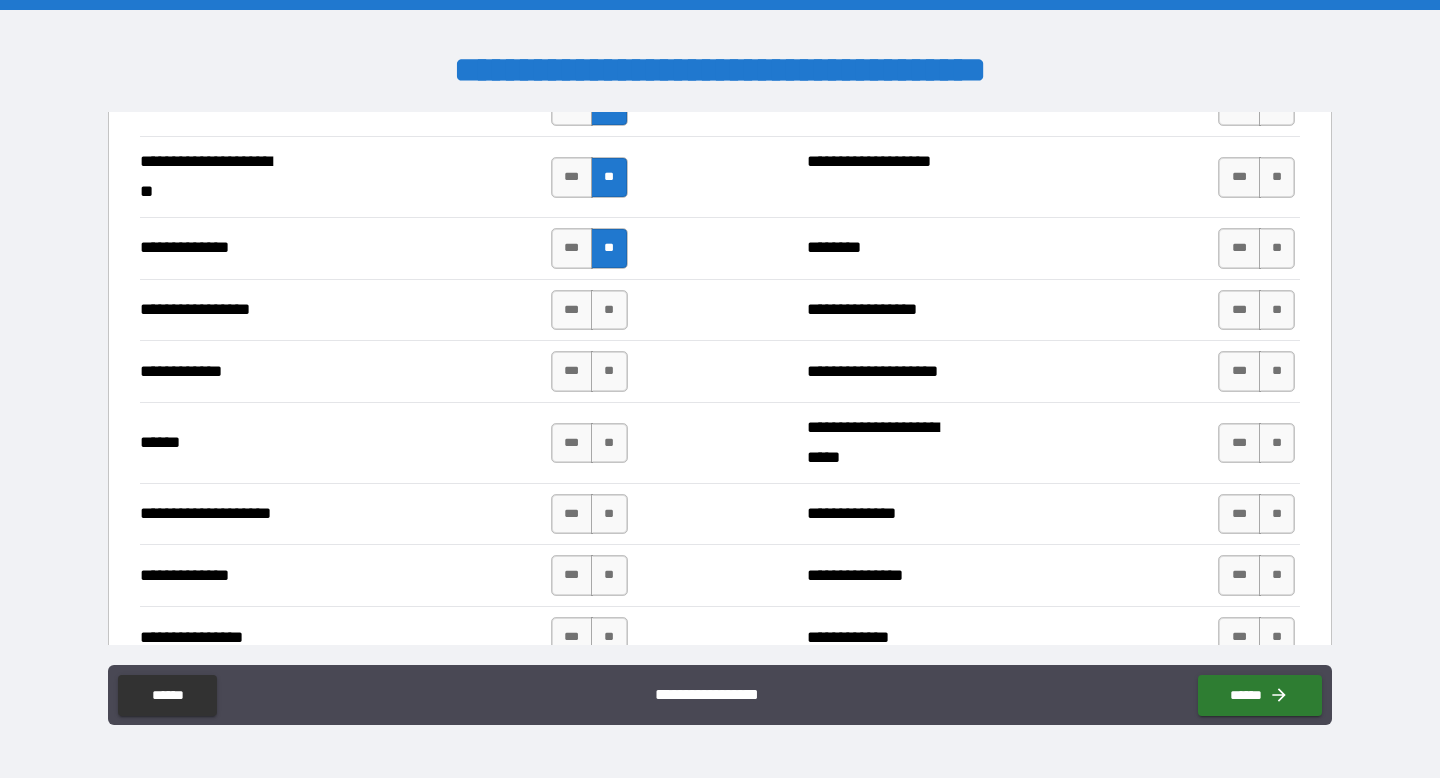 scroll, scrollTop: 2794, scrollLeft: 0, axis: vertical 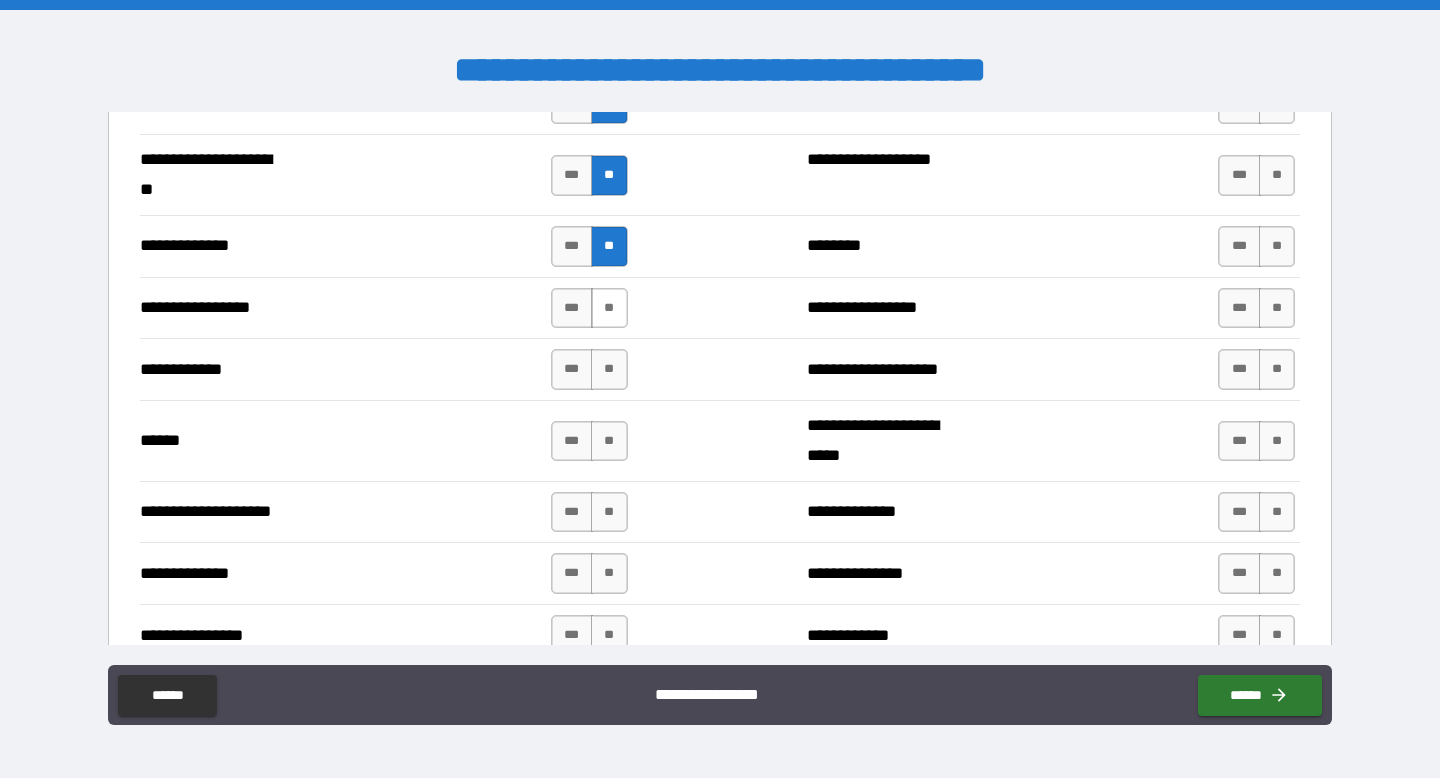 click on "**" at bounding box center [609, 308] 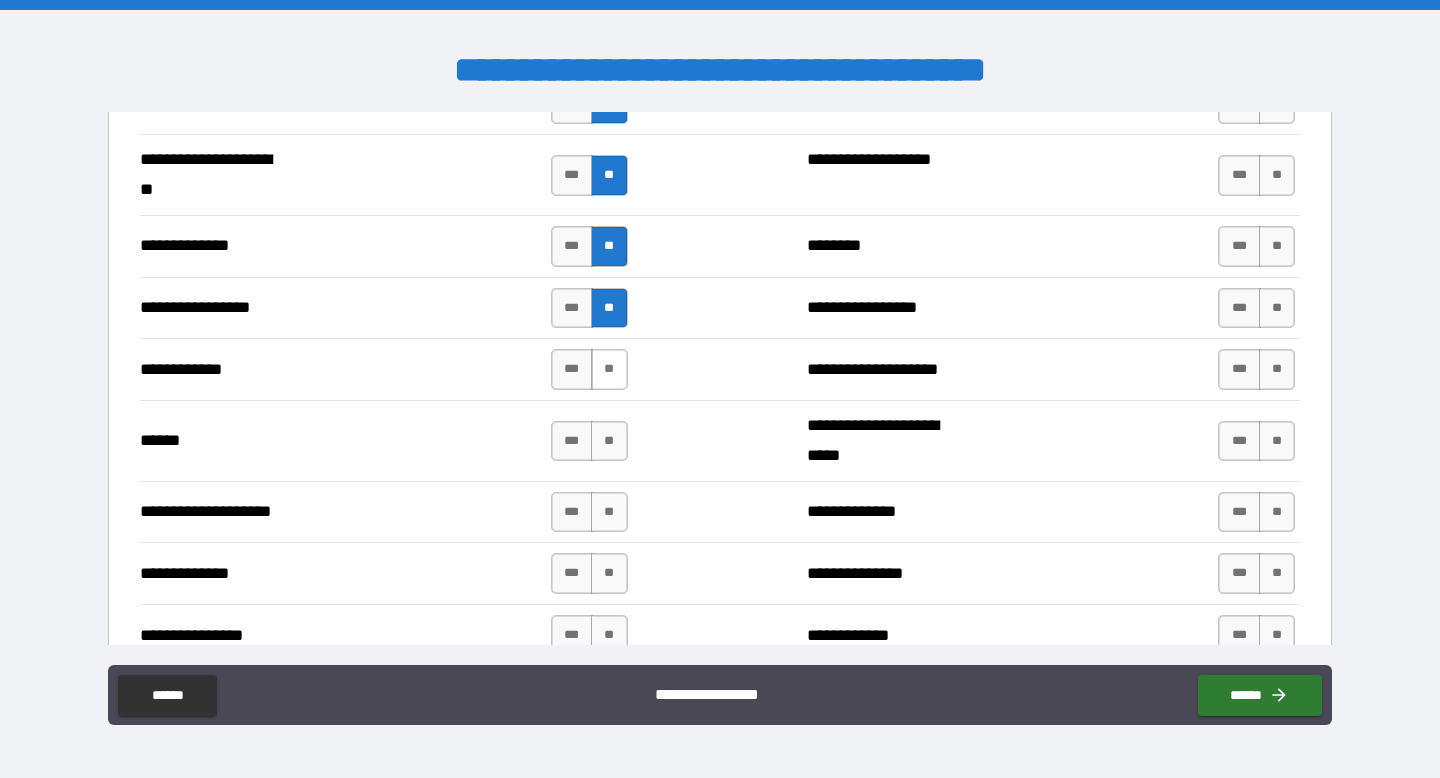 click on "**" at bounding box center (609, 369) 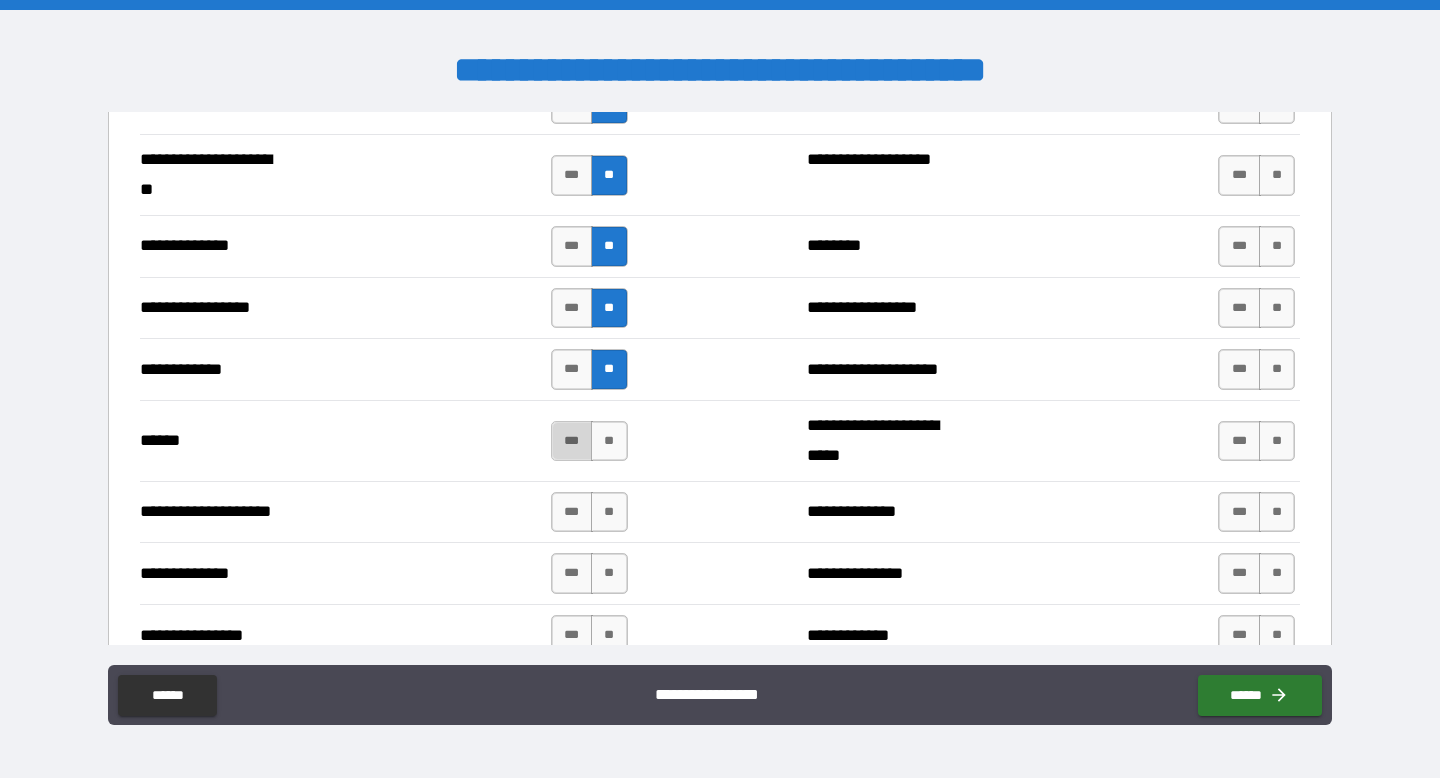 click on "***" at bounding box center (572, 441) 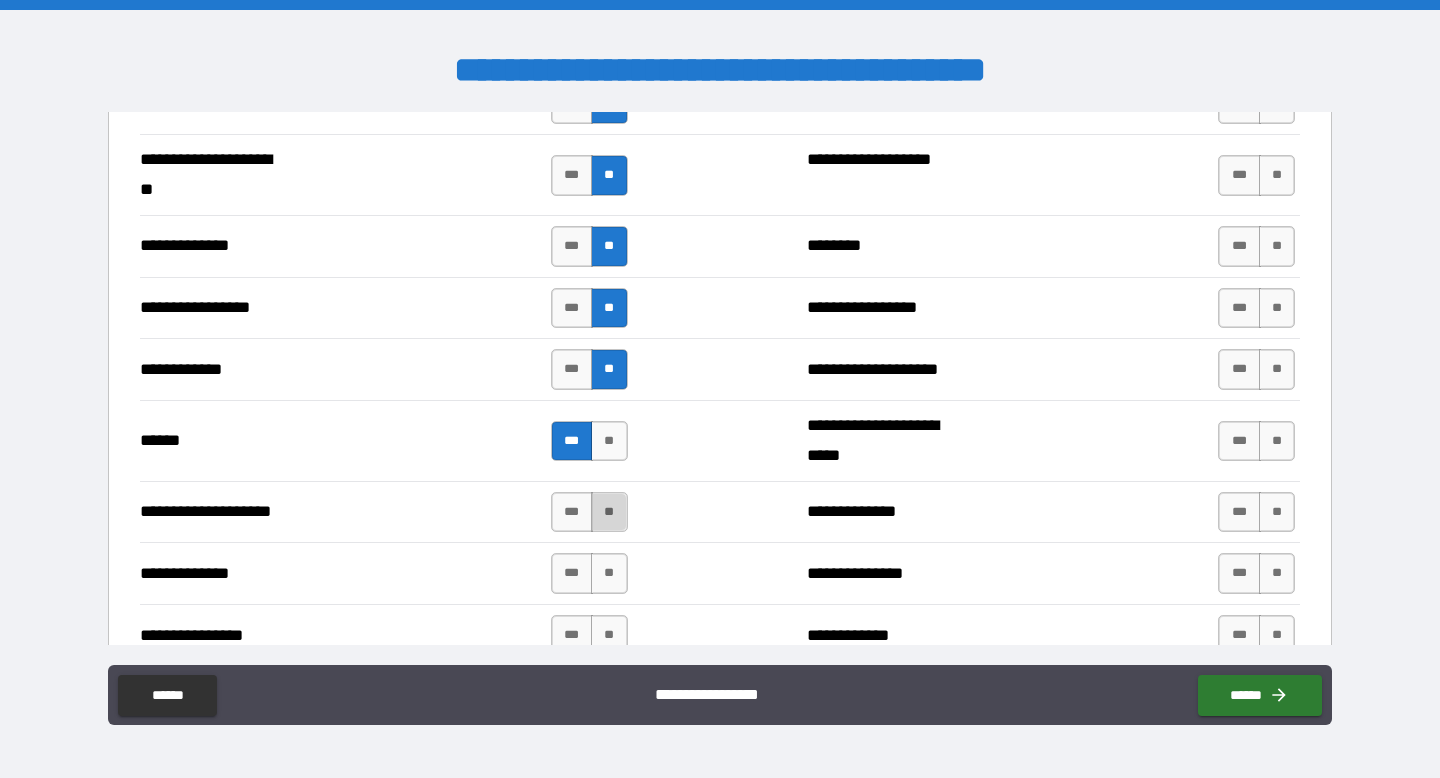 click on "**" at bounding box center (609, 512) 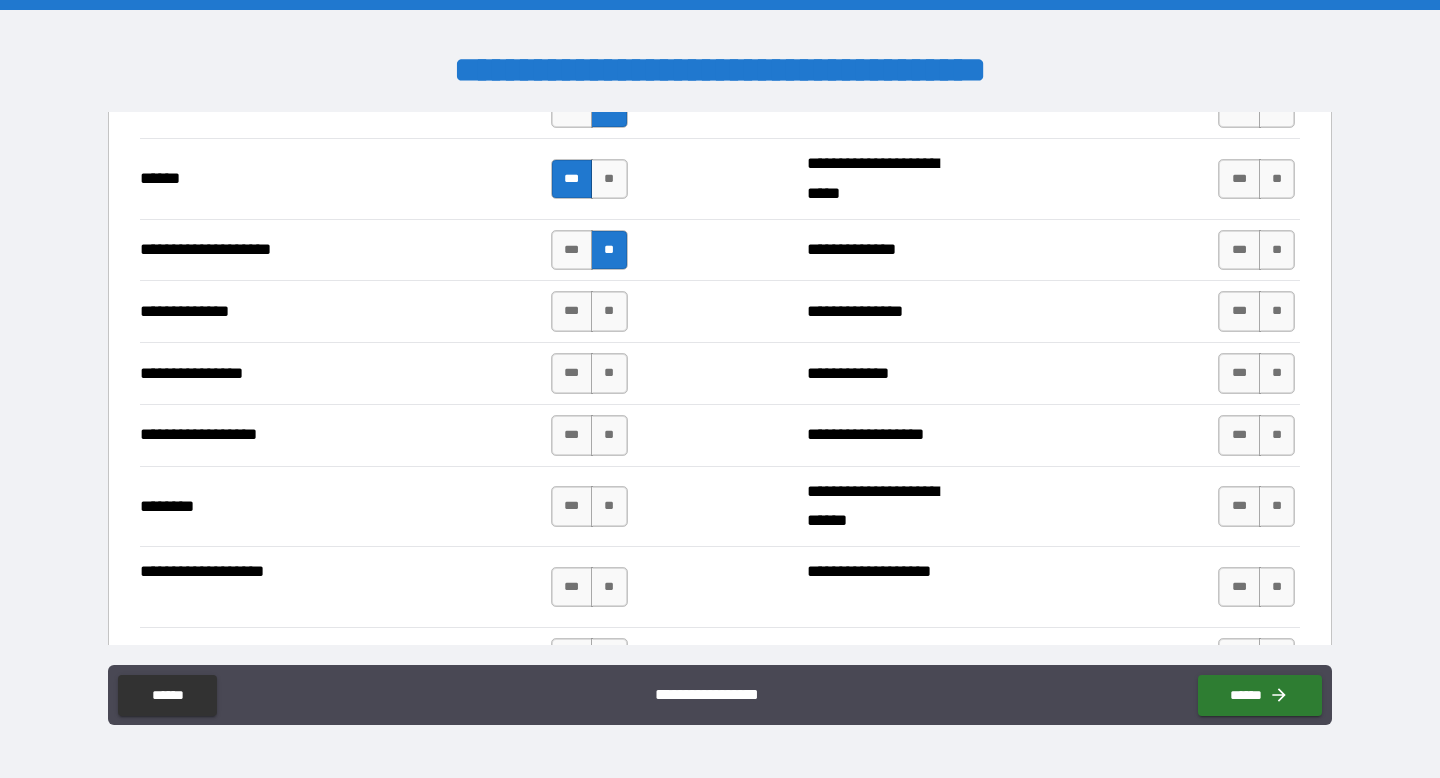 scroll, scrollTop: 3061, scrollLeft: 0, axis: vertical 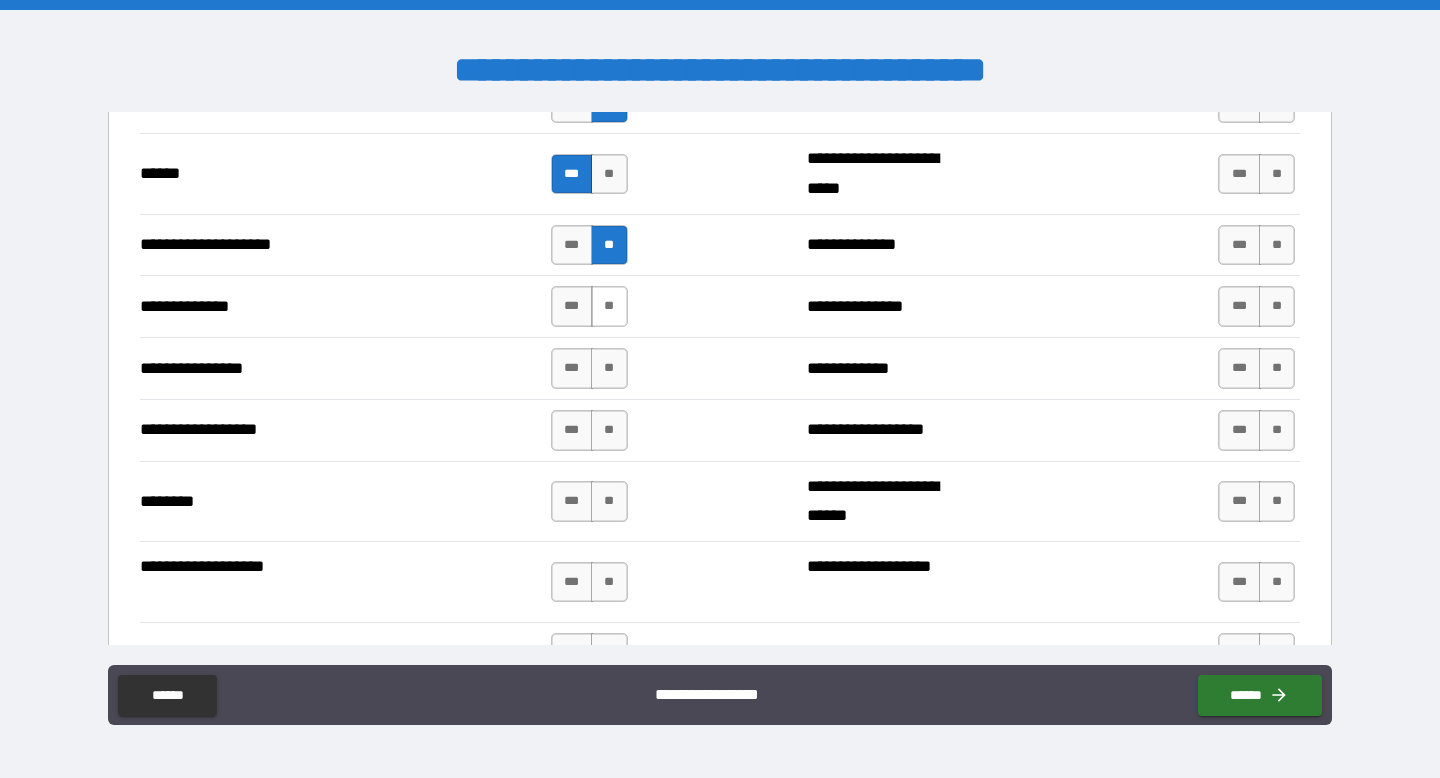 click on "**" at bounding box center [609, 306] 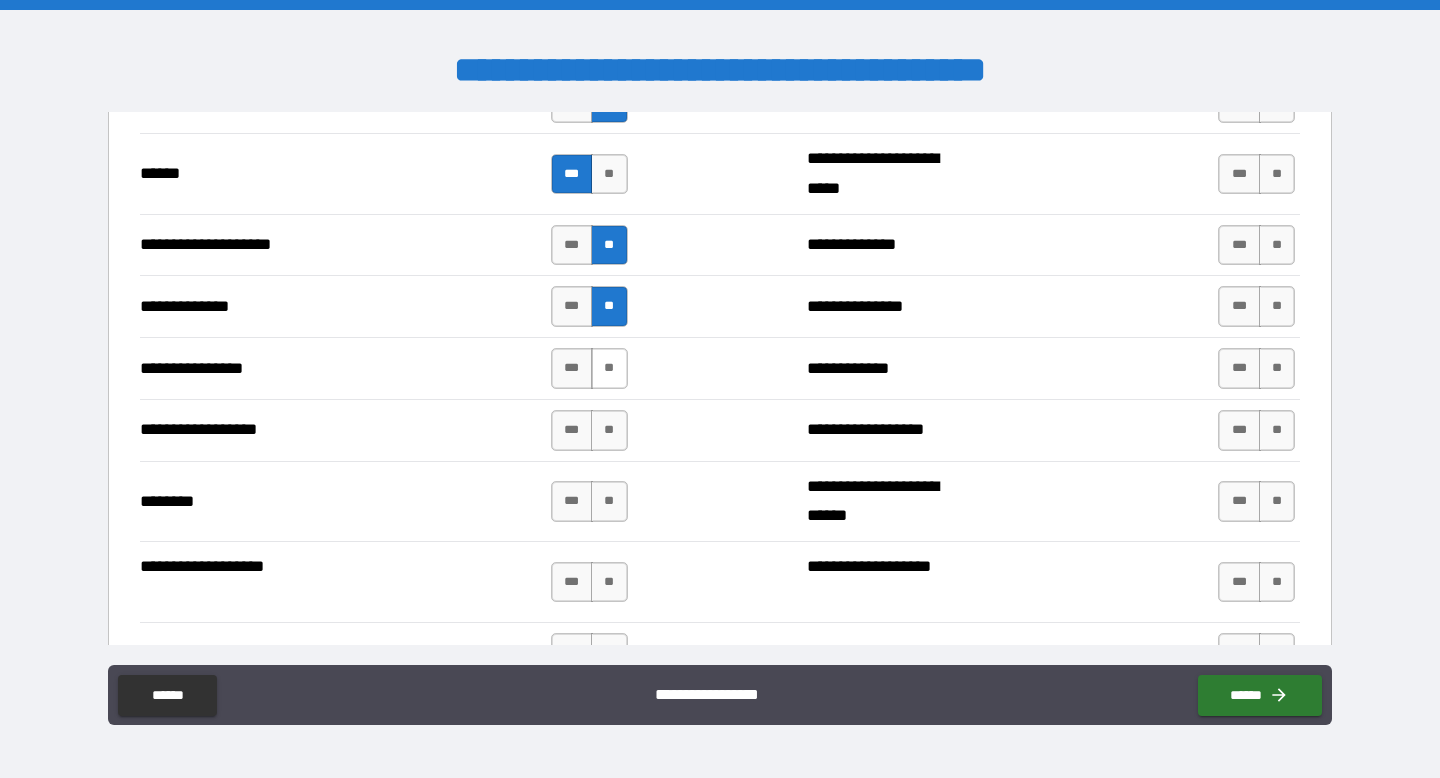 click on "**" at bounding box center (609, 368) 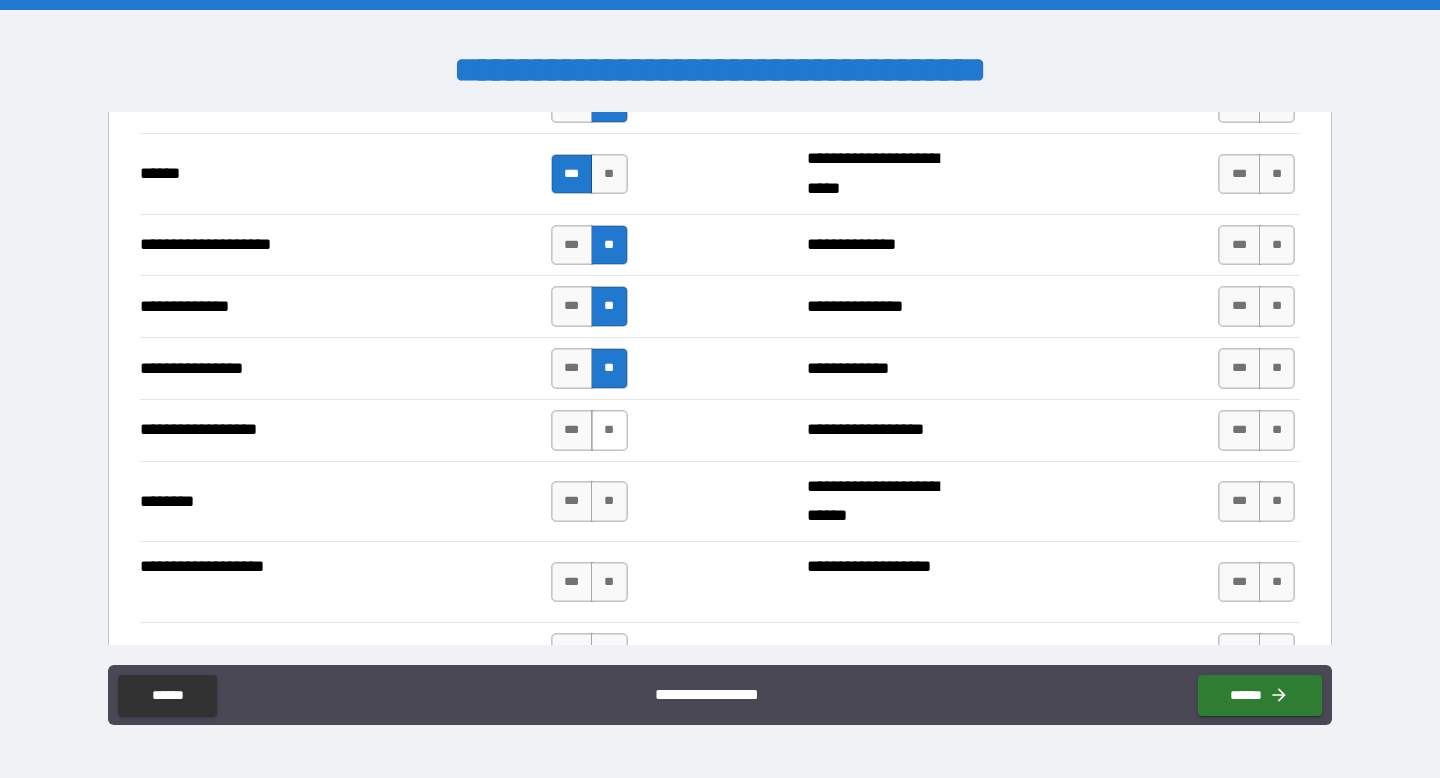 click on "**" at bounding box center (609, 430) 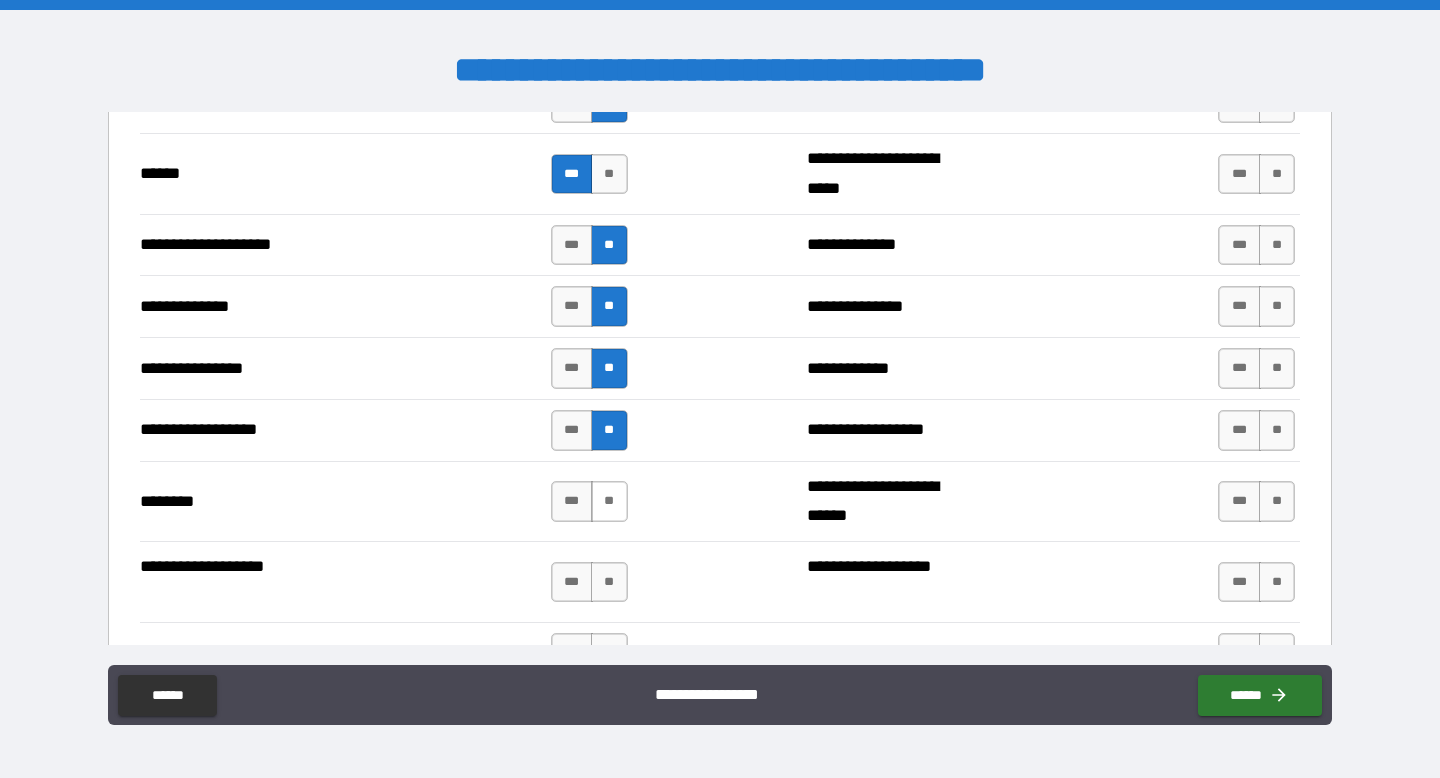 click on "**" at bounding box center (609, 501) 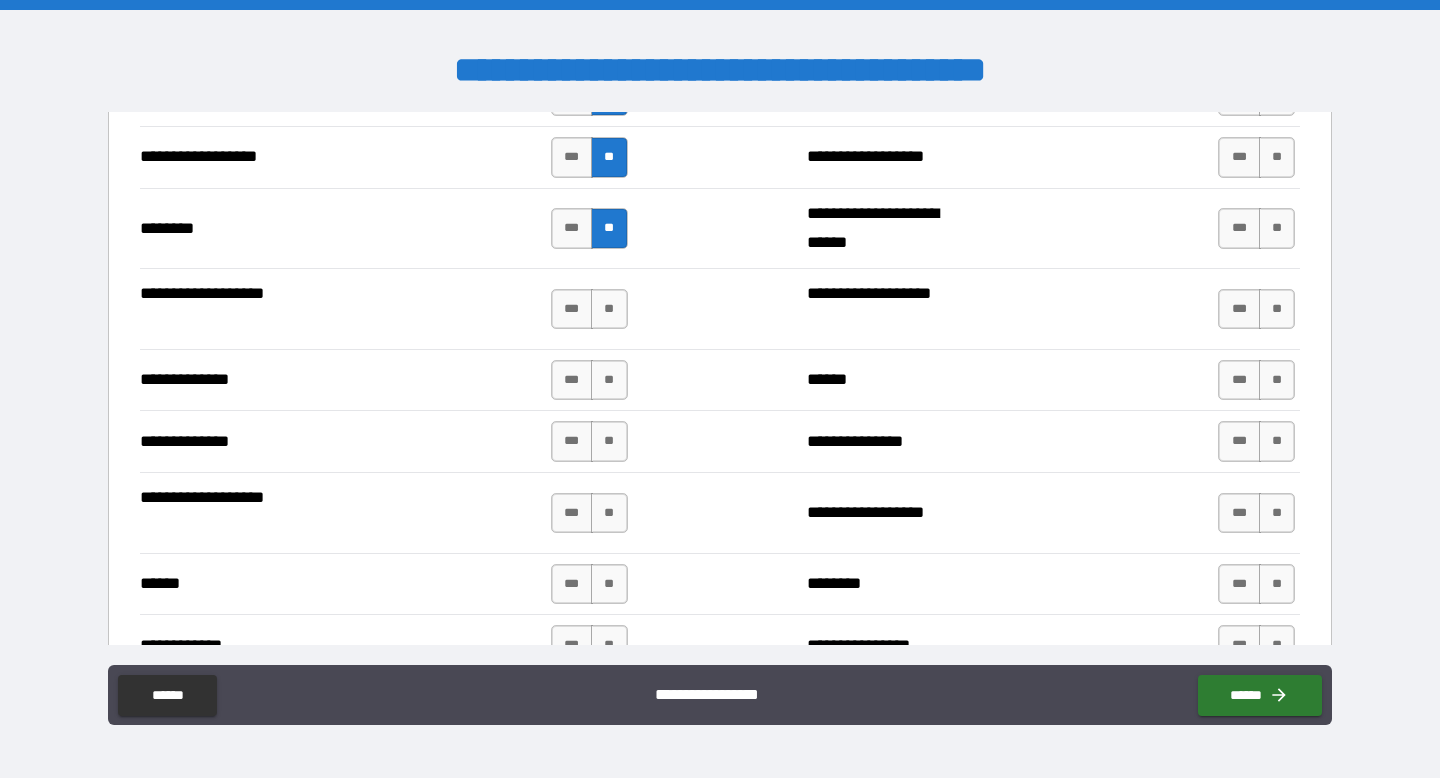 scroll, scrollTop: 3346, scrollLeft: 0, axis: vertical 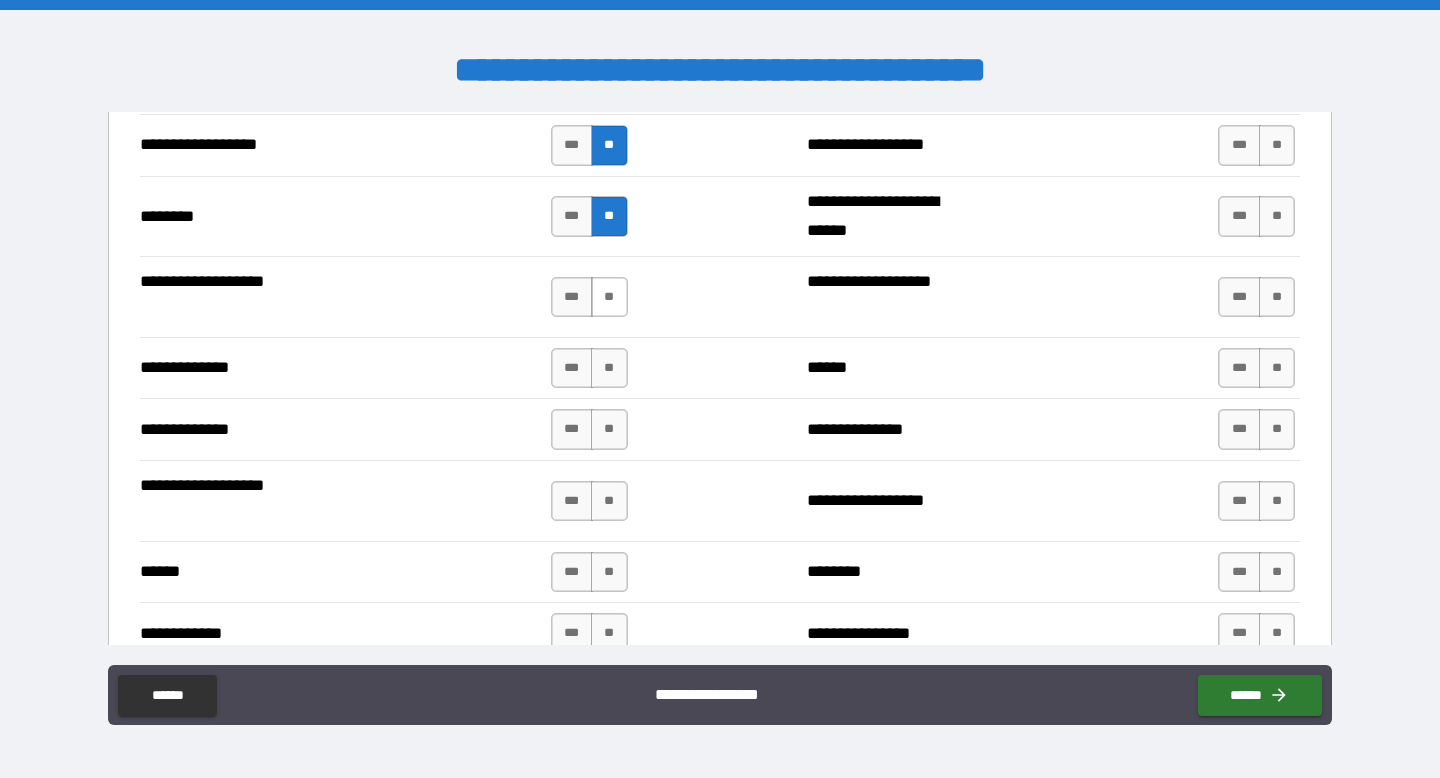 click on "**" at bounding box center [609, 297] 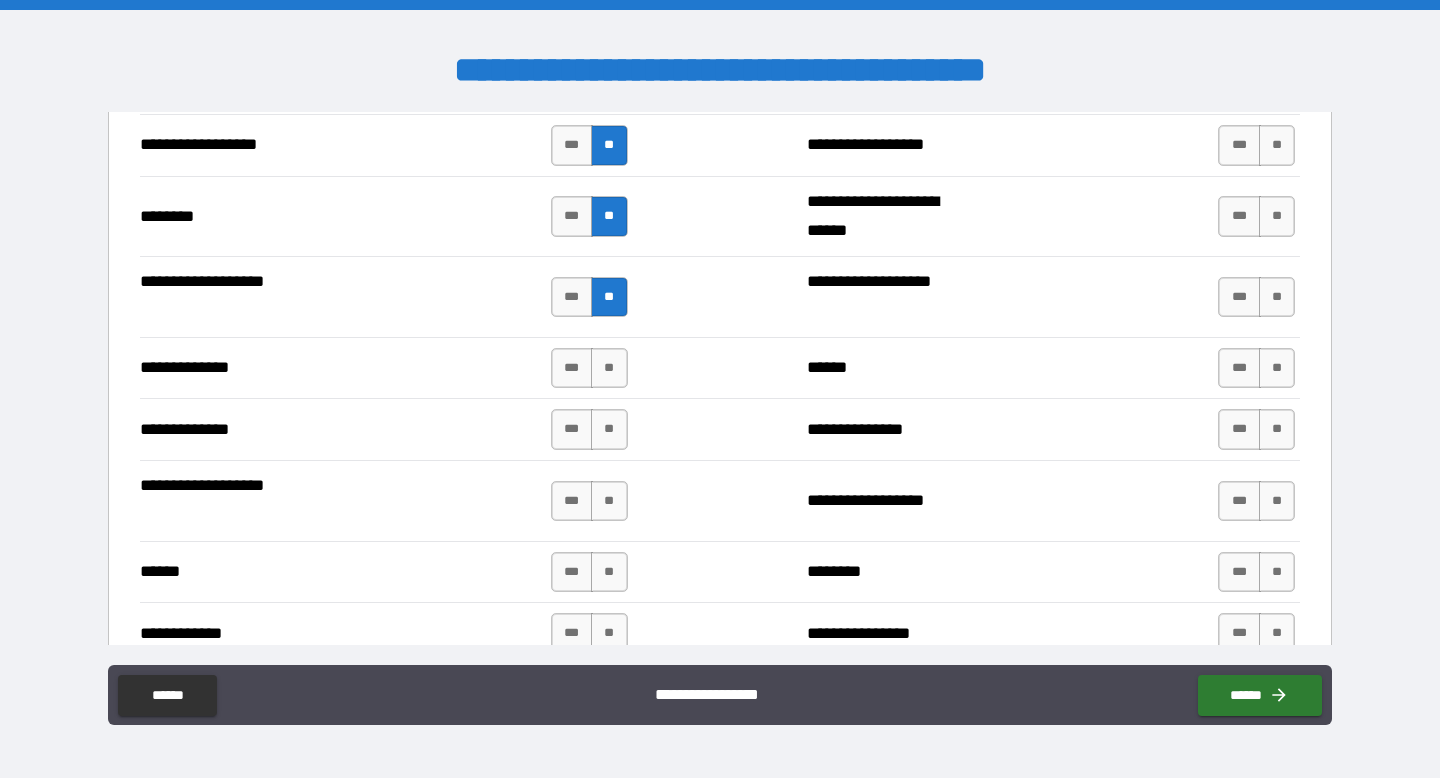 click on "*** **" at bounding box center (589, 368) 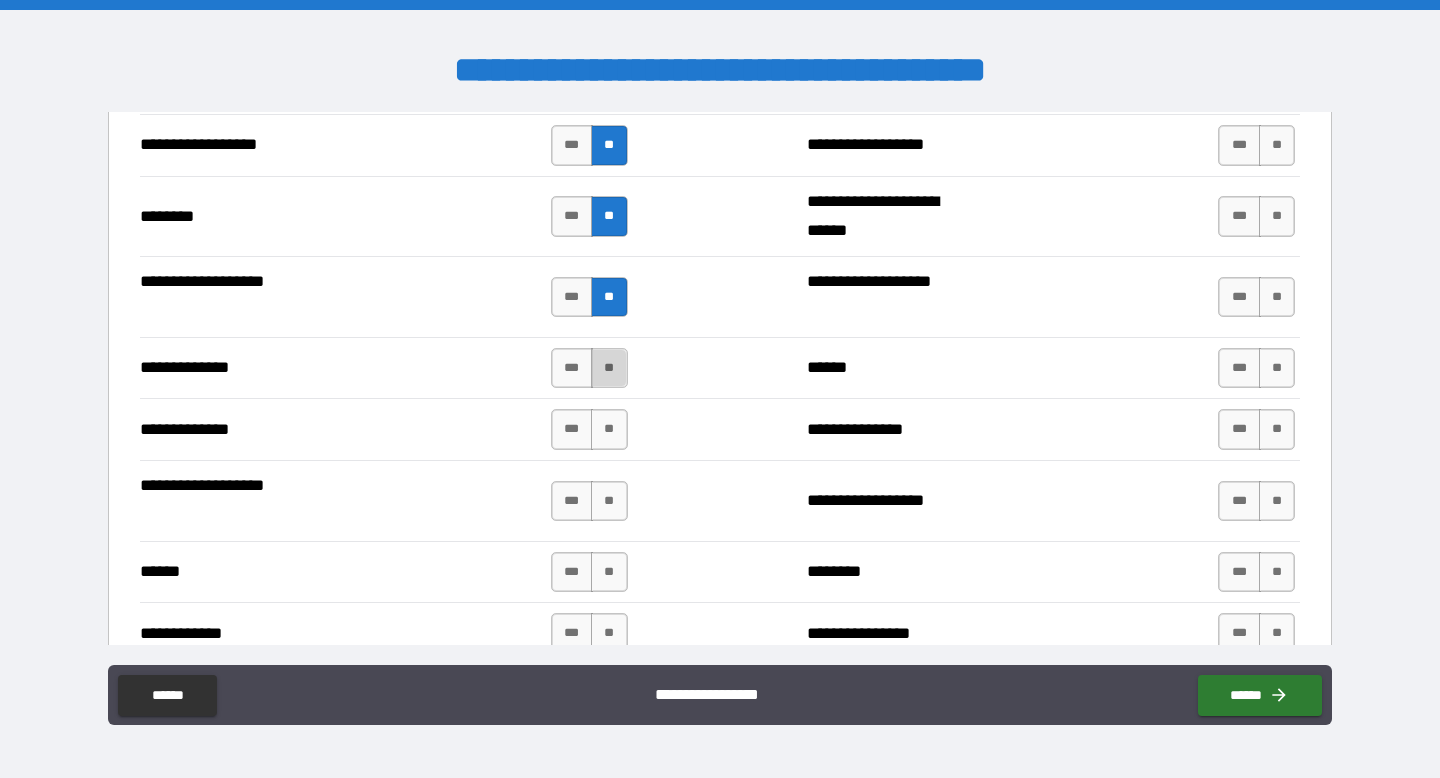 click on "**" at bounding box center [609, 368] 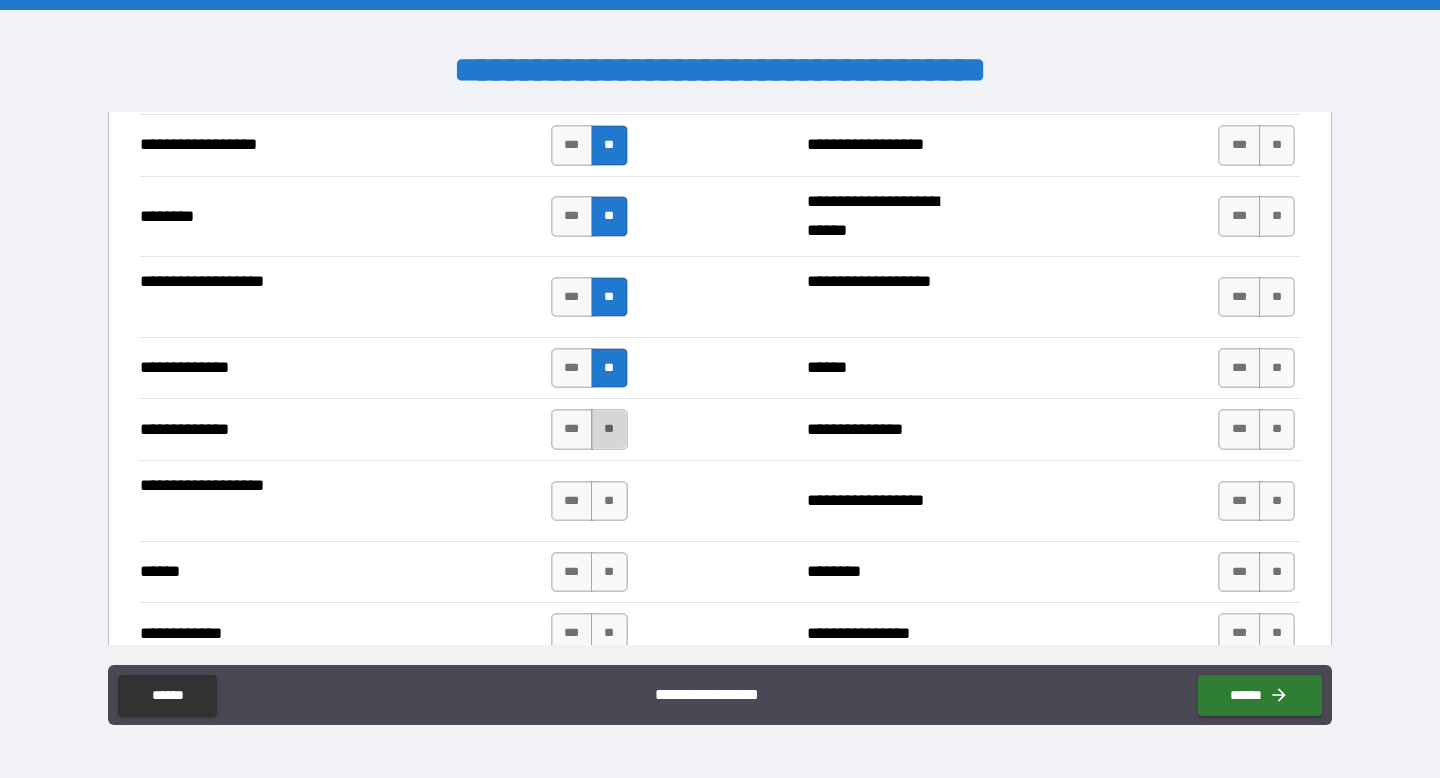 click on "**" at bounding box center (609, 429) 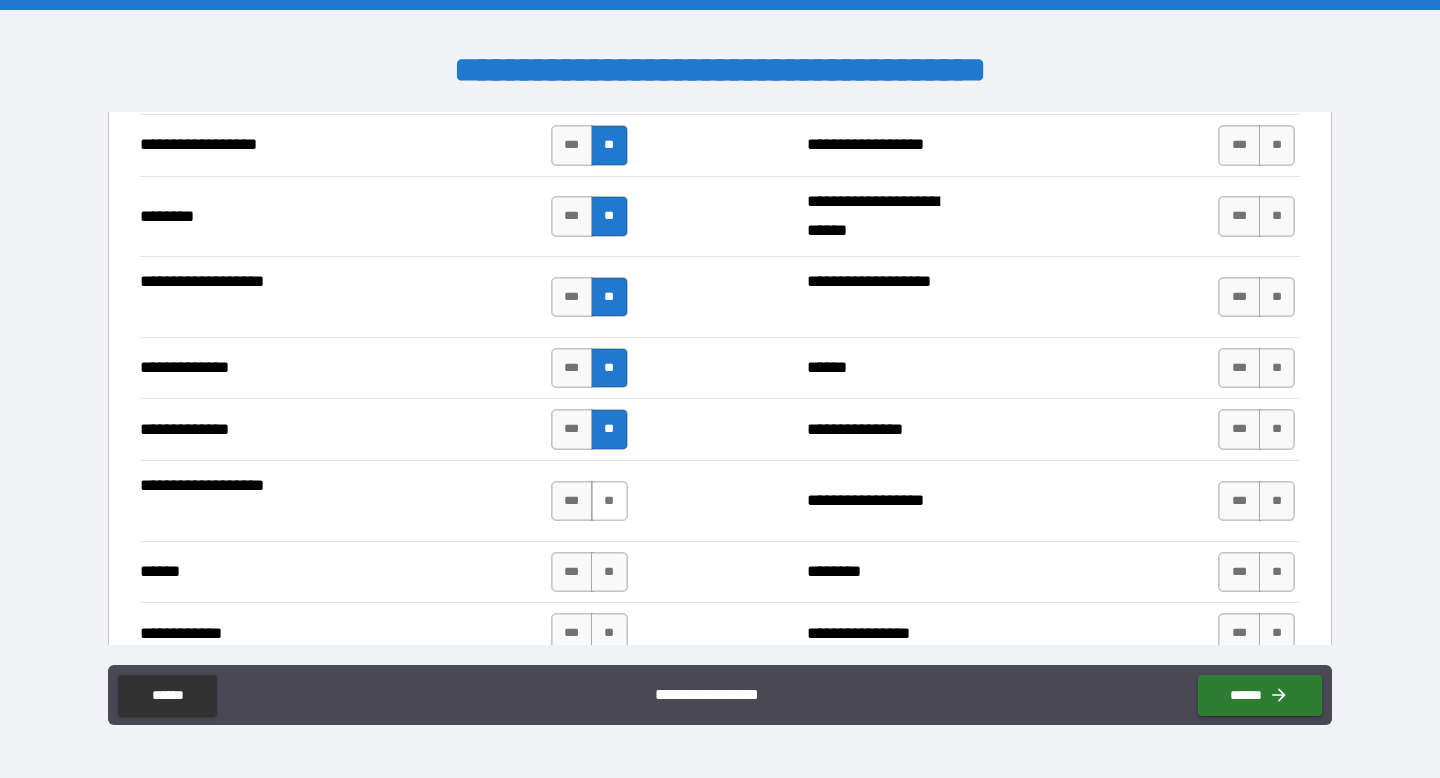 click on "**" at bounding box center (609, 501) 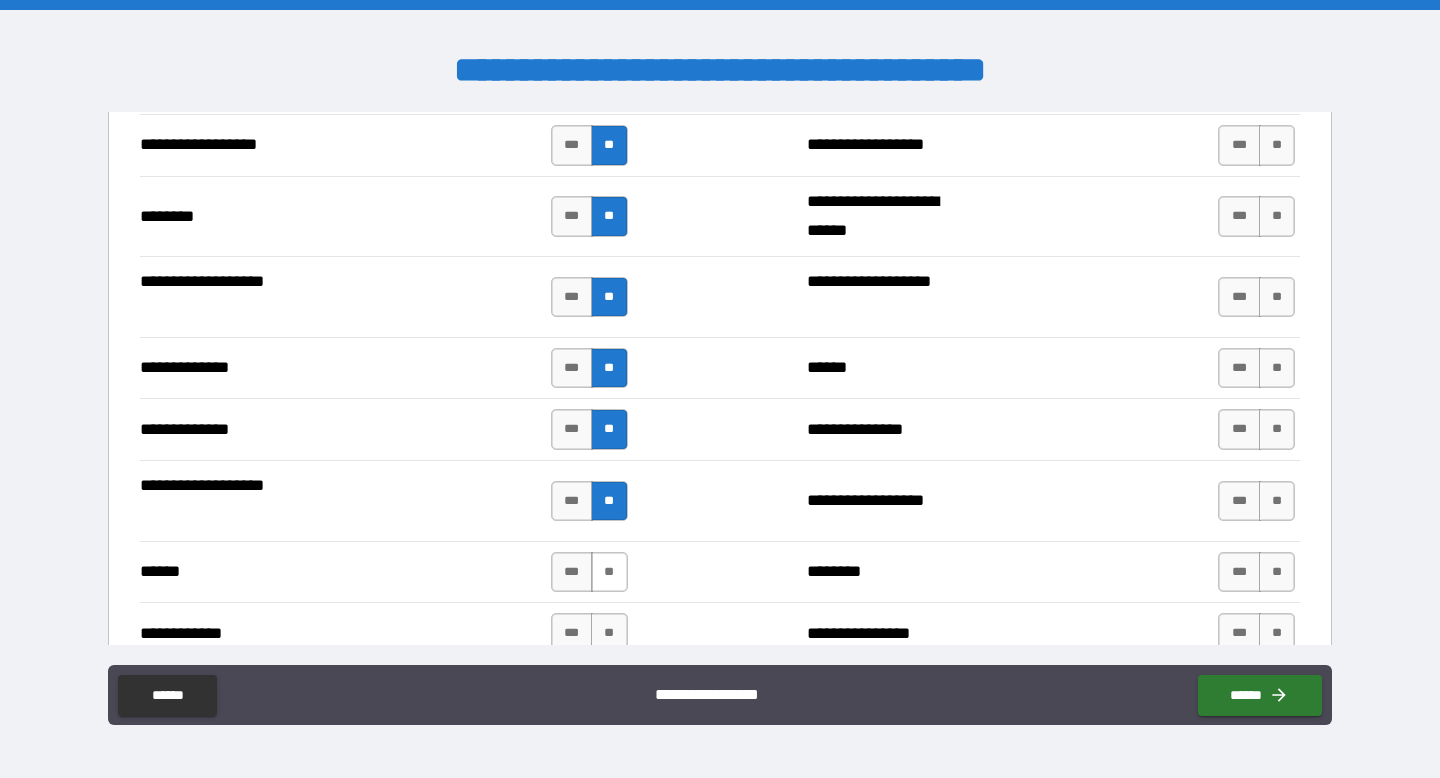 click on "**" at bounding box center [609, 572] 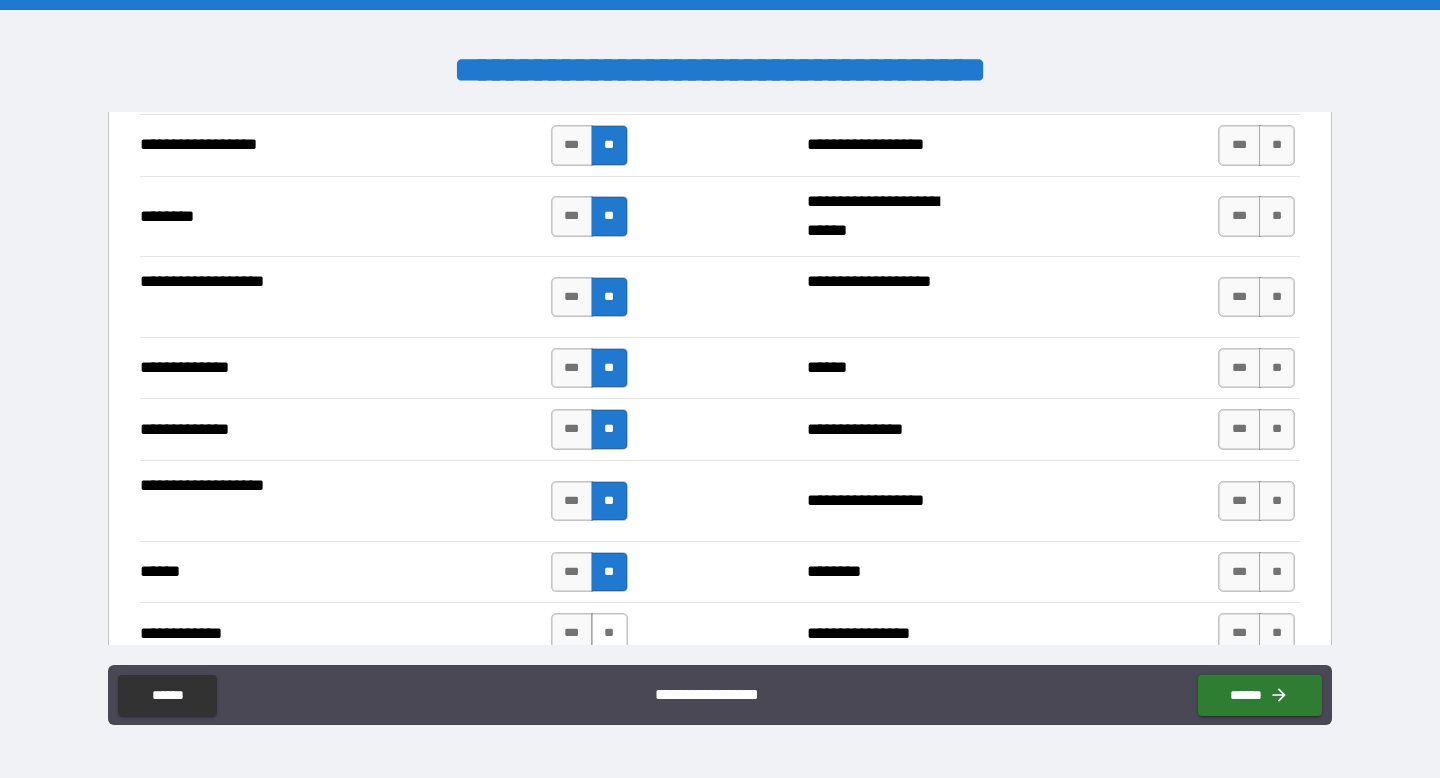 click on "**" at bounding box center [609, 633] 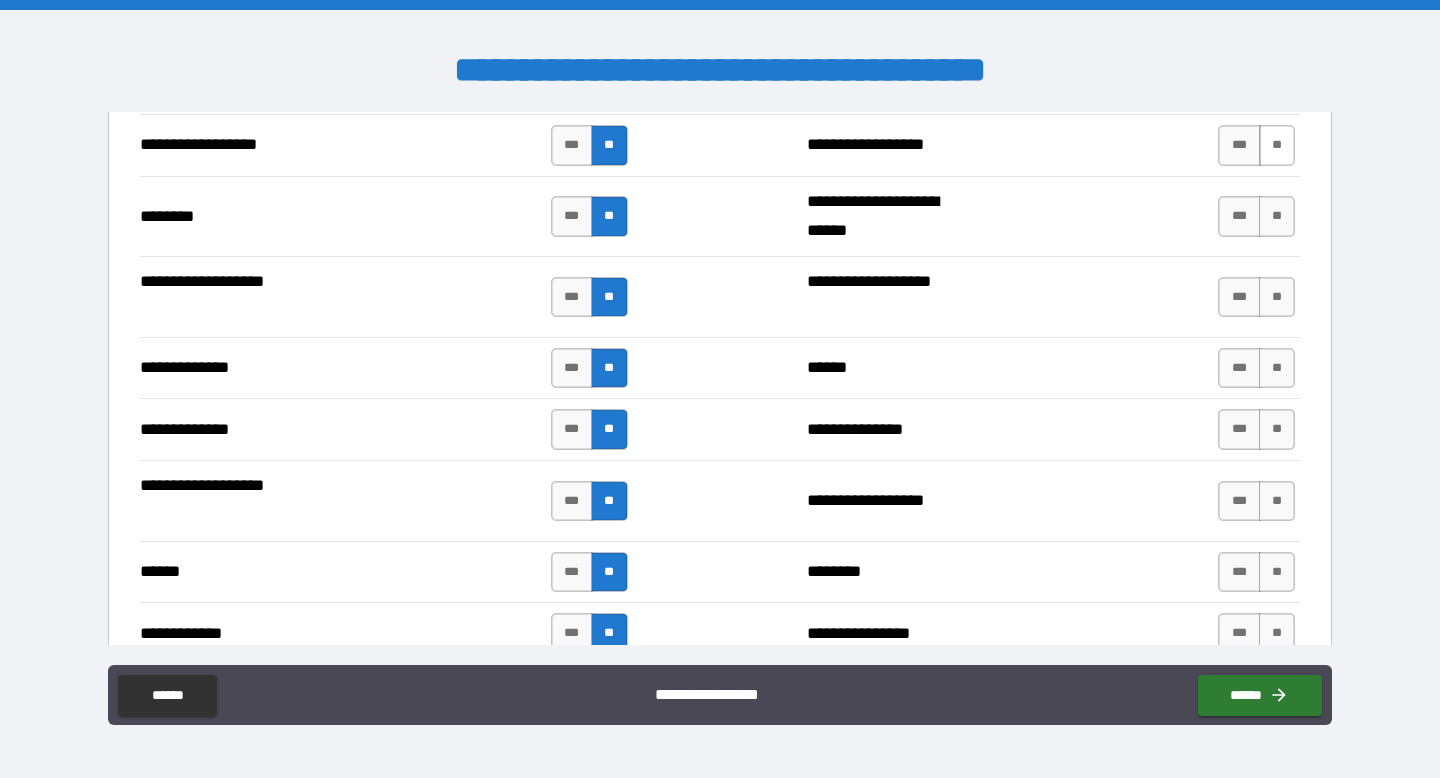 click on "**" at bounding box center [1277, 145] 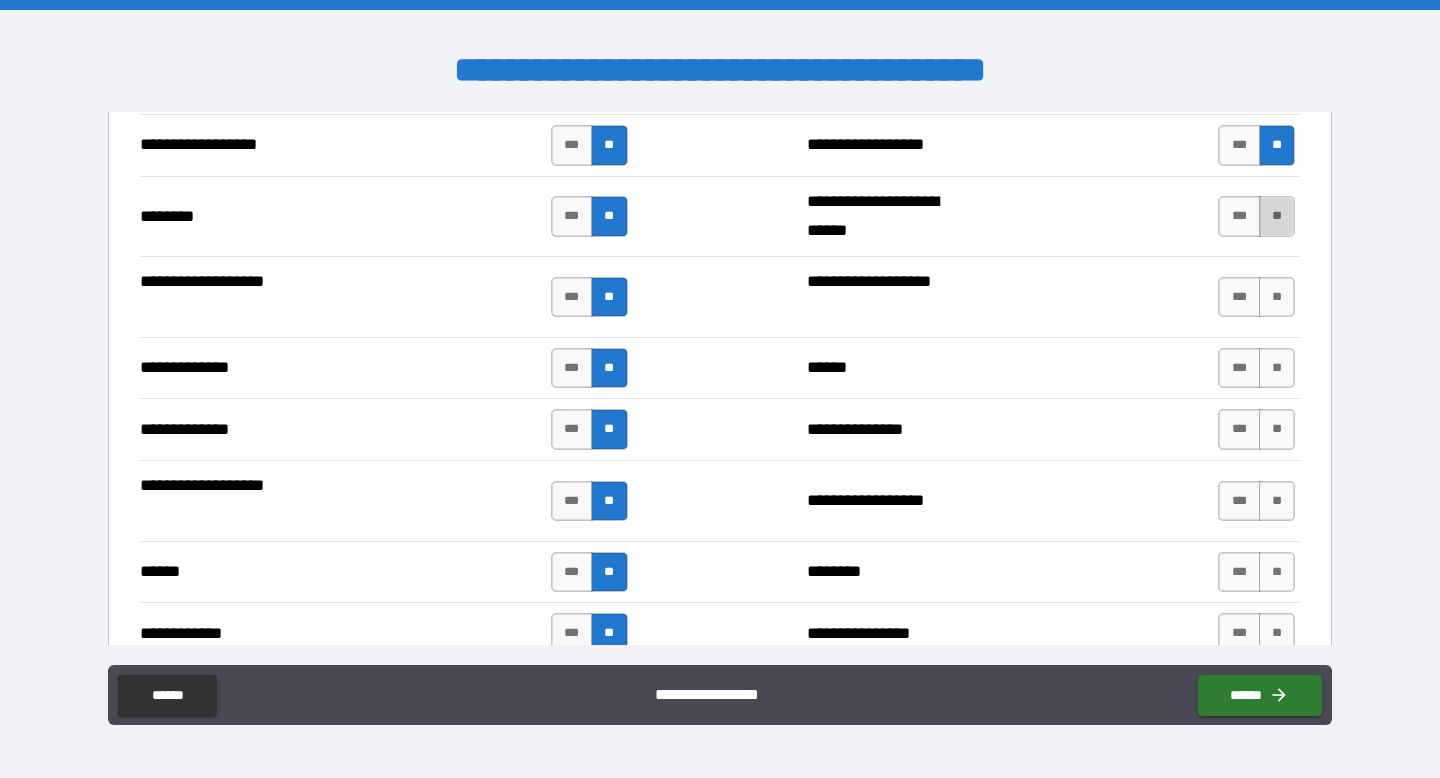click on "**" at bounding box center [1277, 216] 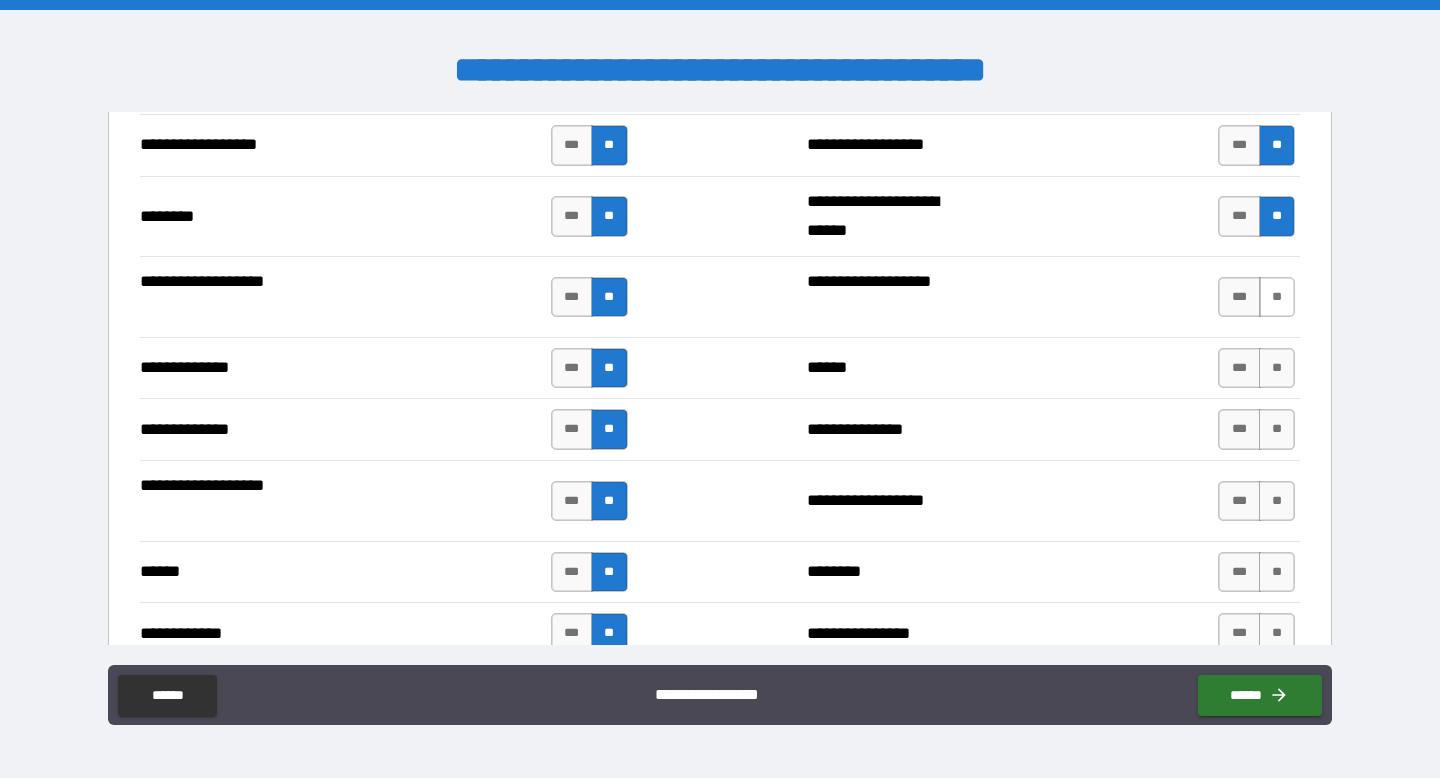 click on "**" at bounding box center (1277, 297) 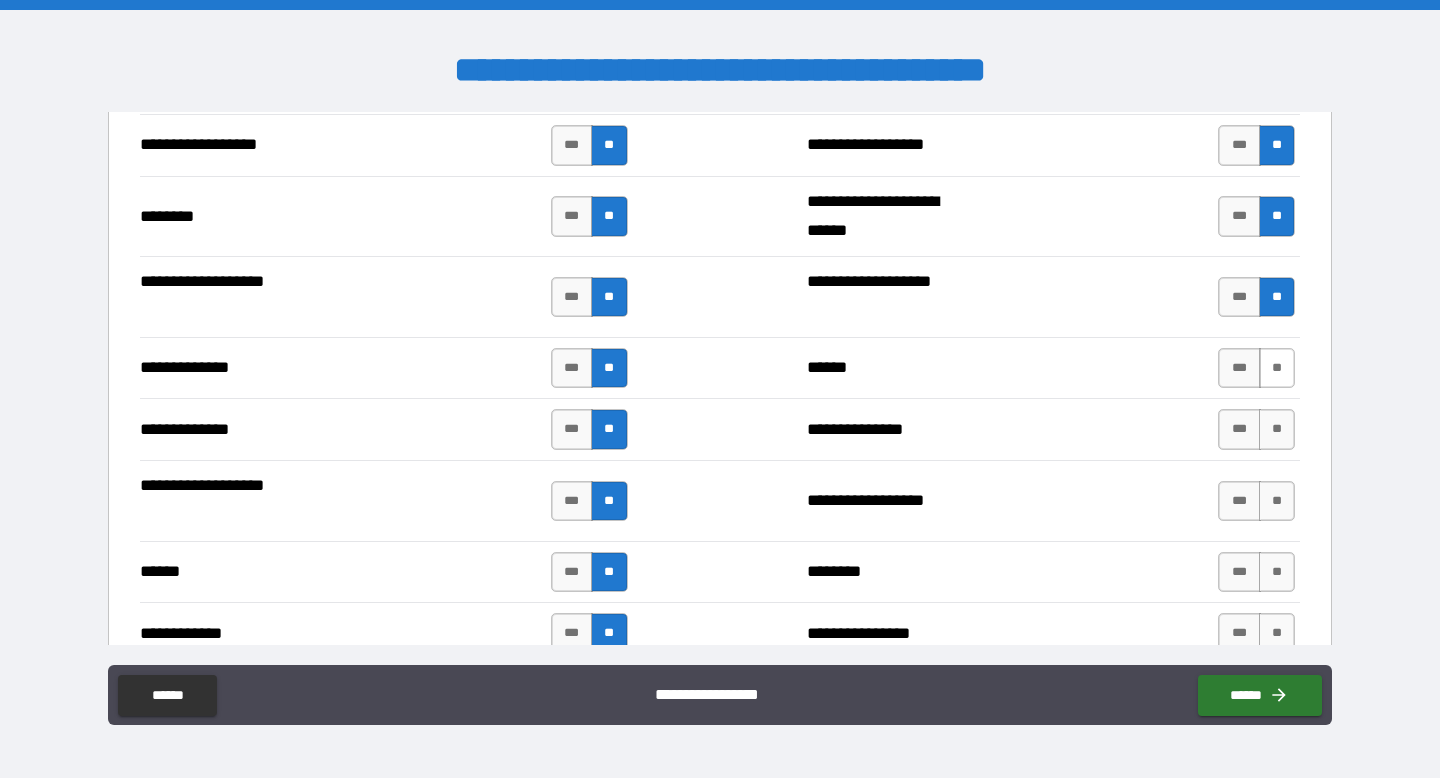 click on "**" at bounding box center (1277, 368) 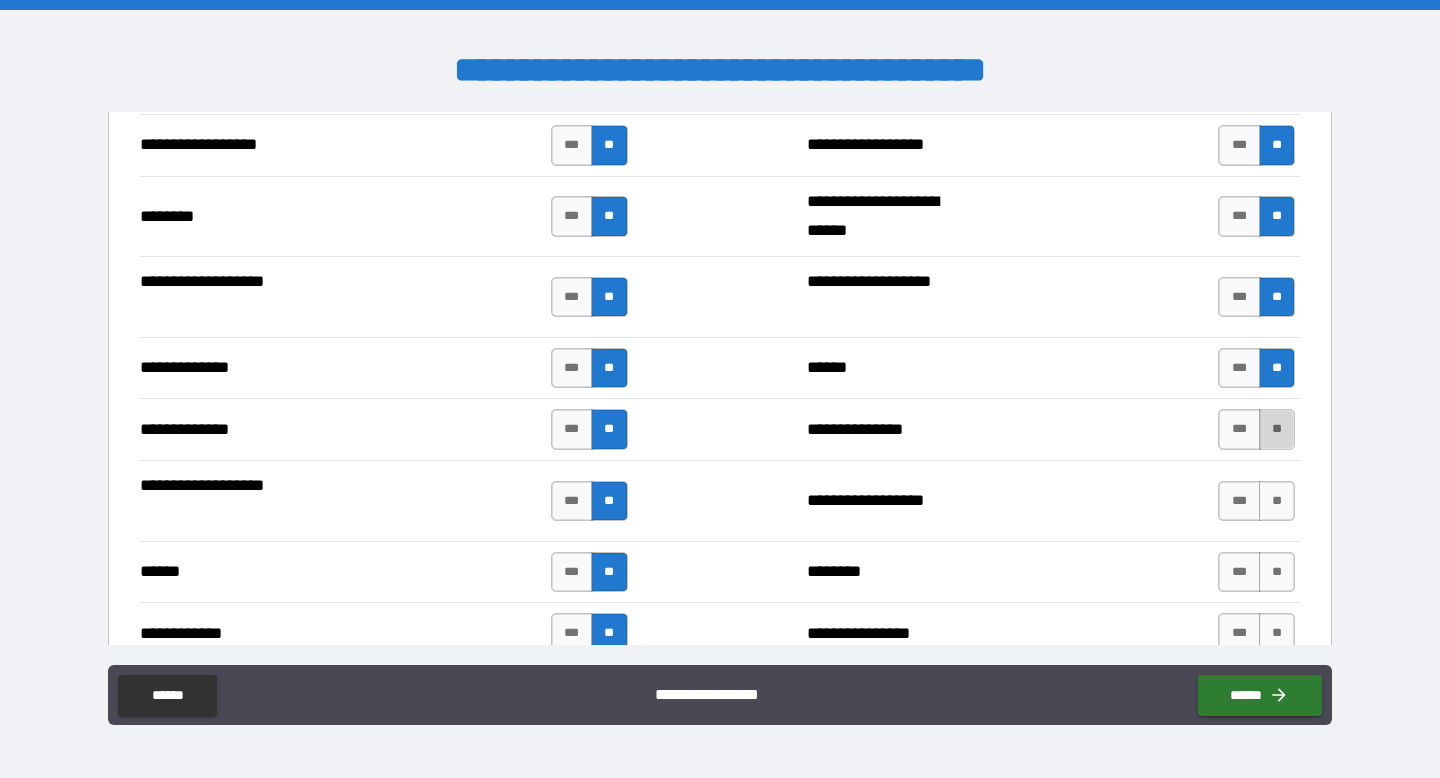 click on "**" at bounding box center [1277, 429] 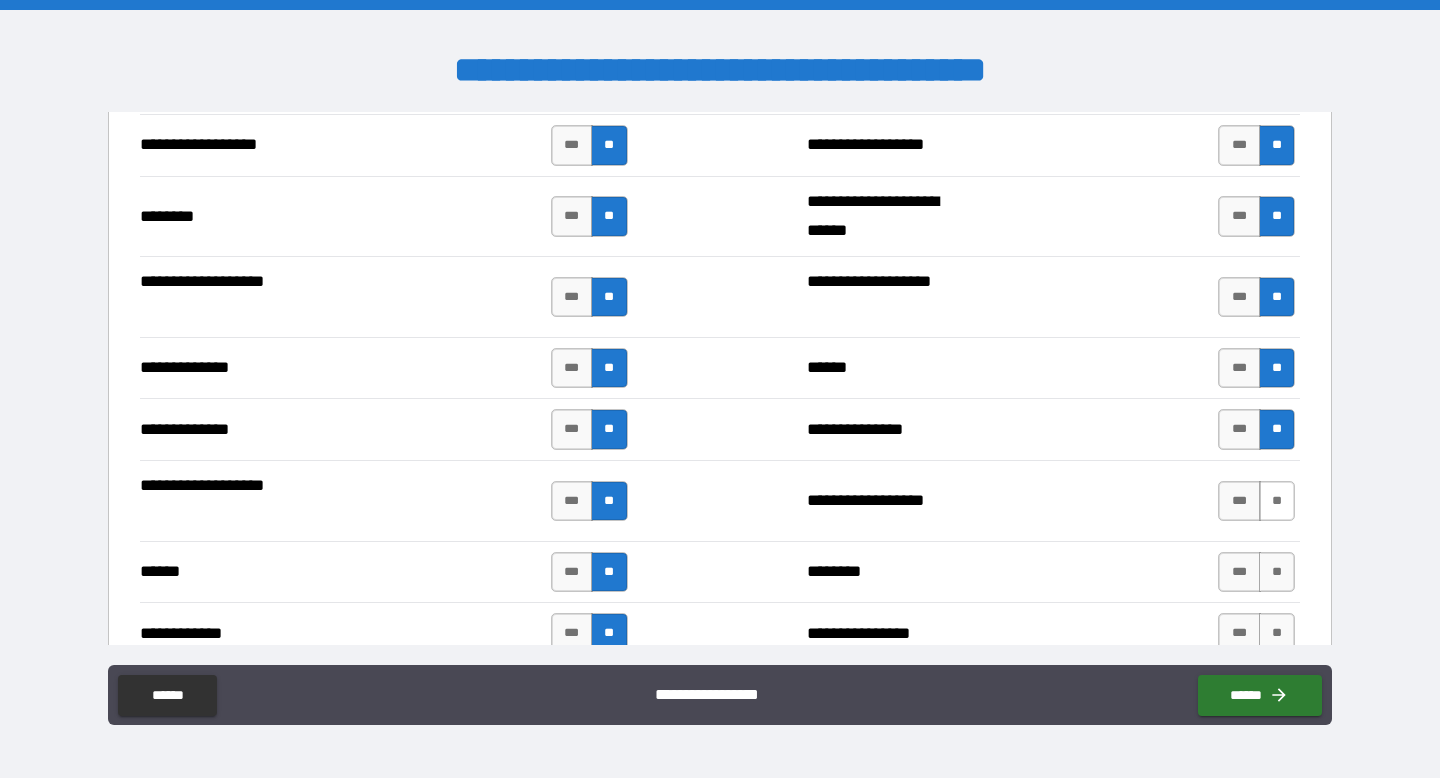 click on "**" at bounding box center (1277, 501) 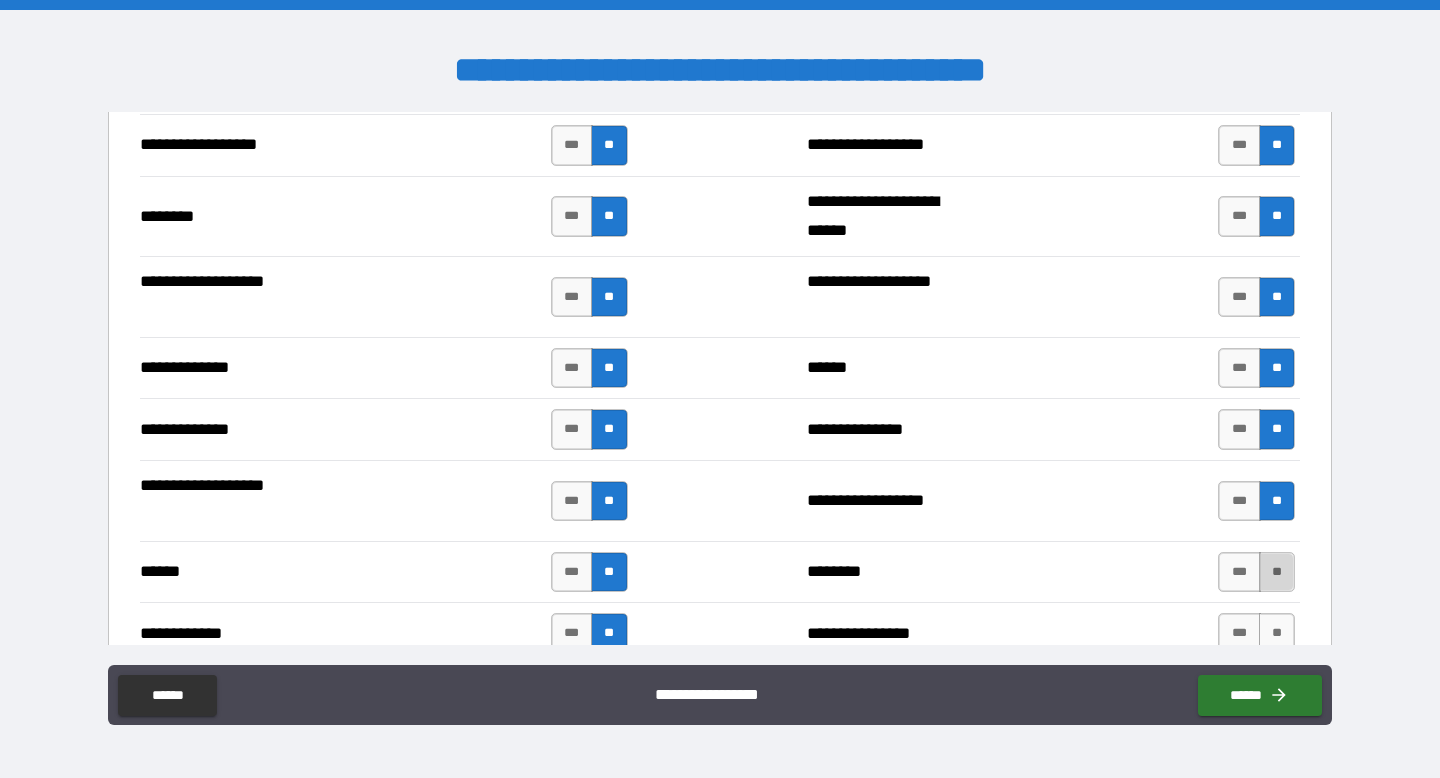 click on "**" at bounding box center (1277, 572) 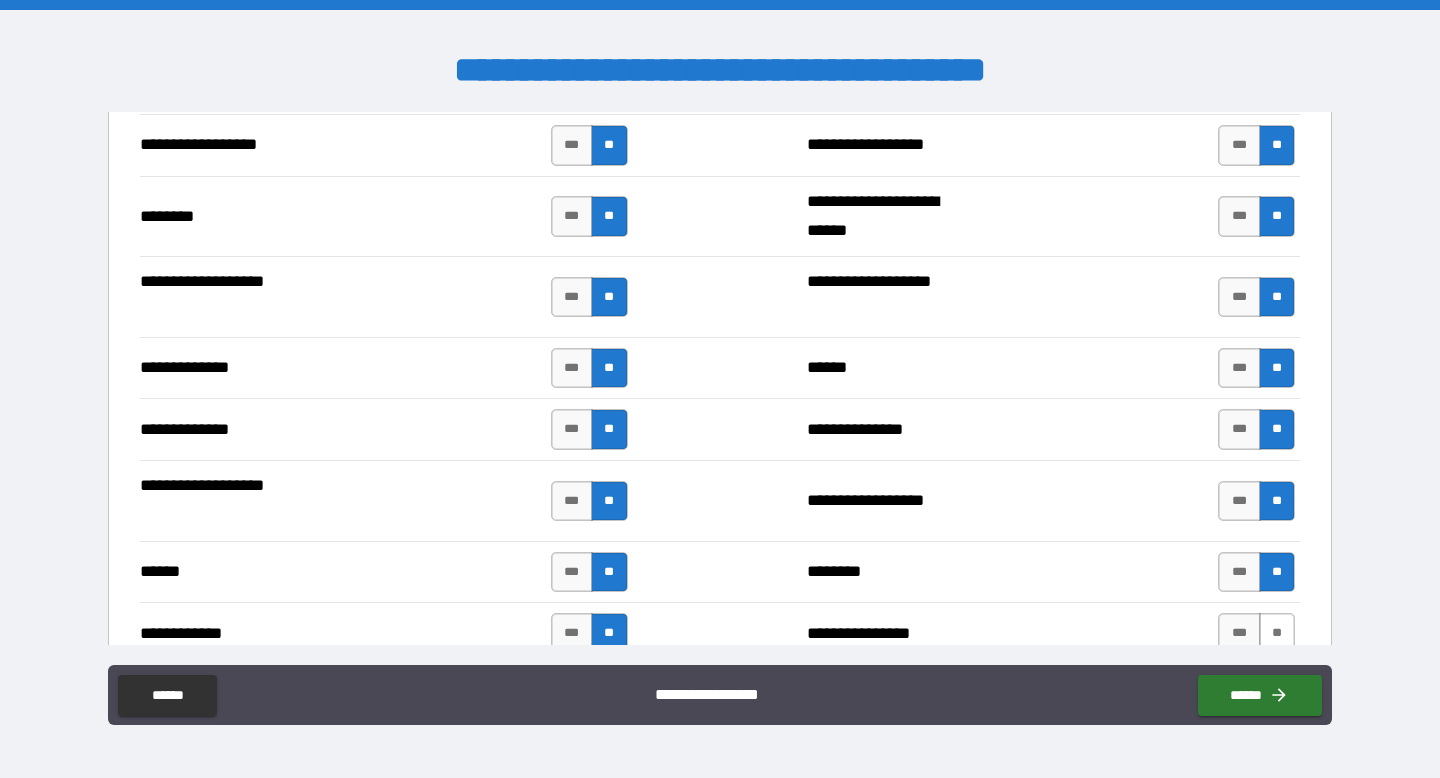 click on "**" at bounding box center (1277, 633) 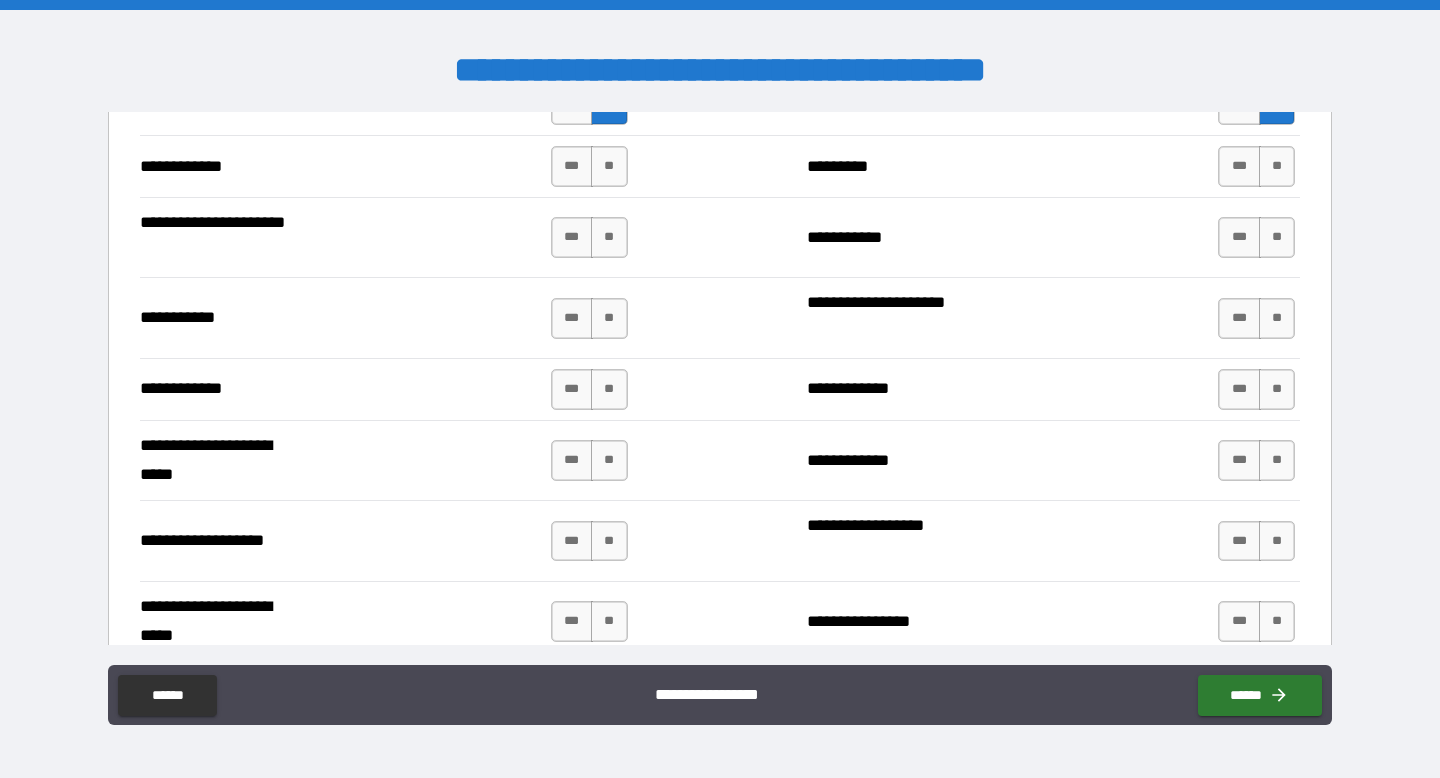 scroll, scrollTop: 3882, scrollLeft: 0, axis: vertical 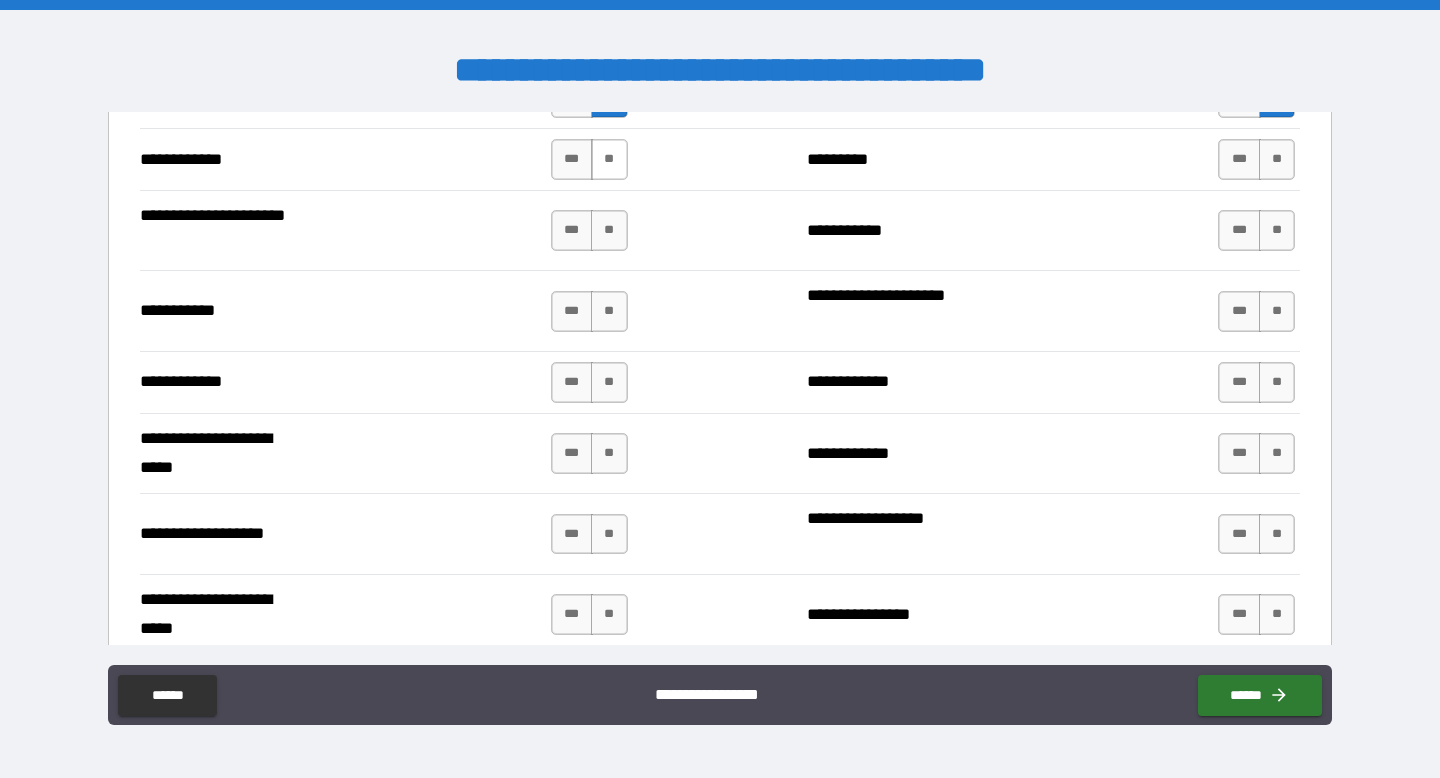 click on "**" at bounding box center [609, 159] 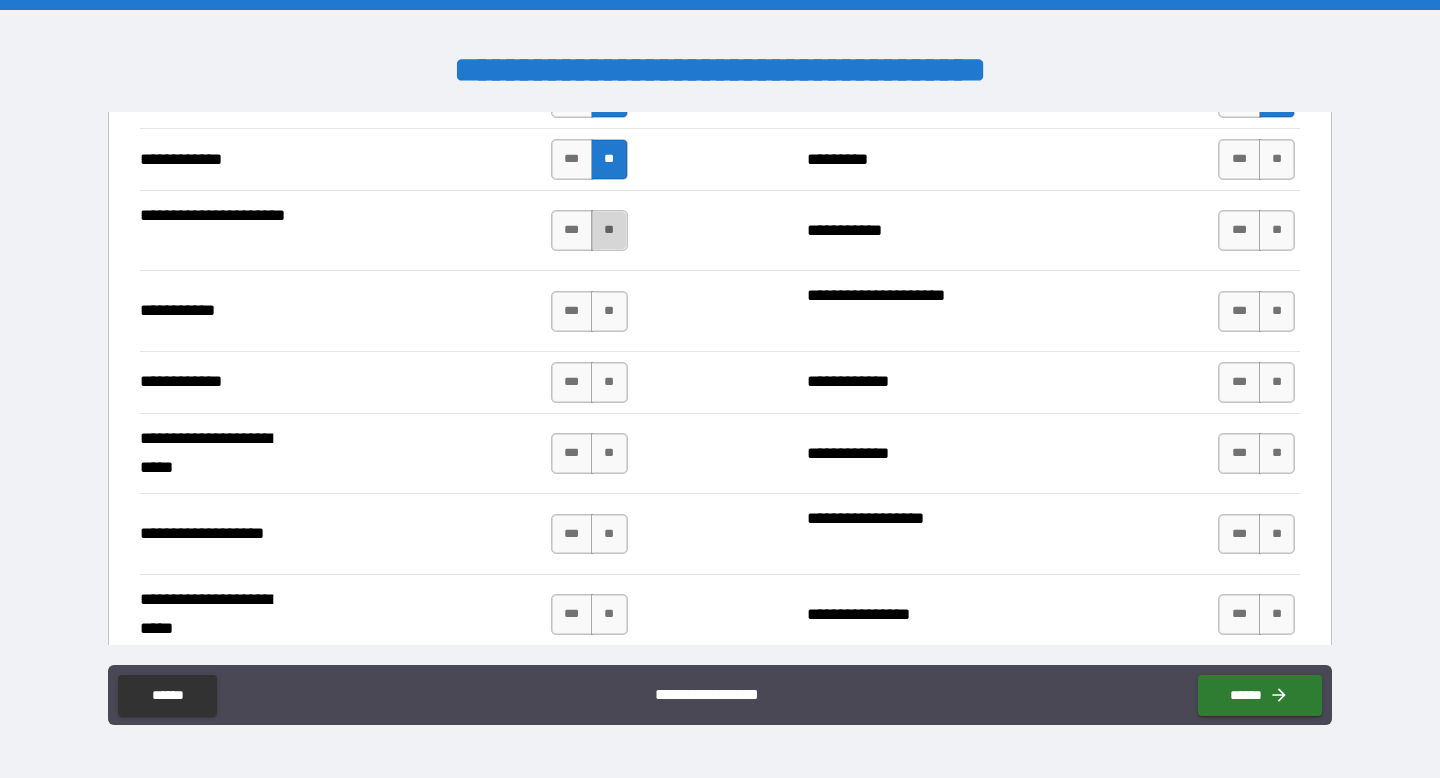 click on "**" at bounding box center (609, 230) 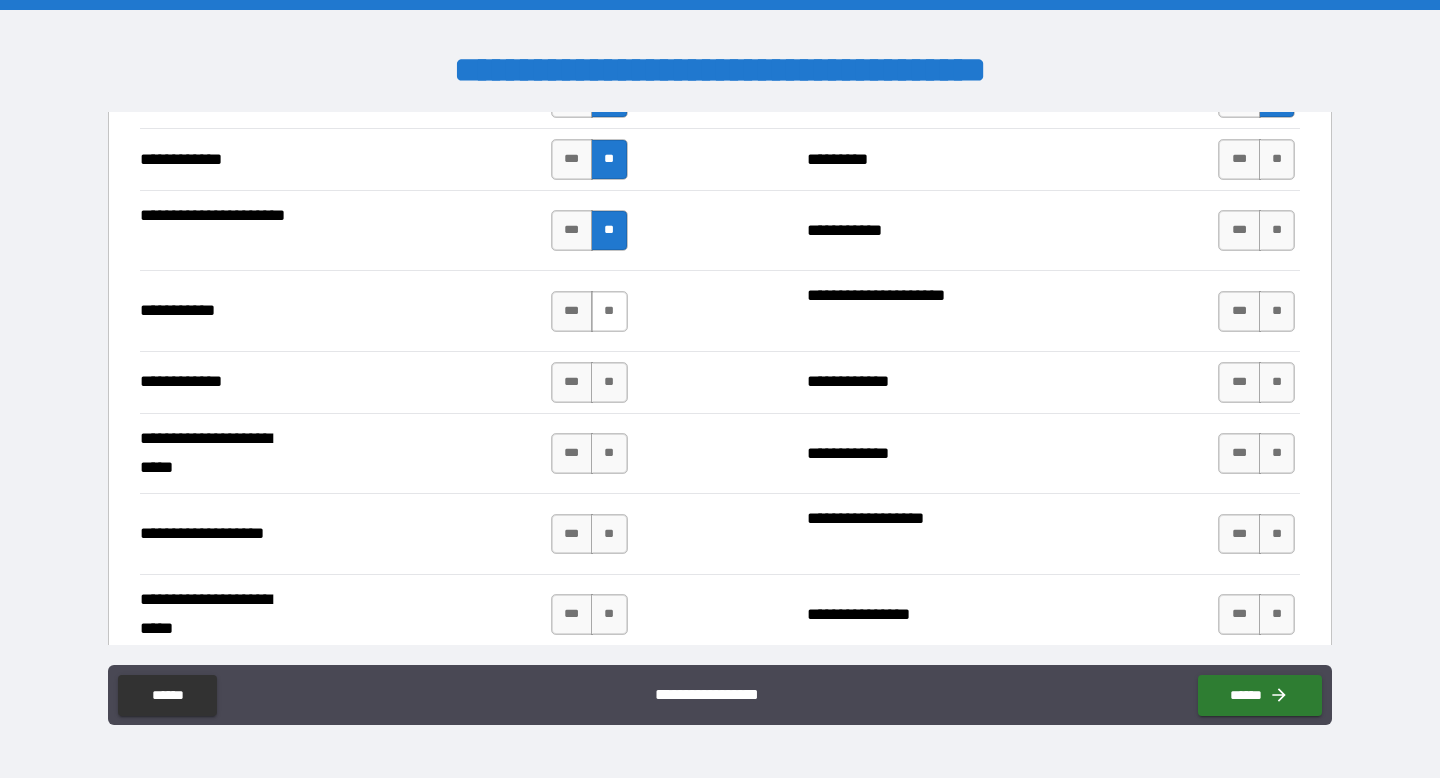 click on "**" at bounding box center (609, 311) 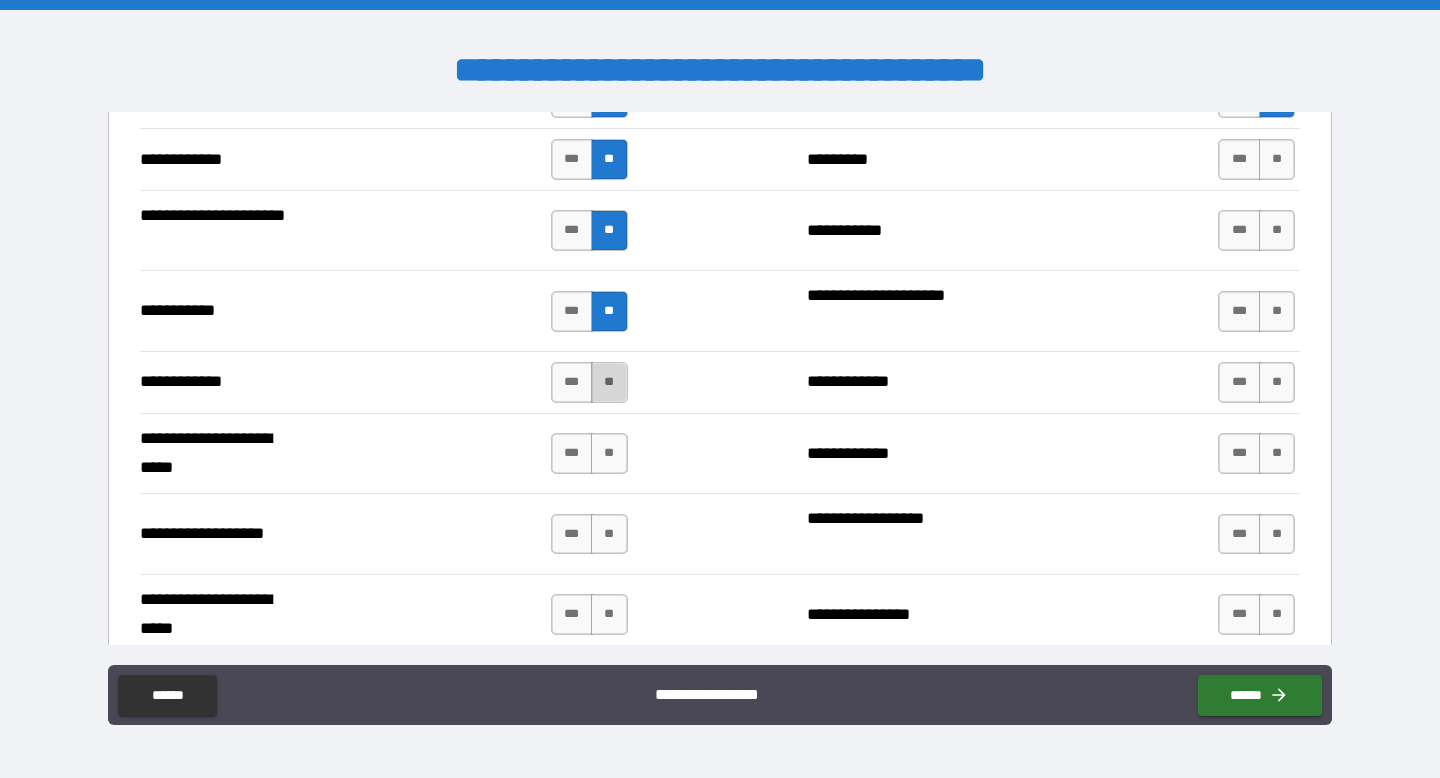 click on "**" at bounding box center (609, 382) 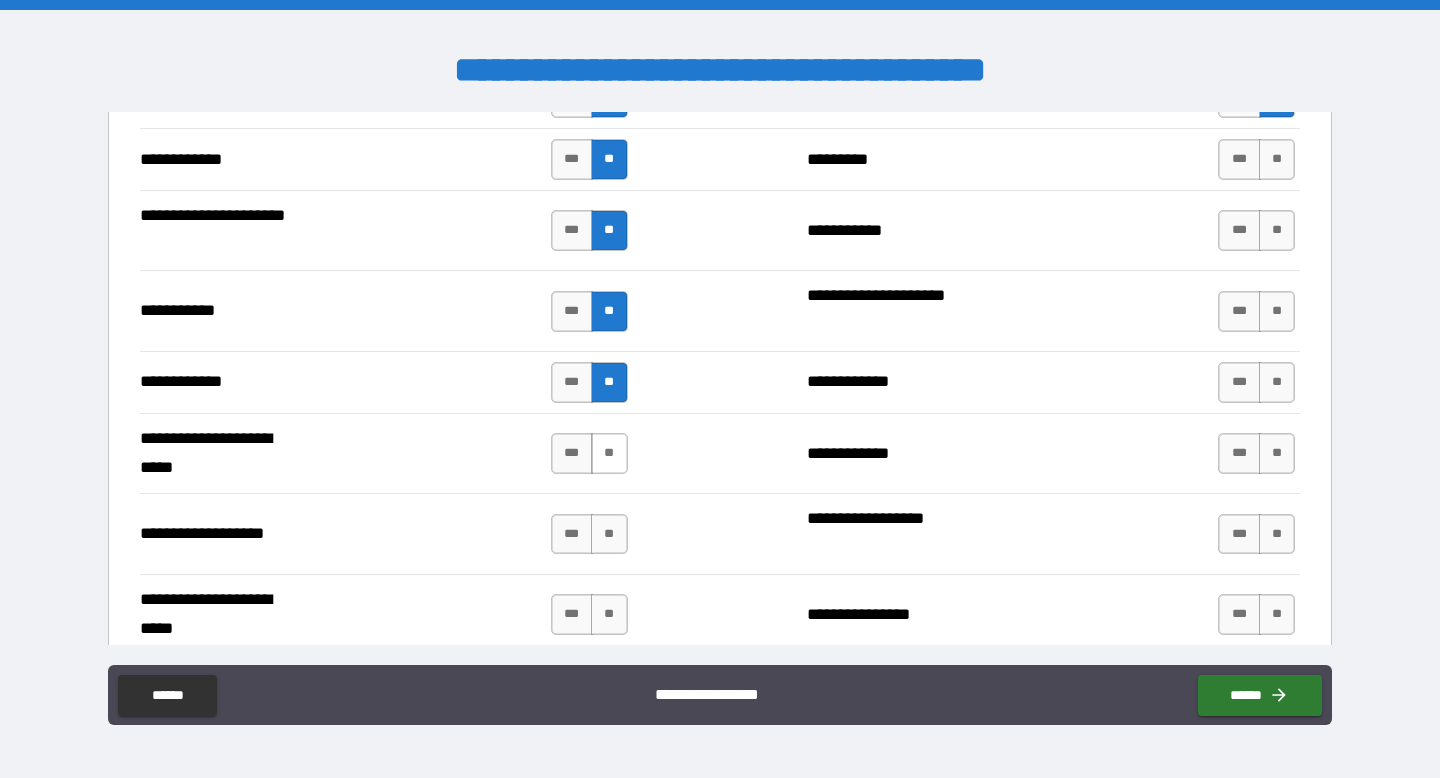 click on "**" at bounding box center (609, 453) 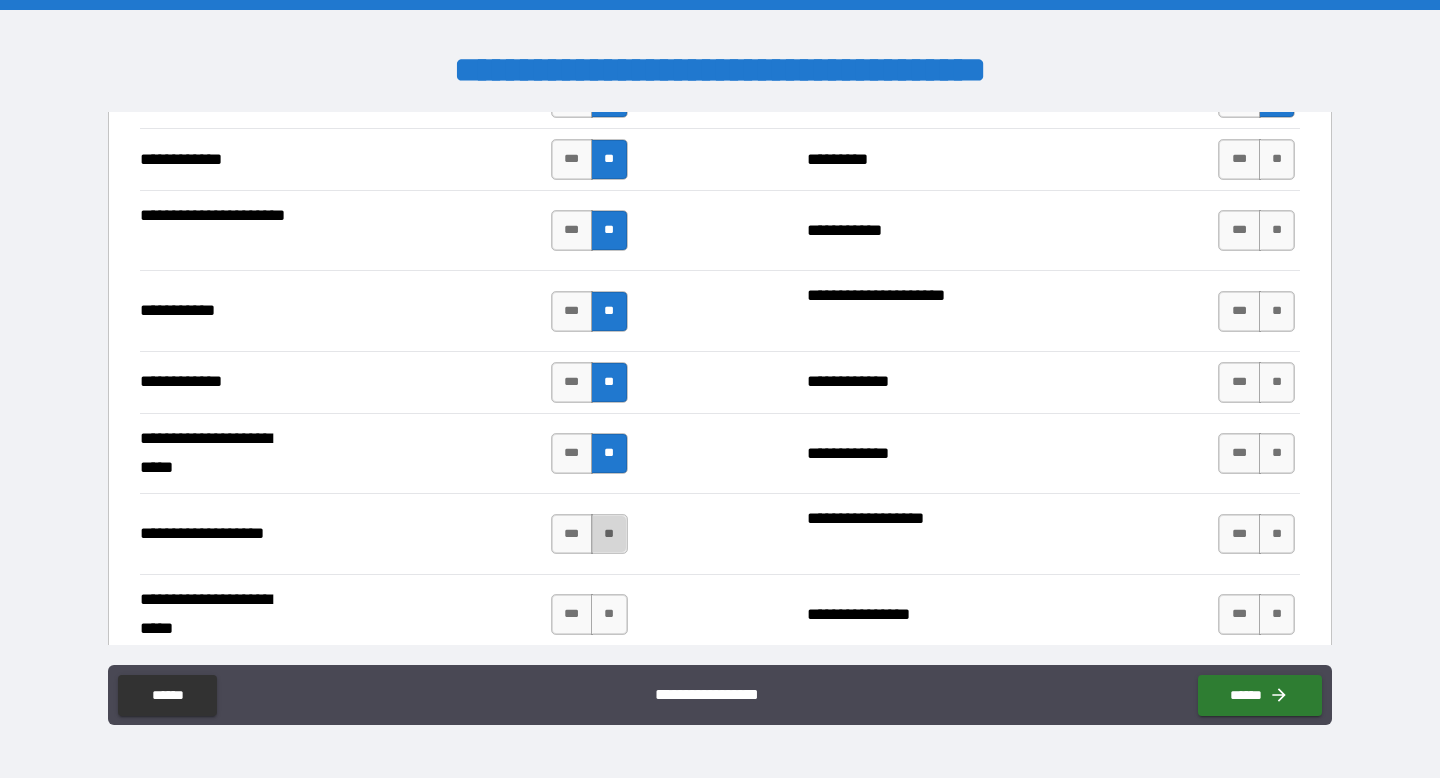 click on "**" at bounding box center (609, 534) 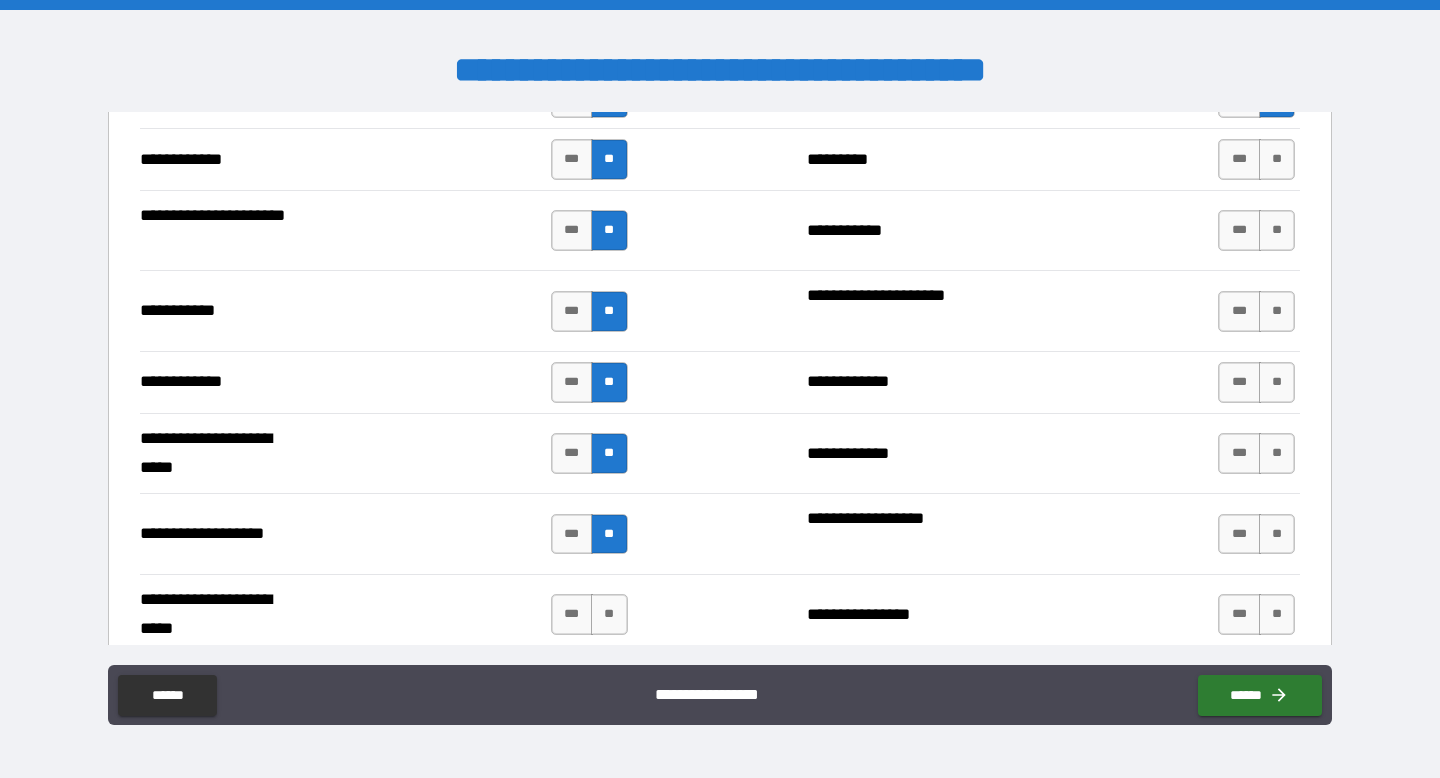 click on "*** **" at bounding box center [592, 615] 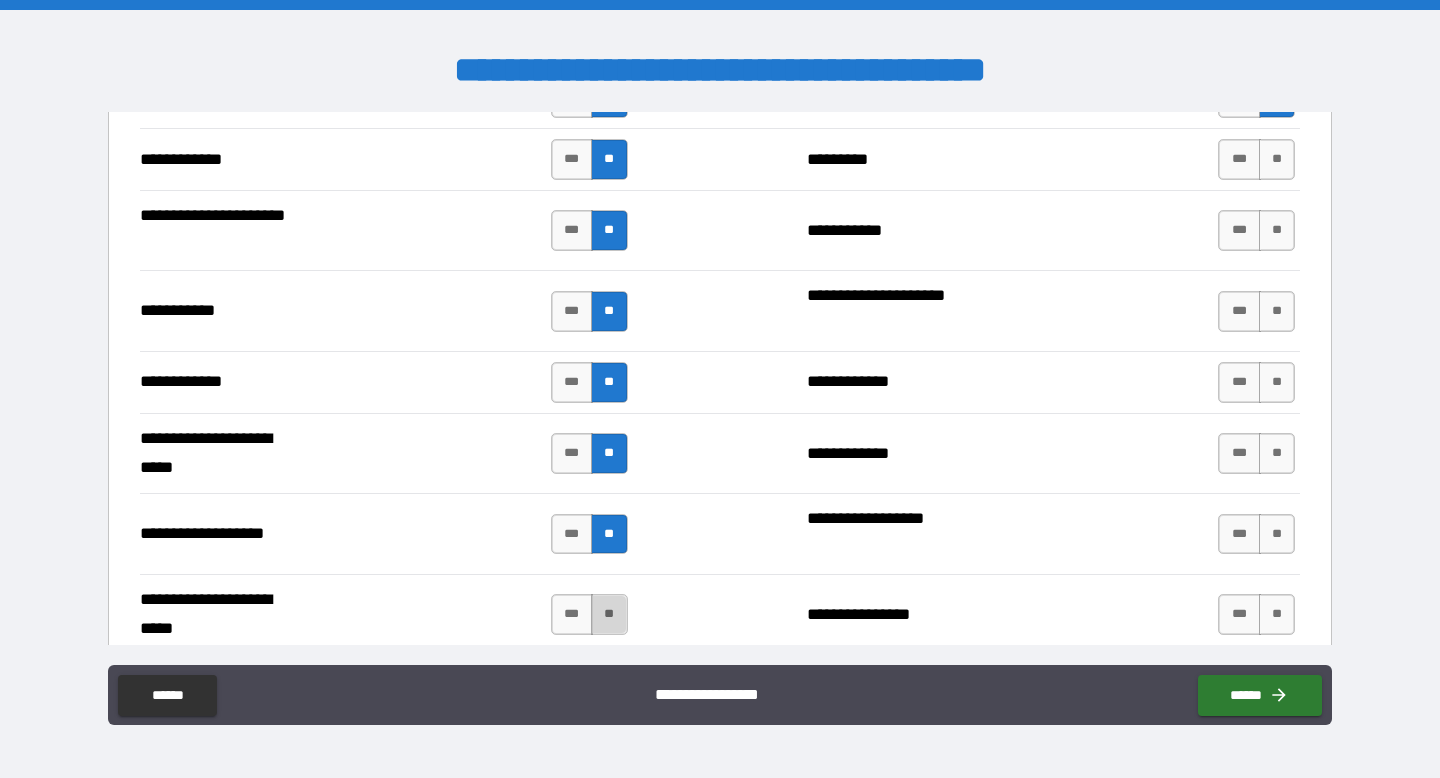 click on "**" at bounding box center (609, 614) 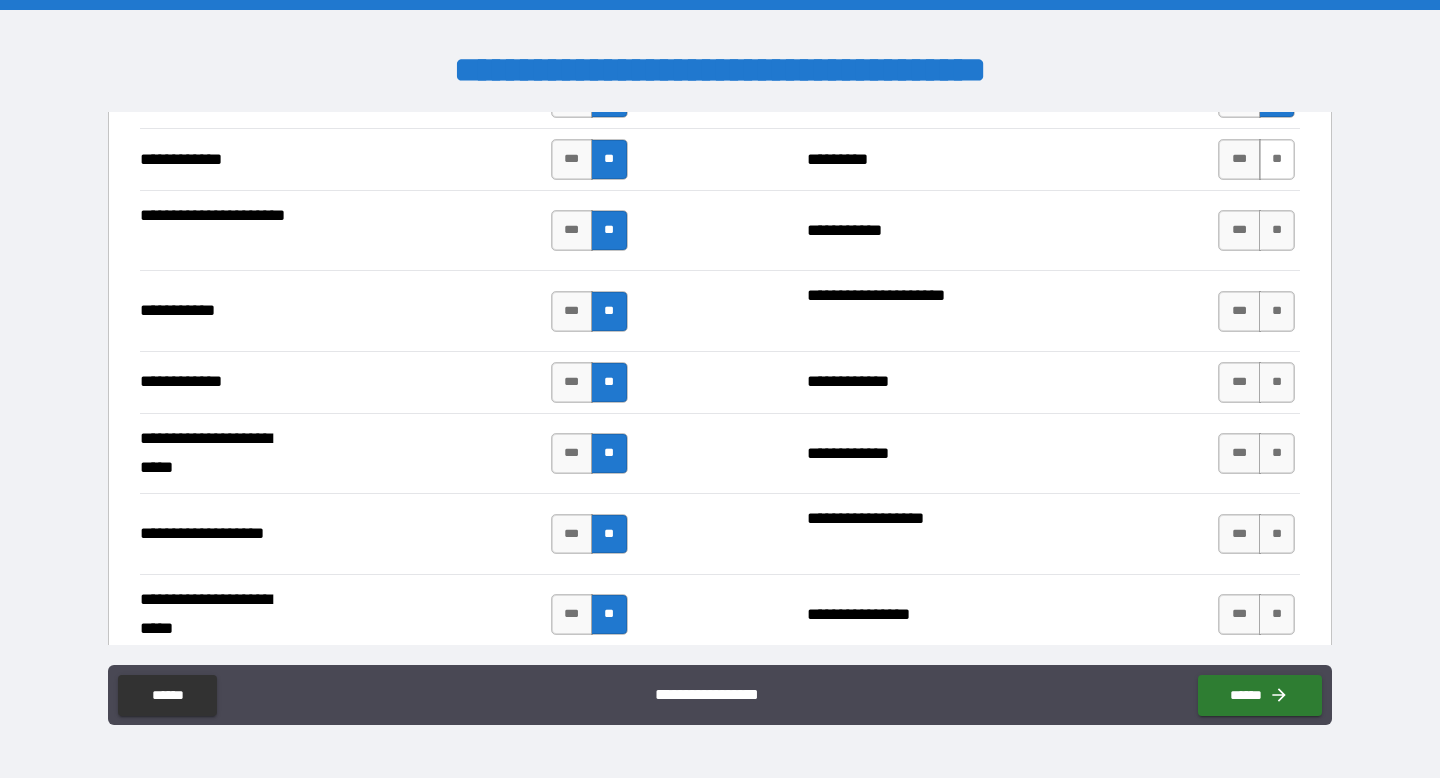 click on "**" at bounding box center [1277, 159] 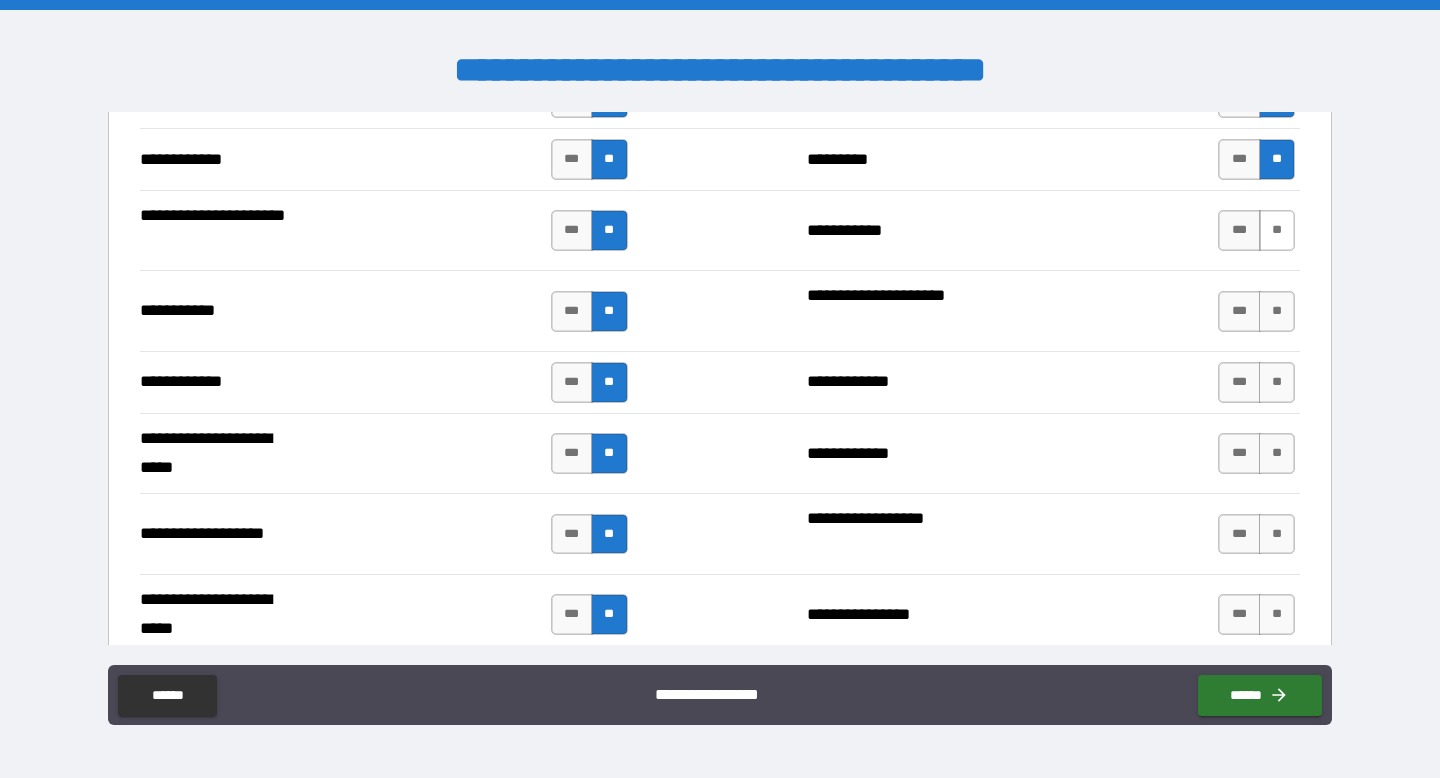 click on "**" at bounding box center [1277, 230] 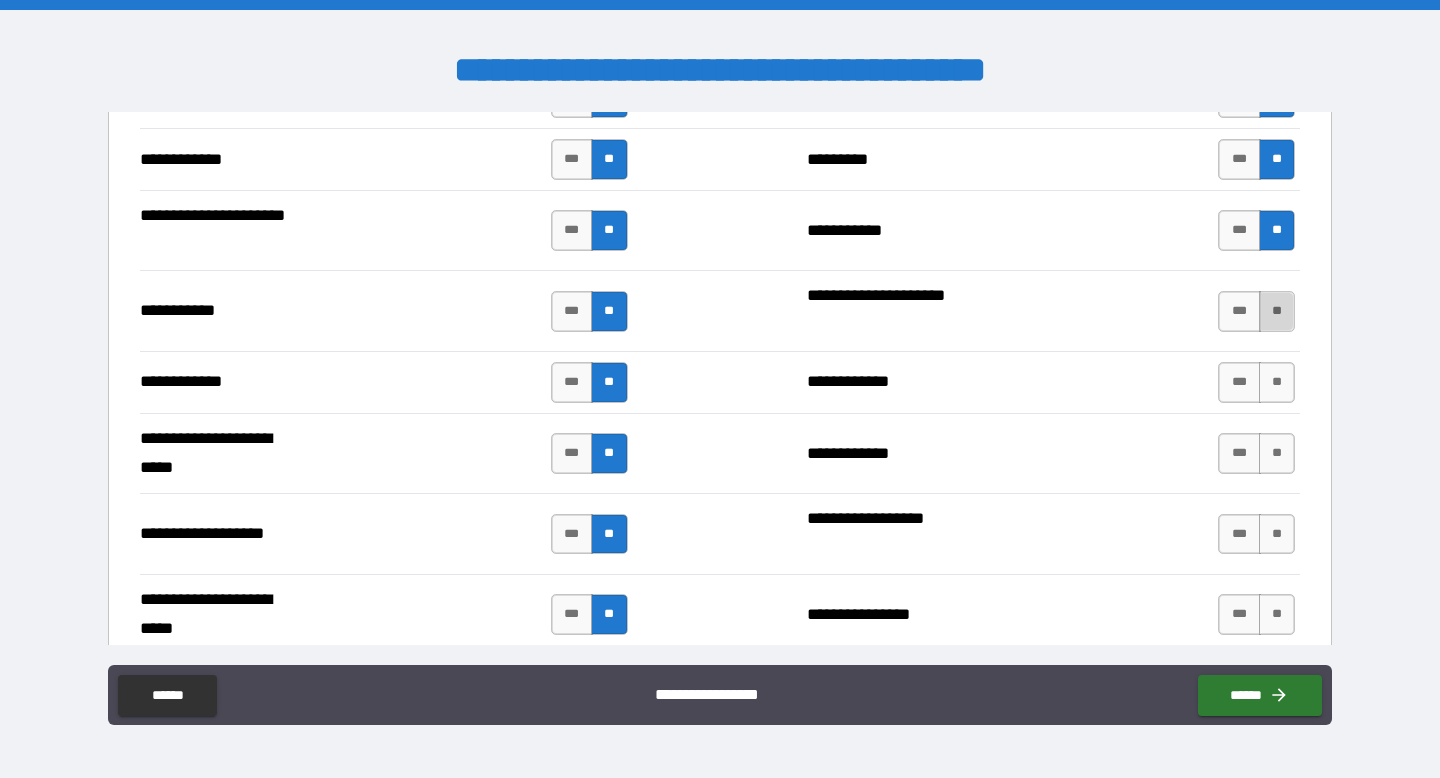 click on "**" at bounding box center (1277, 311) 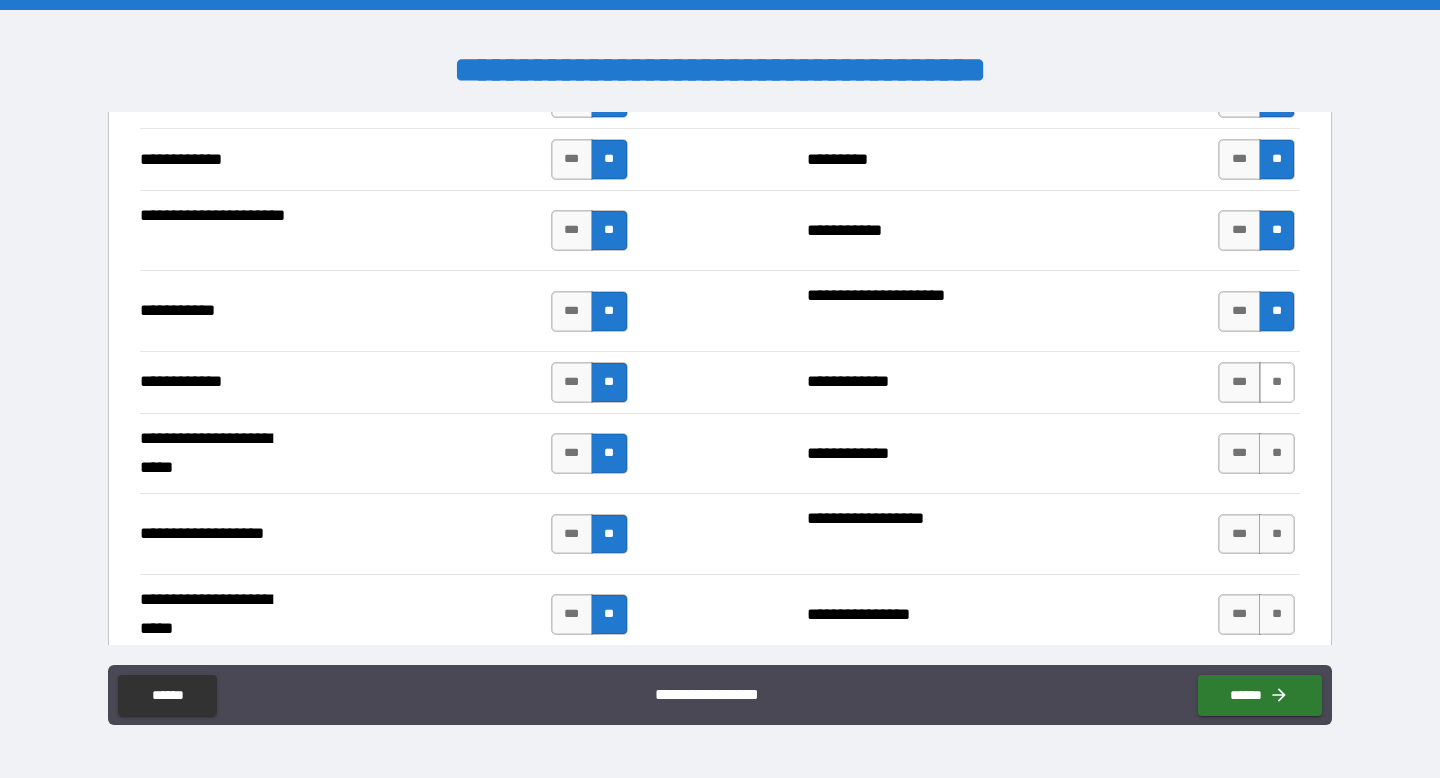 click on "**" at bounding box center (1277, 382) 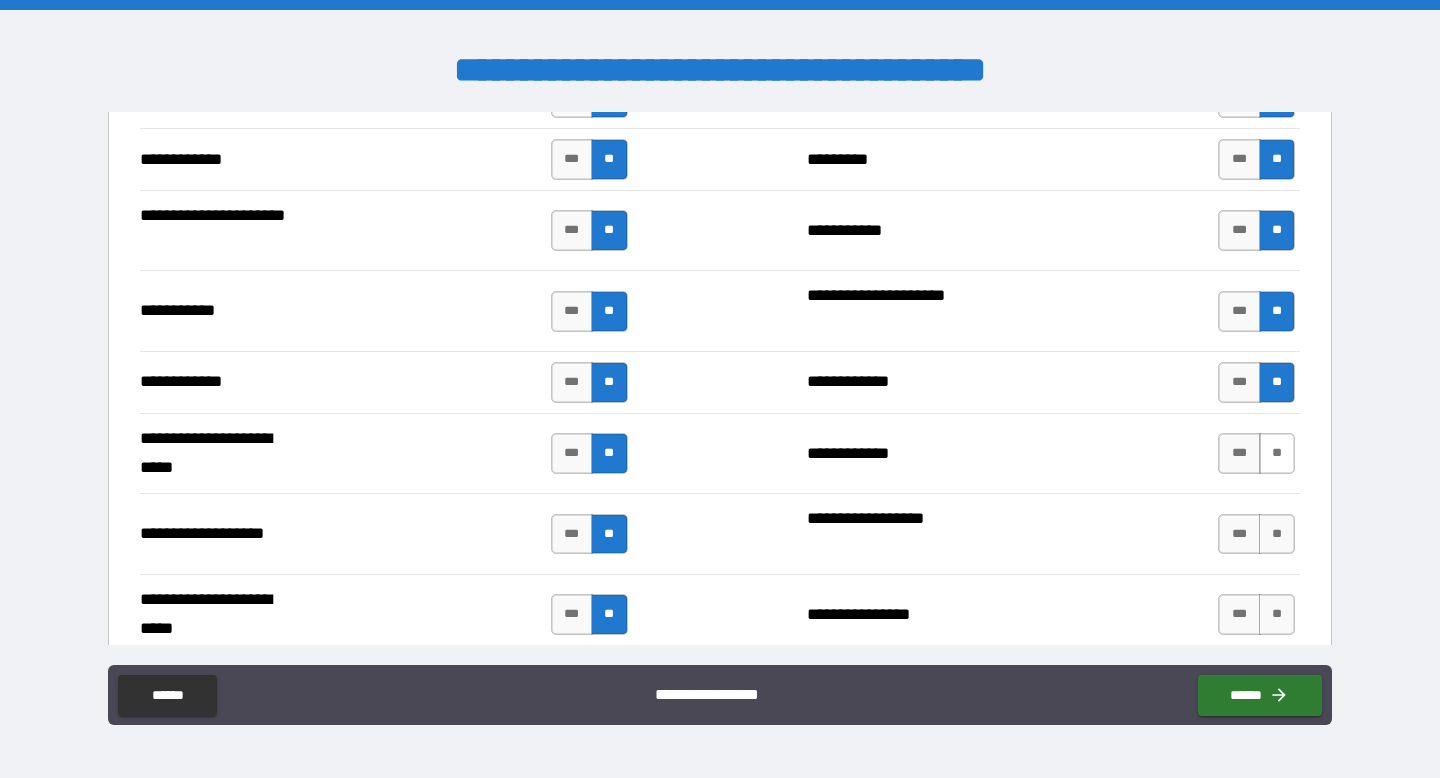 click on "**" at bounding box center (1277, 453) 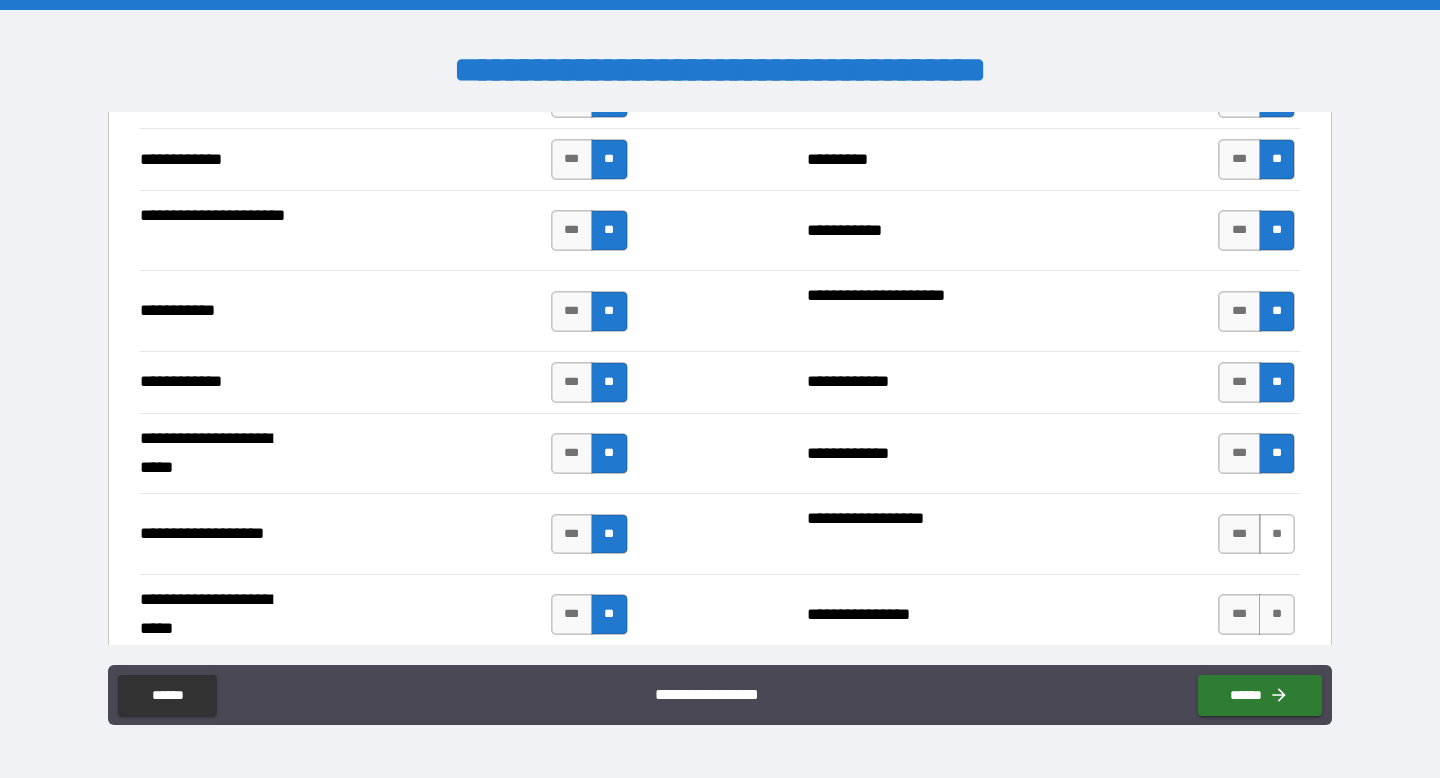 click on "**" at bounding box center (1277, 534) 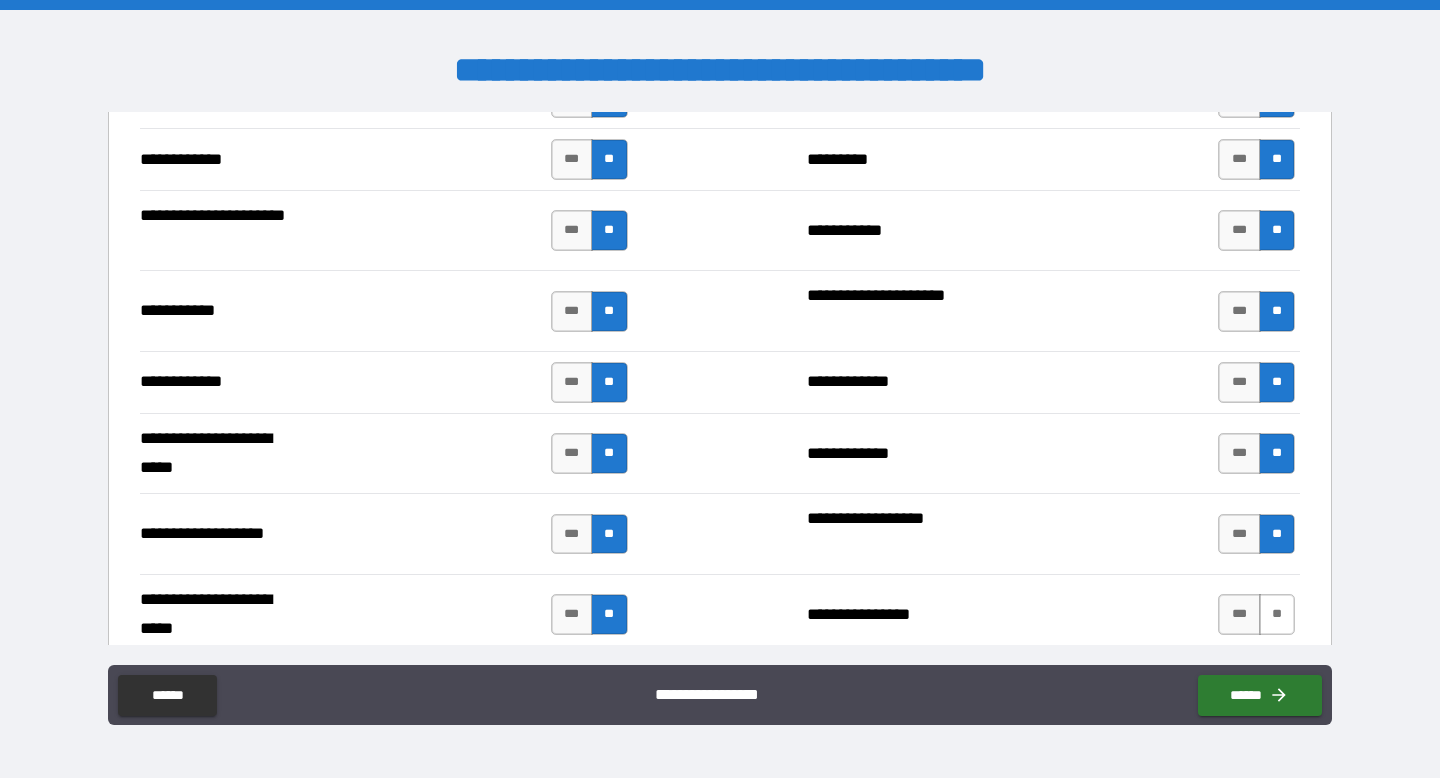 click on "**" at bounding box center [1277, 614] 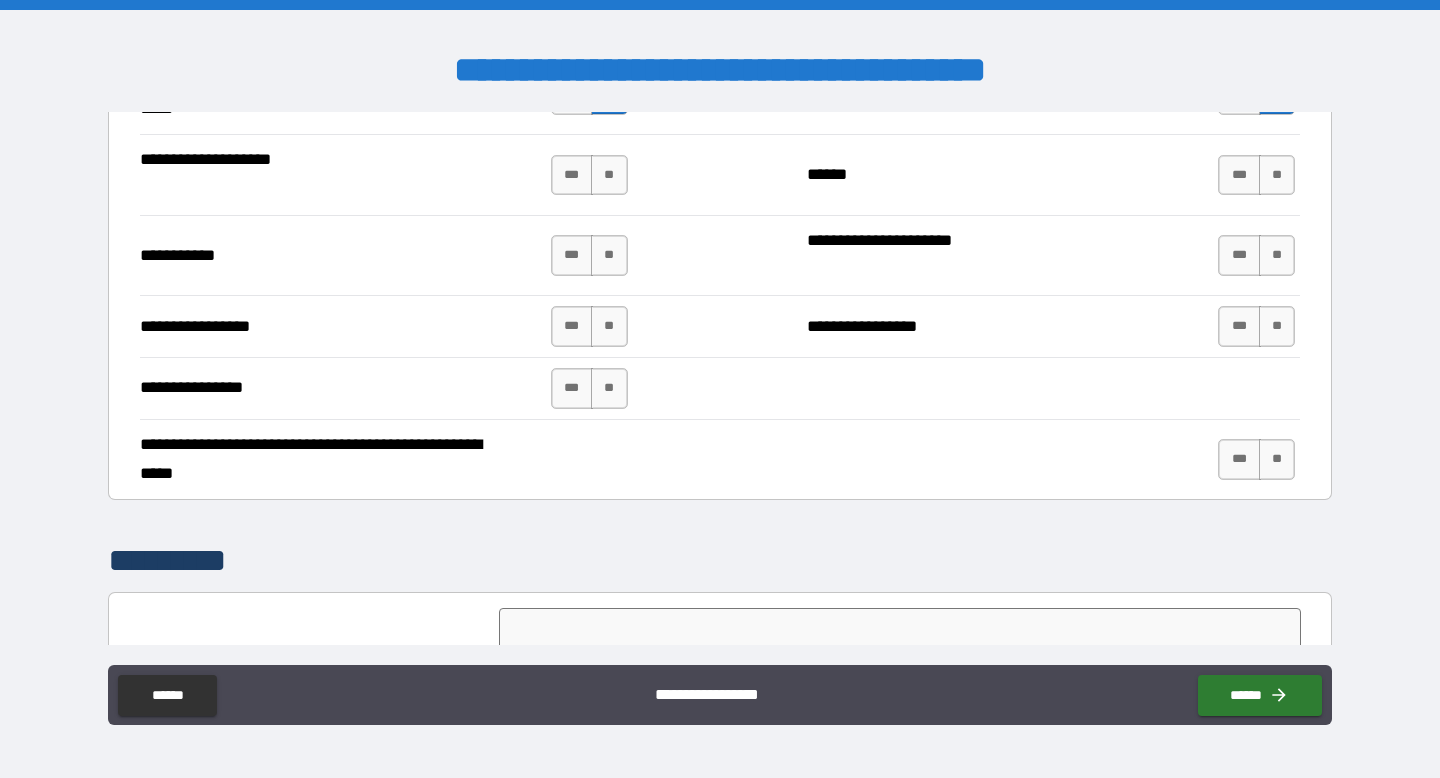 scroll, scrollTop: 4407, scrollLeft: 0, axis: vertical 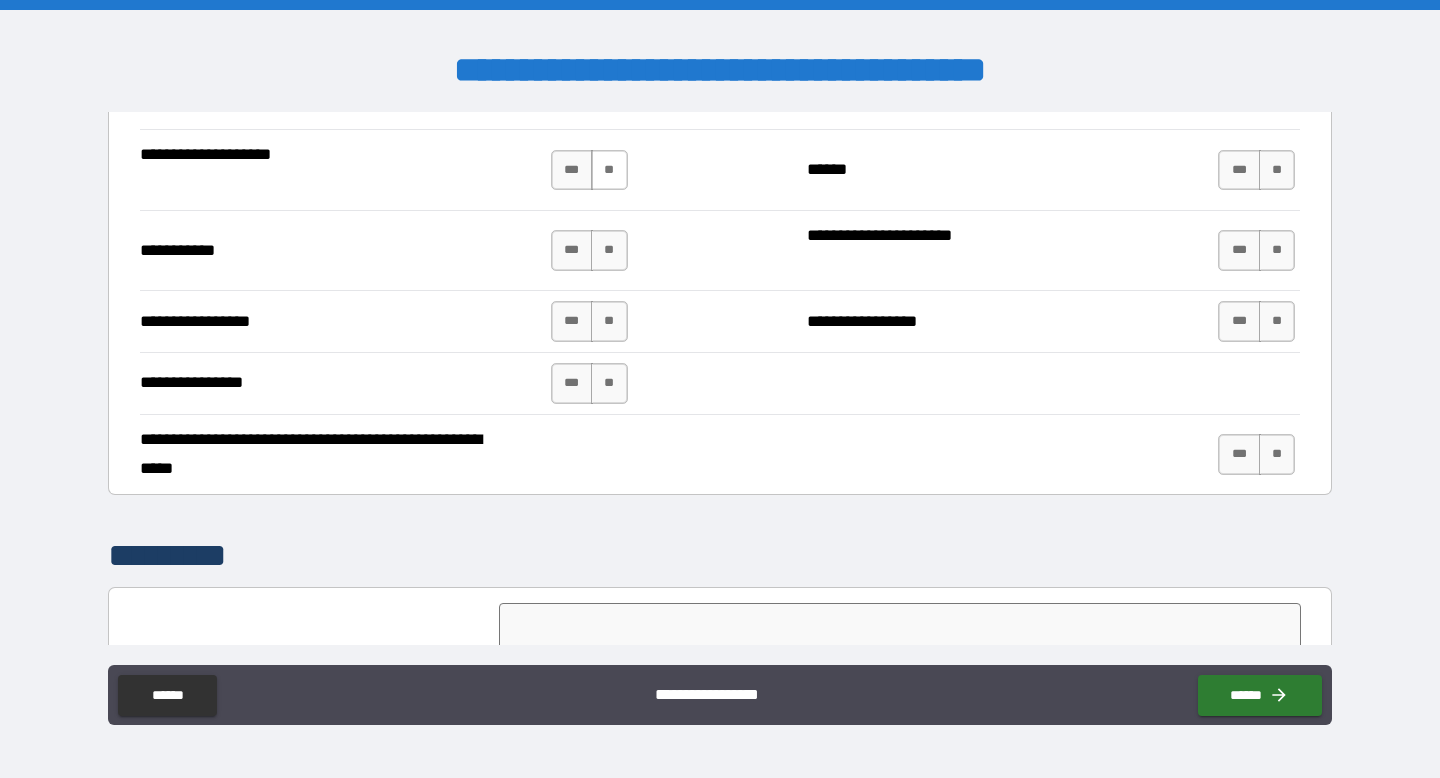 click on "**" at bounding box center [609, 170] 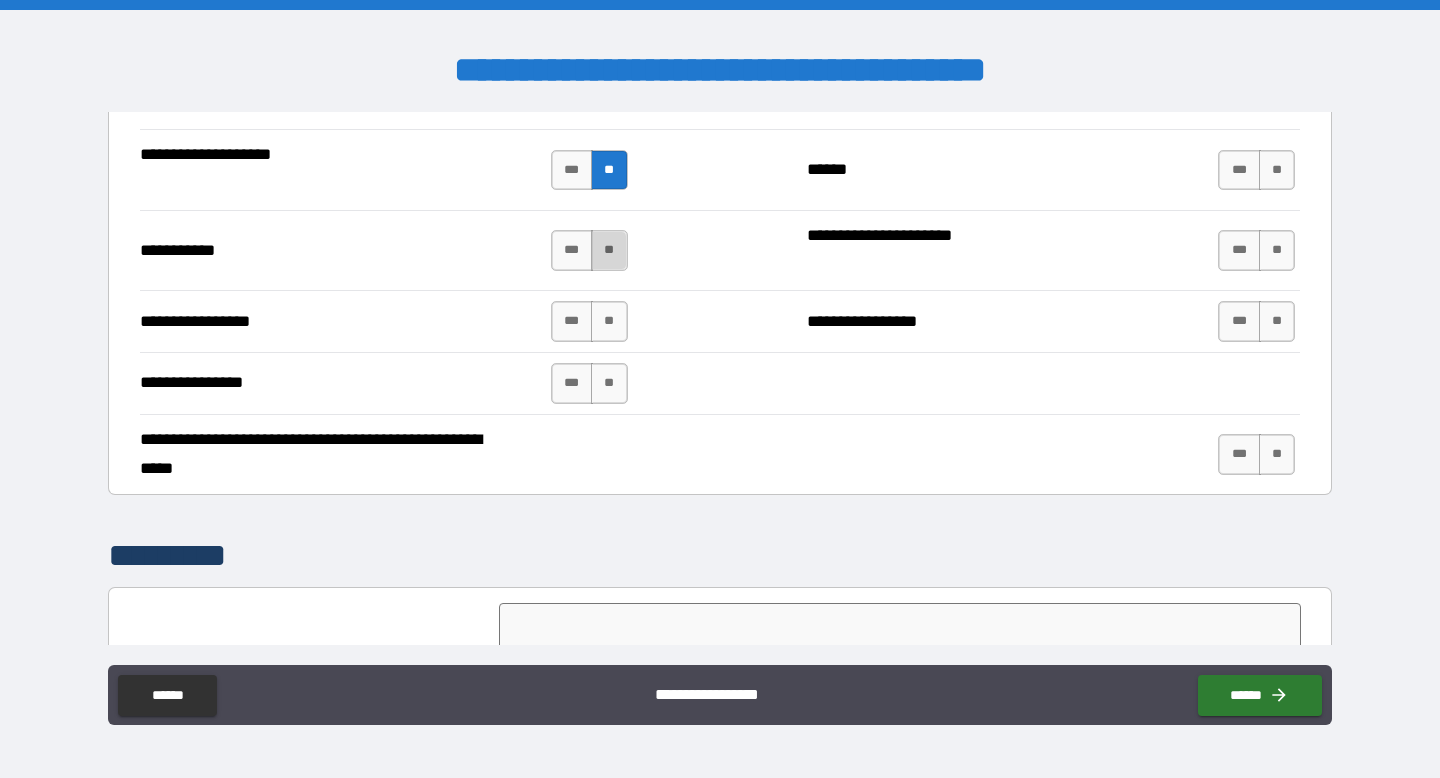 click on "**" at bounding box center [609, 250] 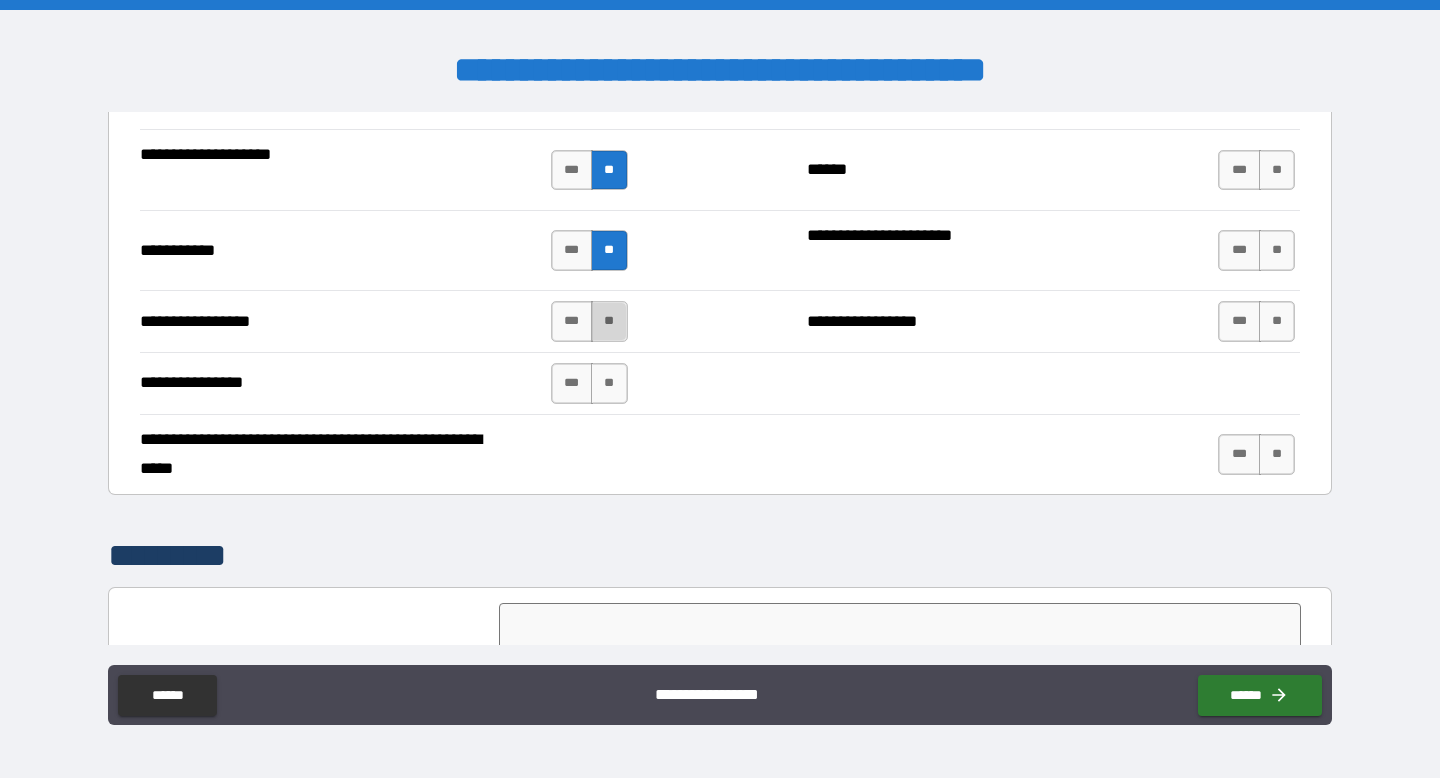 click on "**" at bounding box center [609, 321] 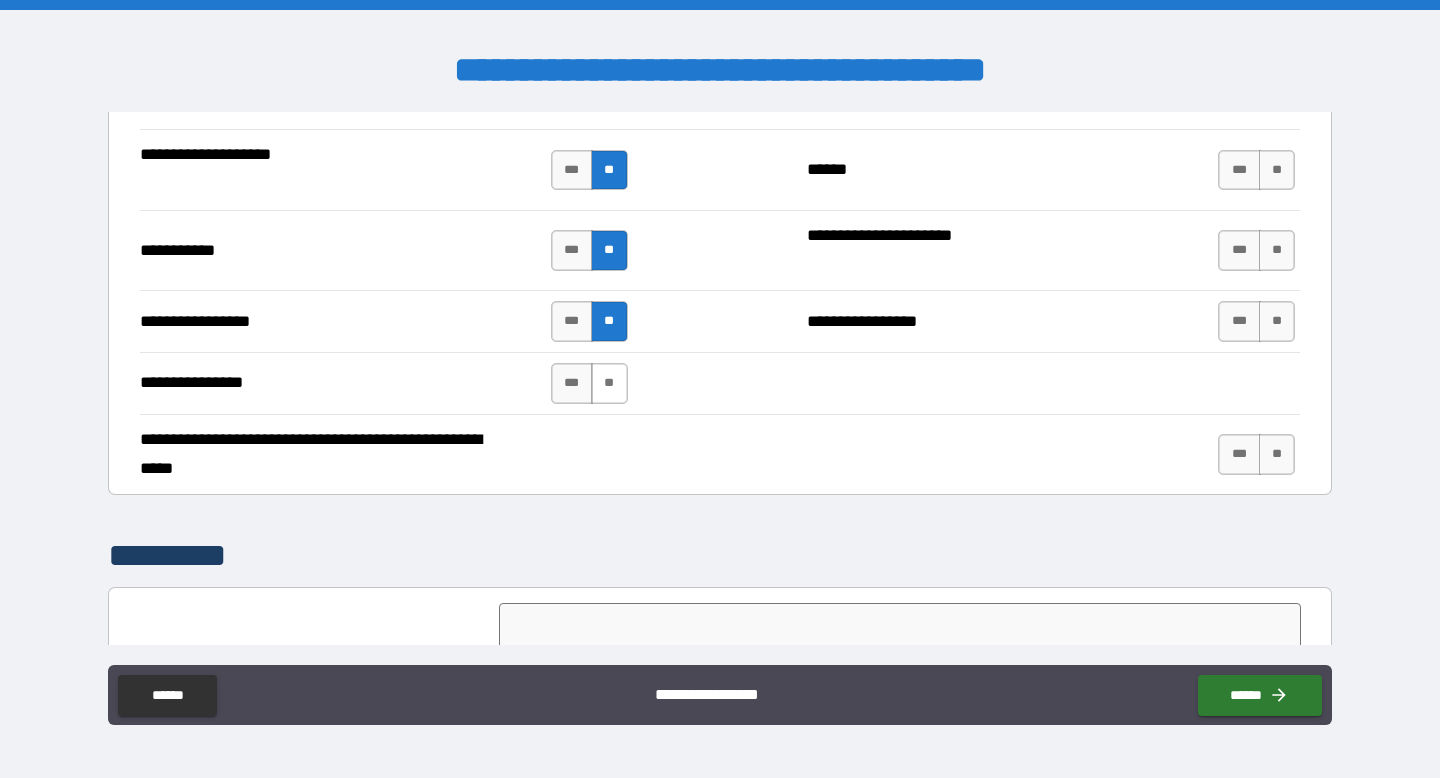 click on "**" at bounding box center [609, 383] 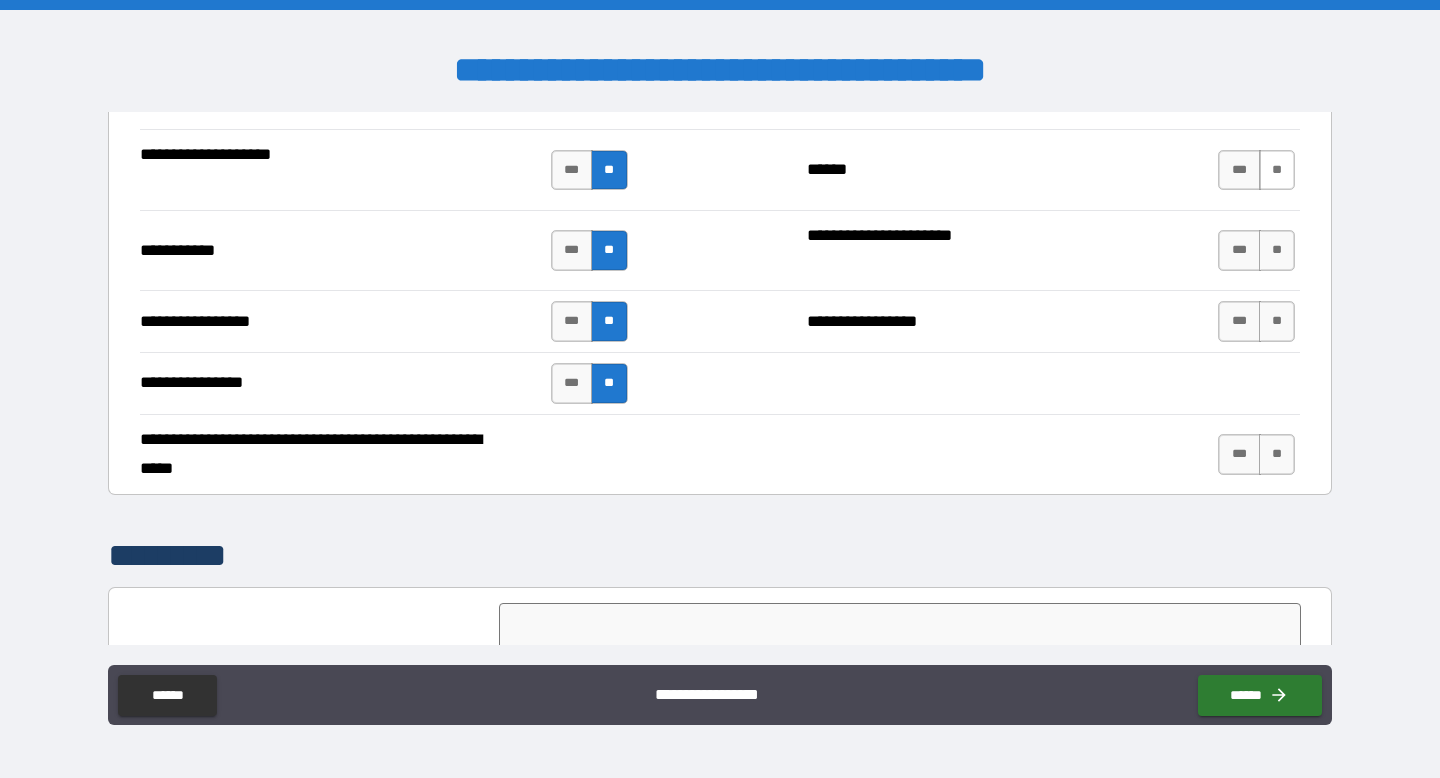 click on "**" at bounding box center (1277, 170) 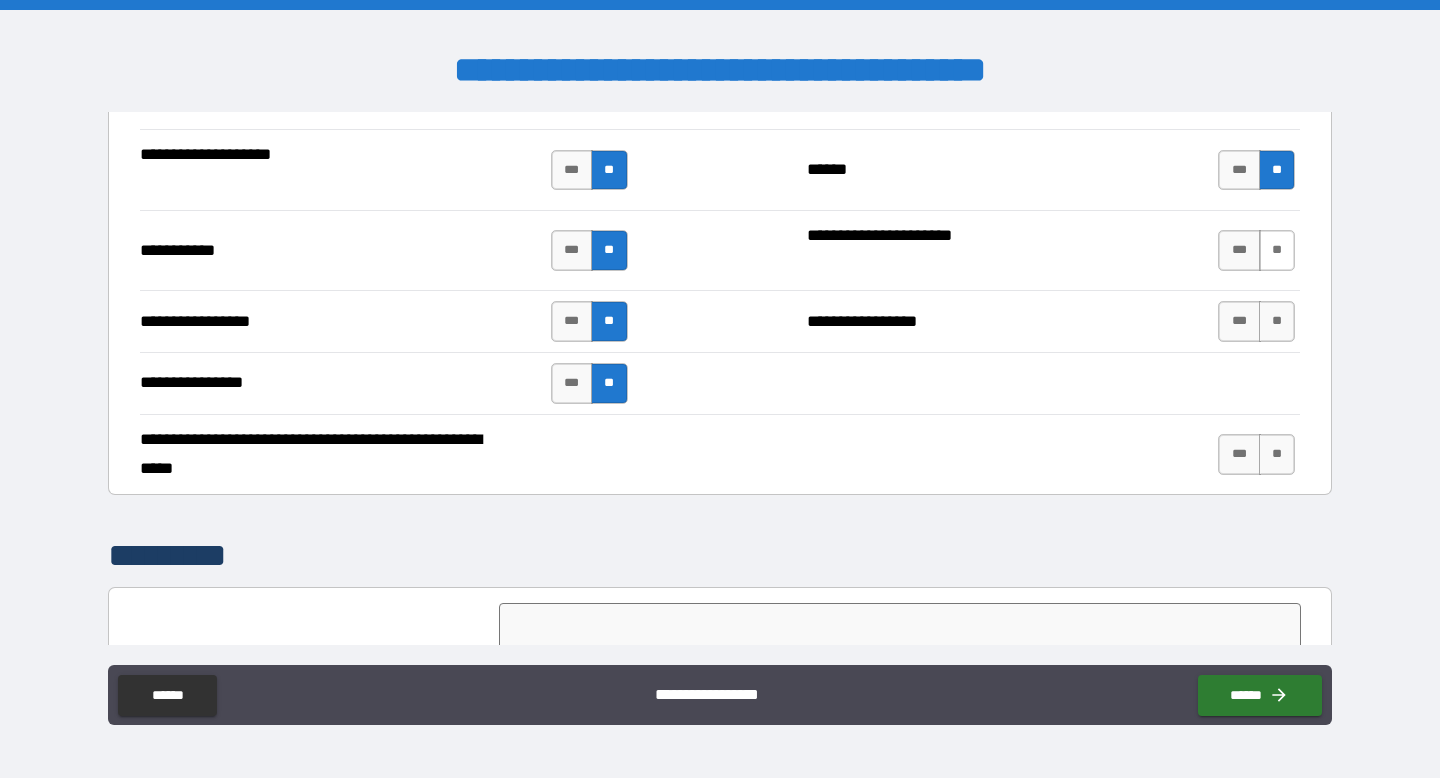 click on "**" at bounding box center (1277, 250) 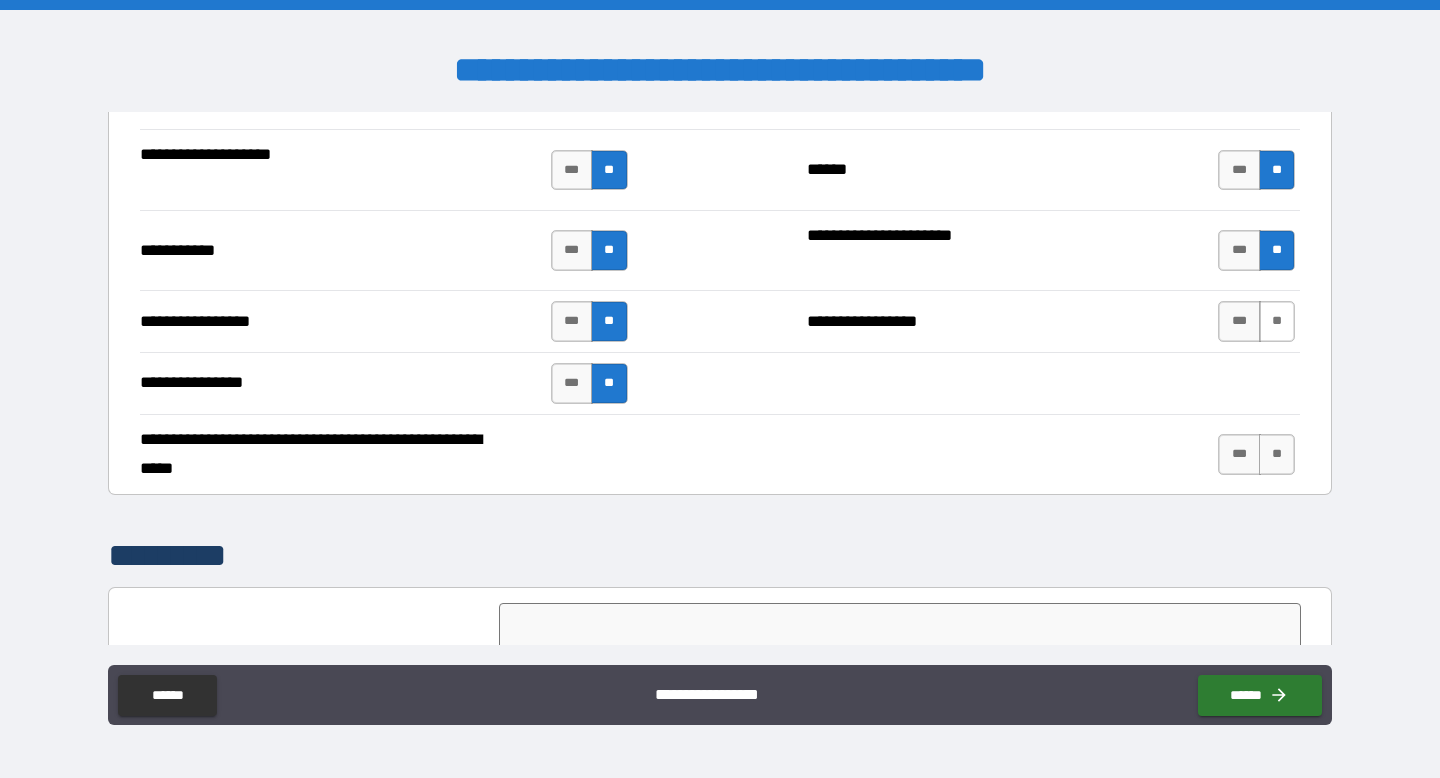 click on "**" at bounding box center (1277, 321) 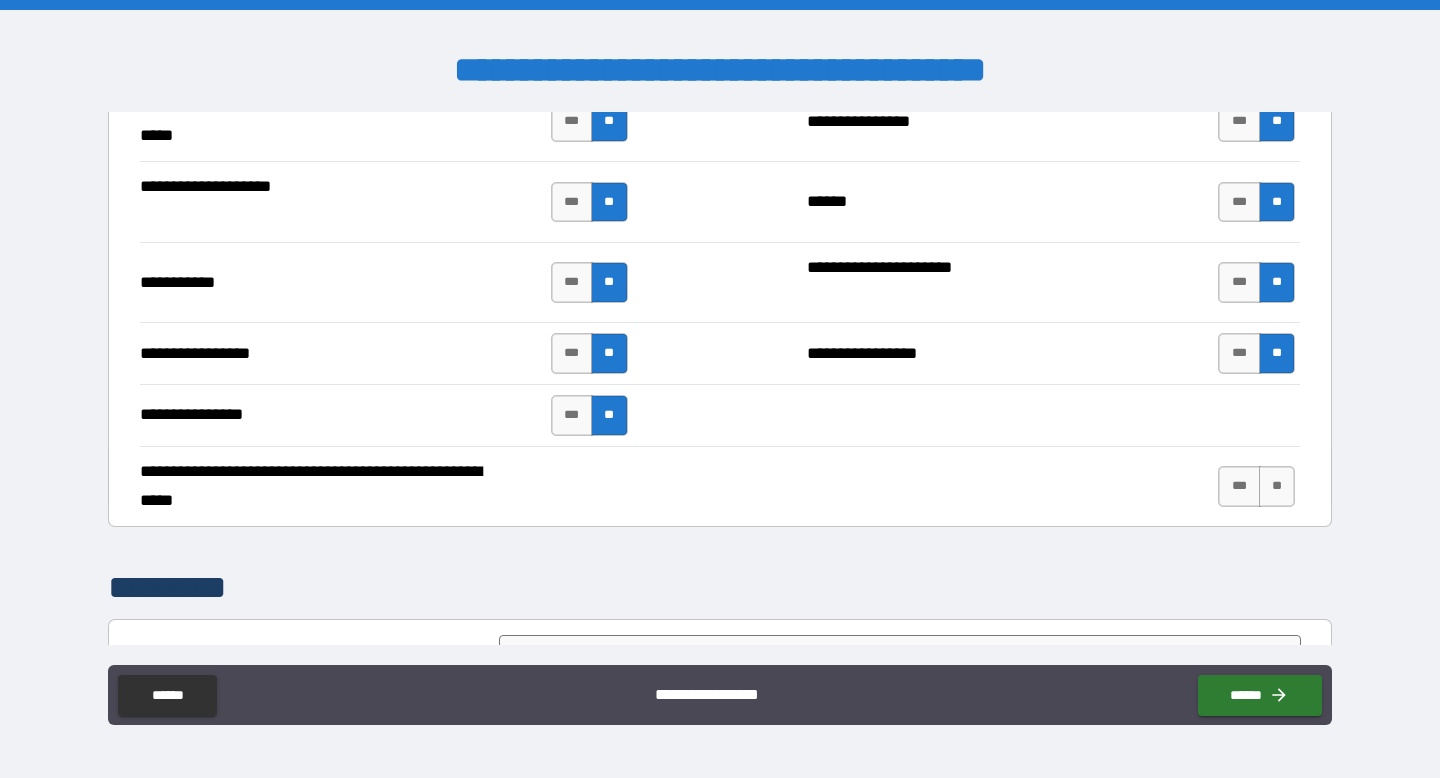 scroll, scrollTop: 4371, scrollLeft: 0, axis: vertical 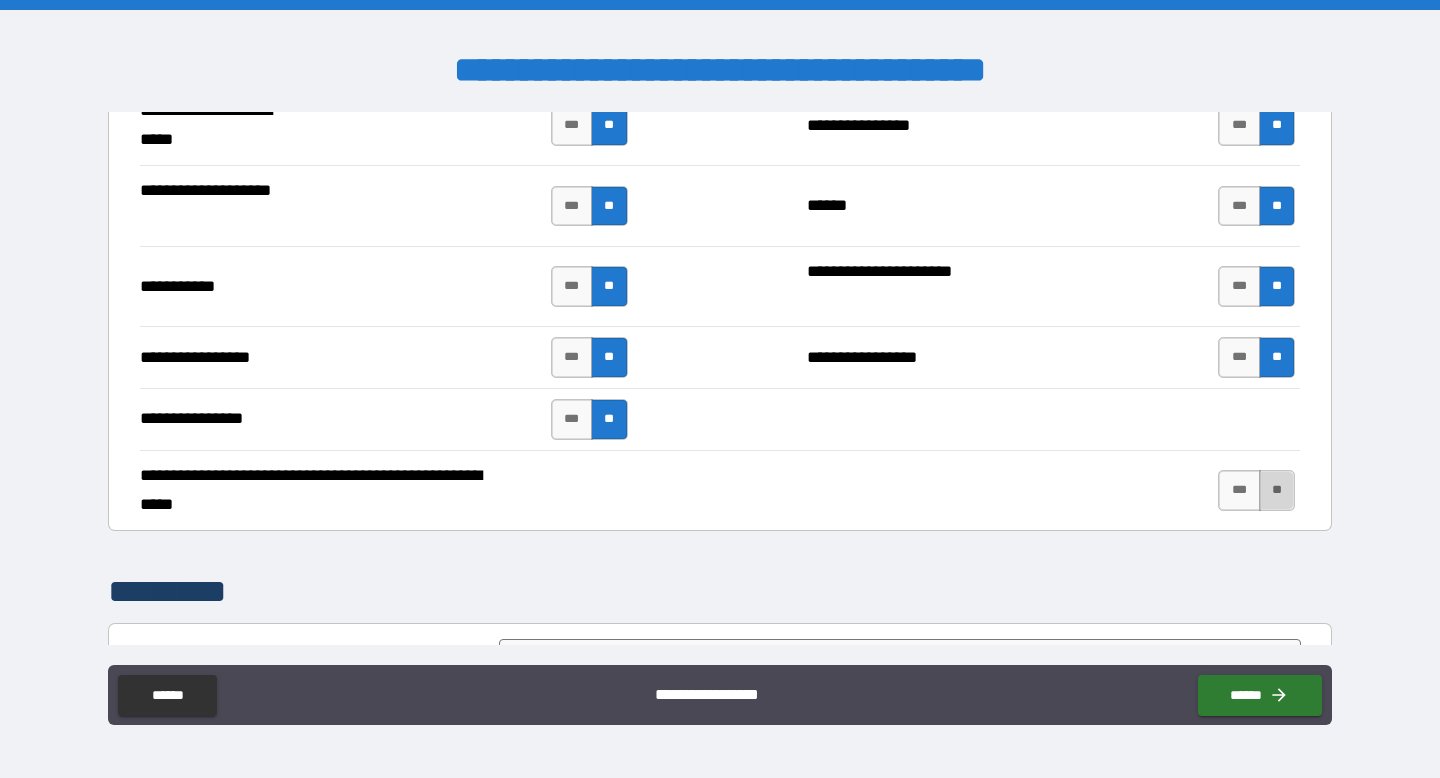 click on "**" at bounding box center (1277, 490) 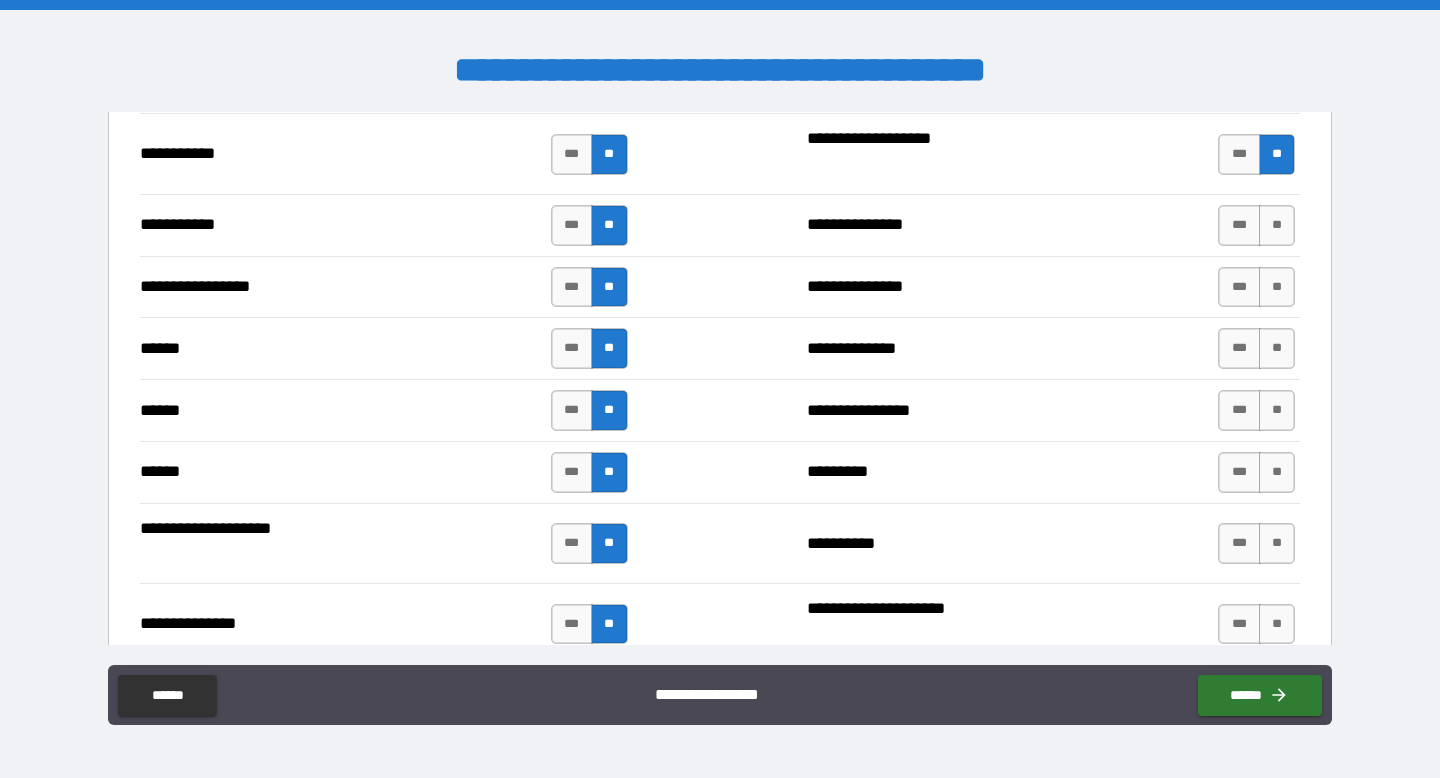 scroll, scrollTop: 2208, scrollLeft: 0, axis: vertical 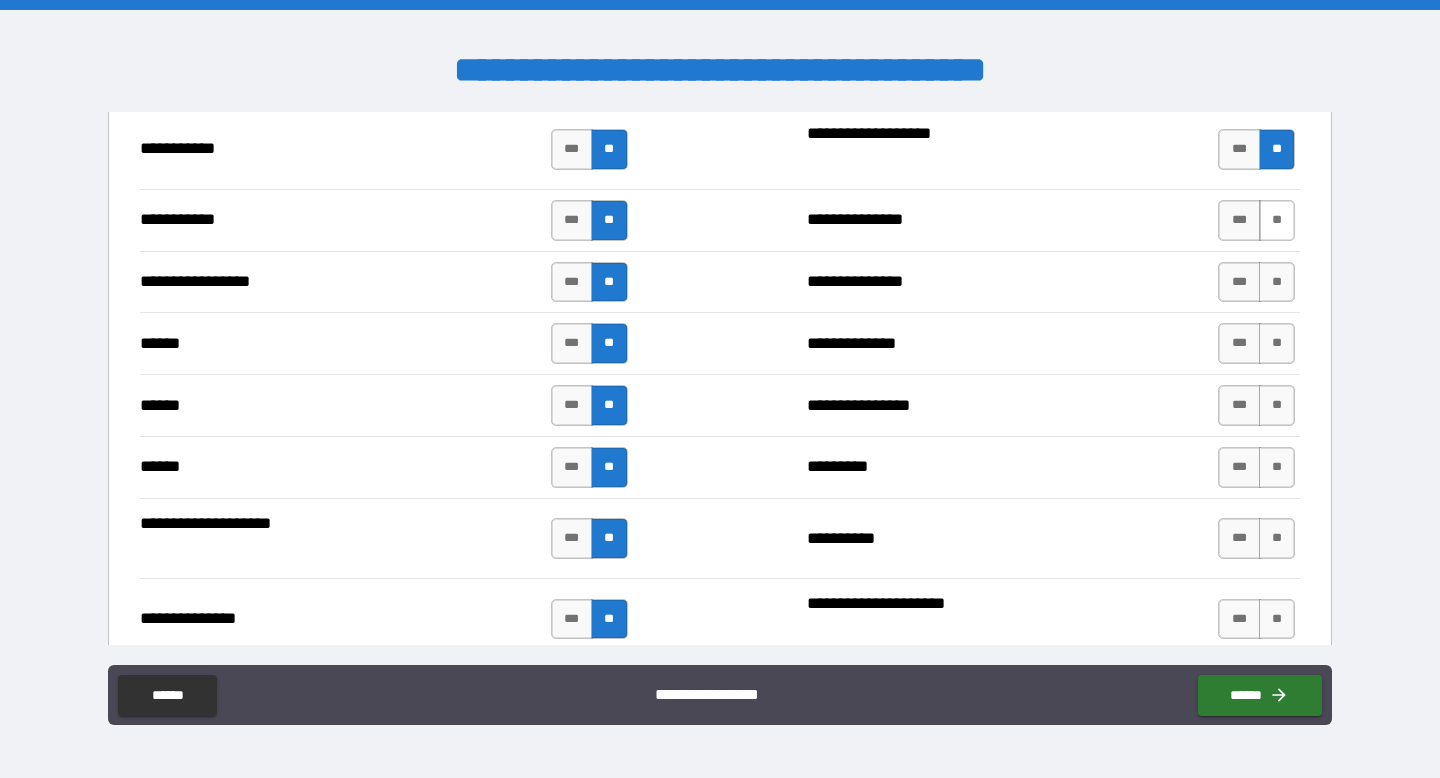 click on "**" at bounding box center [1277, 220] 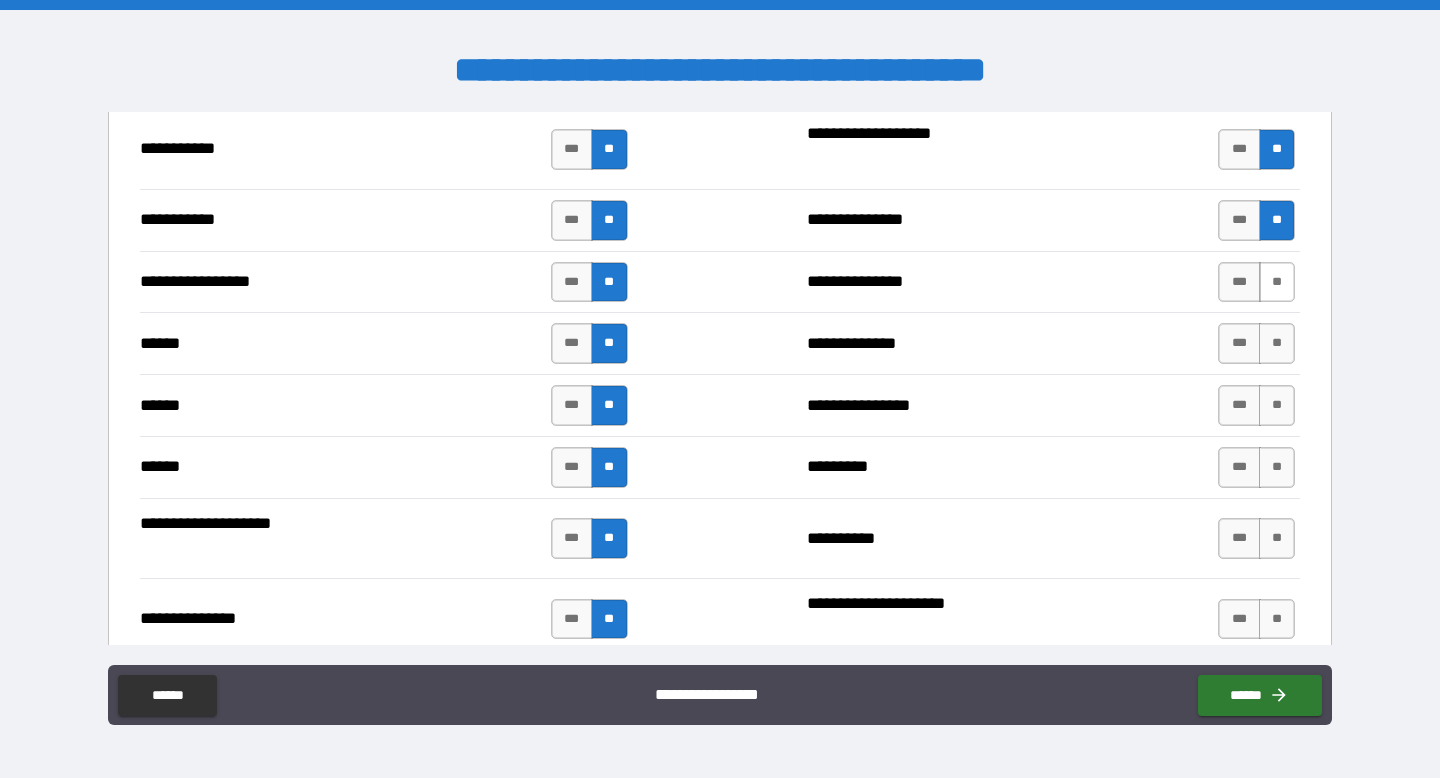 click on "**" at bounding box center (1277, 282) 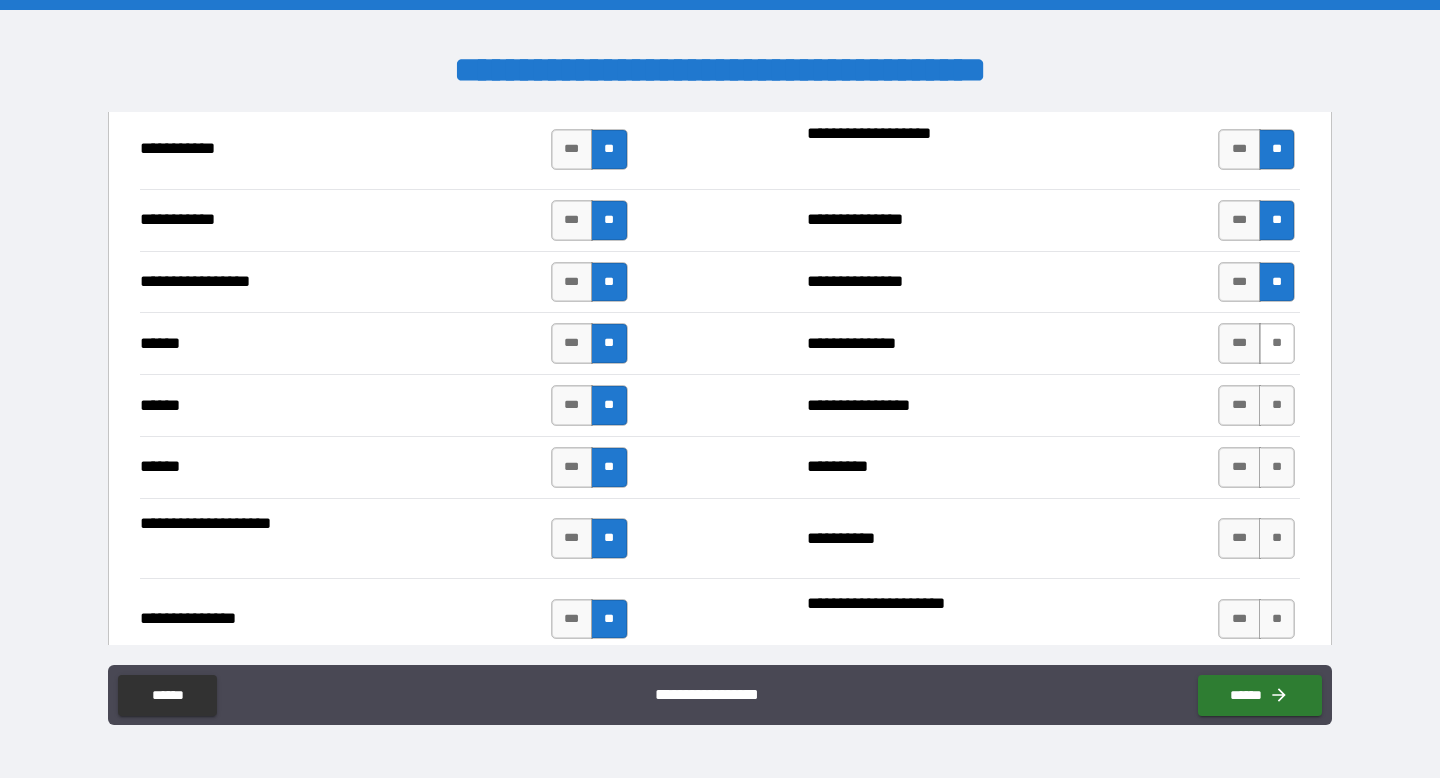 click on "**" at bounding box center [1277, 343] 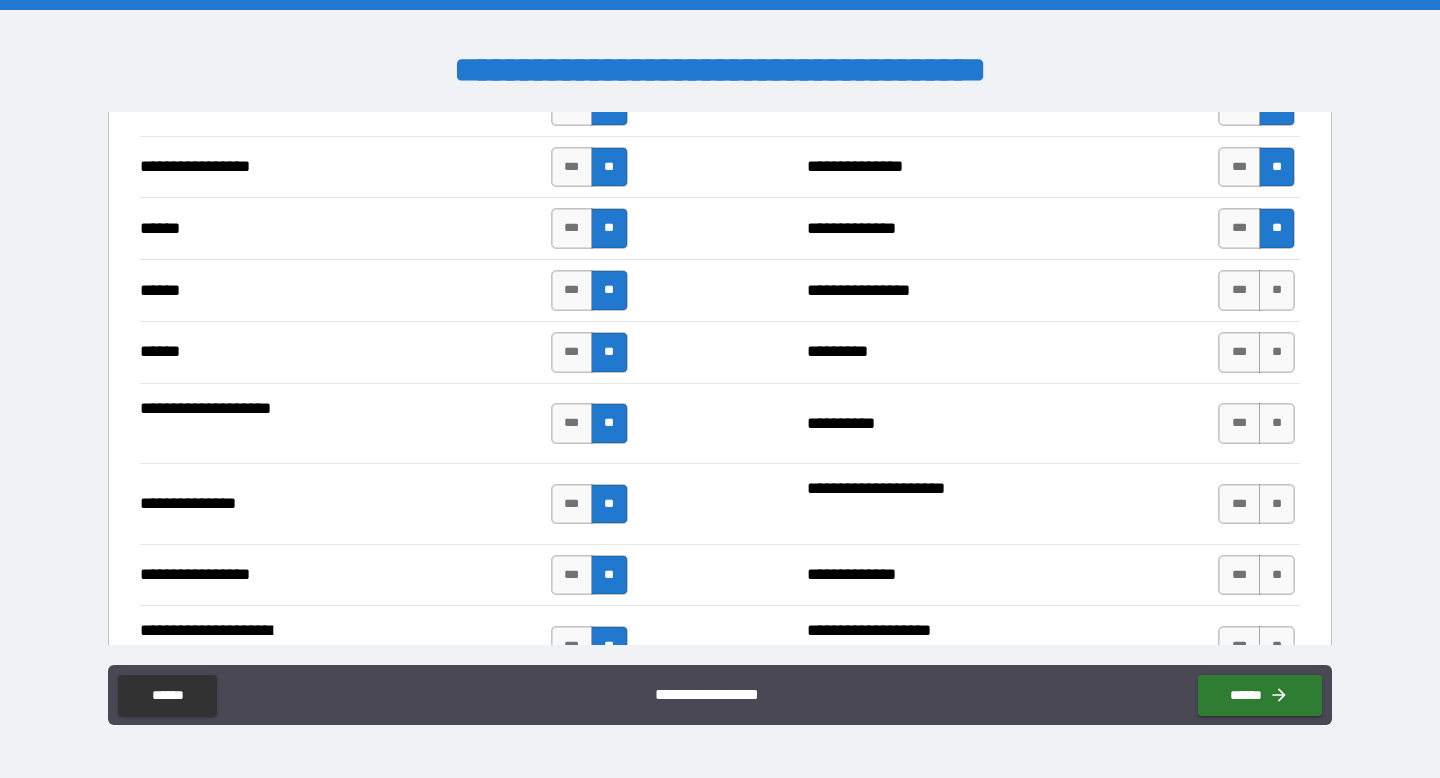 scroll, scrollTop: 2326, scrollLeft: 0, axis: vertical 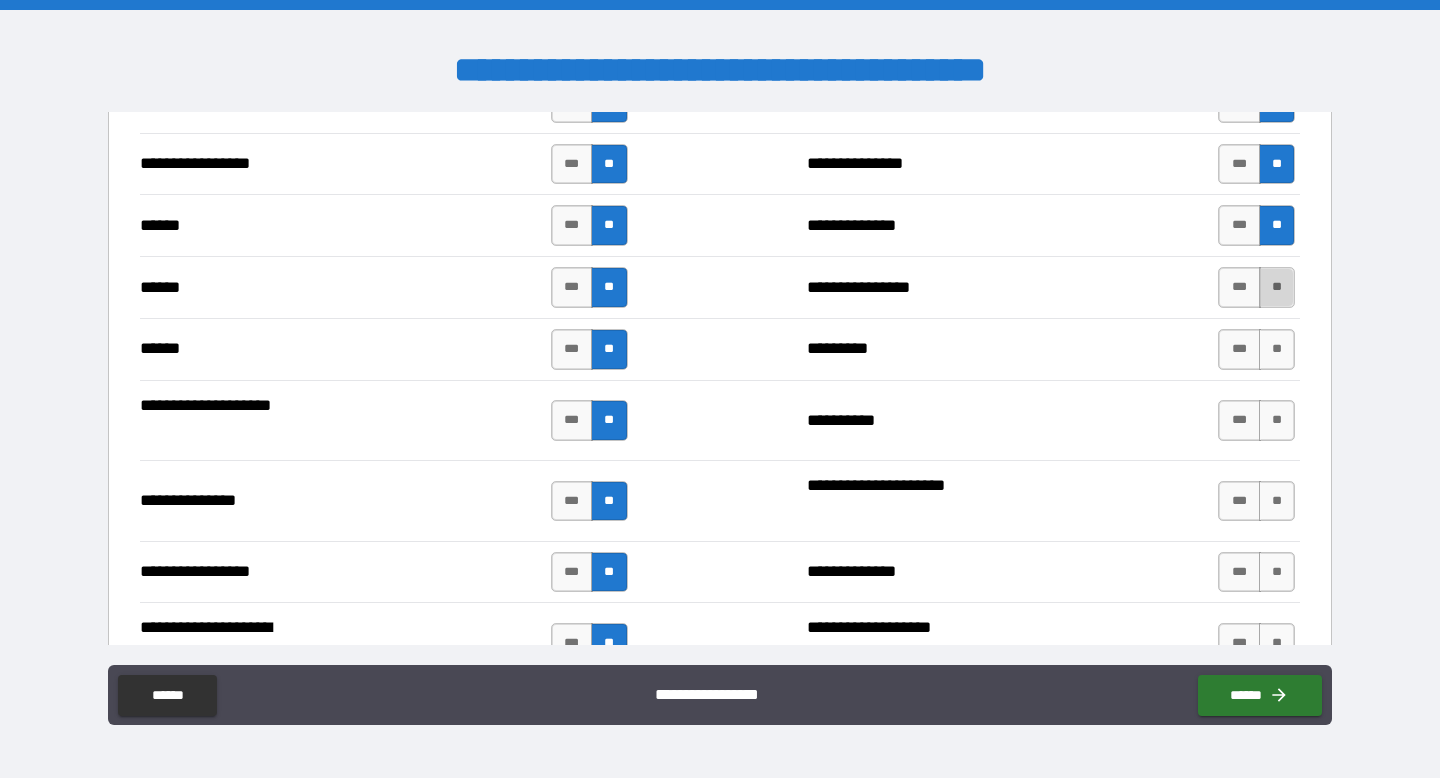 click on "**" at bounding box center [1277, 287] 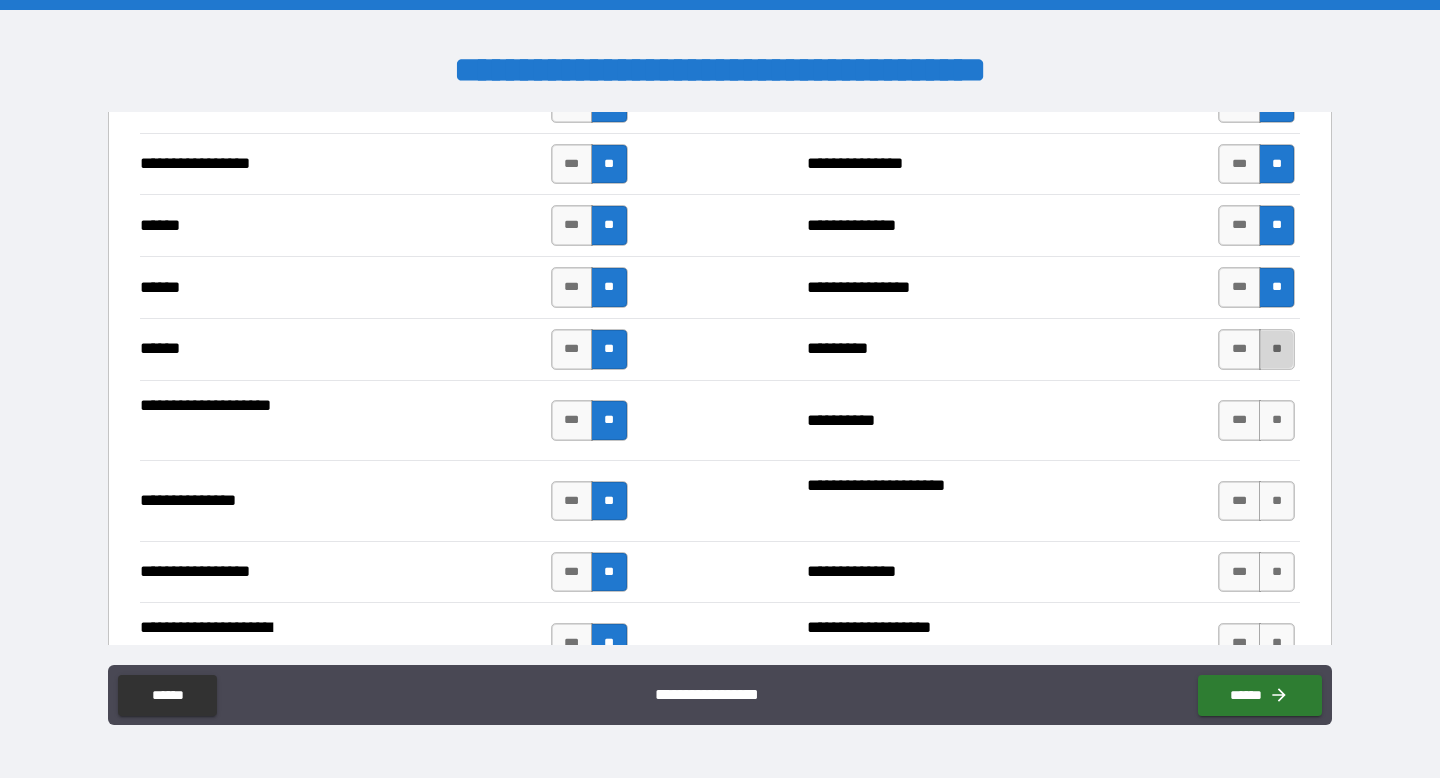 click on "**" at bounding box center [1277, 349] 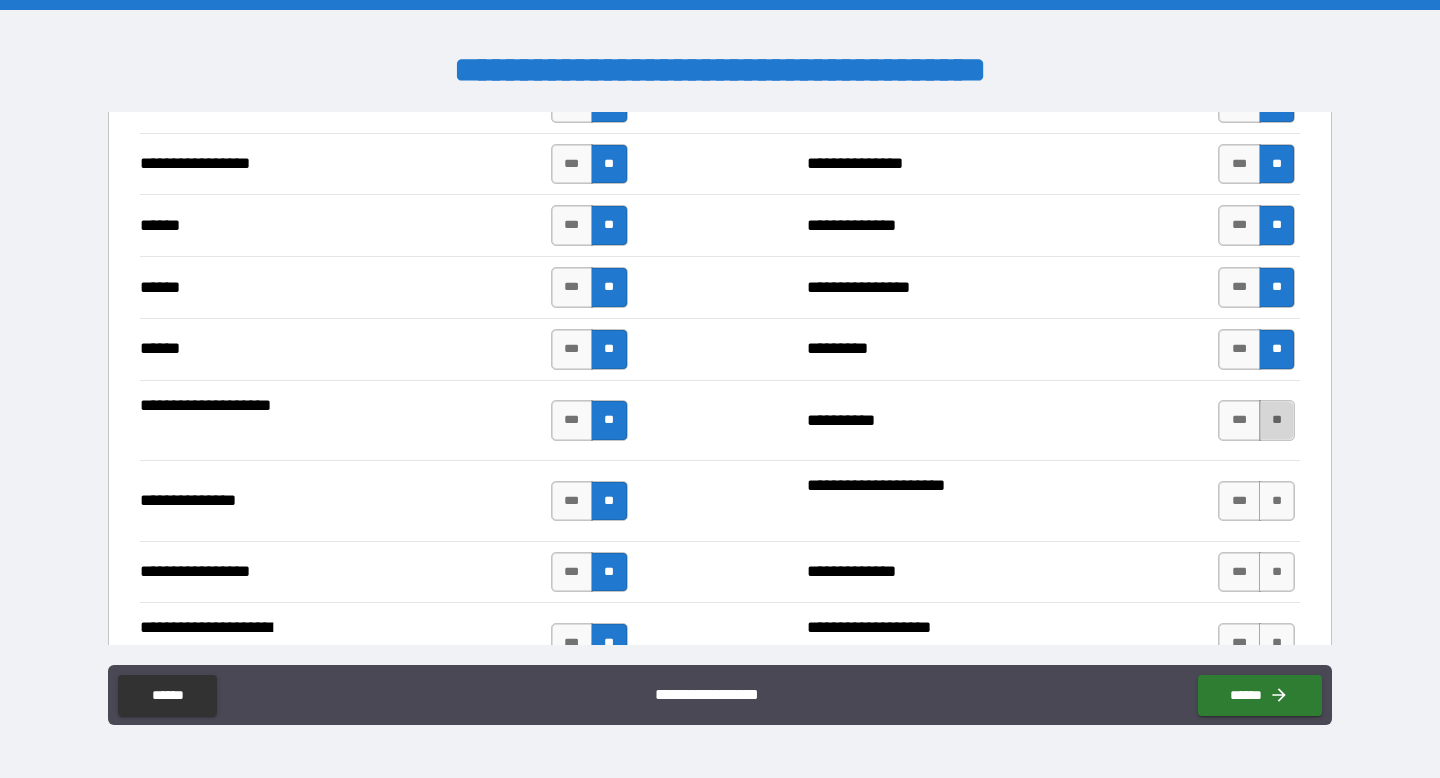 click on "**" at bounding box center (1277, 420) 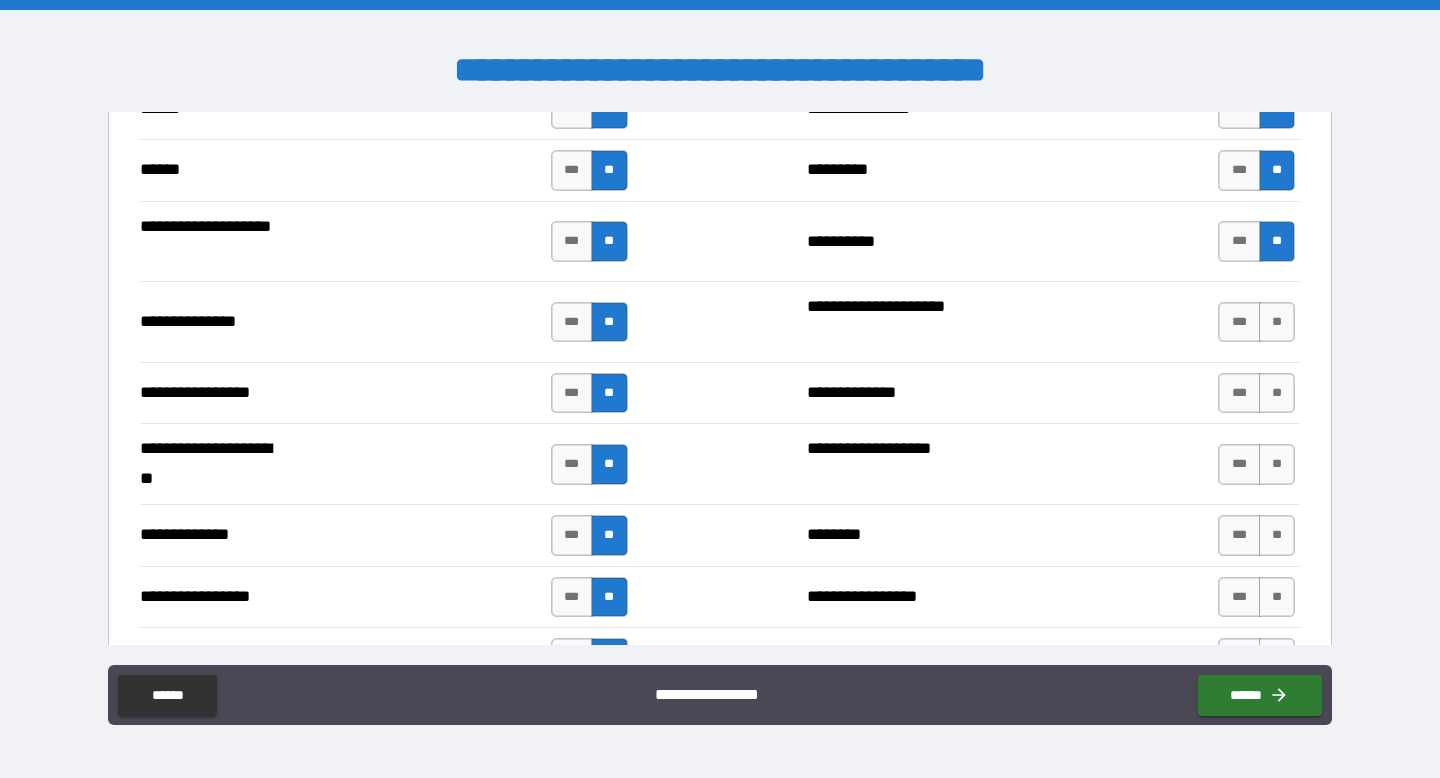 scroll, scrollTop: 2509, scrollLeft: 0, axis: vertical 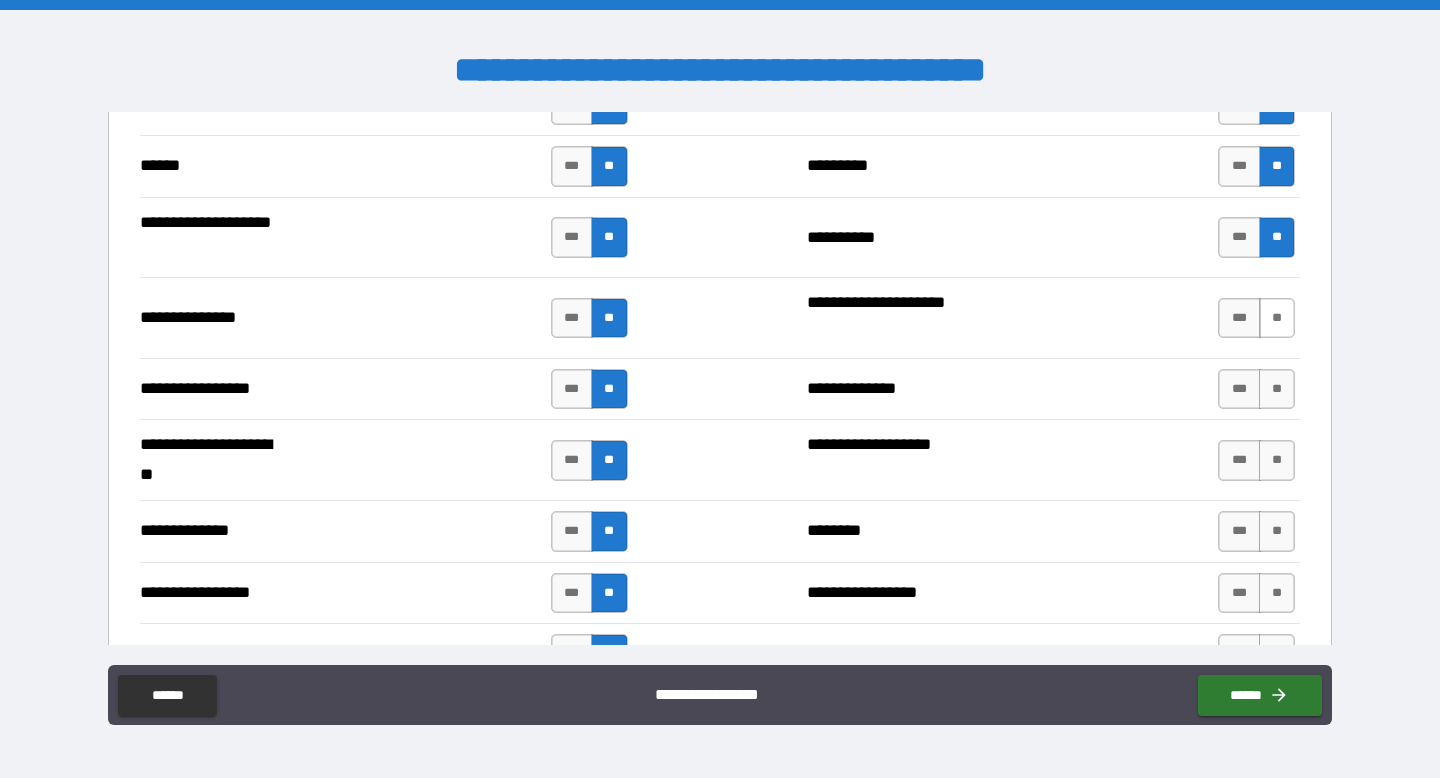 click on "**" at bounding box center (1277, 318) 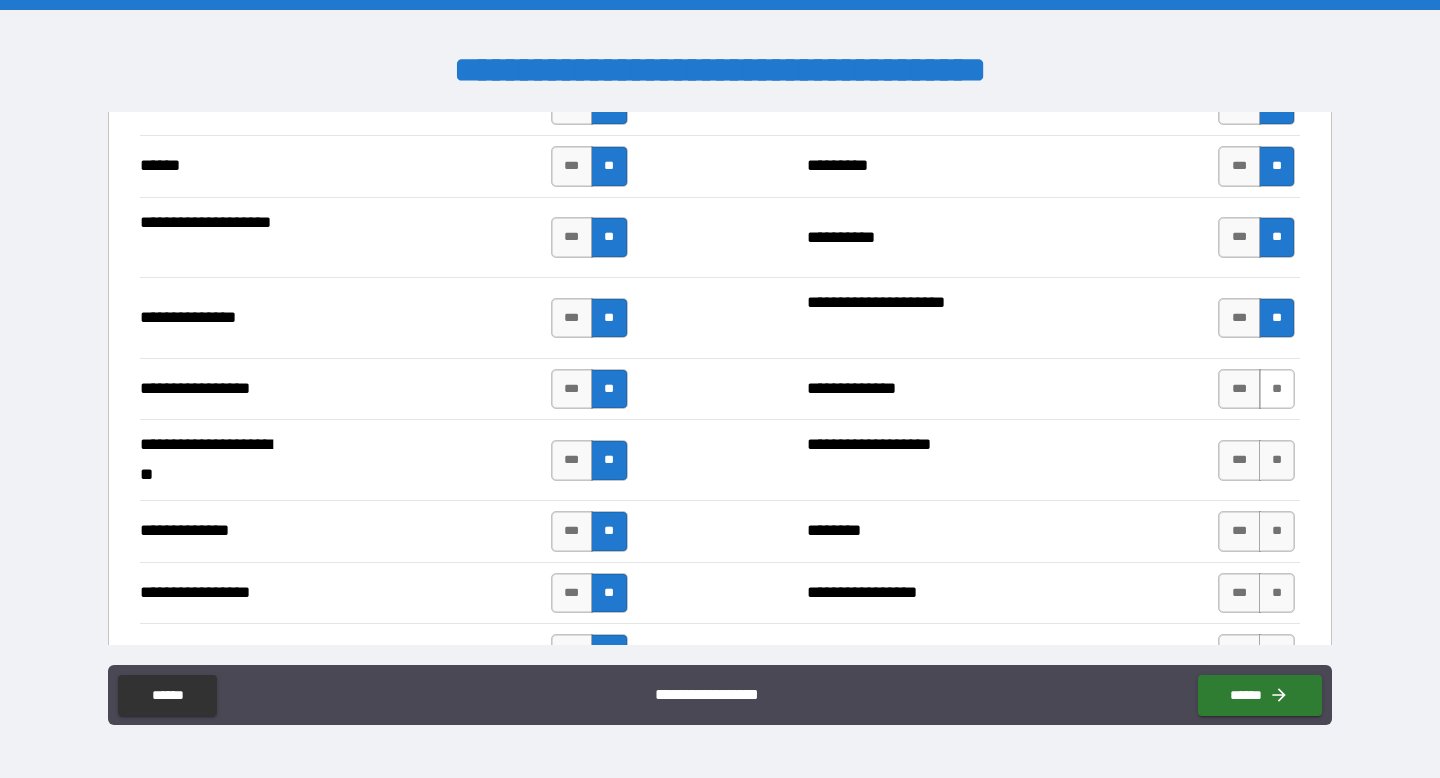 click on "**" at bounding box center [1277, 389] 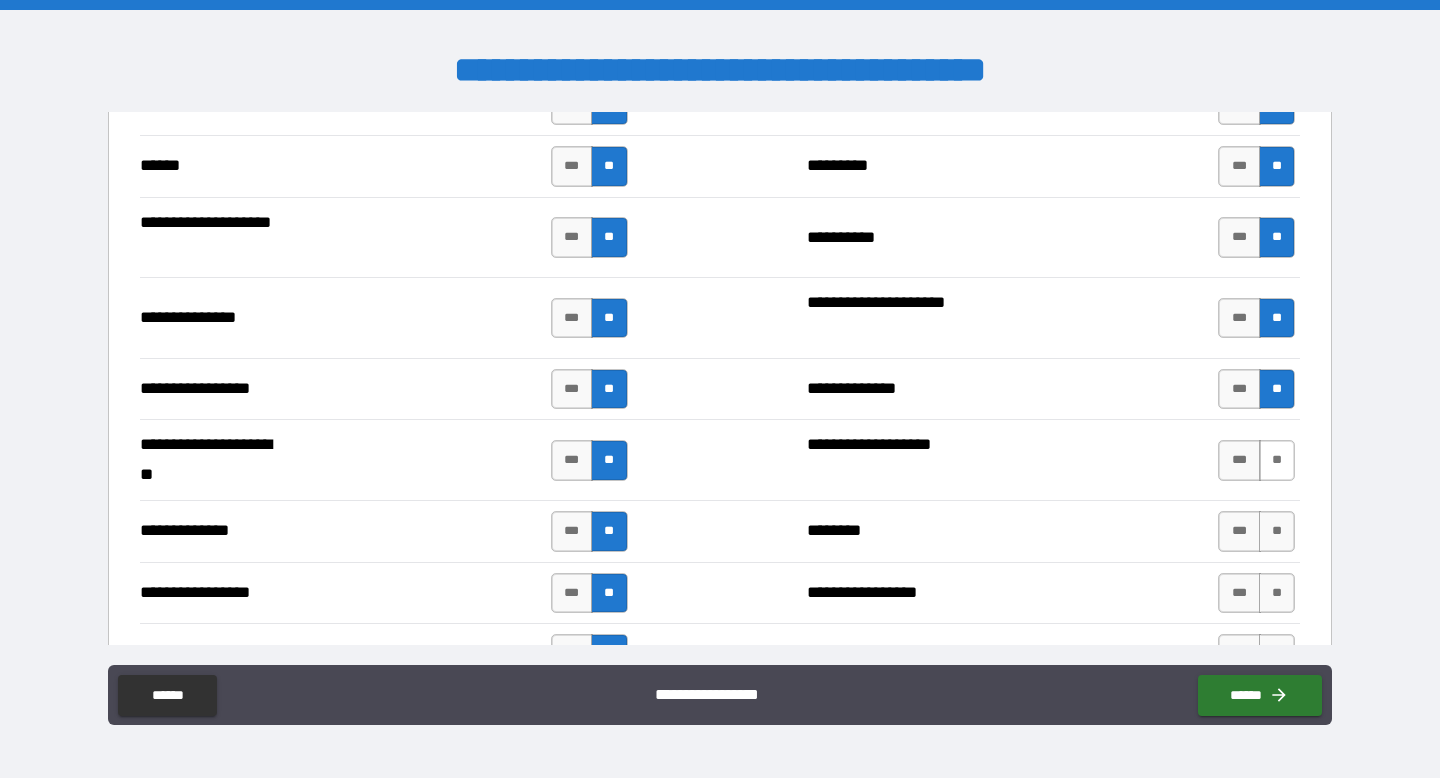 click on "**" at bounding box center [1277, 460] 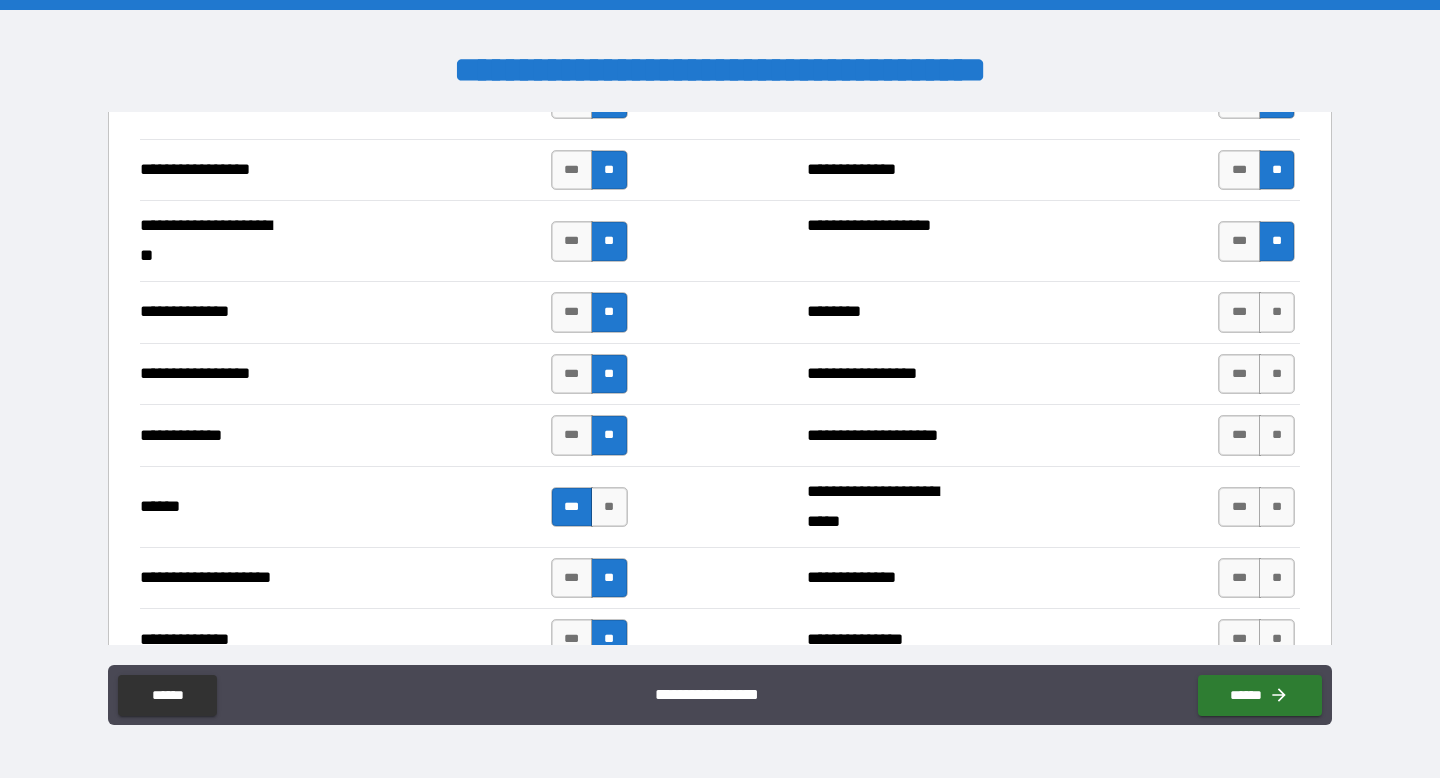 scroll, scrollTop: 2744, scrollLeft: 0, axis: vertical 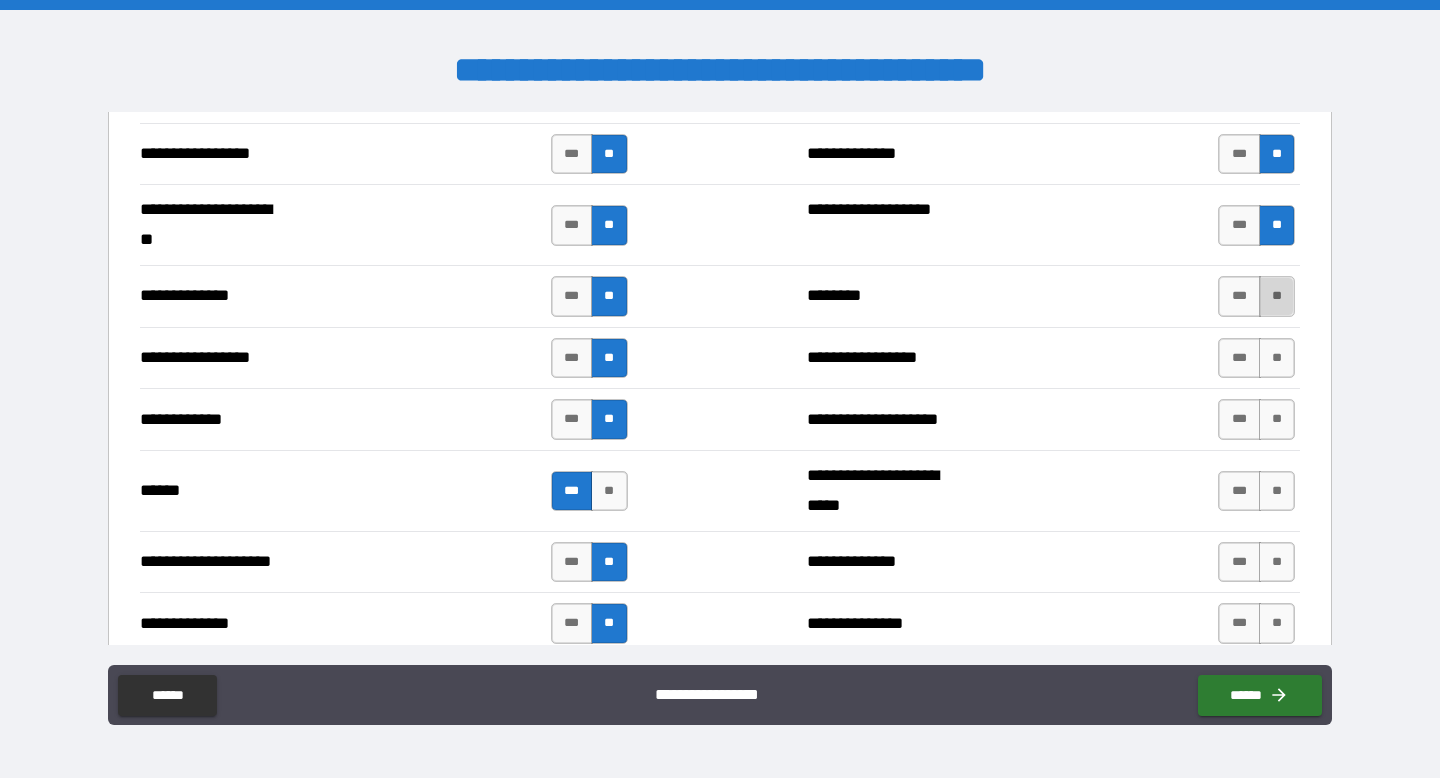 click on "**" at bounding box center [1277, 296] 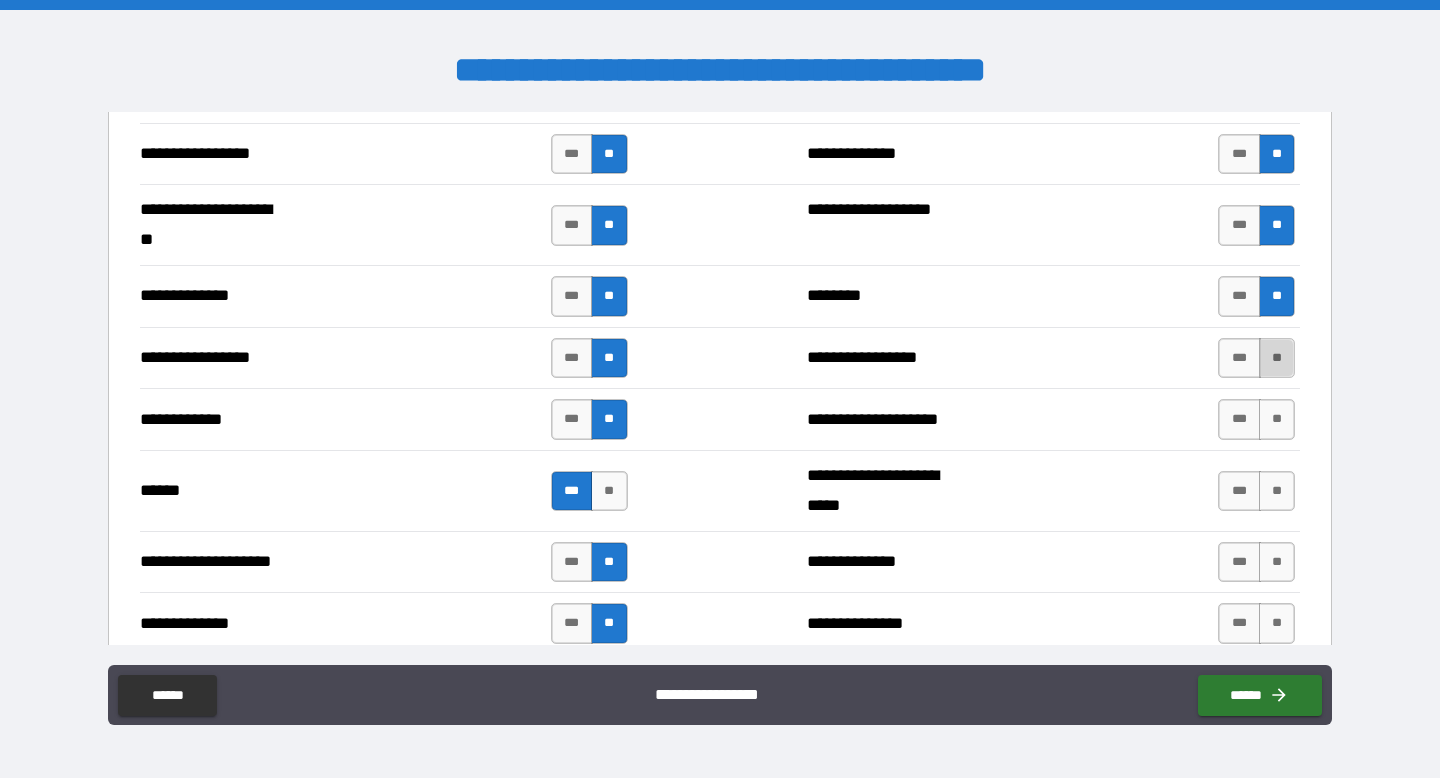 click on "**" at bounding box center [1277, 358] 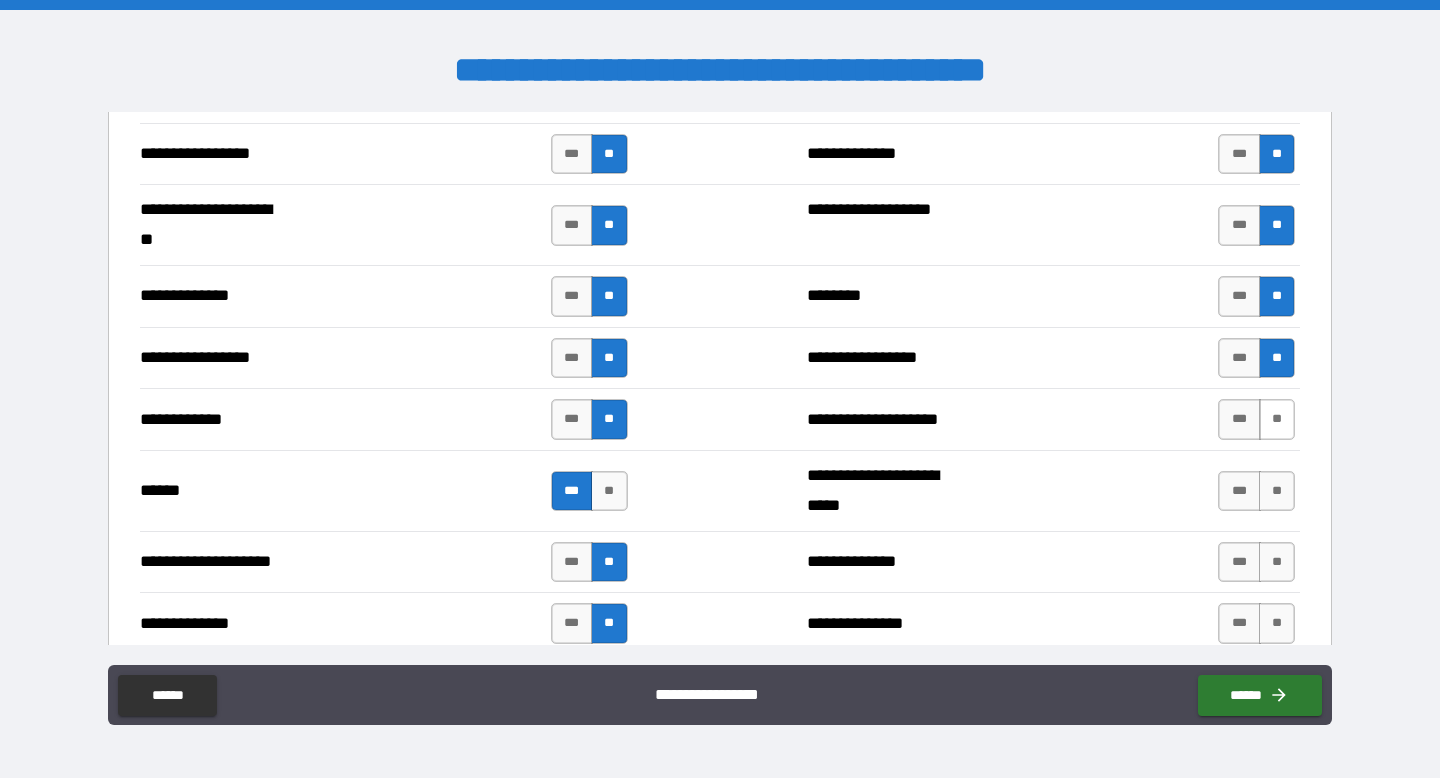 click on "**" at bounding box center [1277, 419] 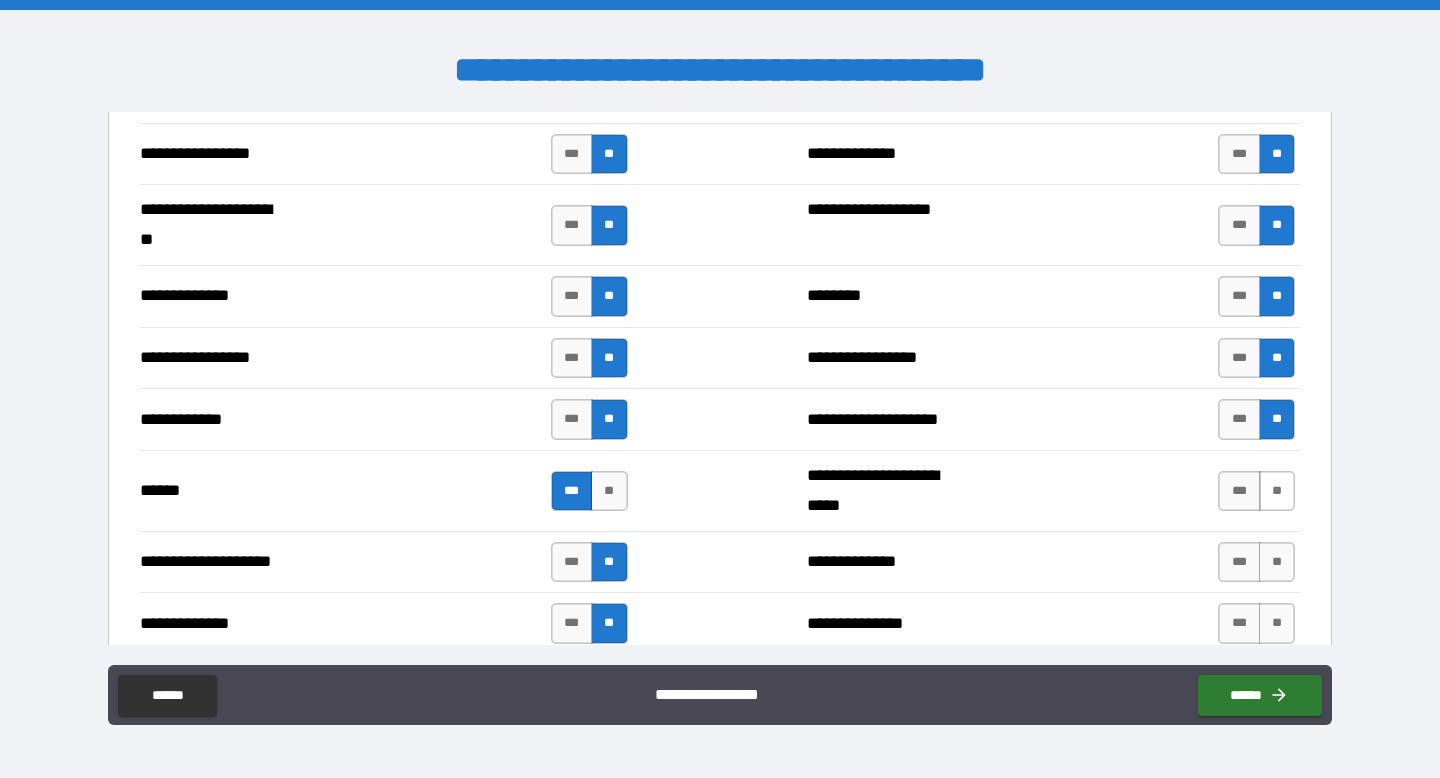 click on "**" at bounding box center [1277, 491] 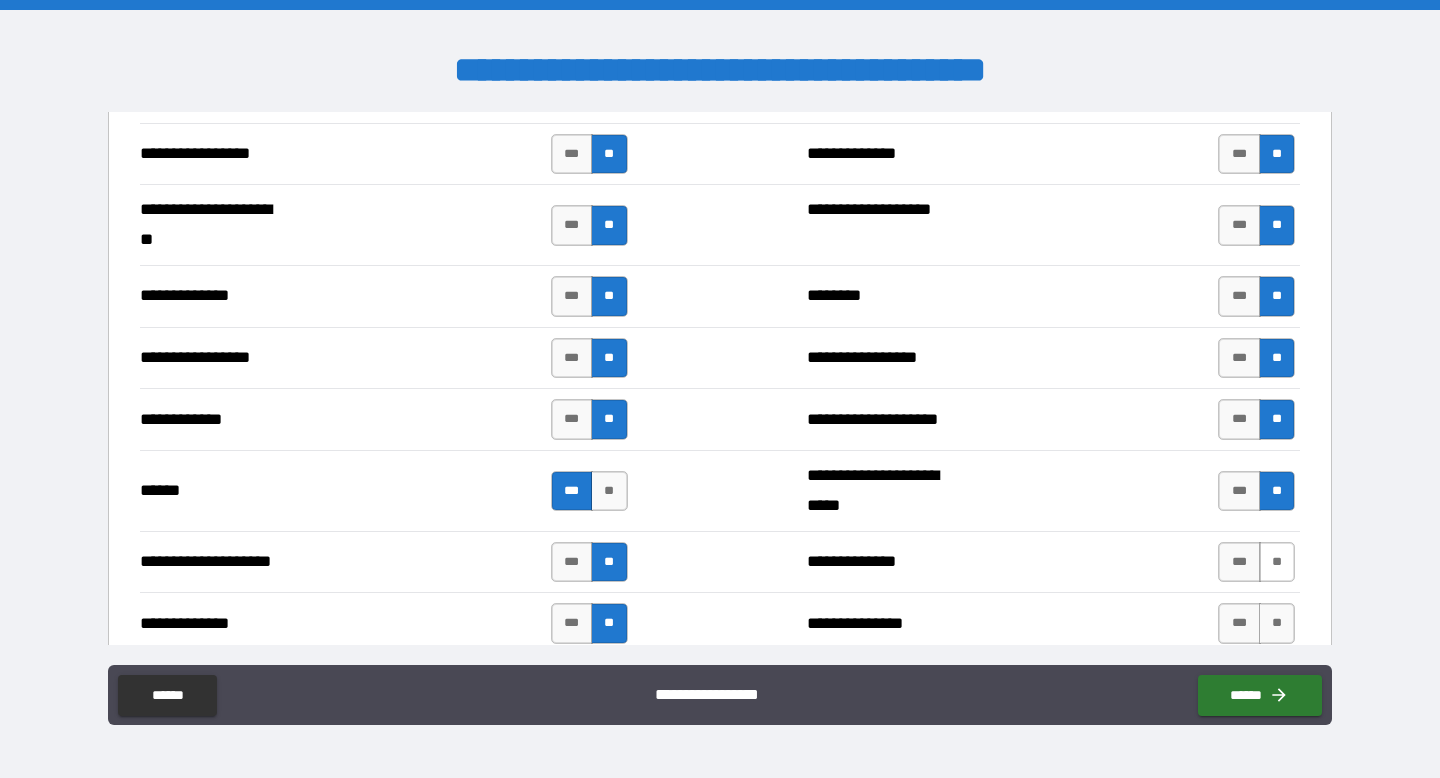 click on "**" at bounding box center (1277, 562) 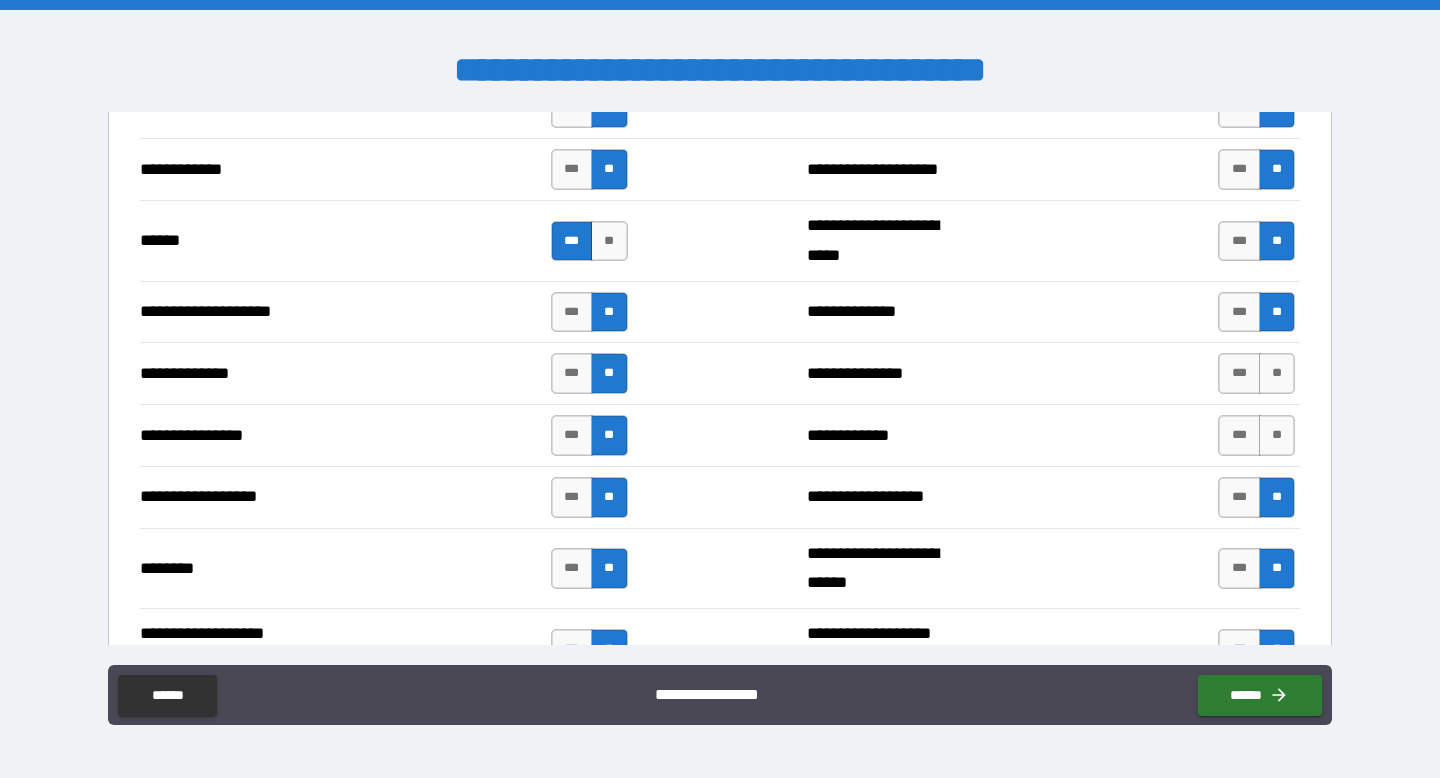 scroll, scrollTop: 2999, scrollLeft: 0, axis: vertical 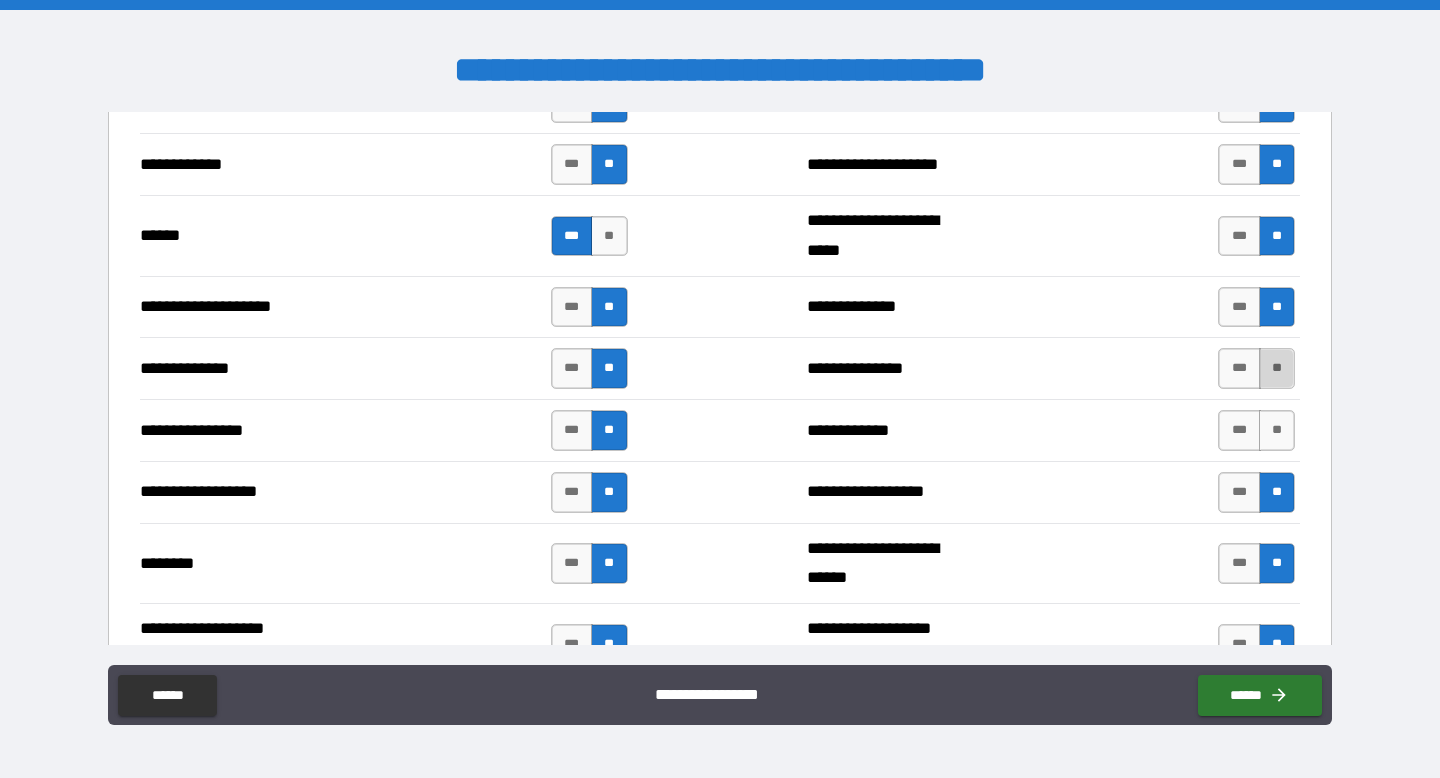 click on "**" at bounding box center [1277, 368] 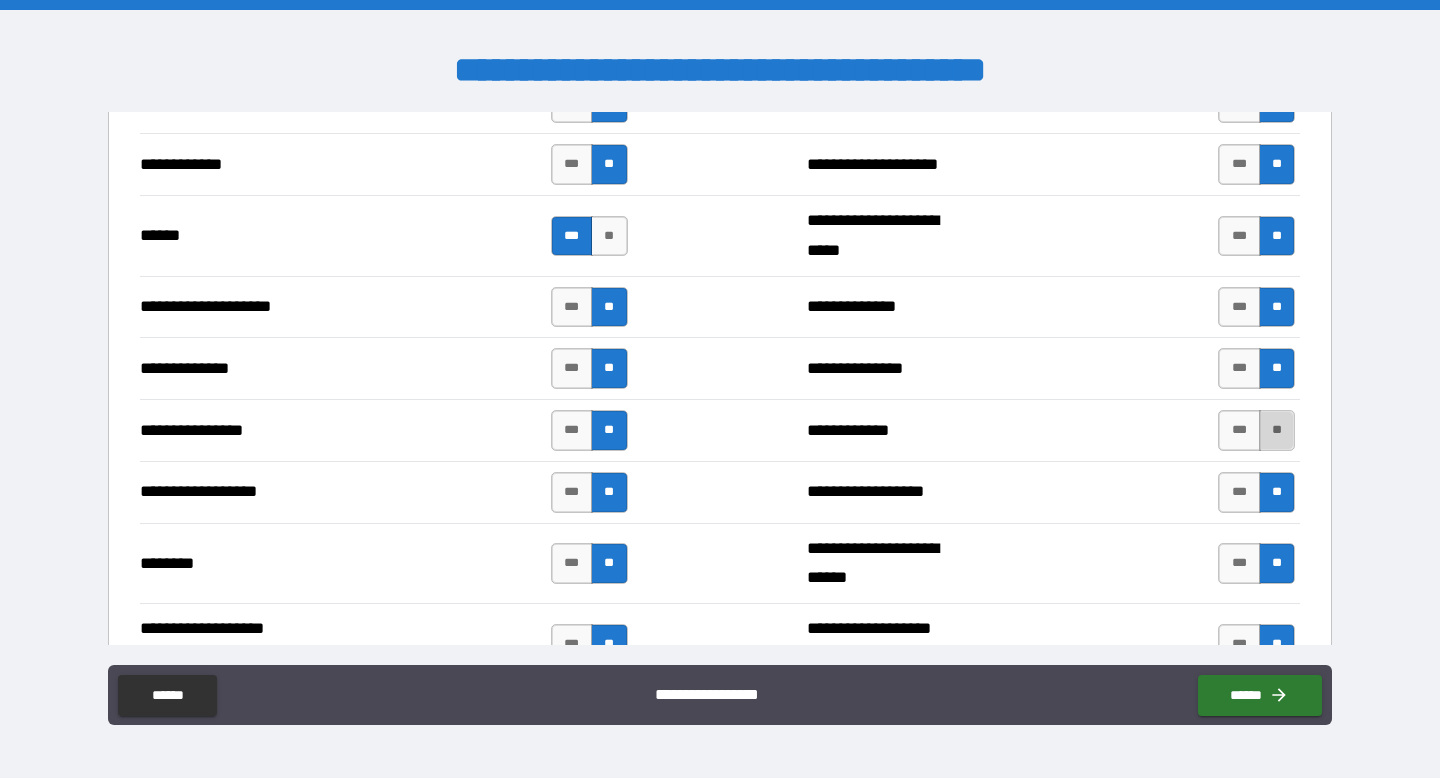 click on "**" at bounding box center (1277, 430) 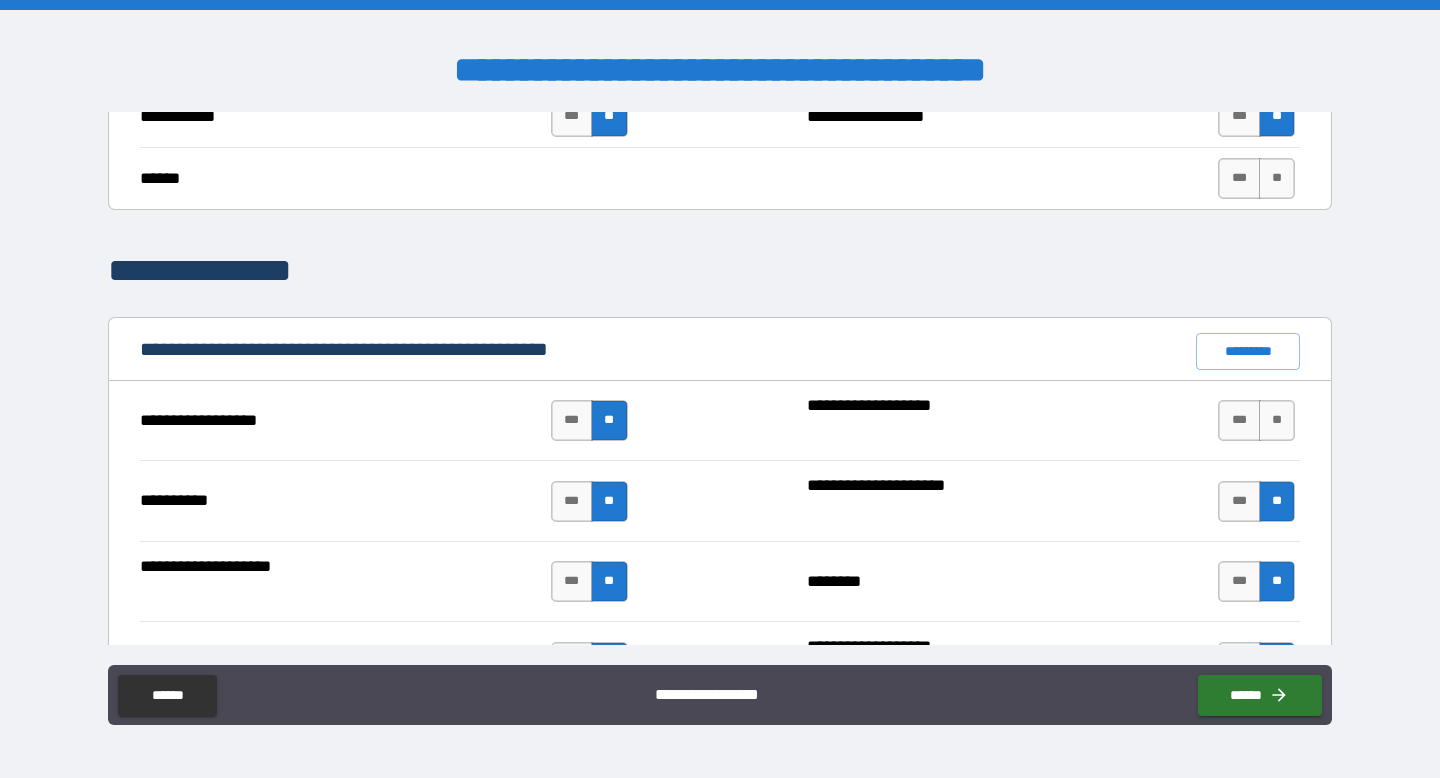 scroll, scrollTop: 1696, scrollLeft: 0, axis: vertical 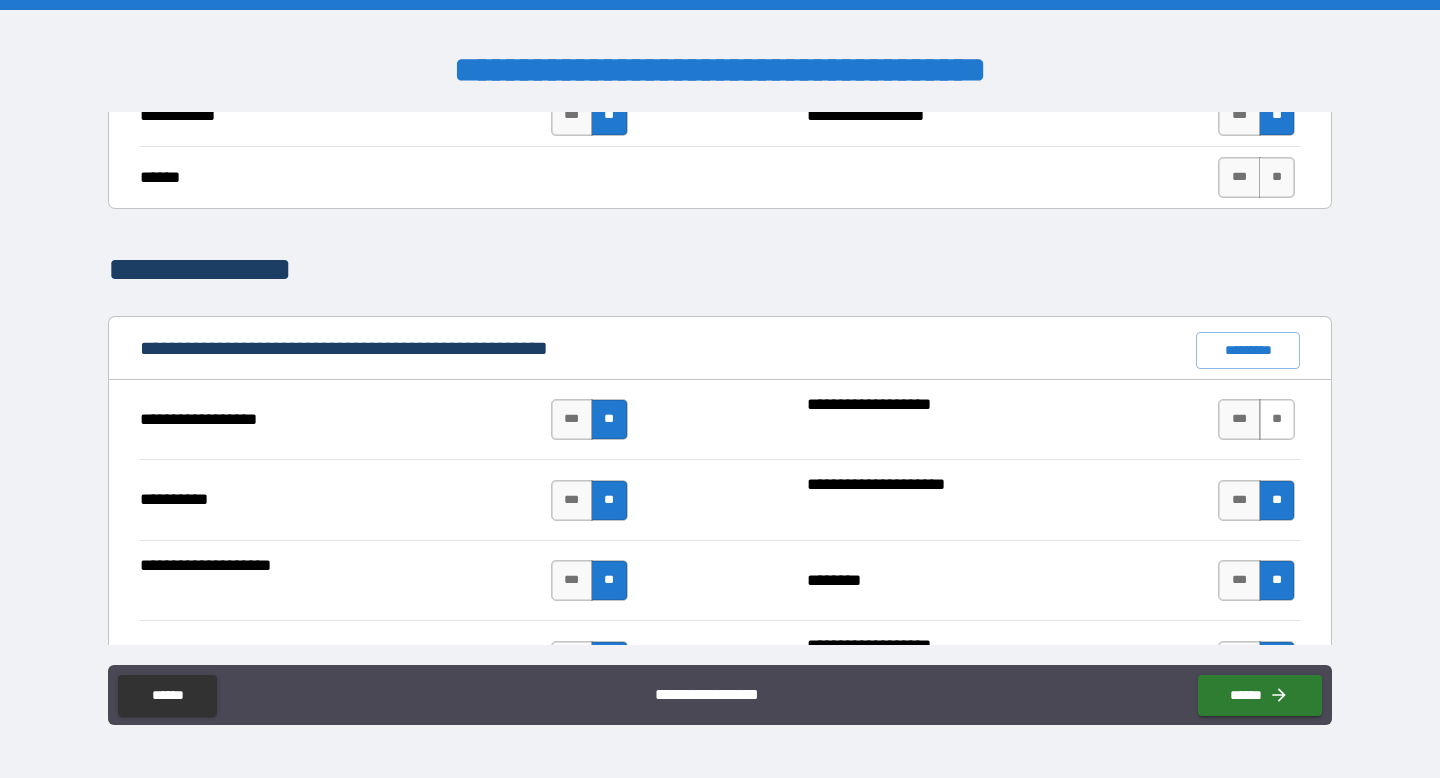 click on "**" at bounding box center (1277, 419) 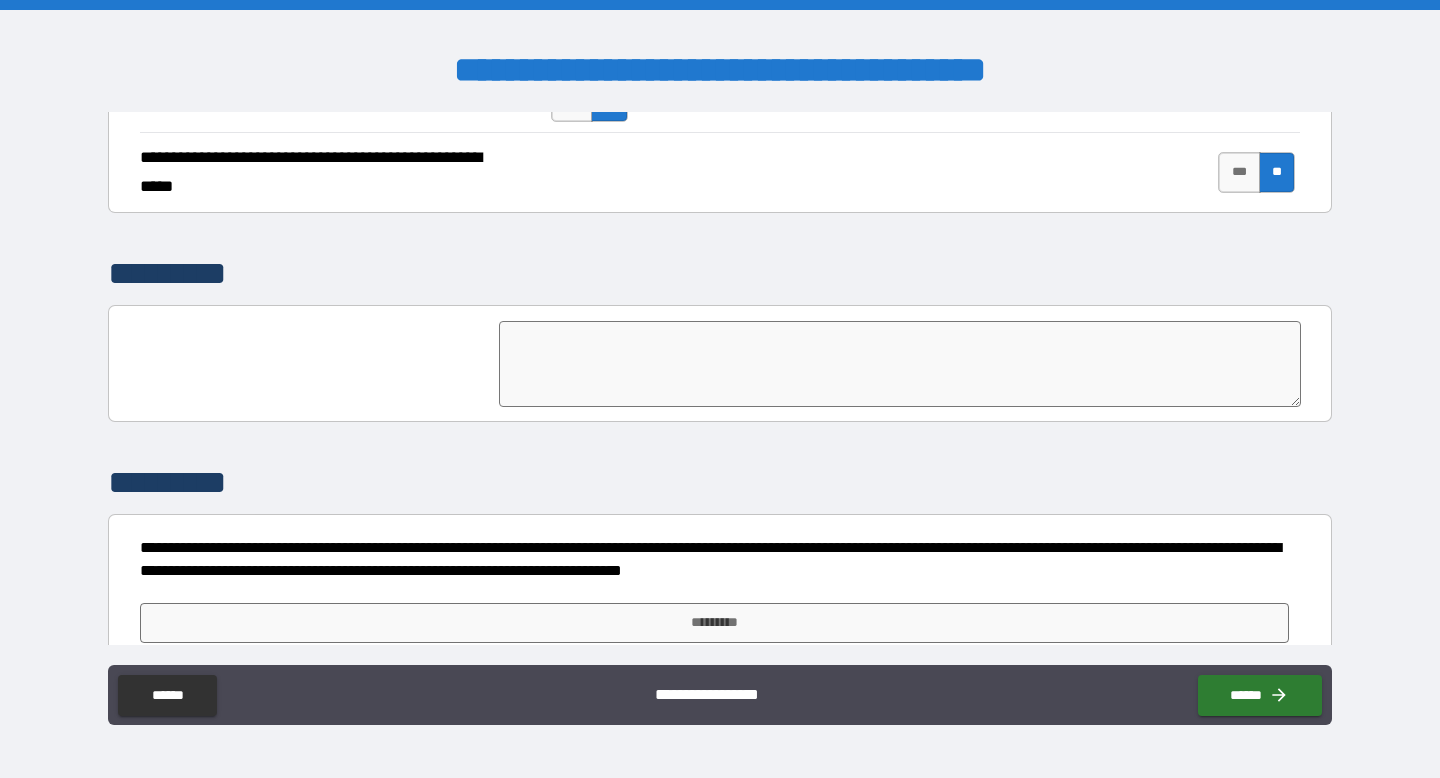 scroll, scrollTop: 4717, scrollLeft: 0, axis: vertical 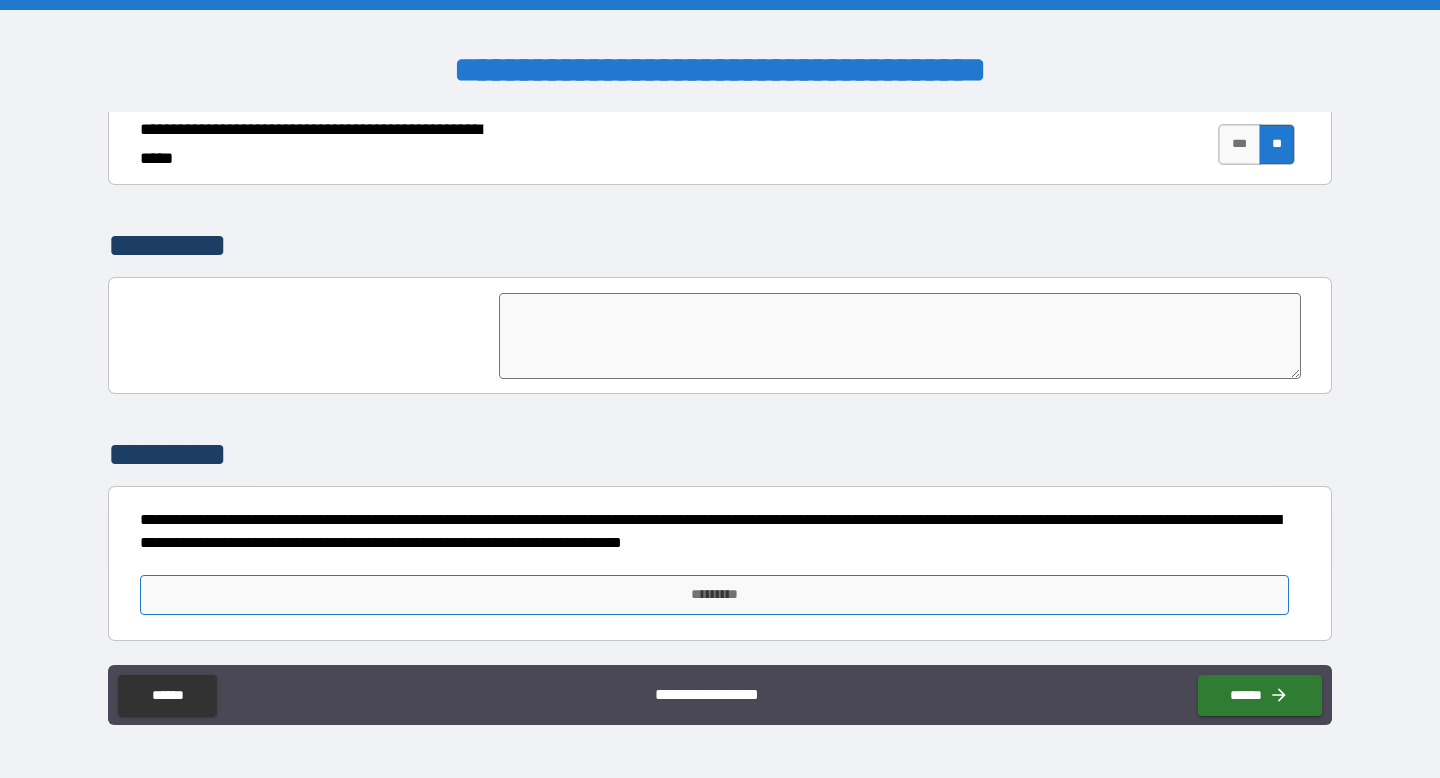 click on "*********" at bounding box center (714, 595) 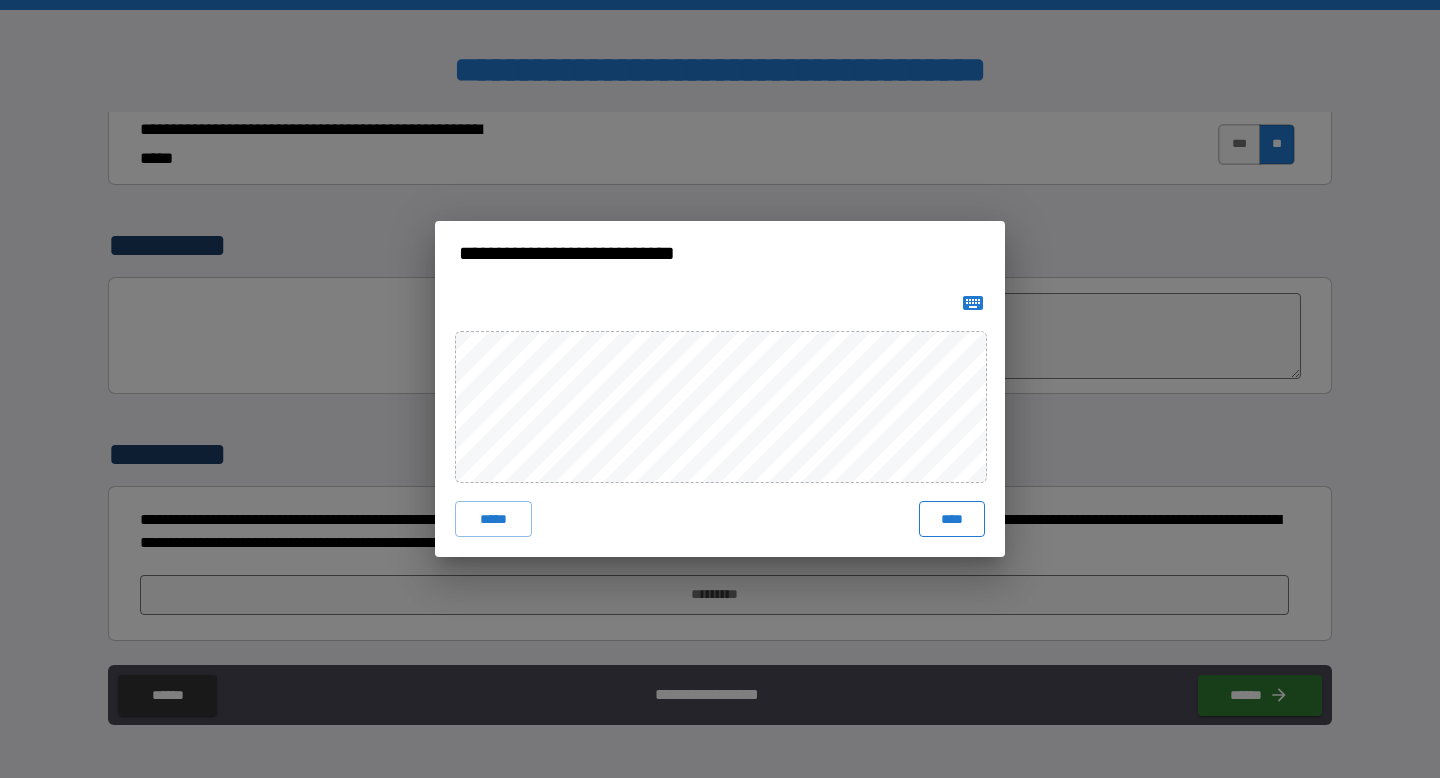 click on "****" at bounding box center [952, 519] 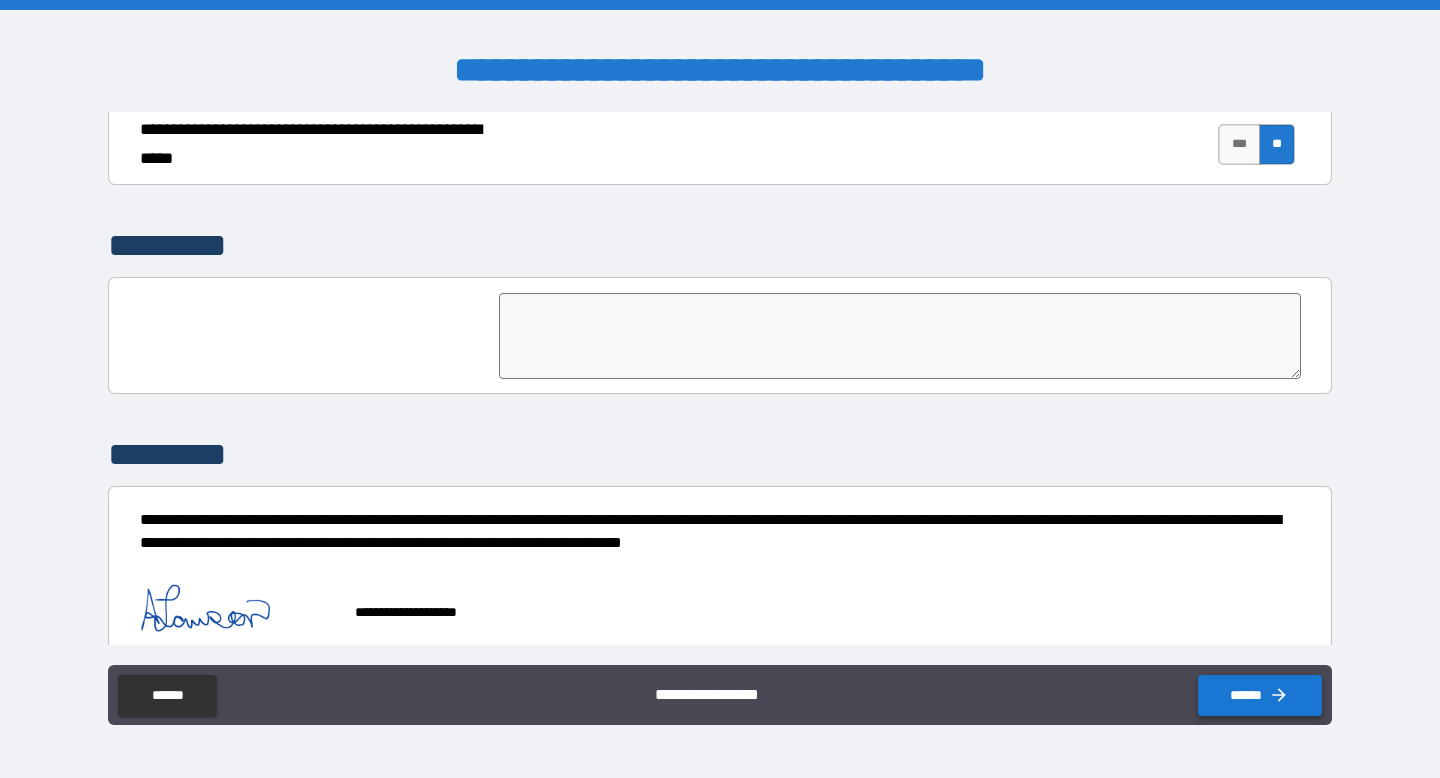 click on "******" at bounding box center [1260, 695] 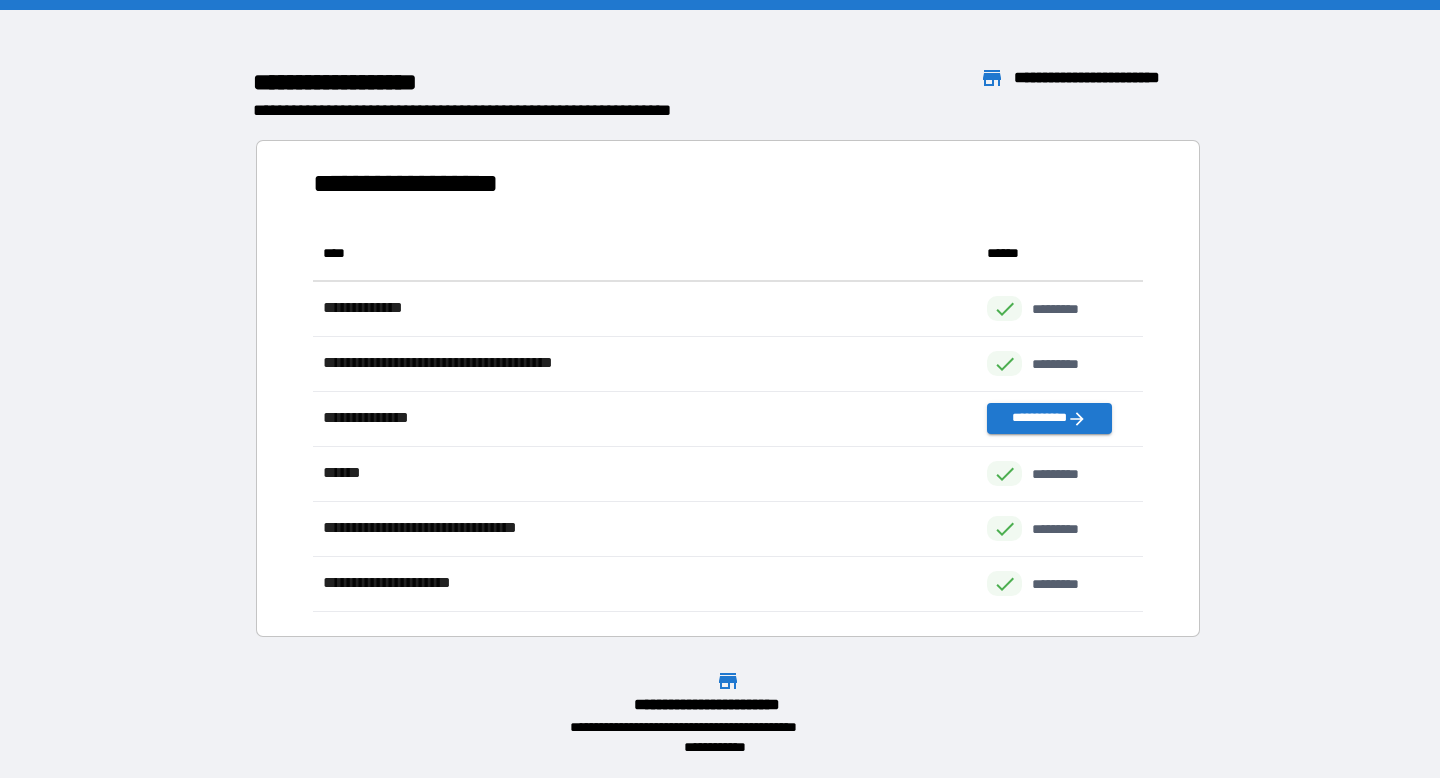 scroll, scrollTop: 1, scrollLeft: 1, axis: both 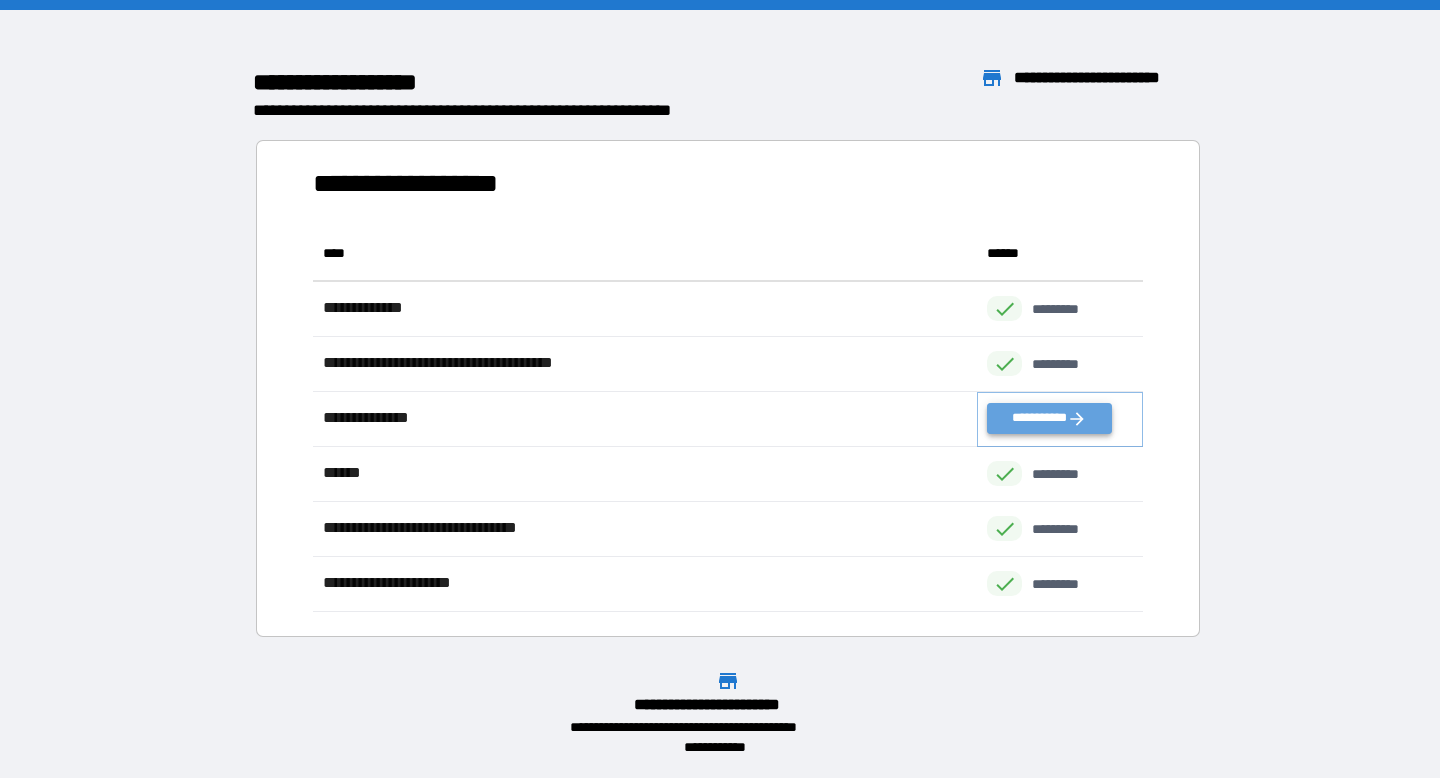 click on "**********" at bounding box center [1049, 418] 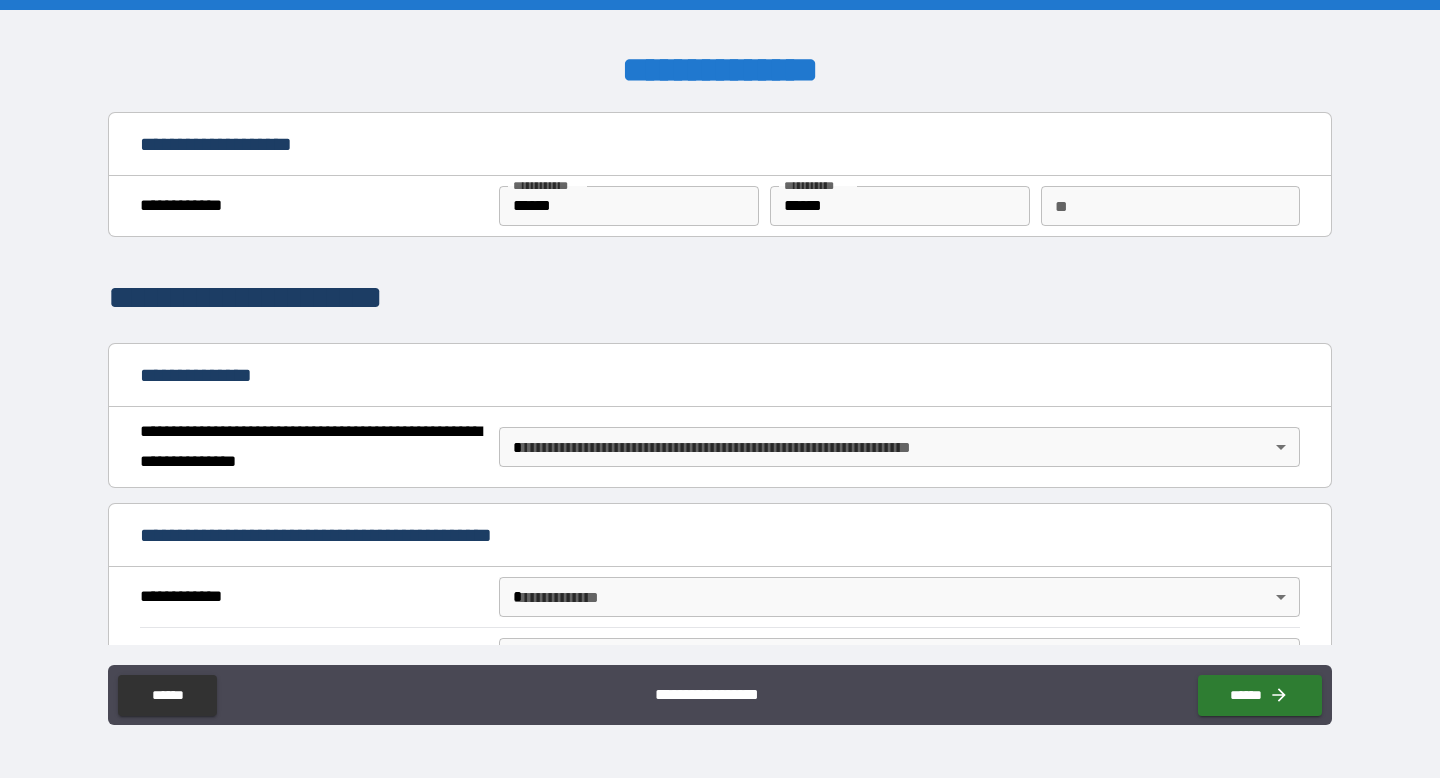 click on "**********" at bounding box center [720, 389] 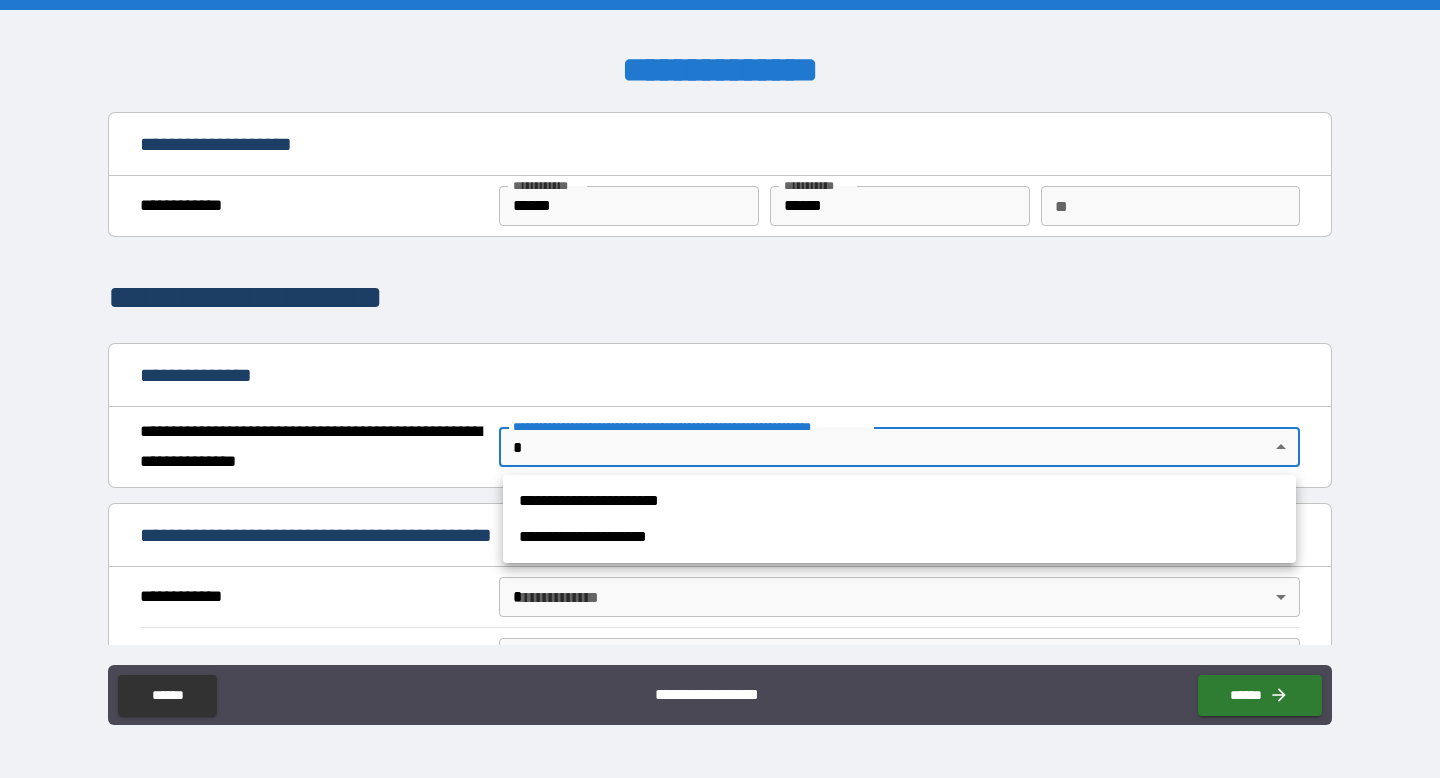 click on "**********" at bounding box center [899, 501] 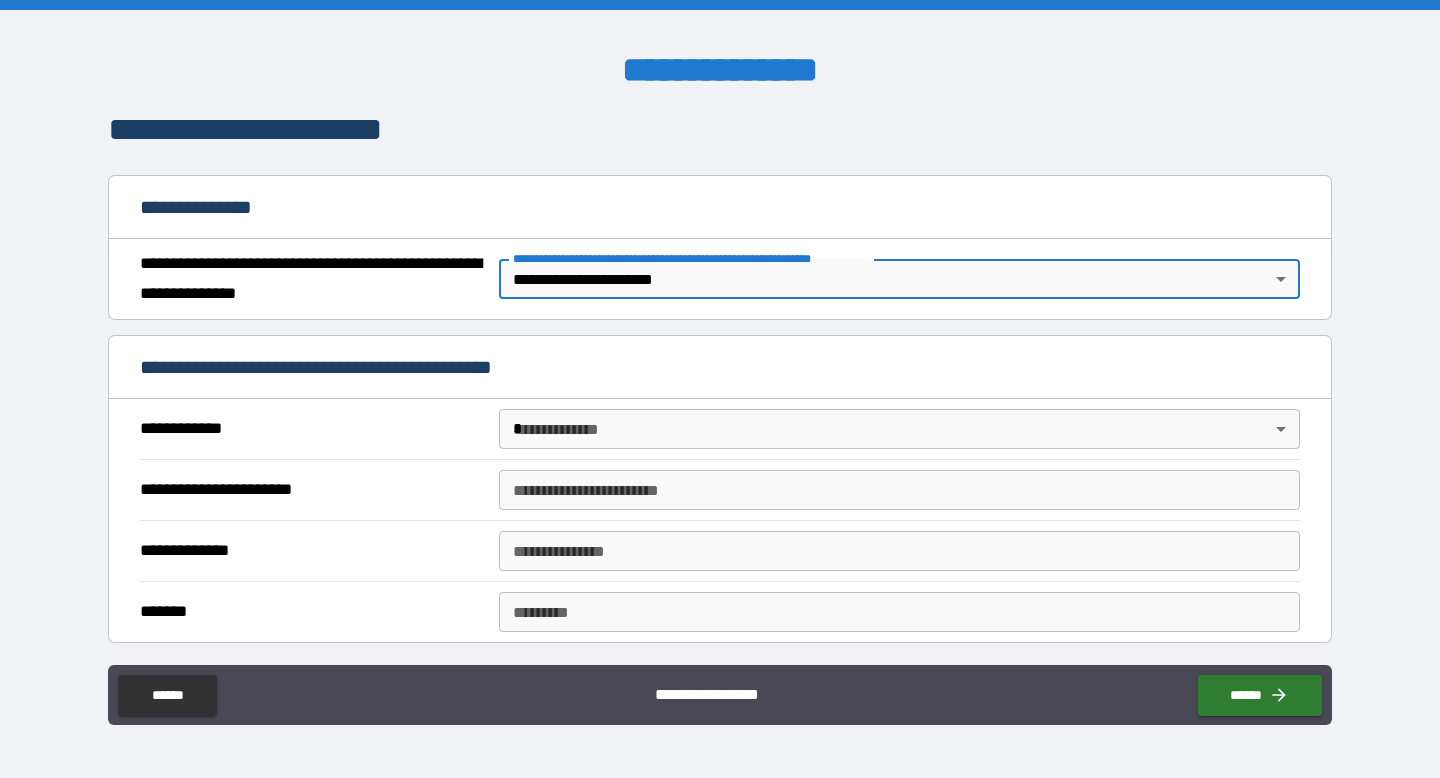 scroll, scrollTop: 185, scrollLeft: 0, axis: vertical 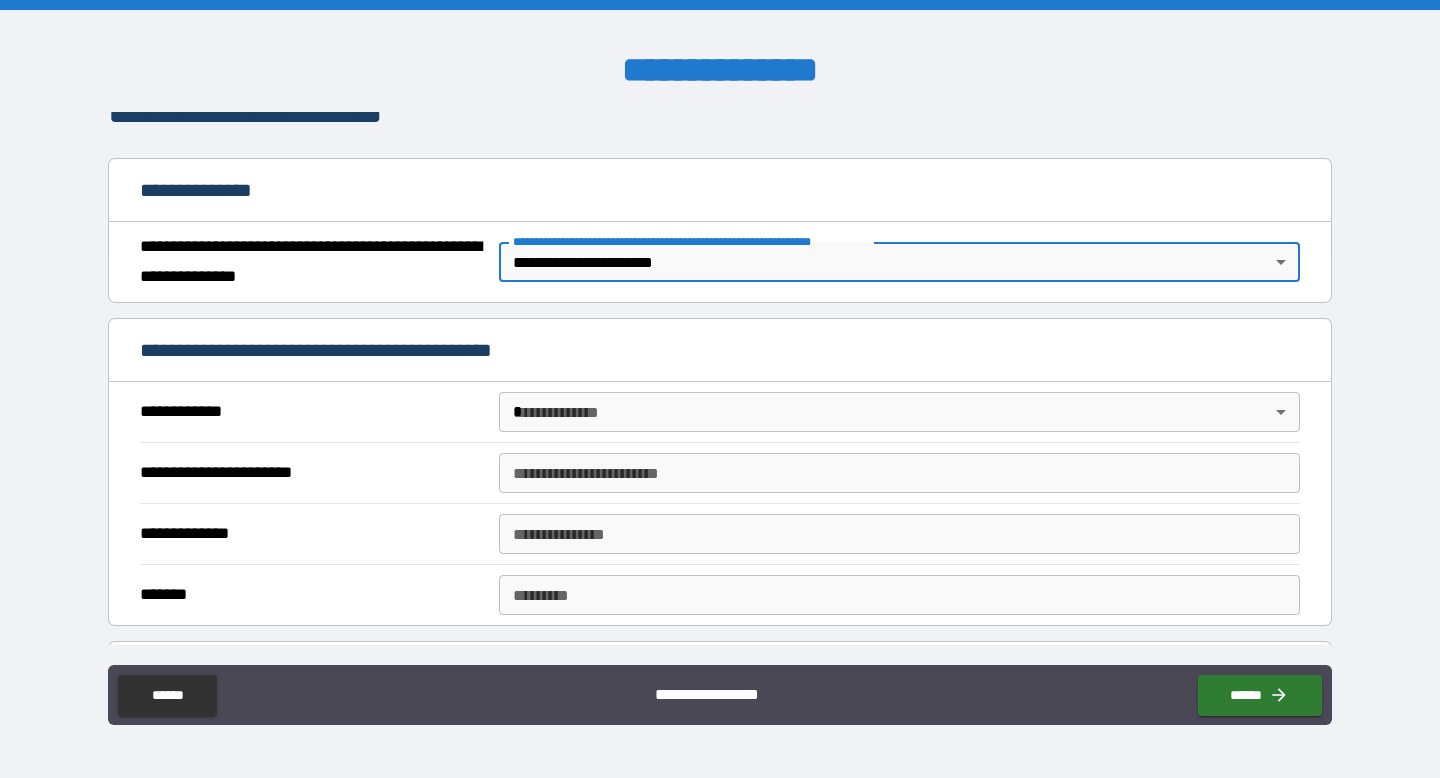 click on "**********" at bounding box center [720, 389] 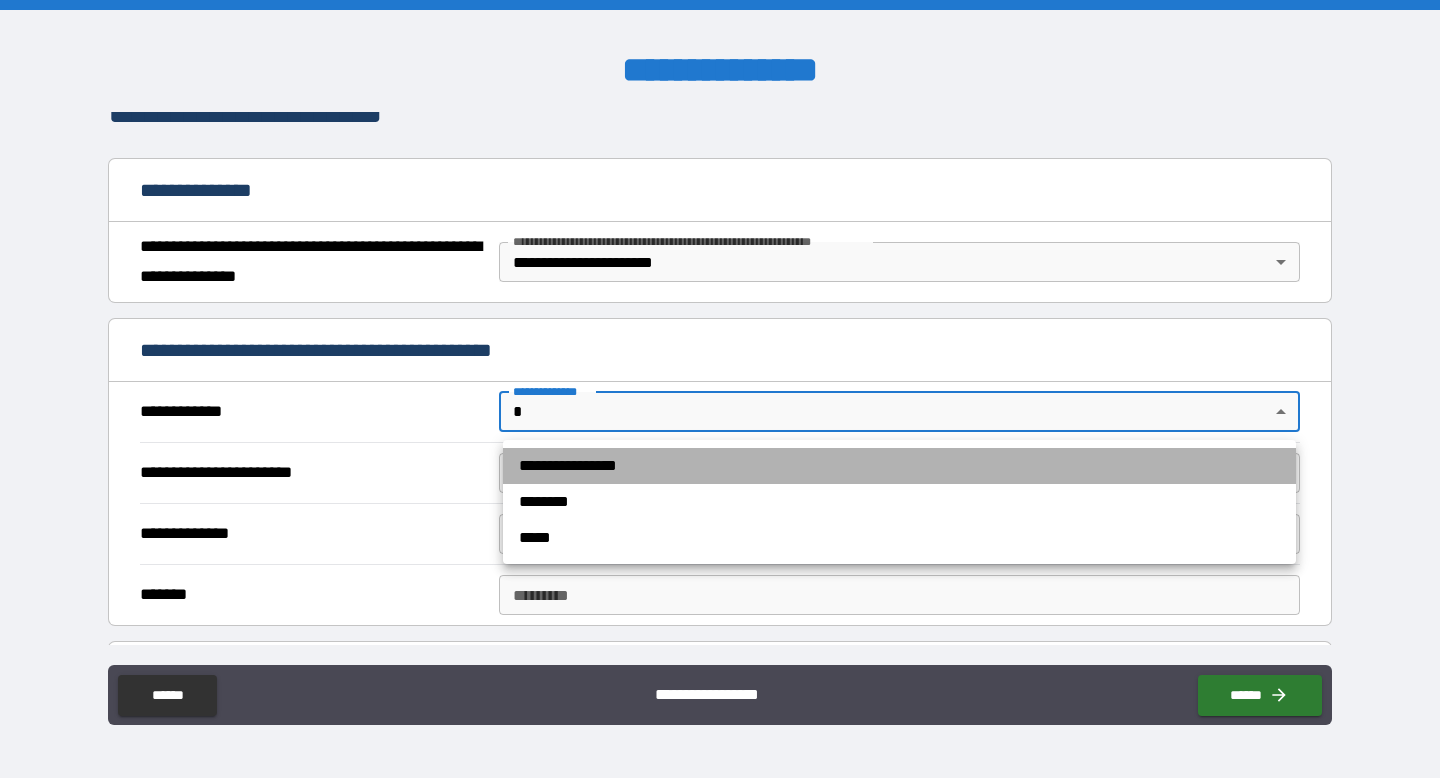 click on "**********" at bounding box center (899, 466) 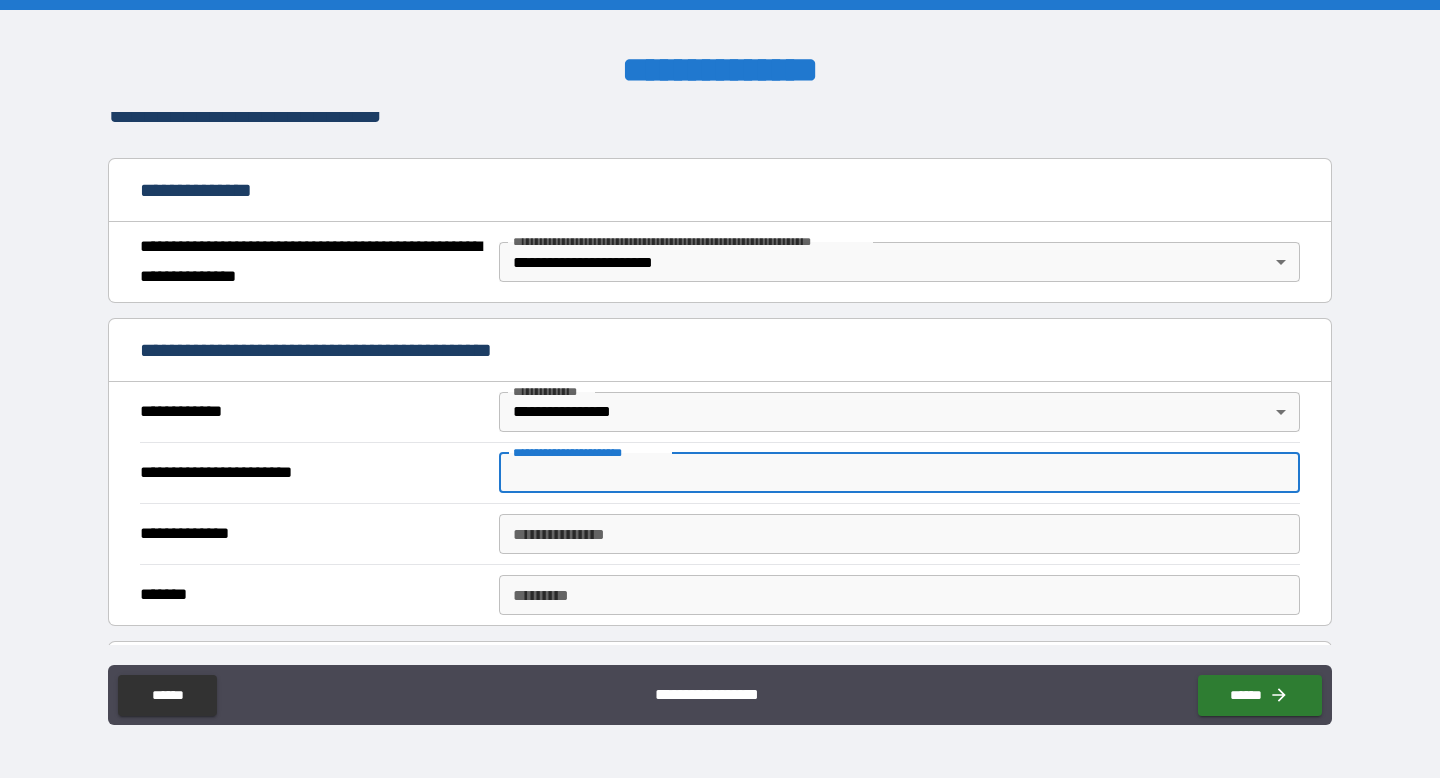 click on "**********" at bounding box center [899, 473] 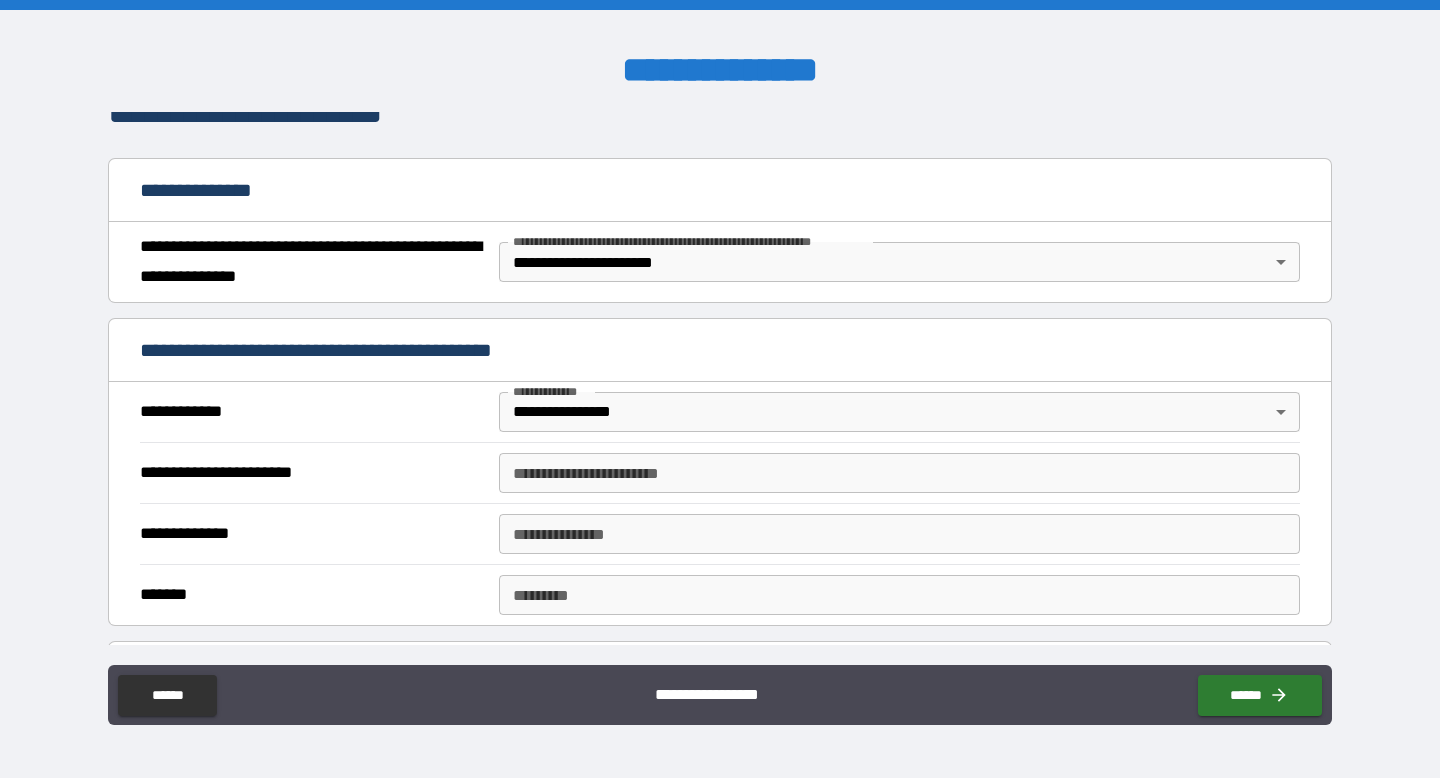 click on "**********" at bounding box center [720, 391] 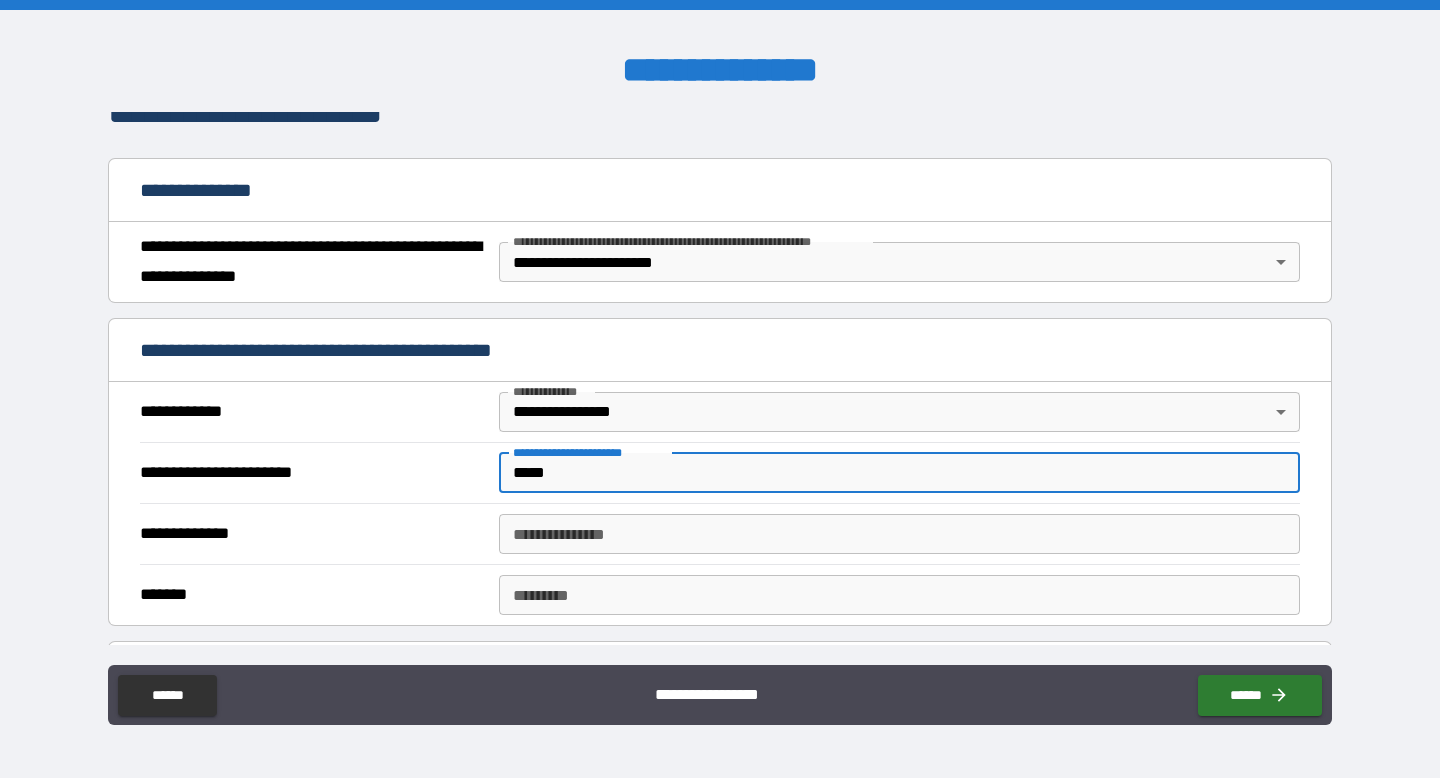 type on "*****" 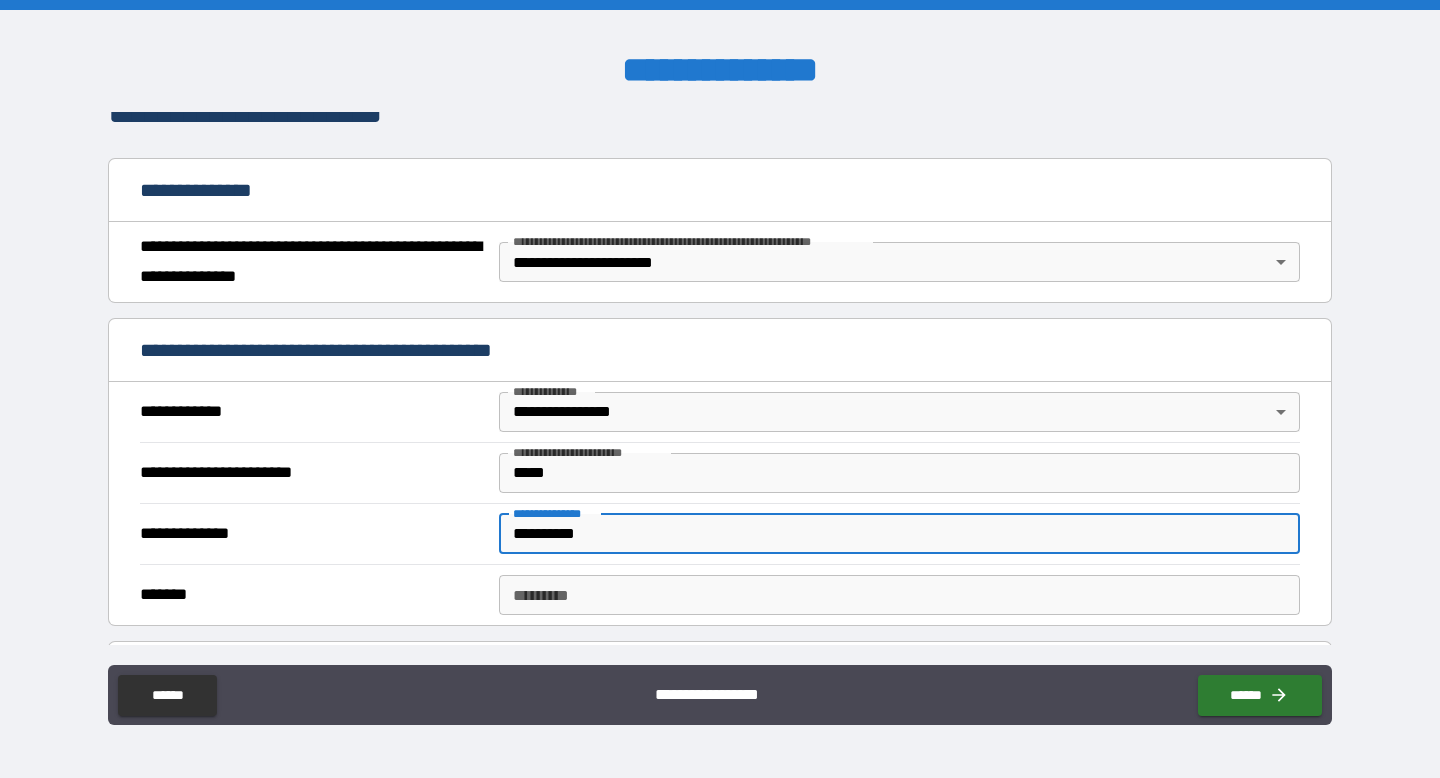 type on "**********" 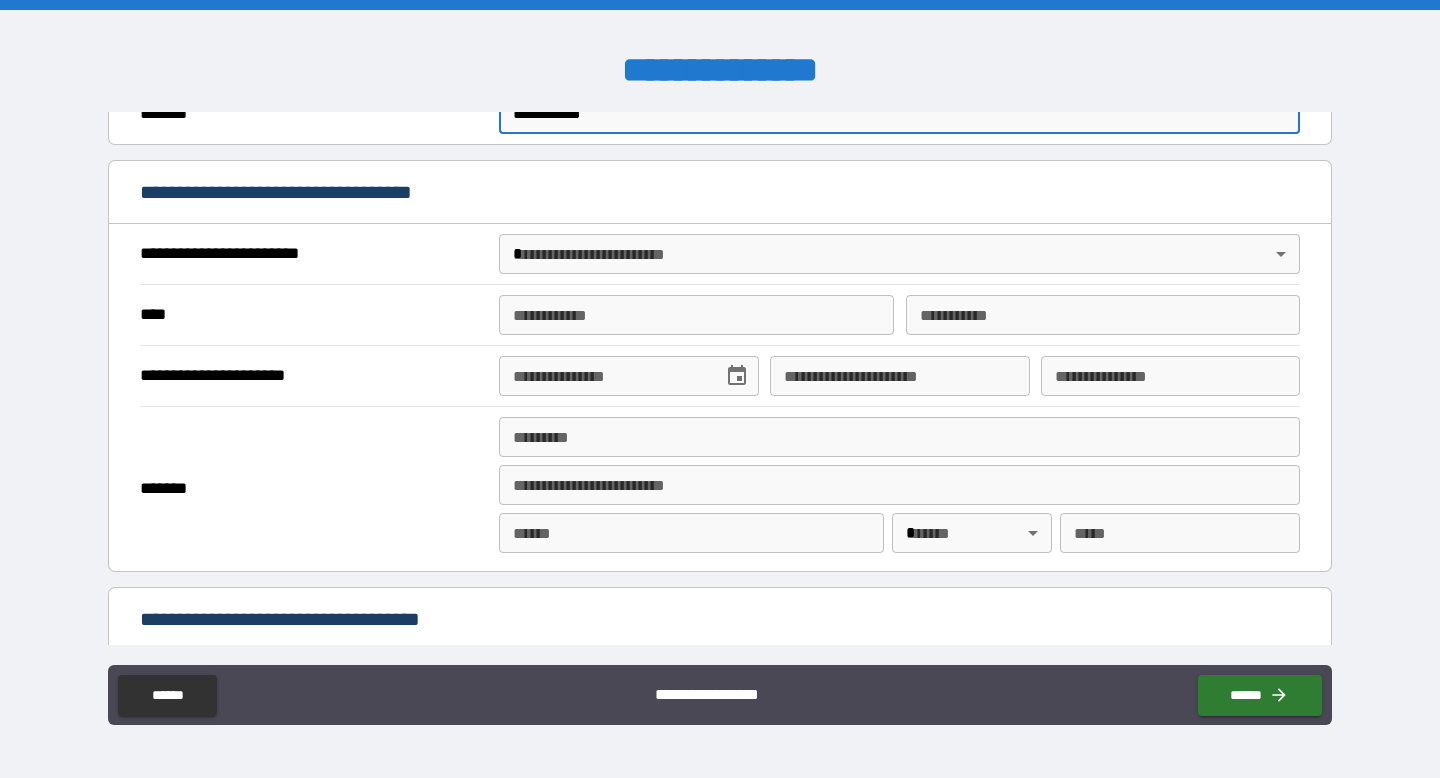 scroll, scrollTop: 668, scrollLeft: 0, axis: vertical 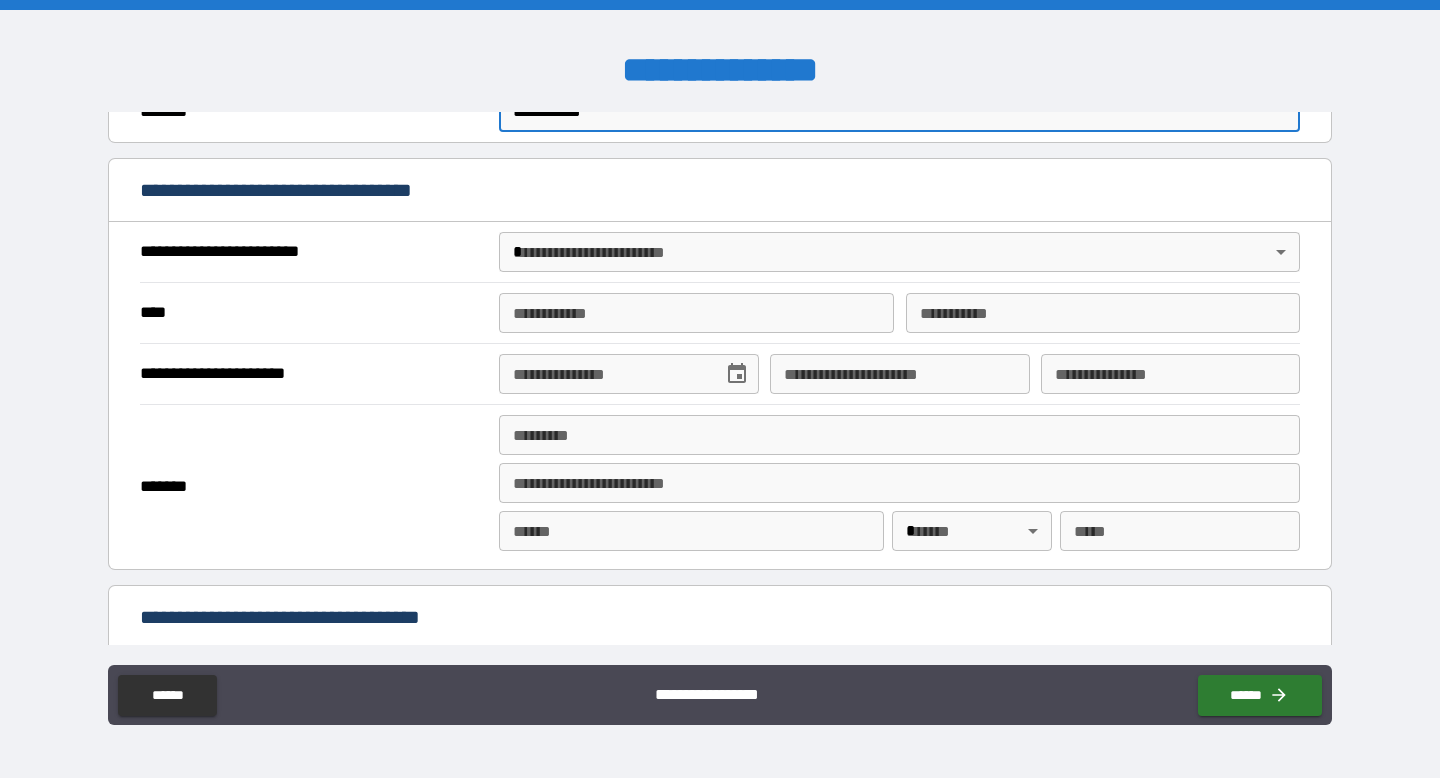 type on "**********" 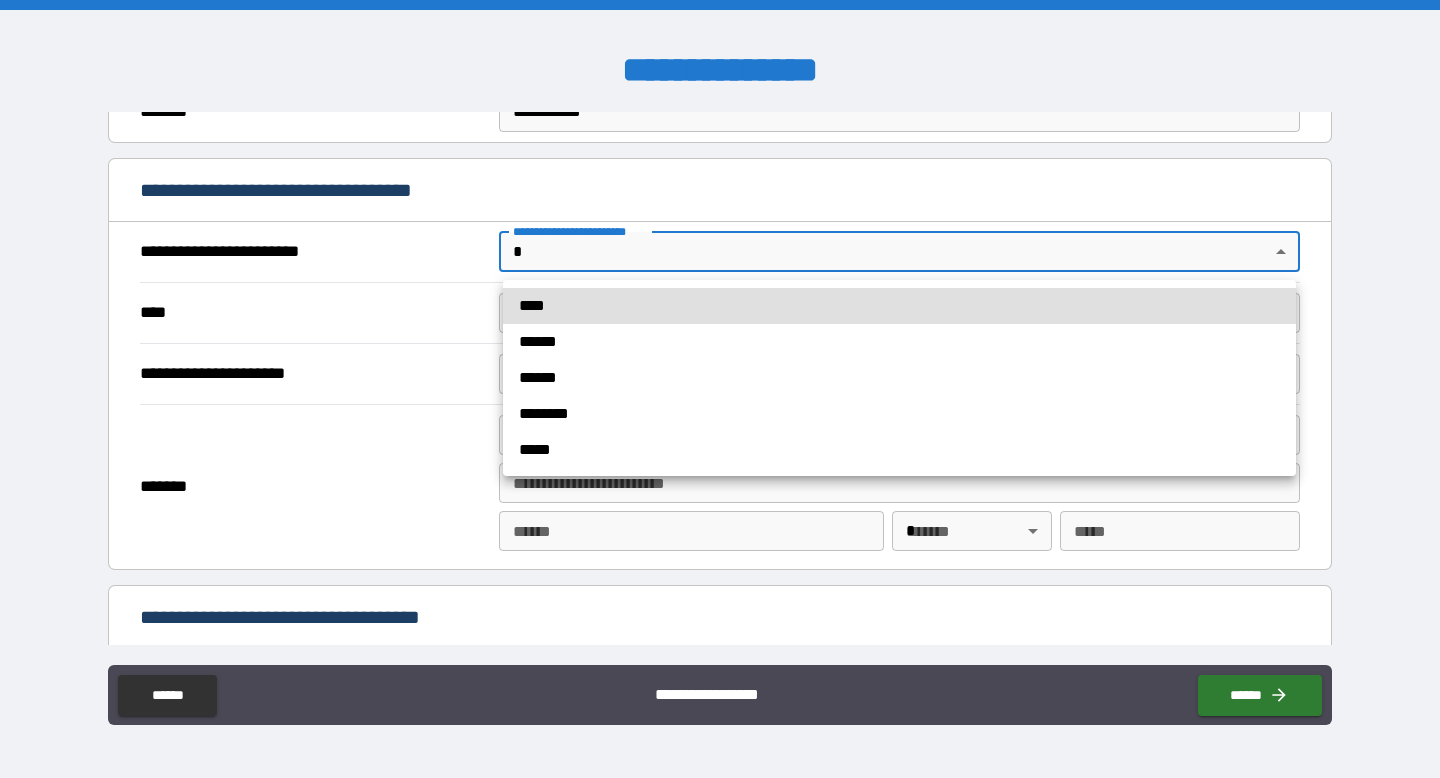 click on "**********" at bounding box center (720, 389) 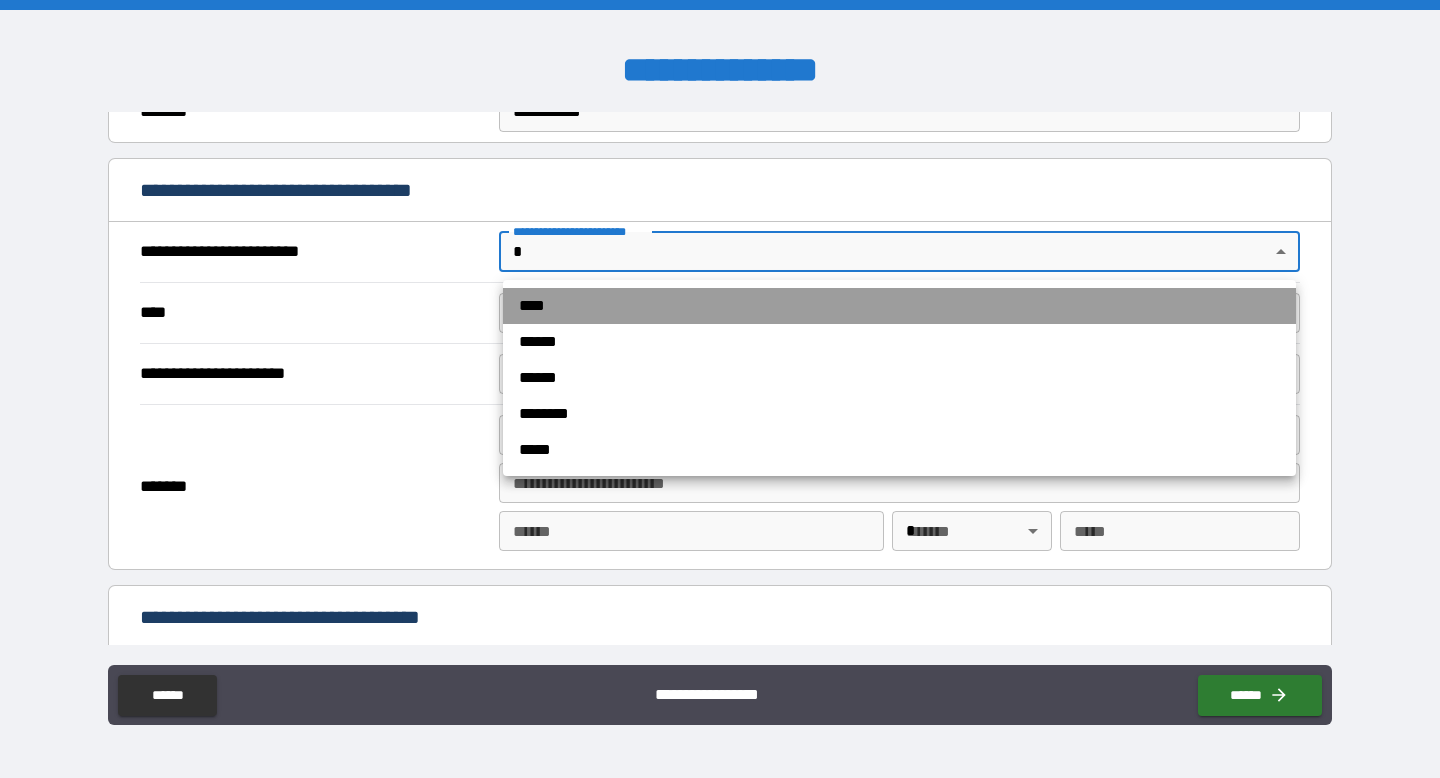 click on "****" at bounding box center [899, 306] 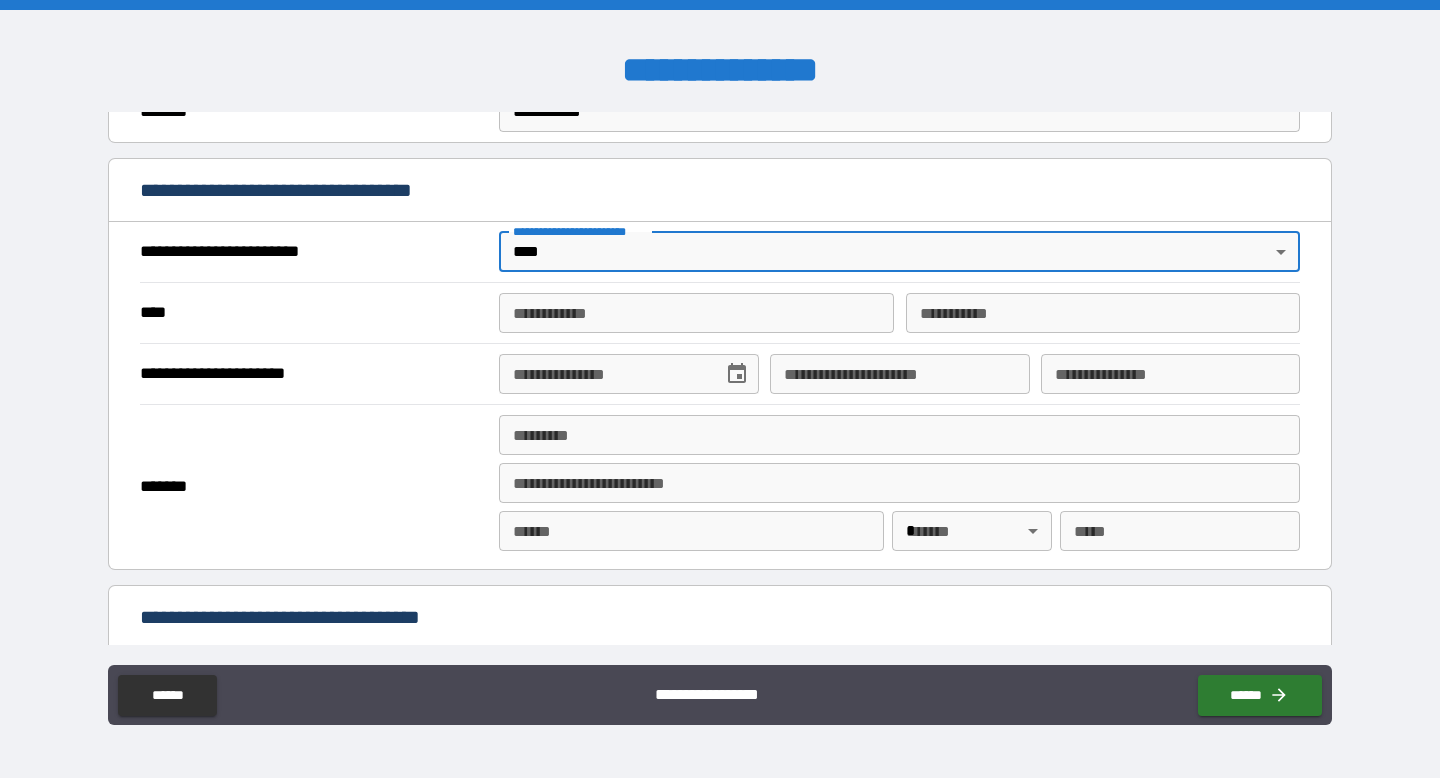 click on "**********" at bounding box center [696, 313] 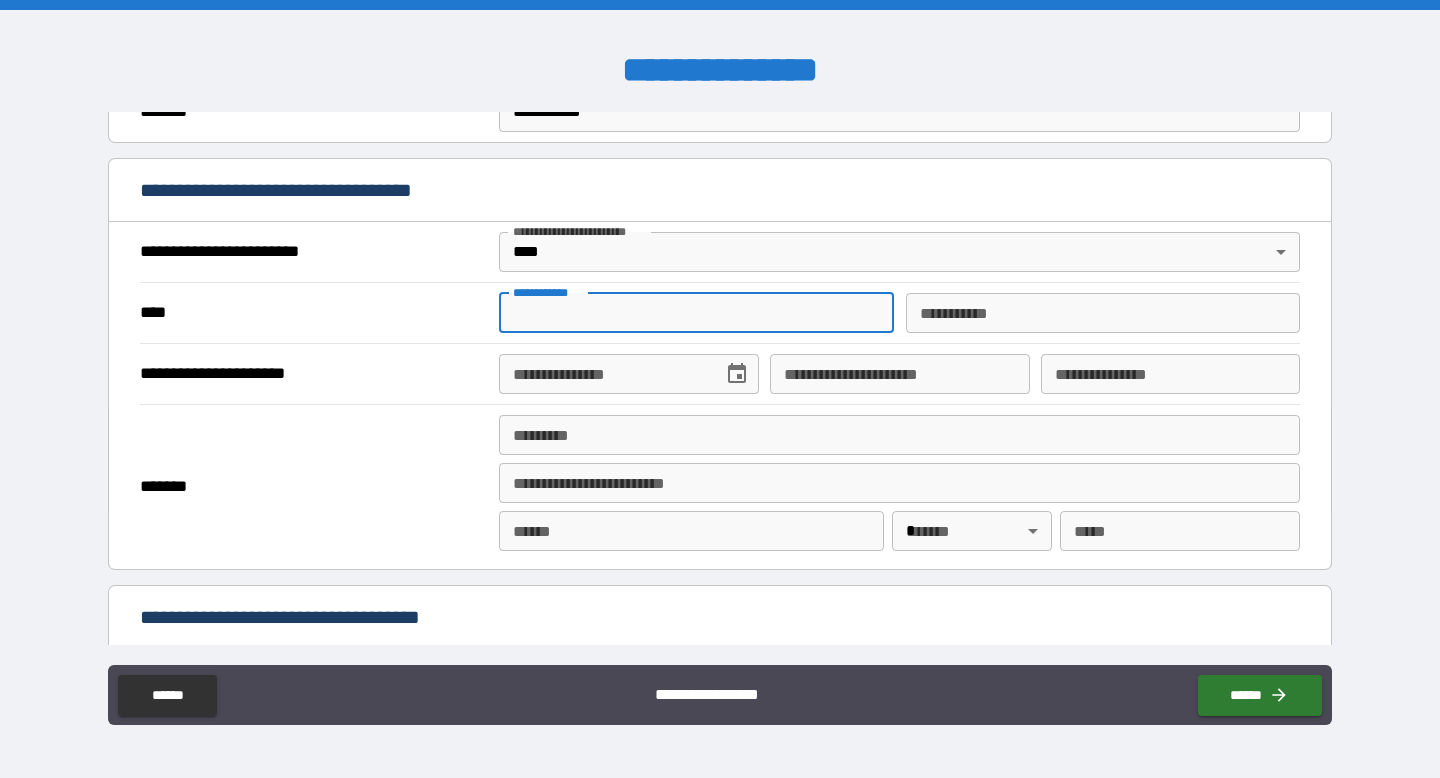 type on "******" 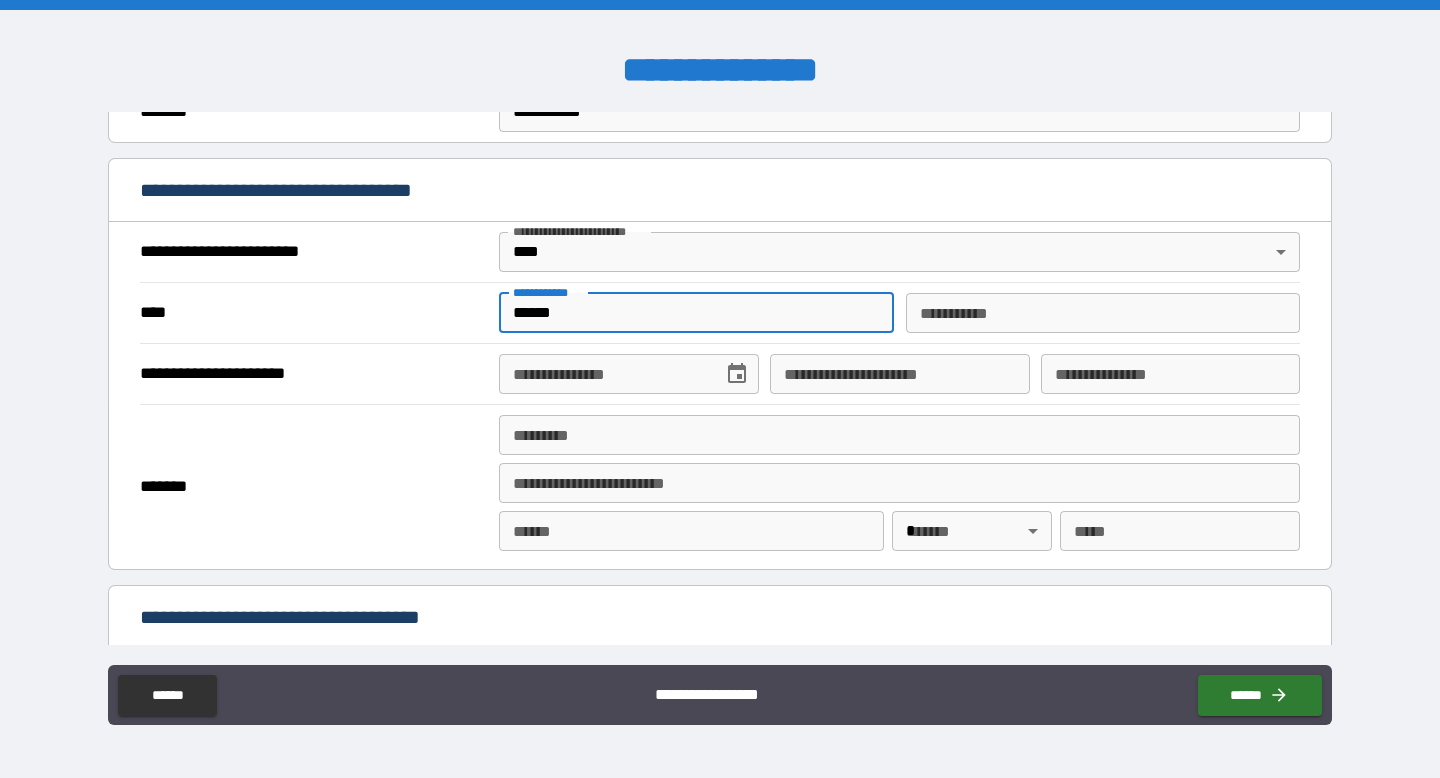 type on "******" 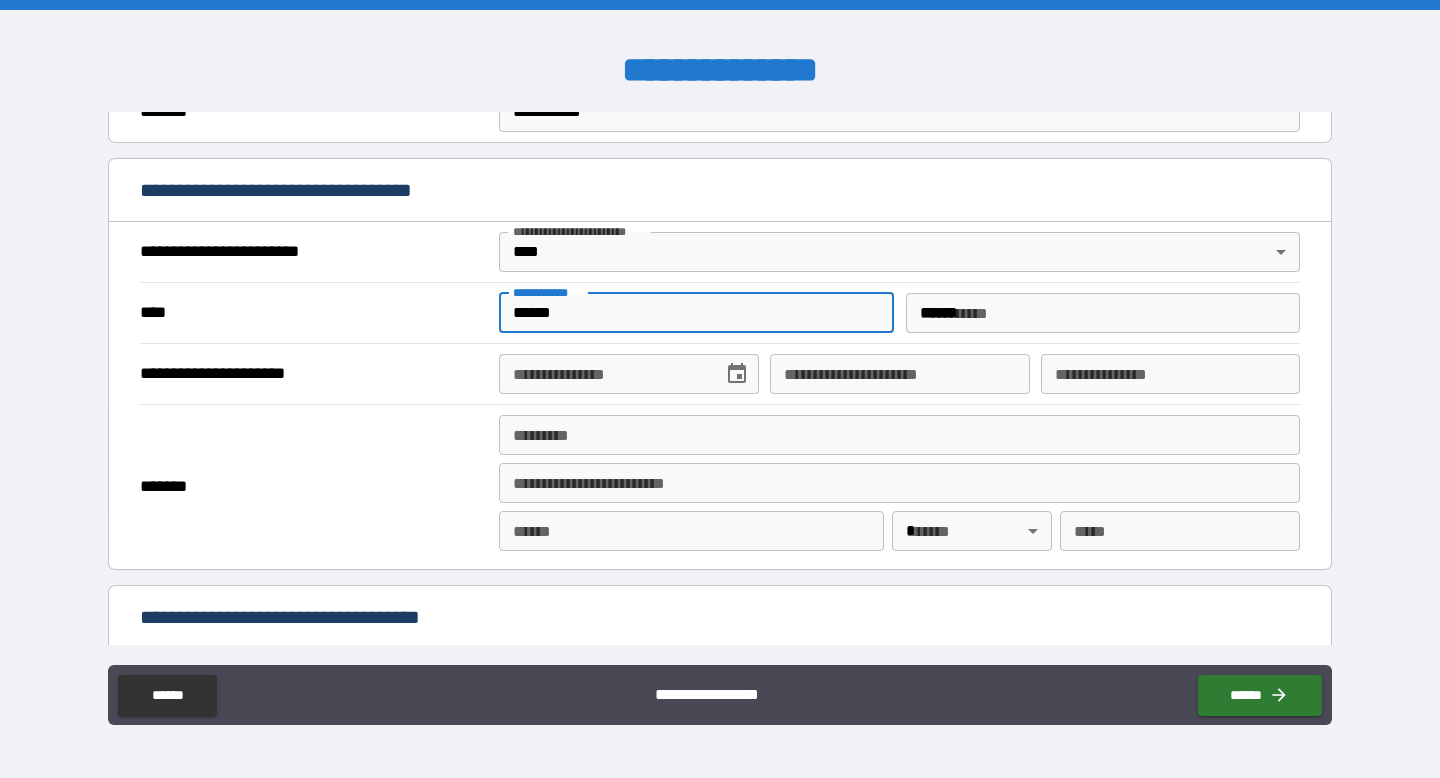 type on "**********" 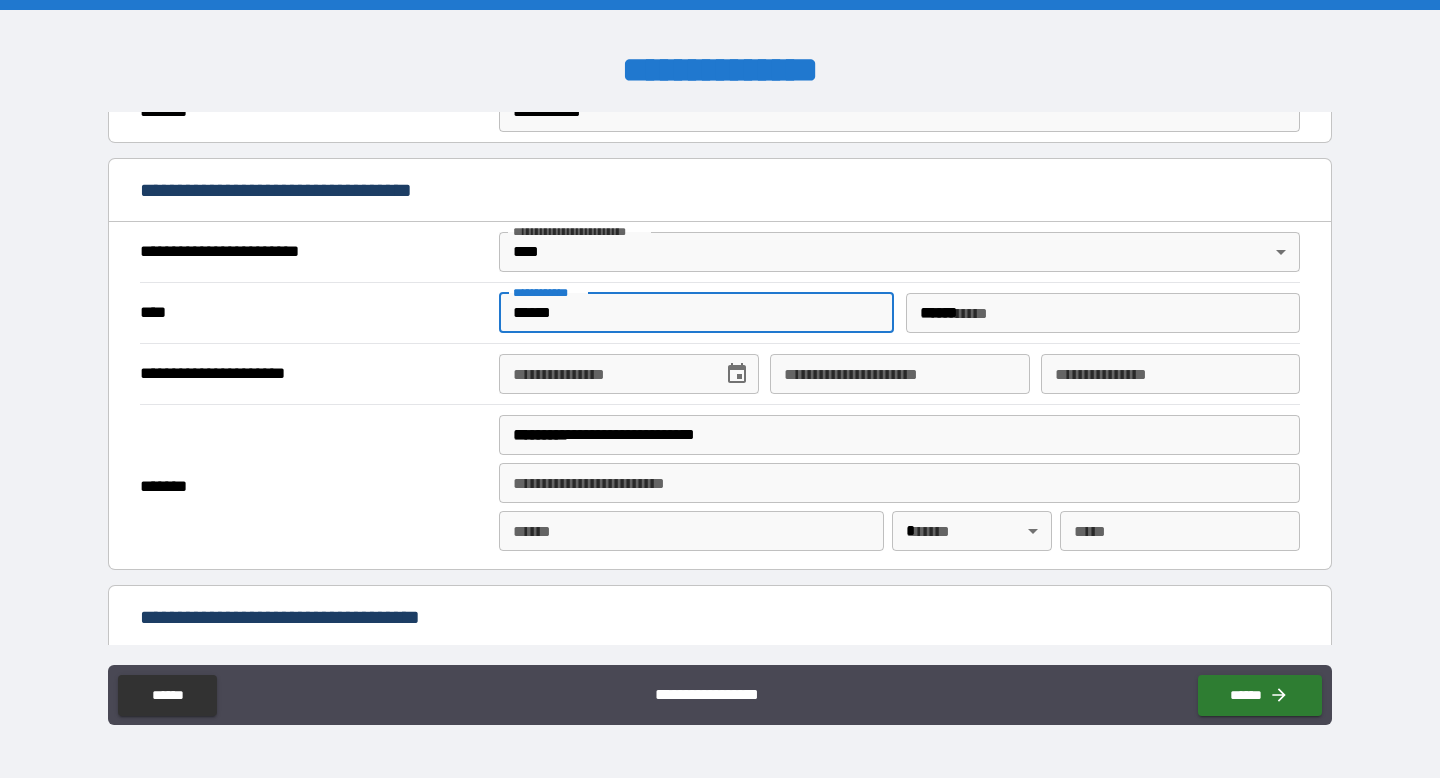 type on "*******" 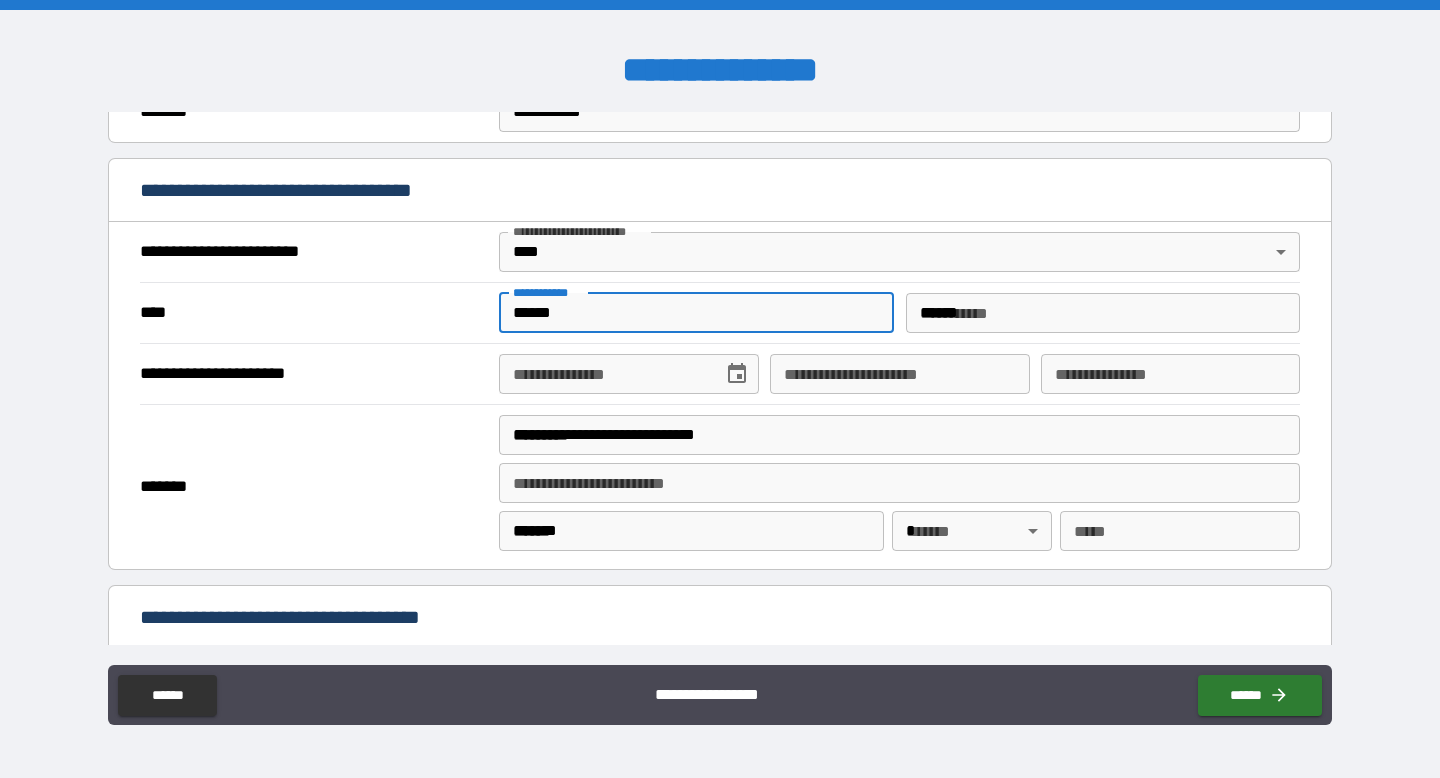 type on "**" 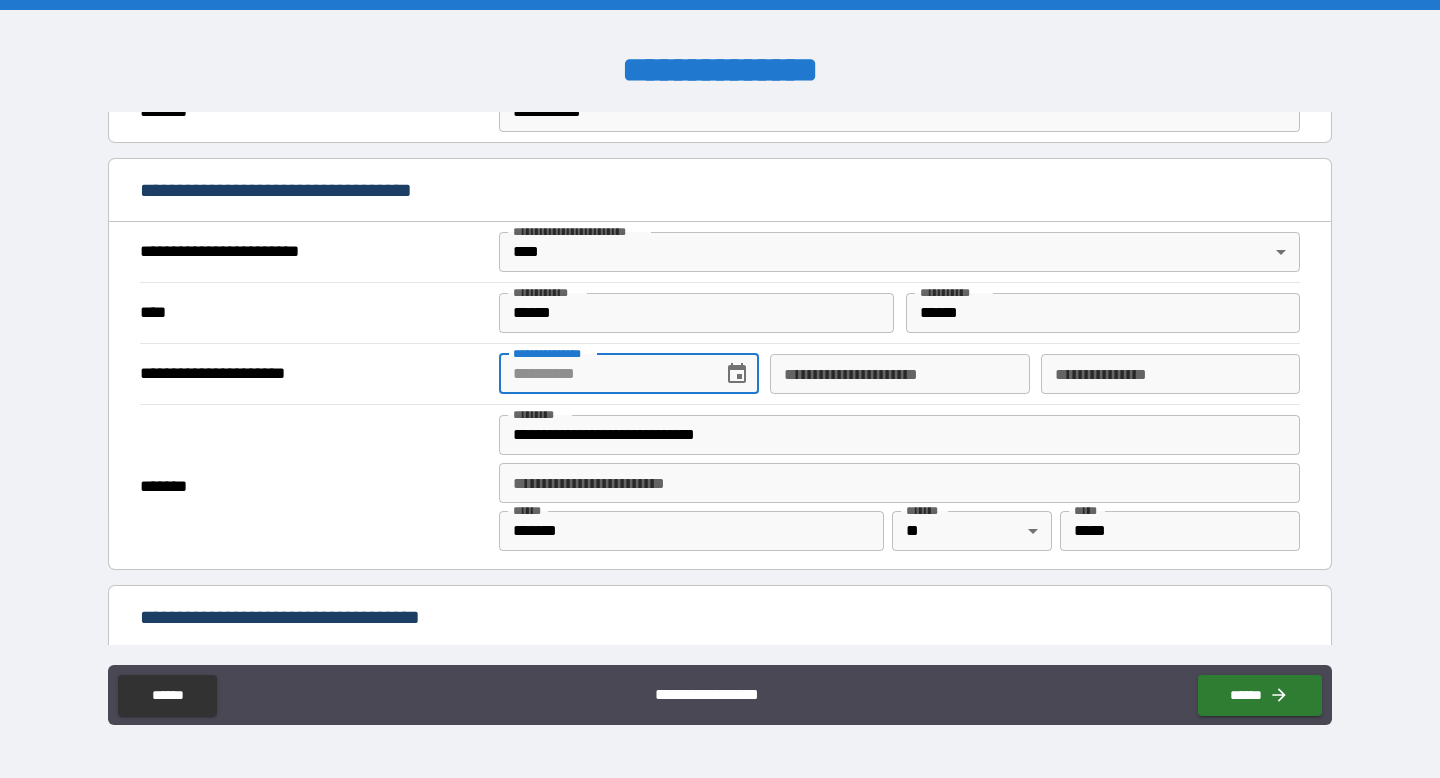 click on "**********" at bounding box center [603, 374] 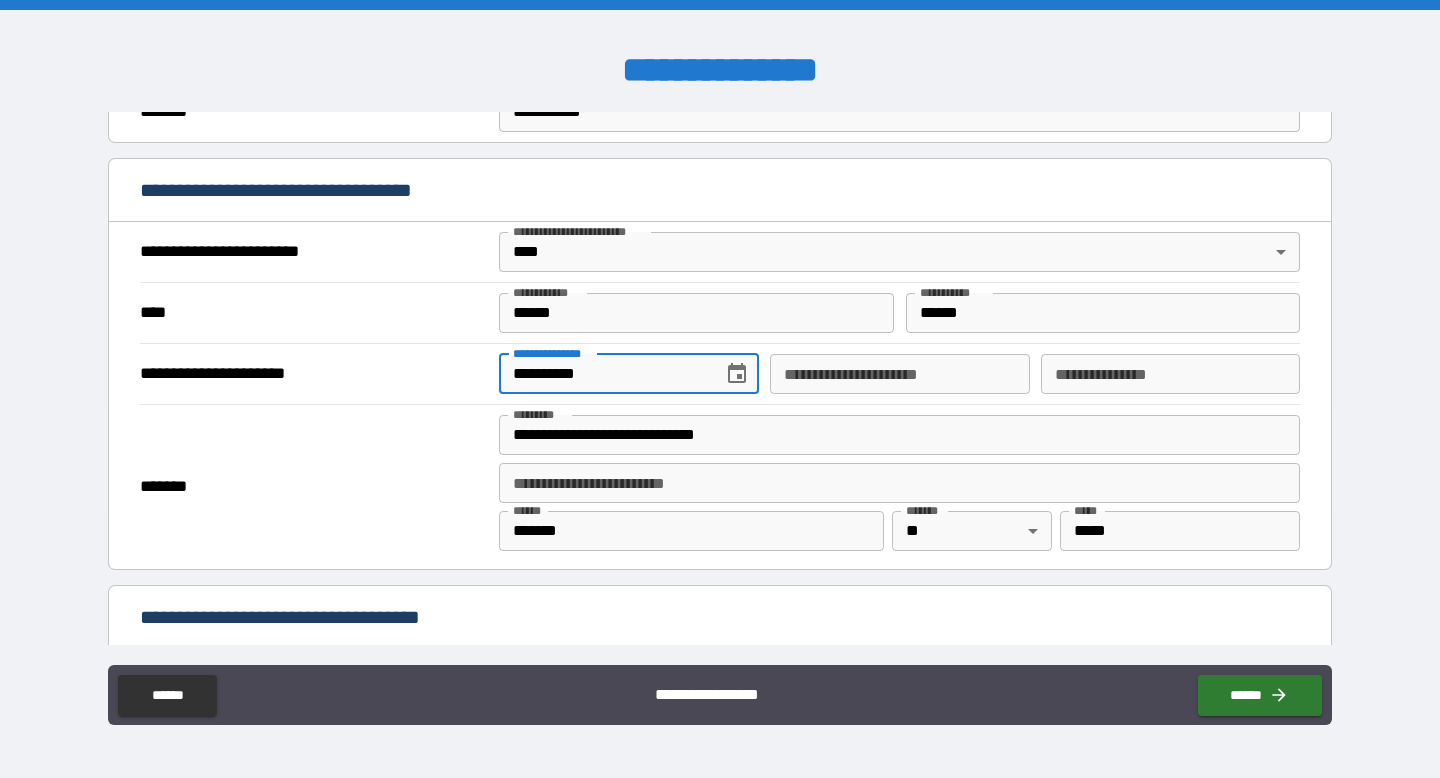 type on "**********" 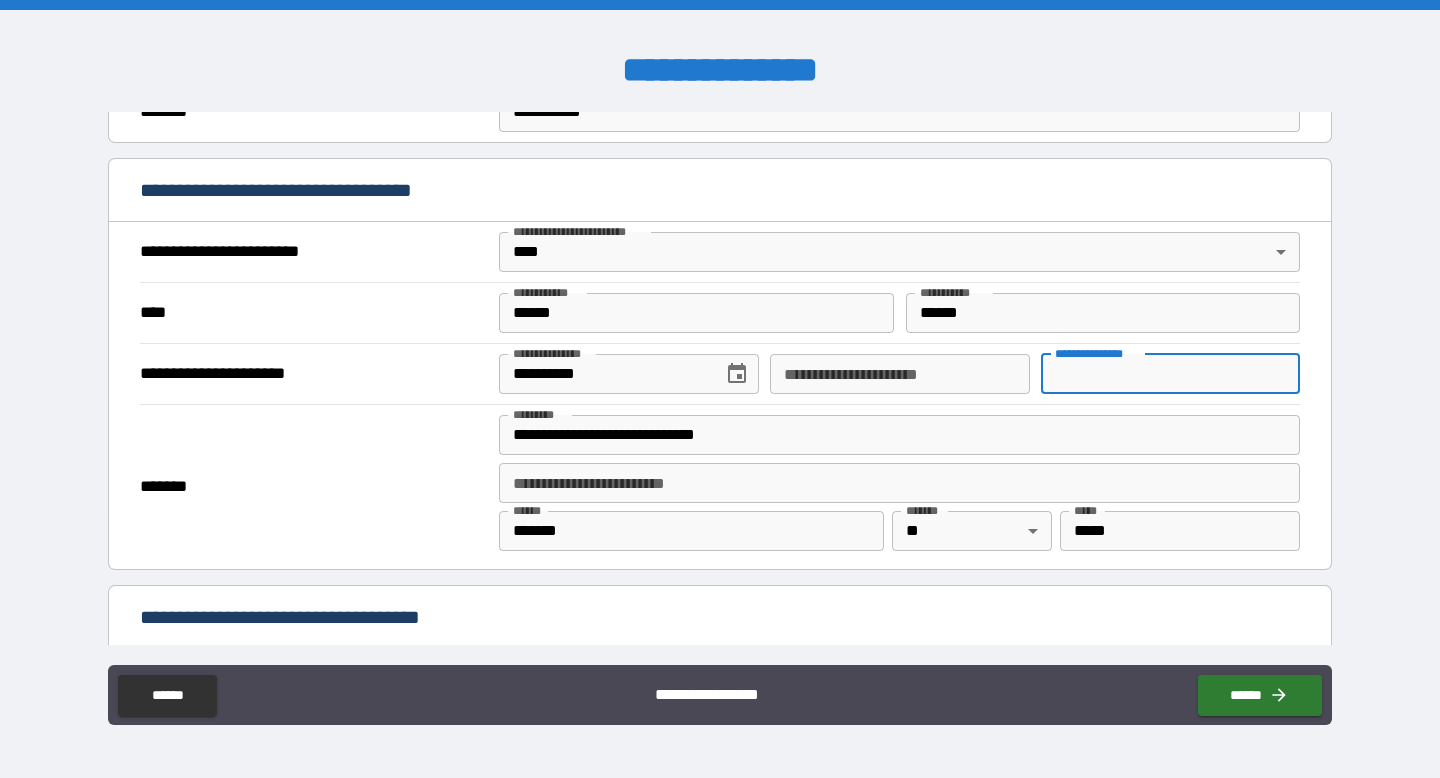 click on "**********" at bounding box center [1170, 374] 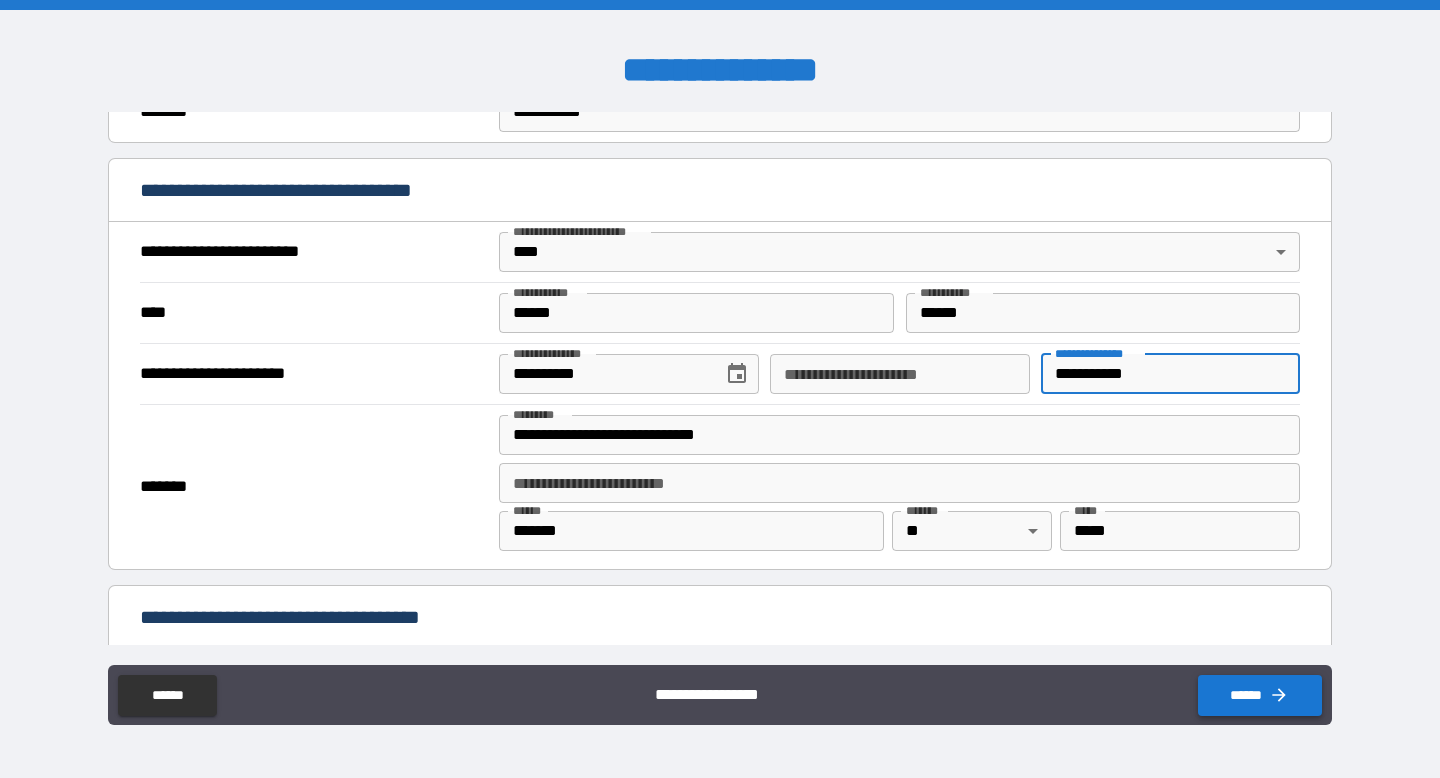type on "**********" 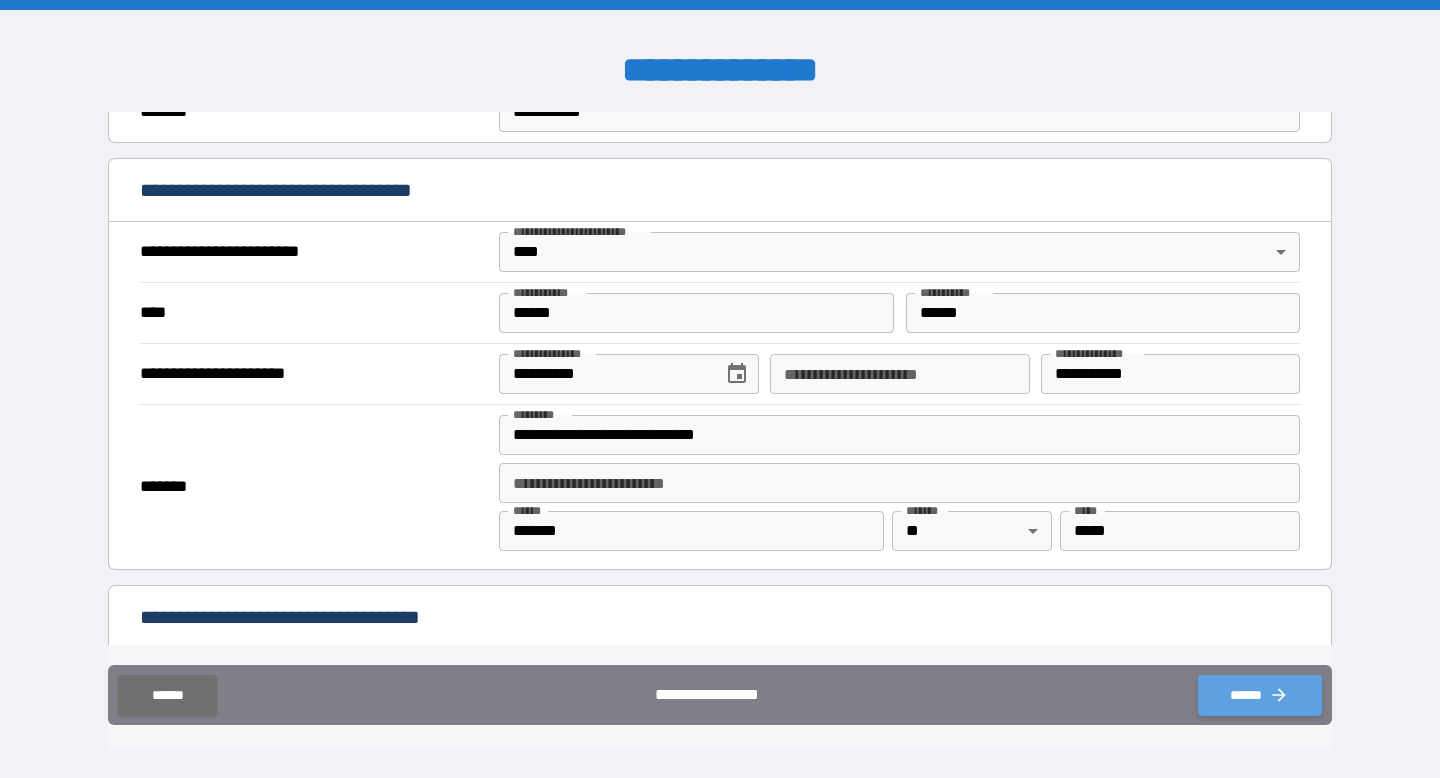click on "******" at bounding box center (1260, 695) 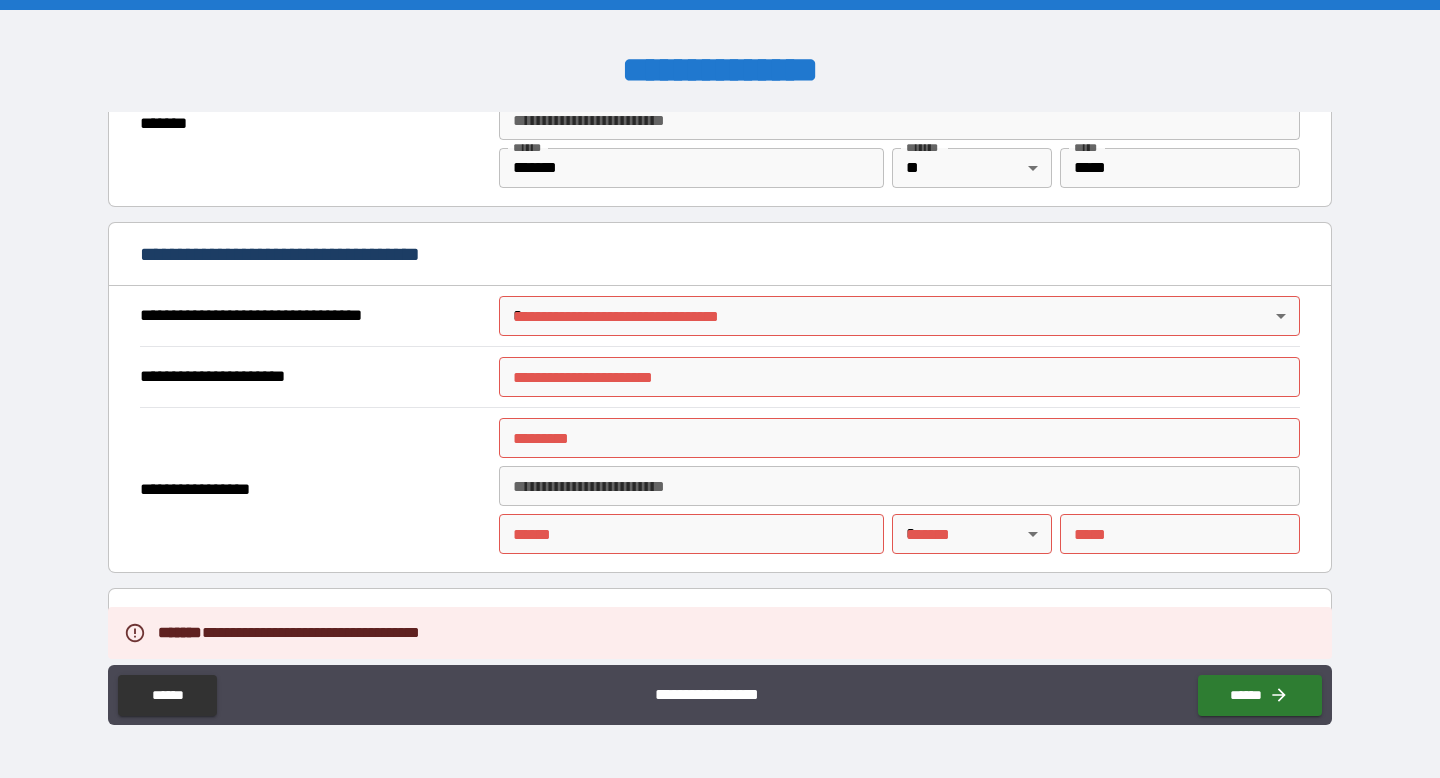 scroll, scrollTop: 1032, scrollLeft: 0, axis: vertical 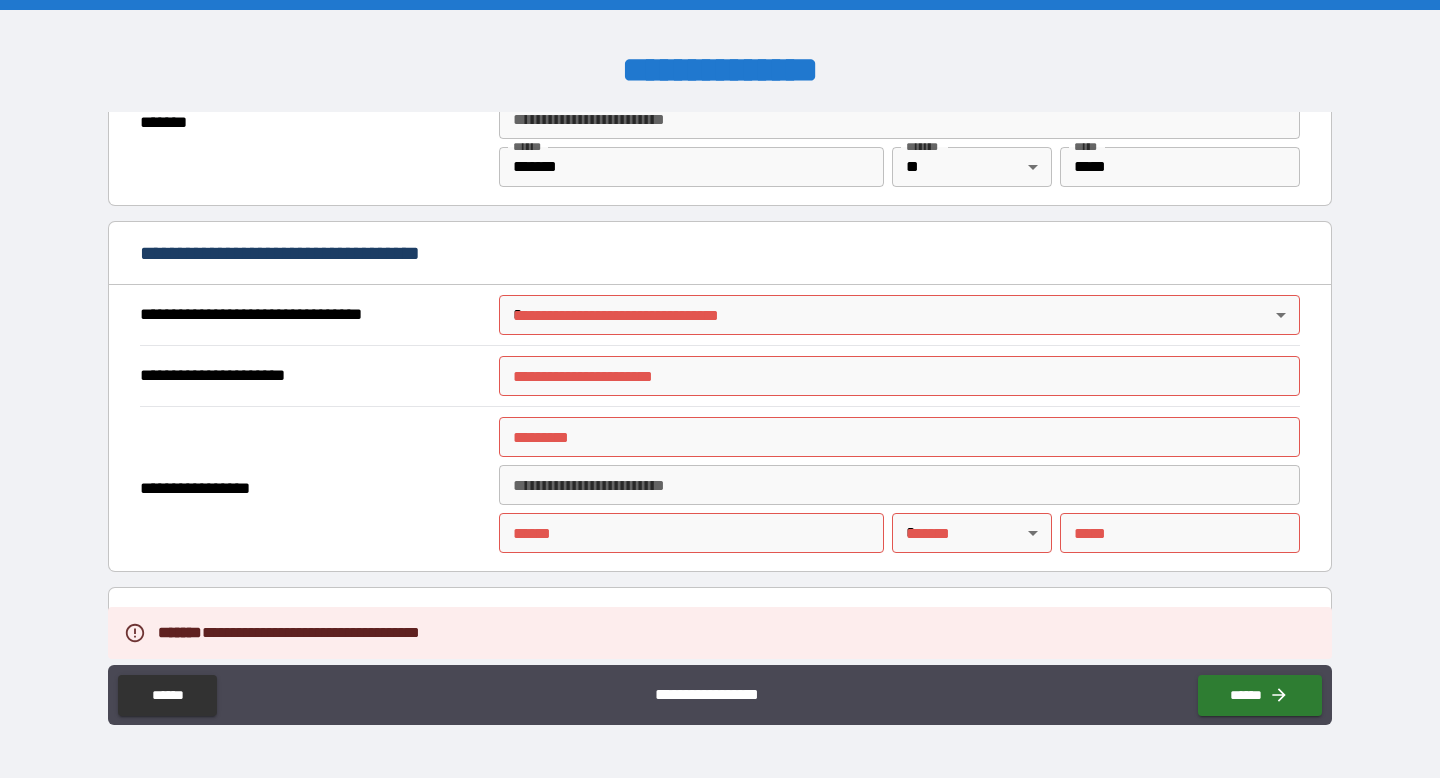 click on "**********" at bounding box center [720, 389] 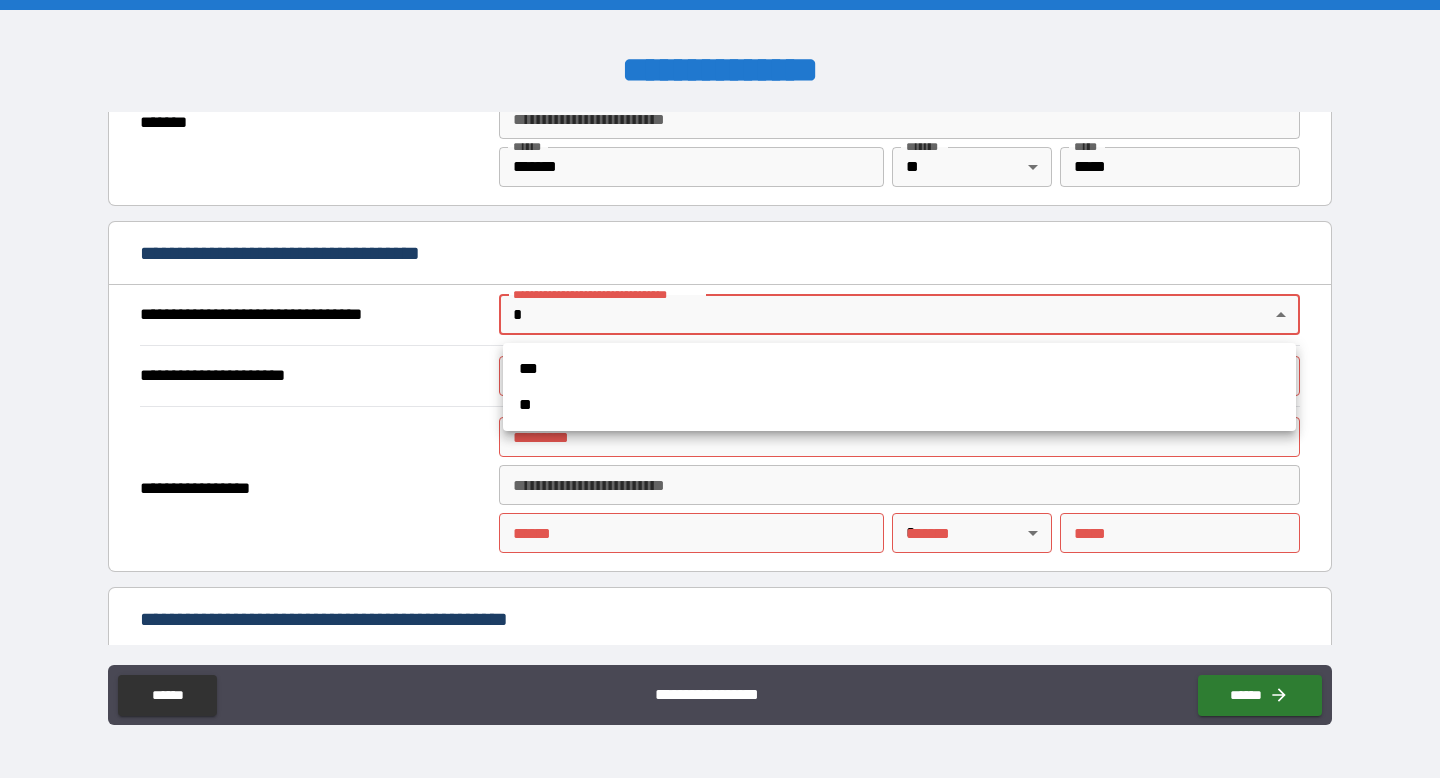 click on "***" at bounding box center [899, 369] 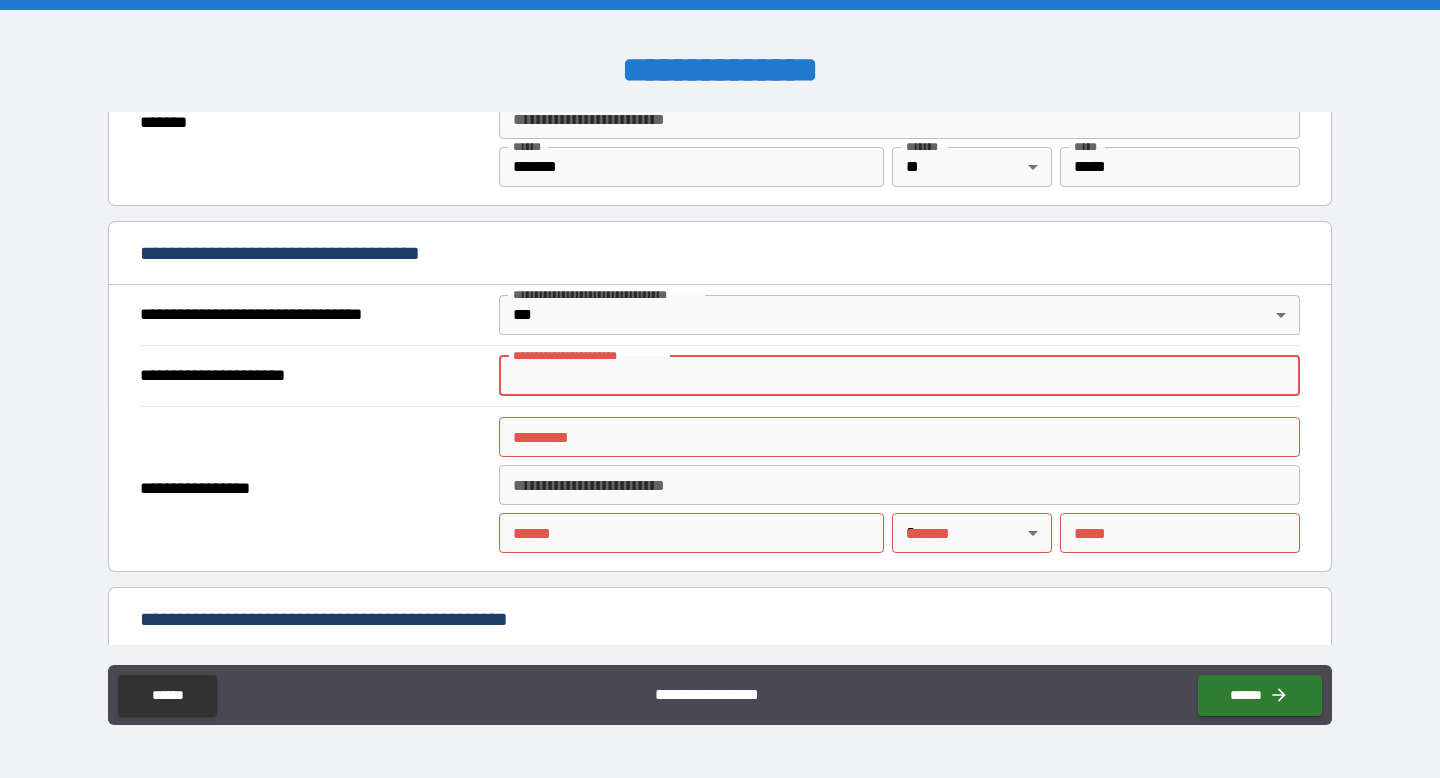 click on "**********" at bounding box center (899, 376) 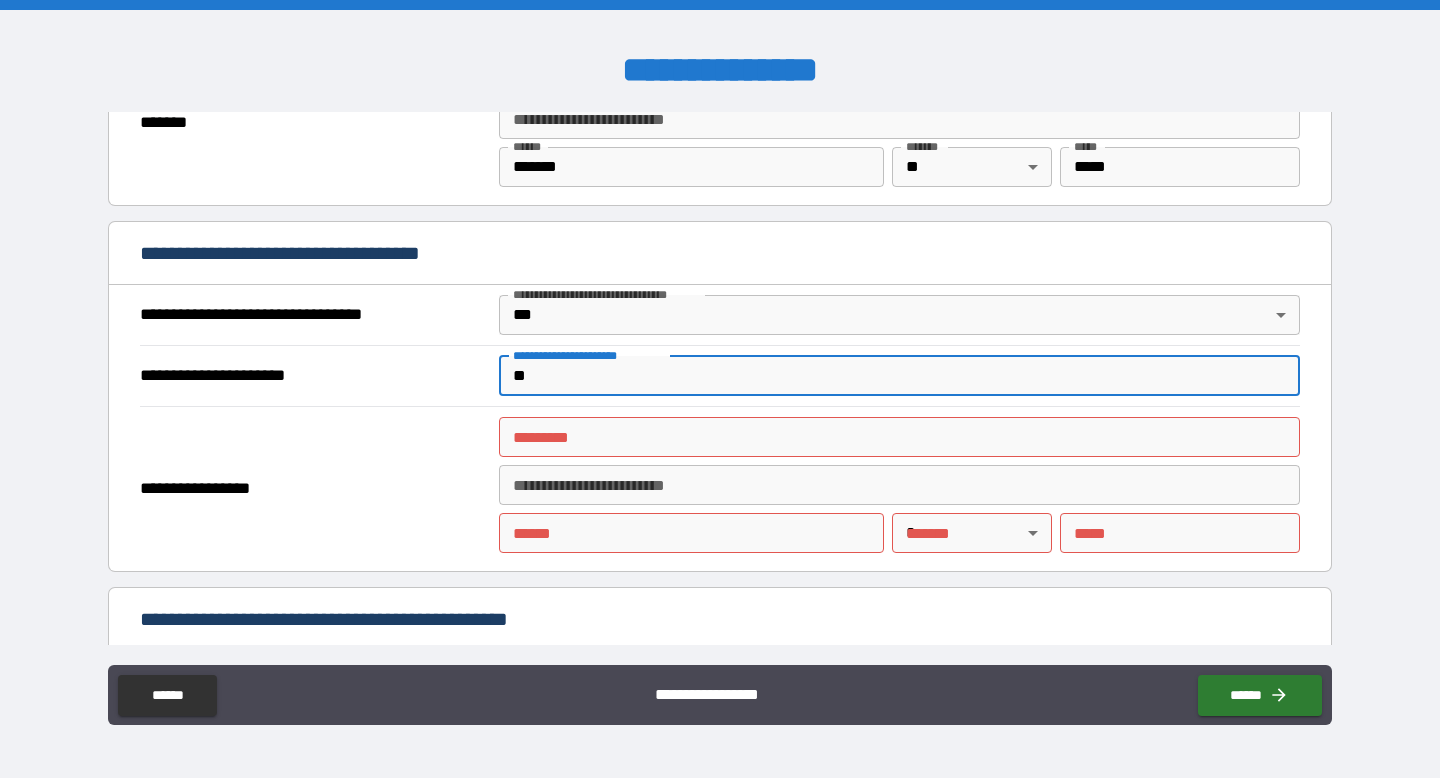 type on "*" 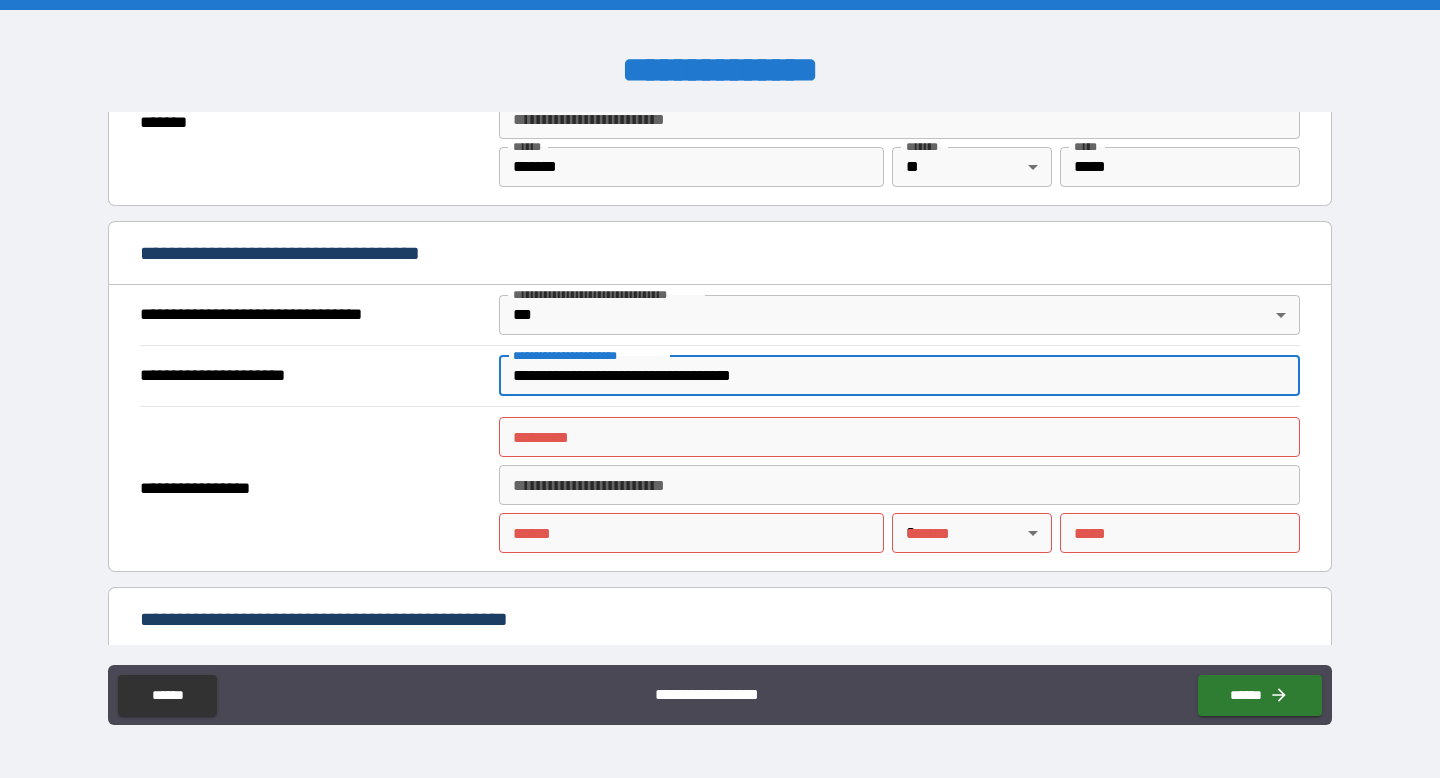 type on "**********" 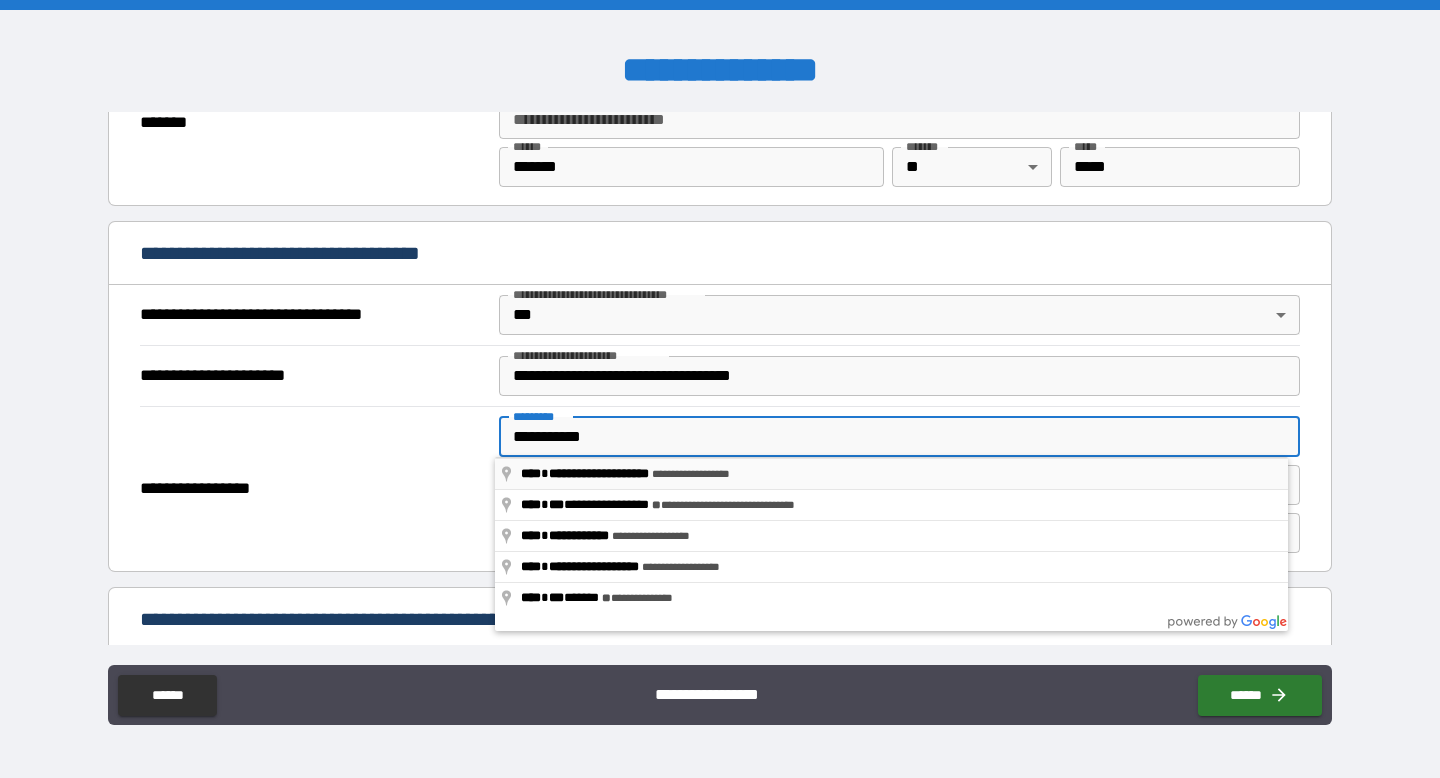 type on "**********" 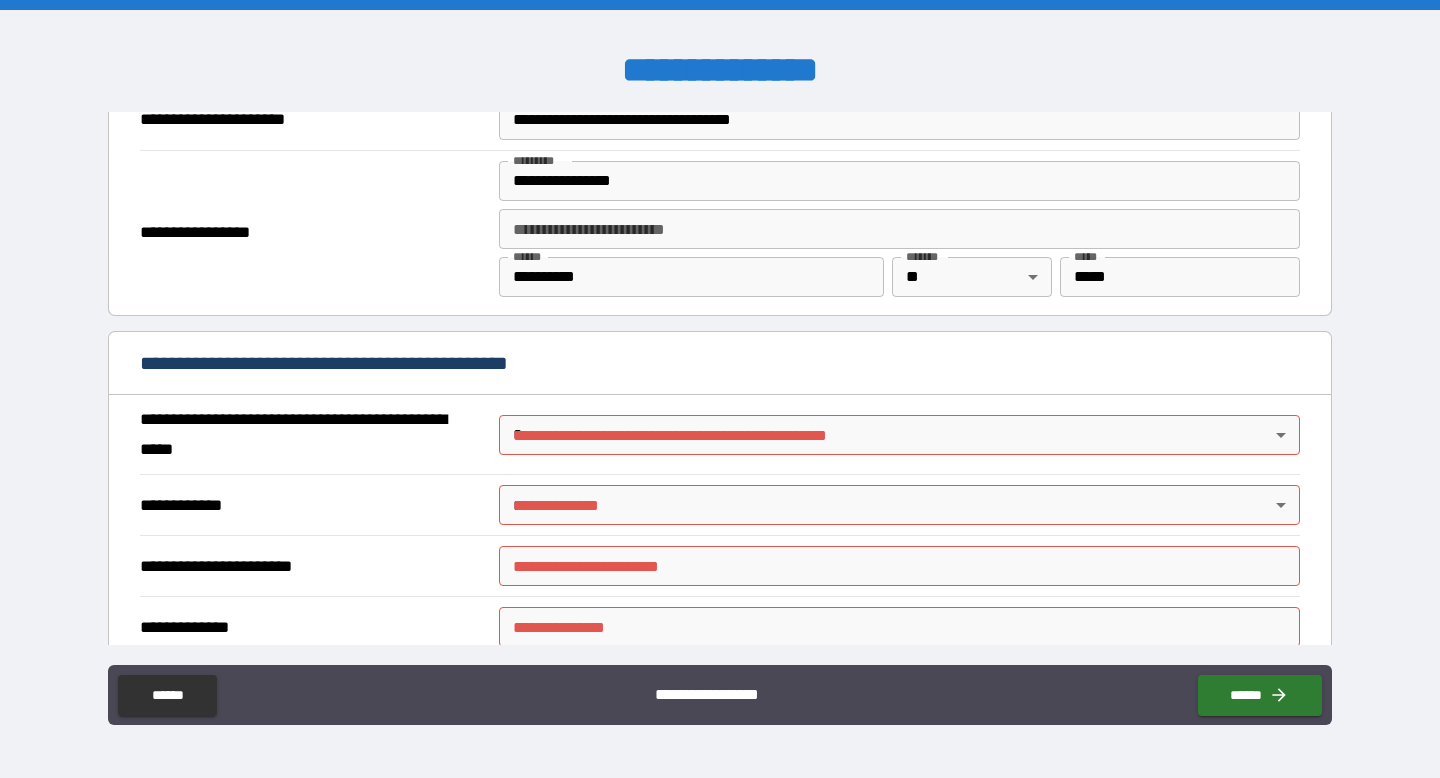 scroll, scrollTop: 1297, scrollLeft: 0, axis: vertical 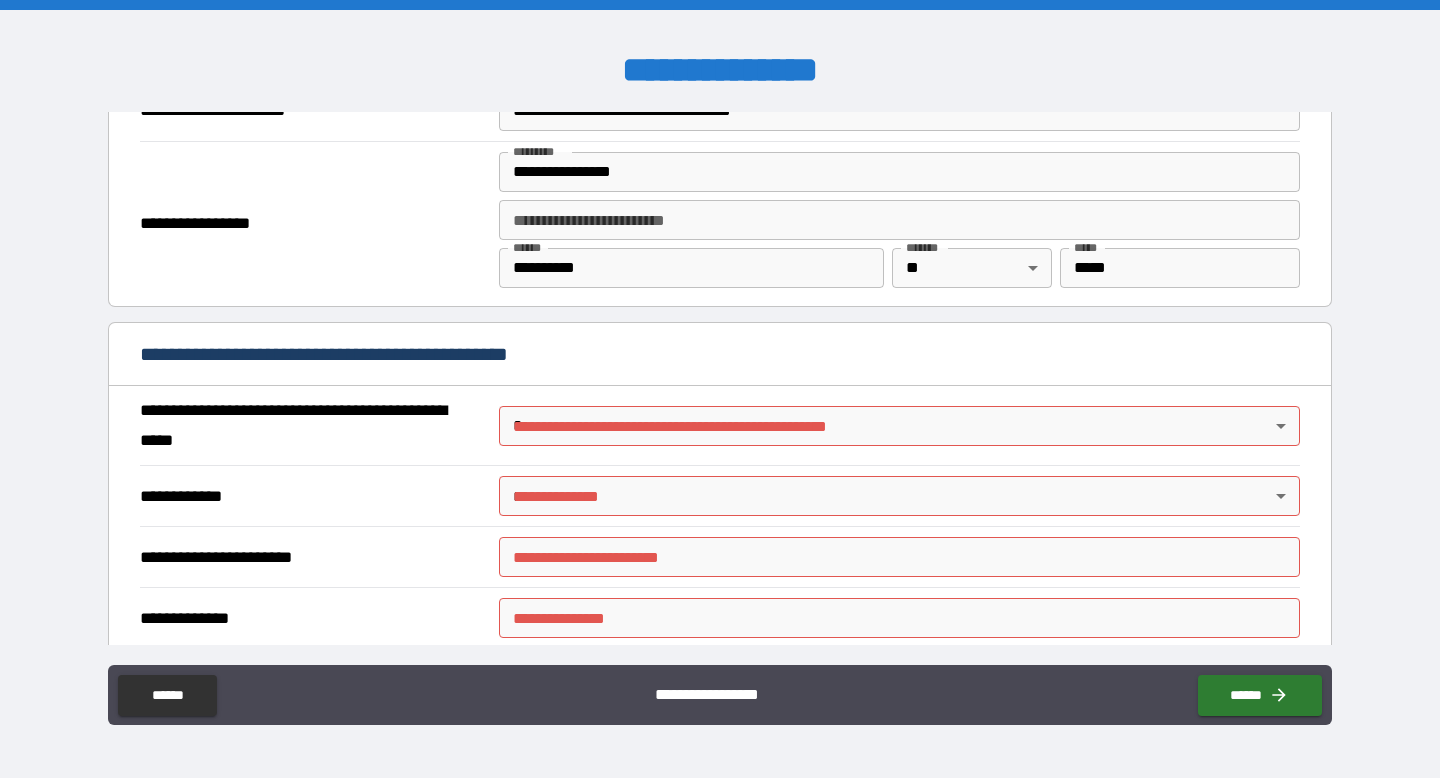 click on "**********" at bounding box center (720, 389) 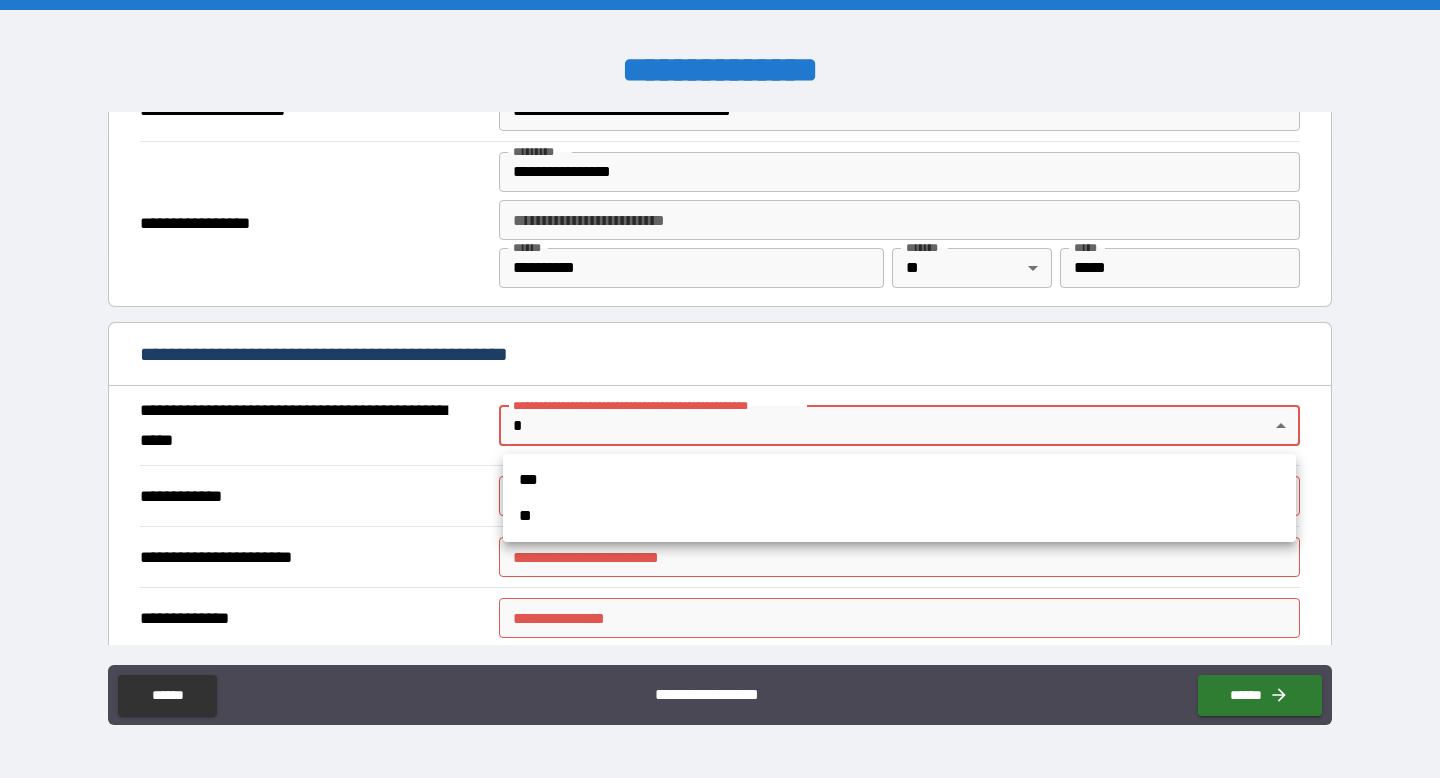 click on "**" at bounding box center [899, 516] 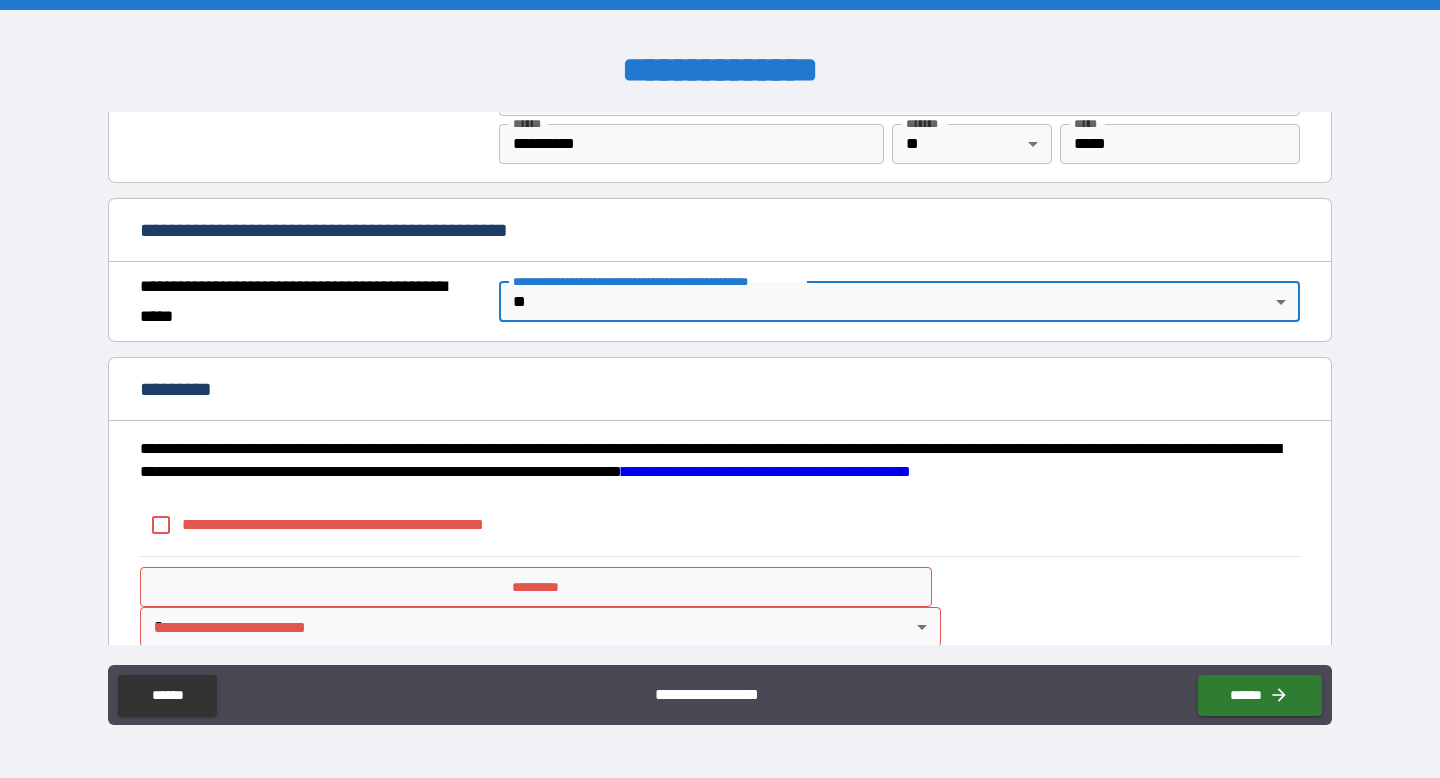 scroll, scrollTop: 1454, scrollLeft: 0, axis: vertical 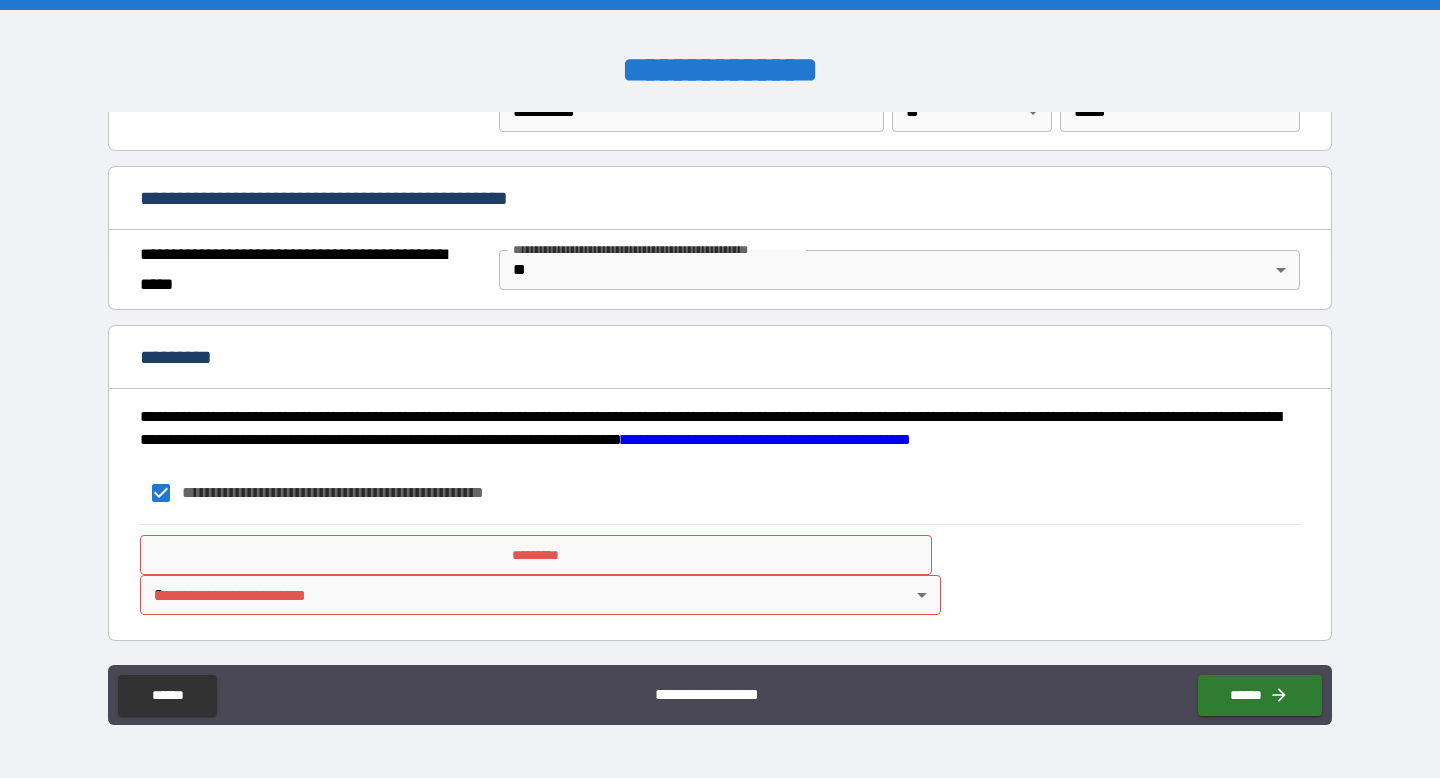 click on "**********" at bounding box center (720, 389) 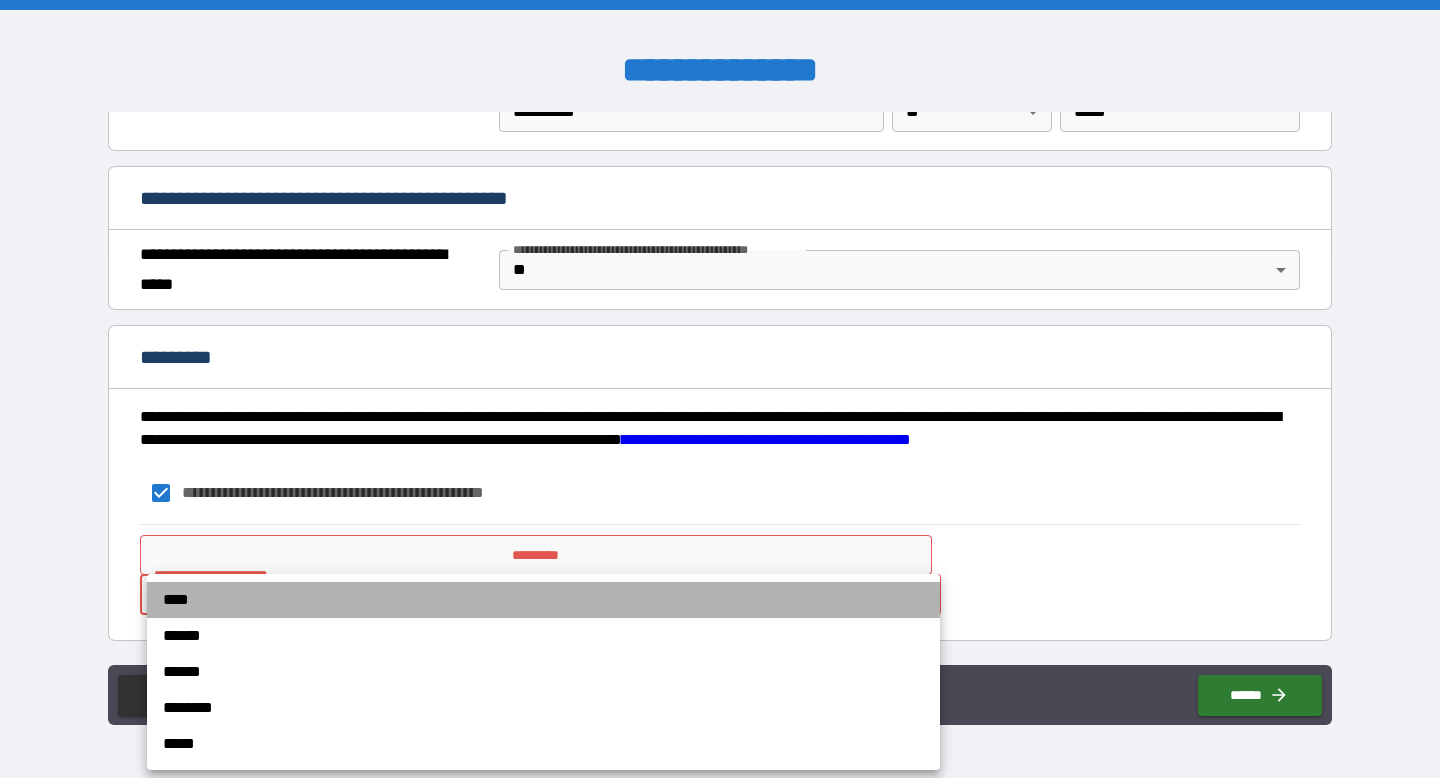 click on "****" at bounding box center [543, 600] 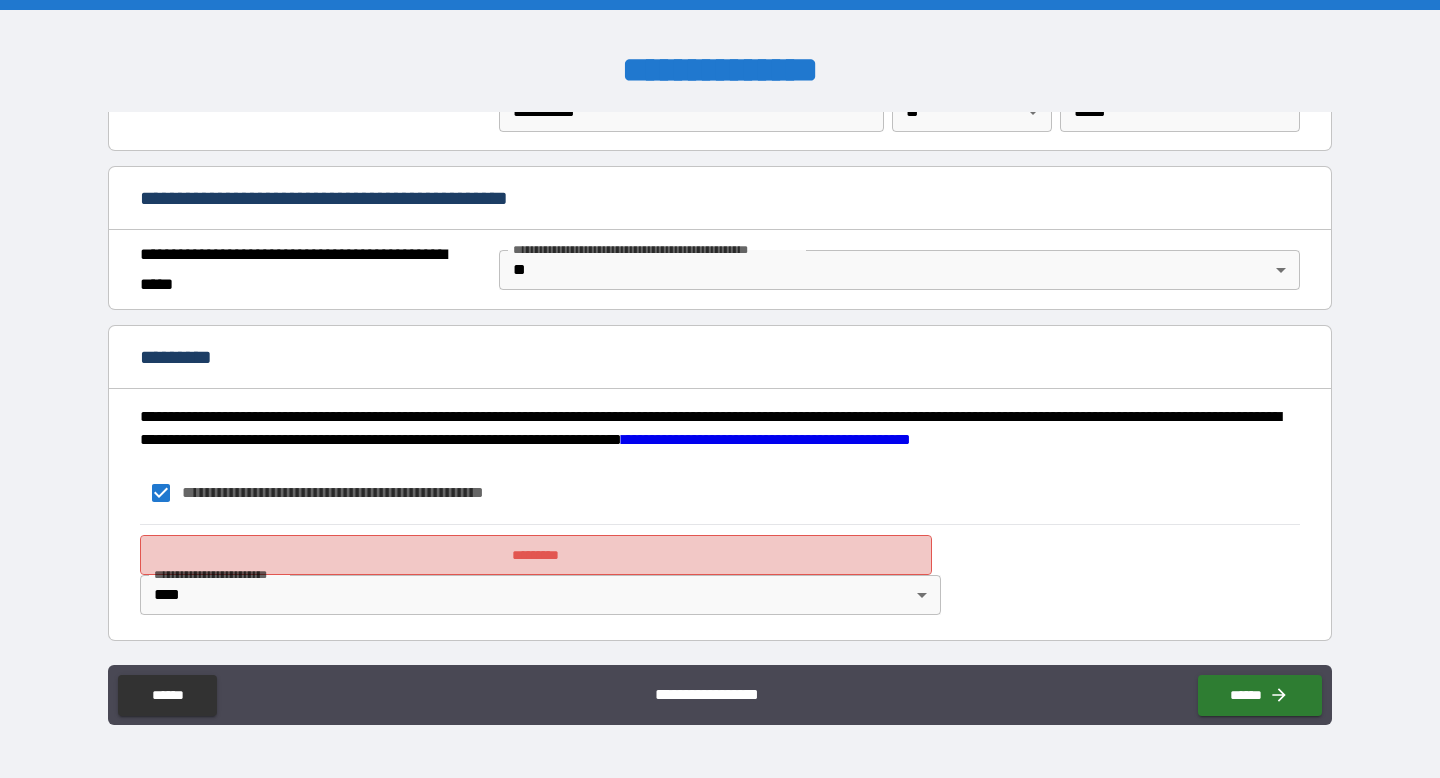 click on "*********" at bounding box center (536, 555) 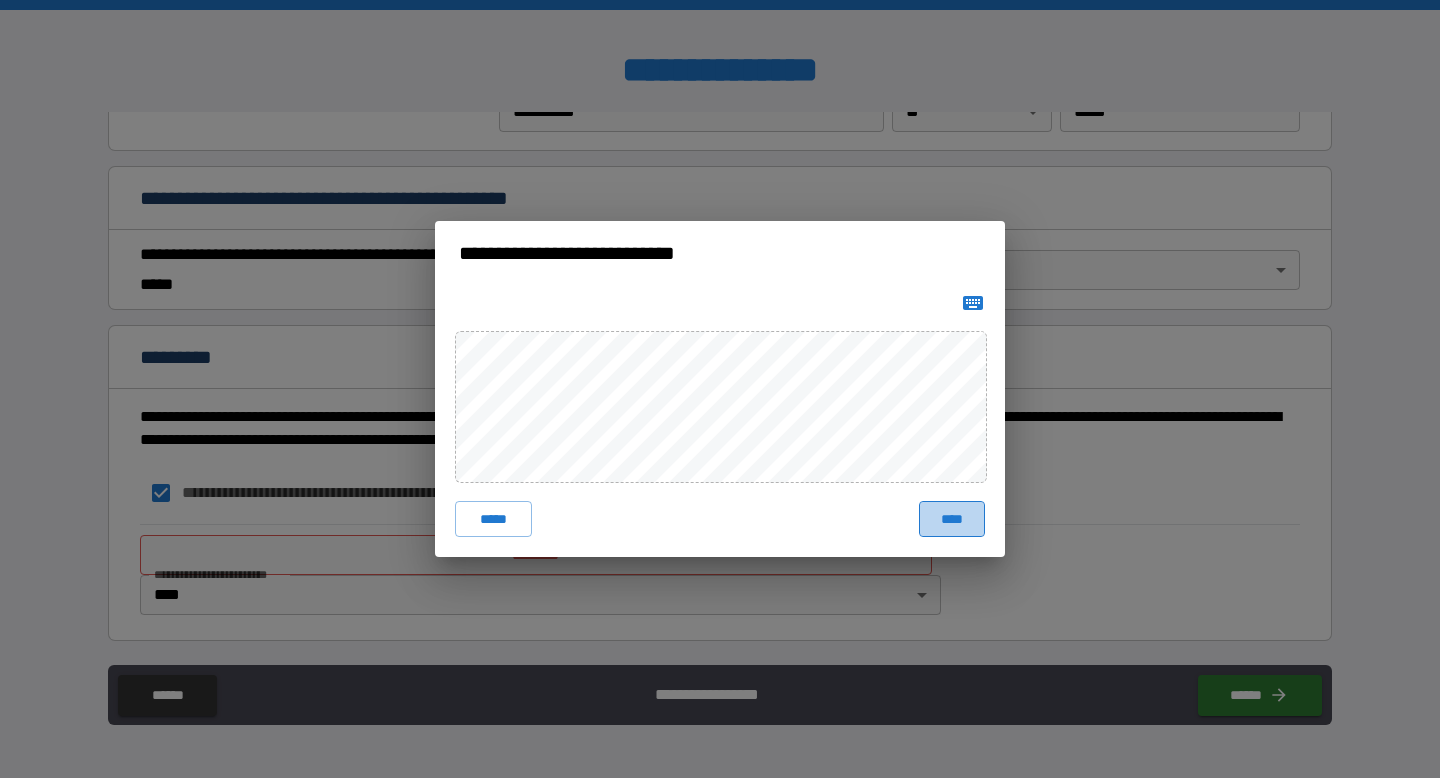 click on "****" at bounding box center (952, 519) 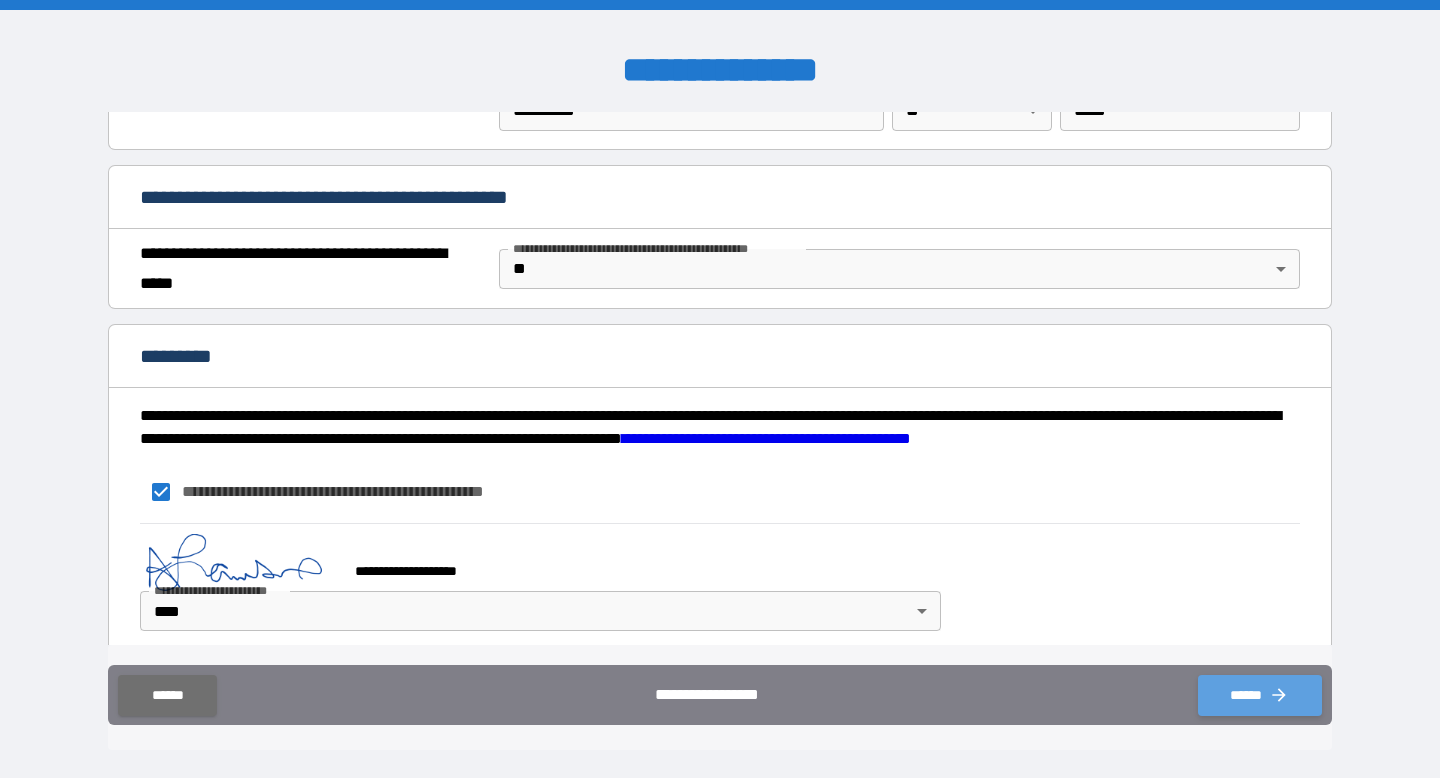 click on "******" at bounding box center (1260, 695) 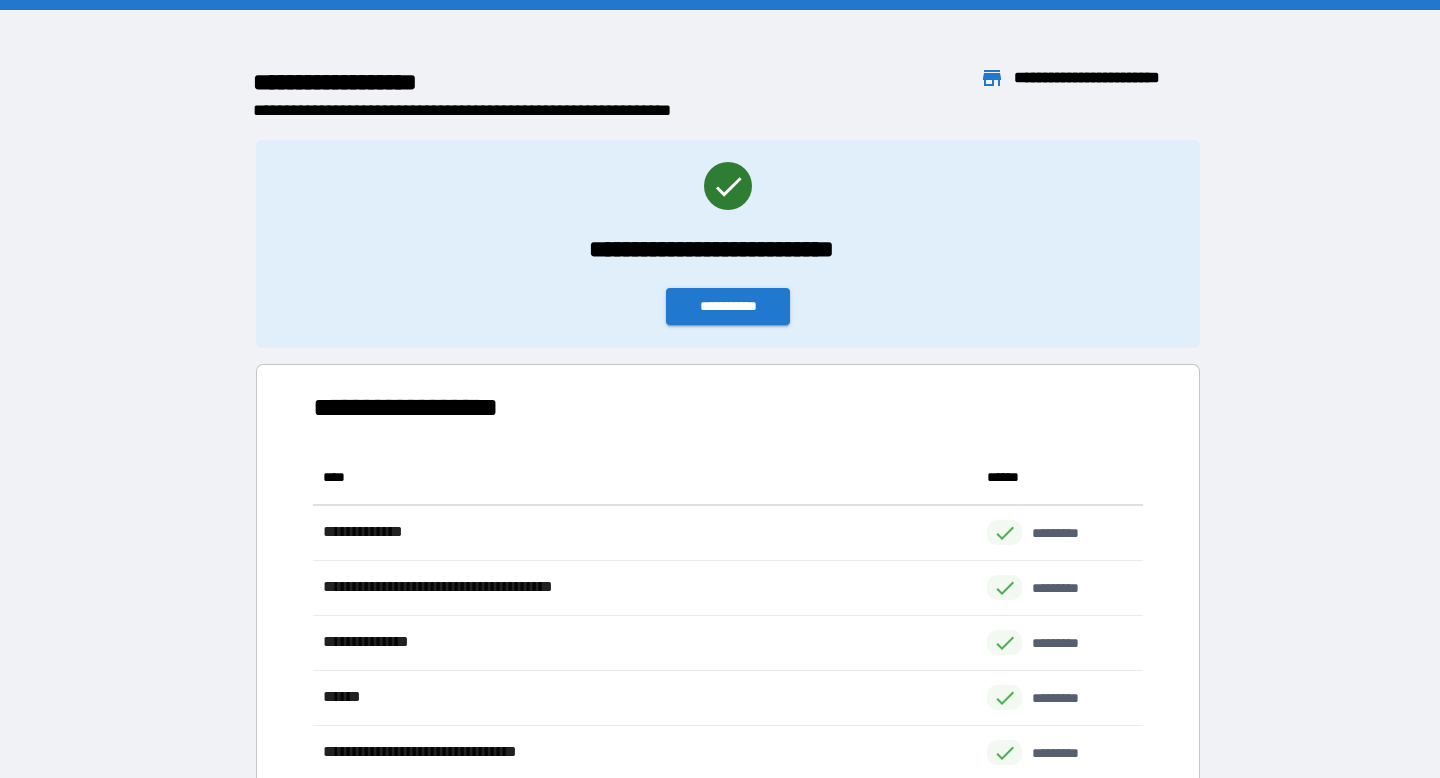 scroll, scrollTop: 1, scrollLeft: 1, axis: both 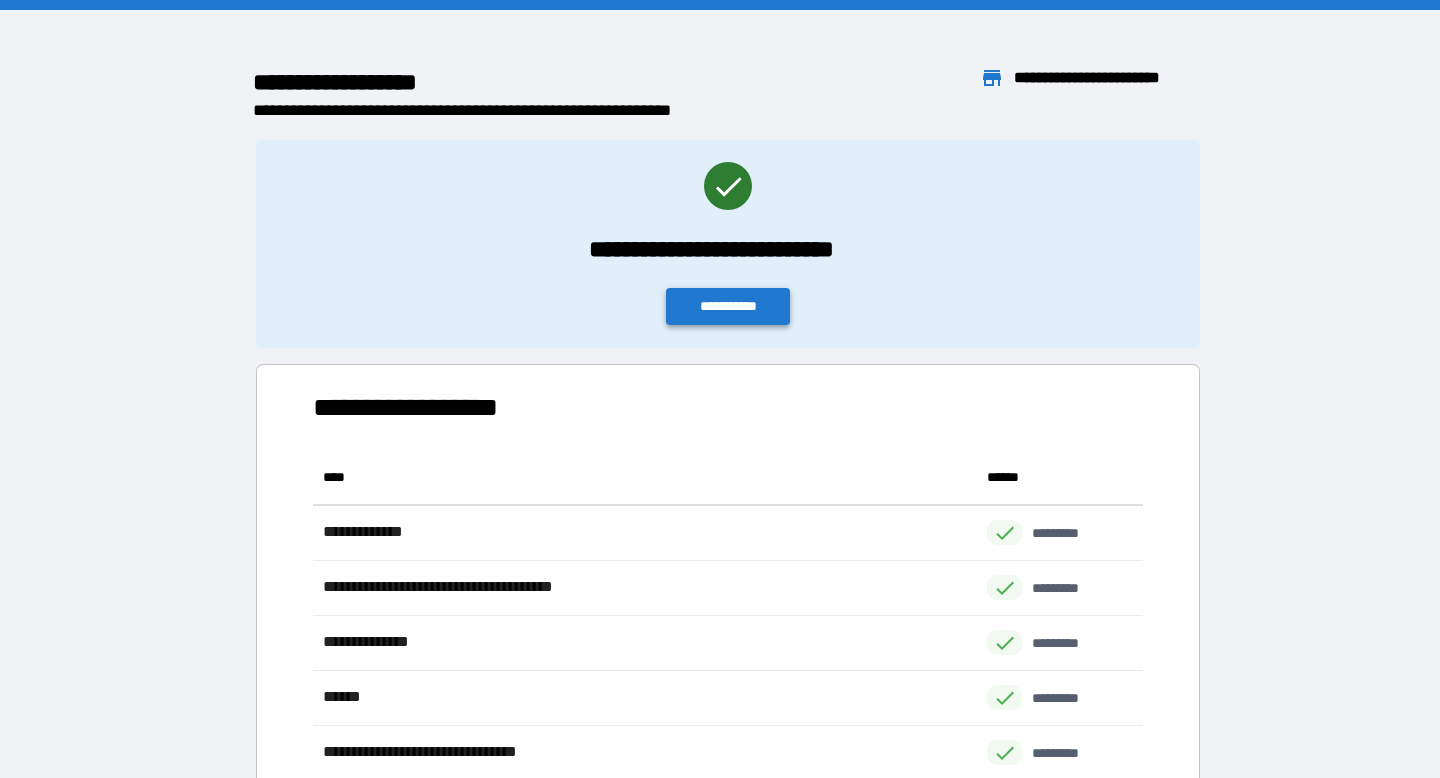 click on "**********" at bounding box center (728, 306) 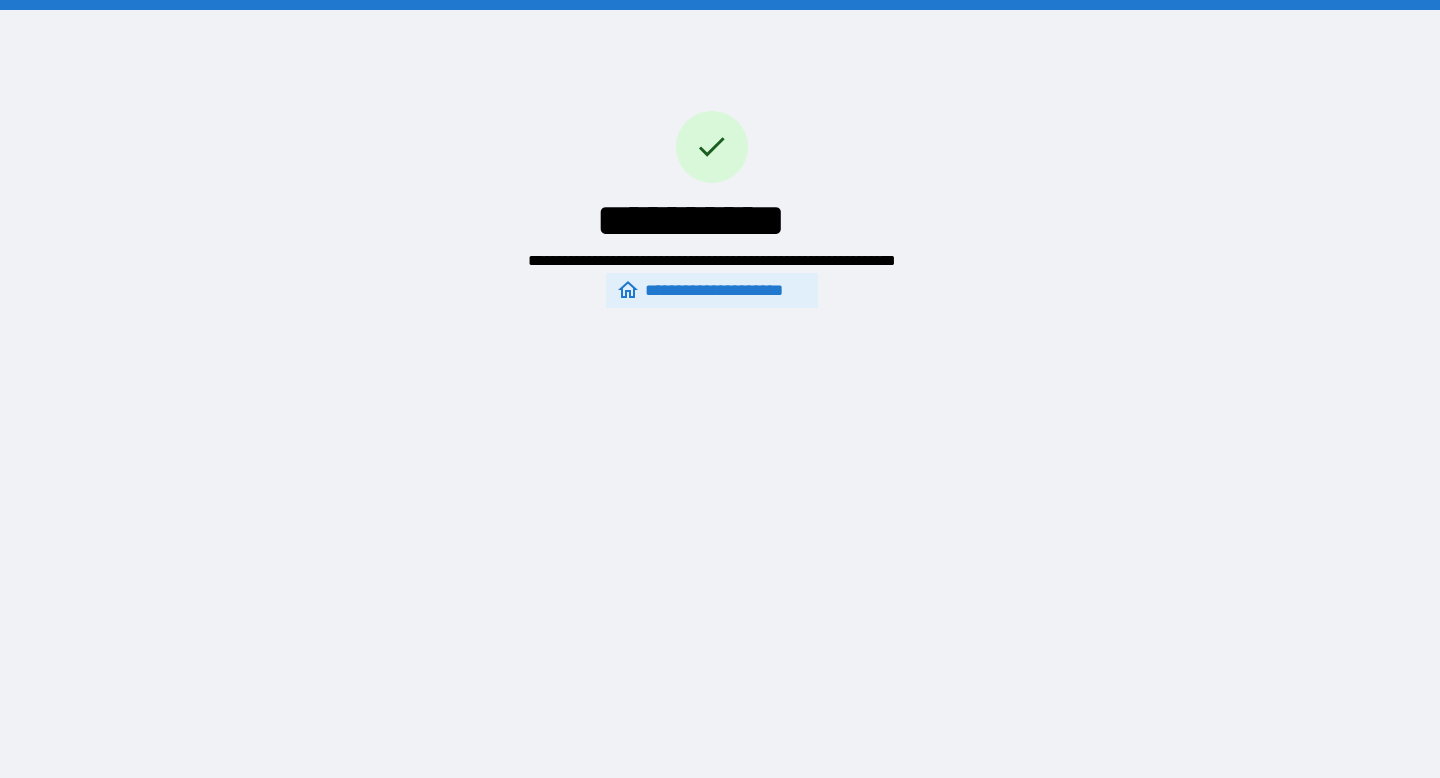 click on "**********" at bounding box center [720, 389] 